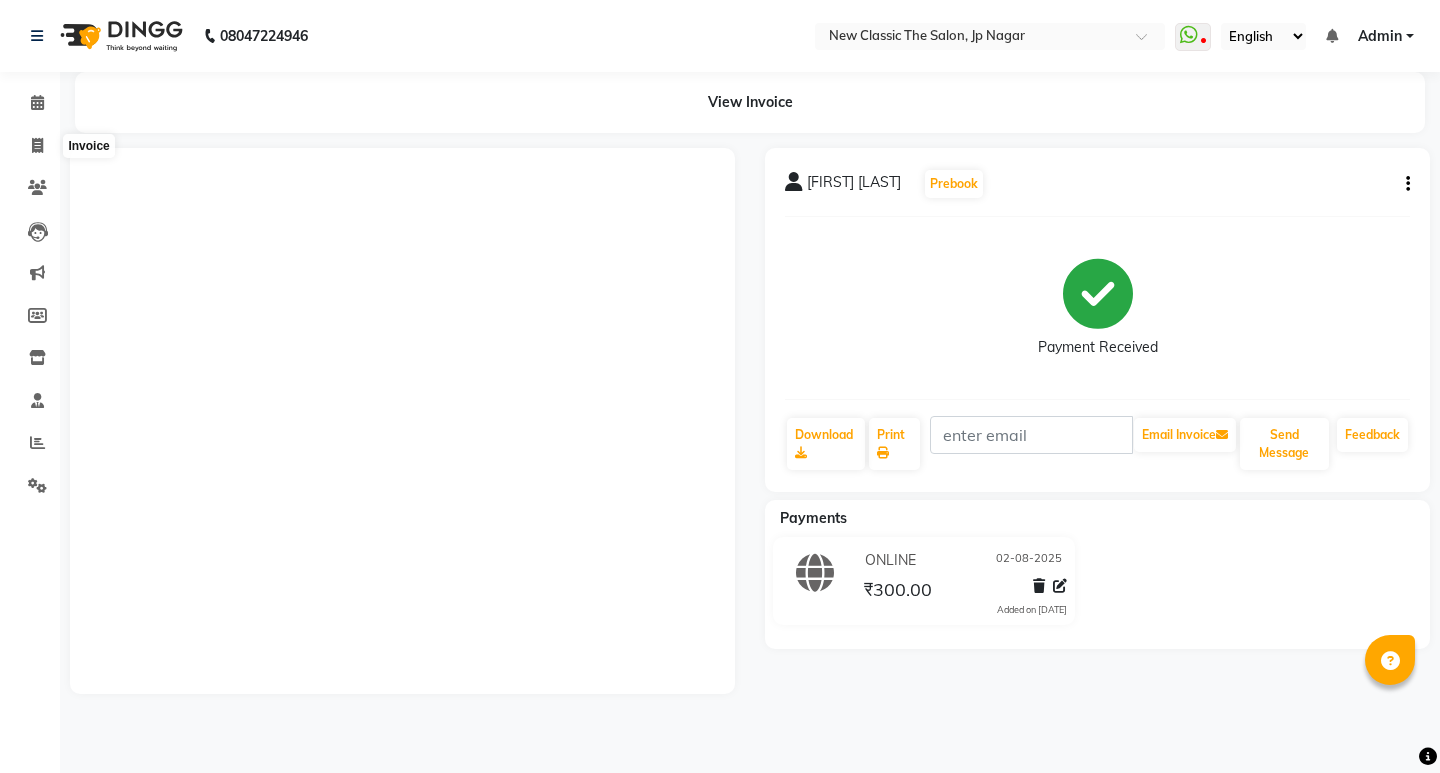 scroll, scrollTop: 0, scrollLeft: 0, axis: both 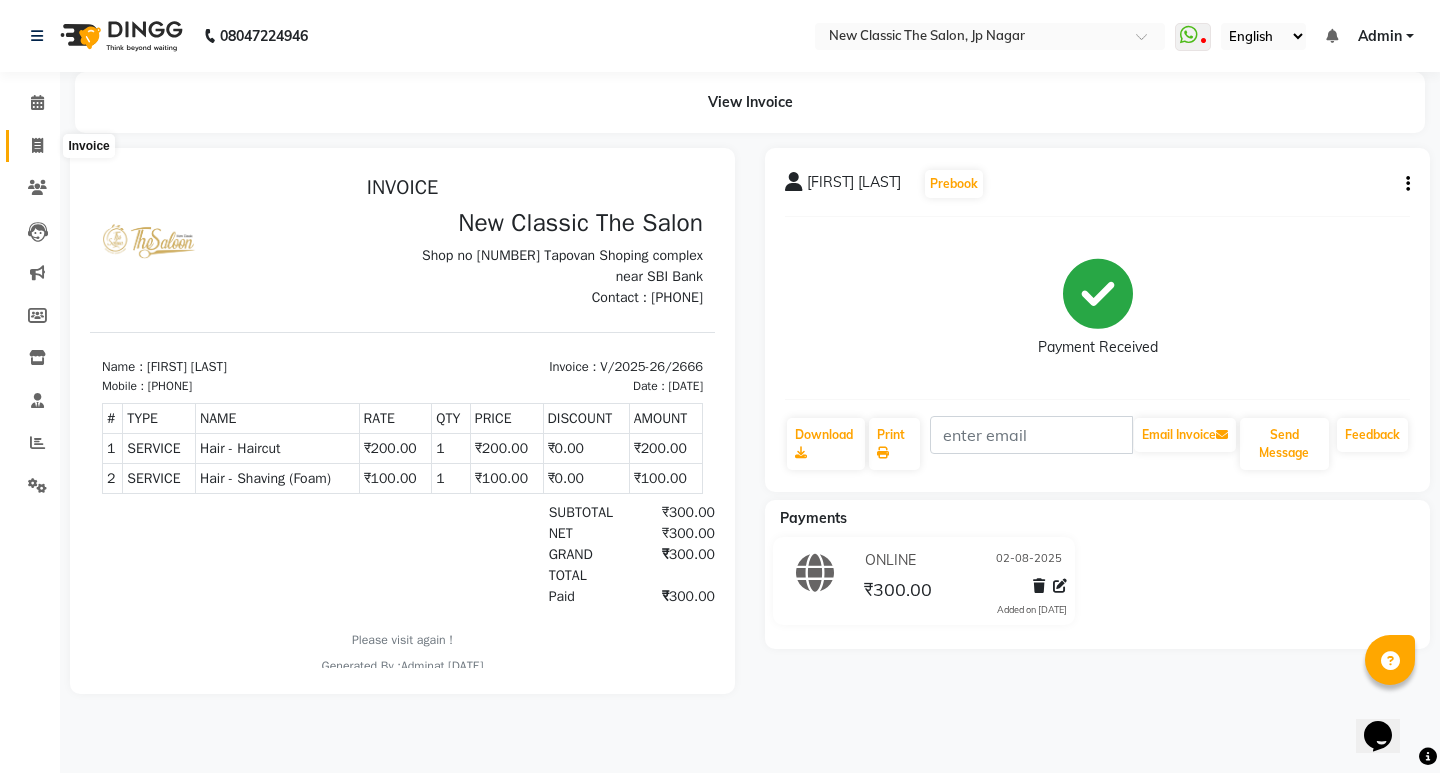 click 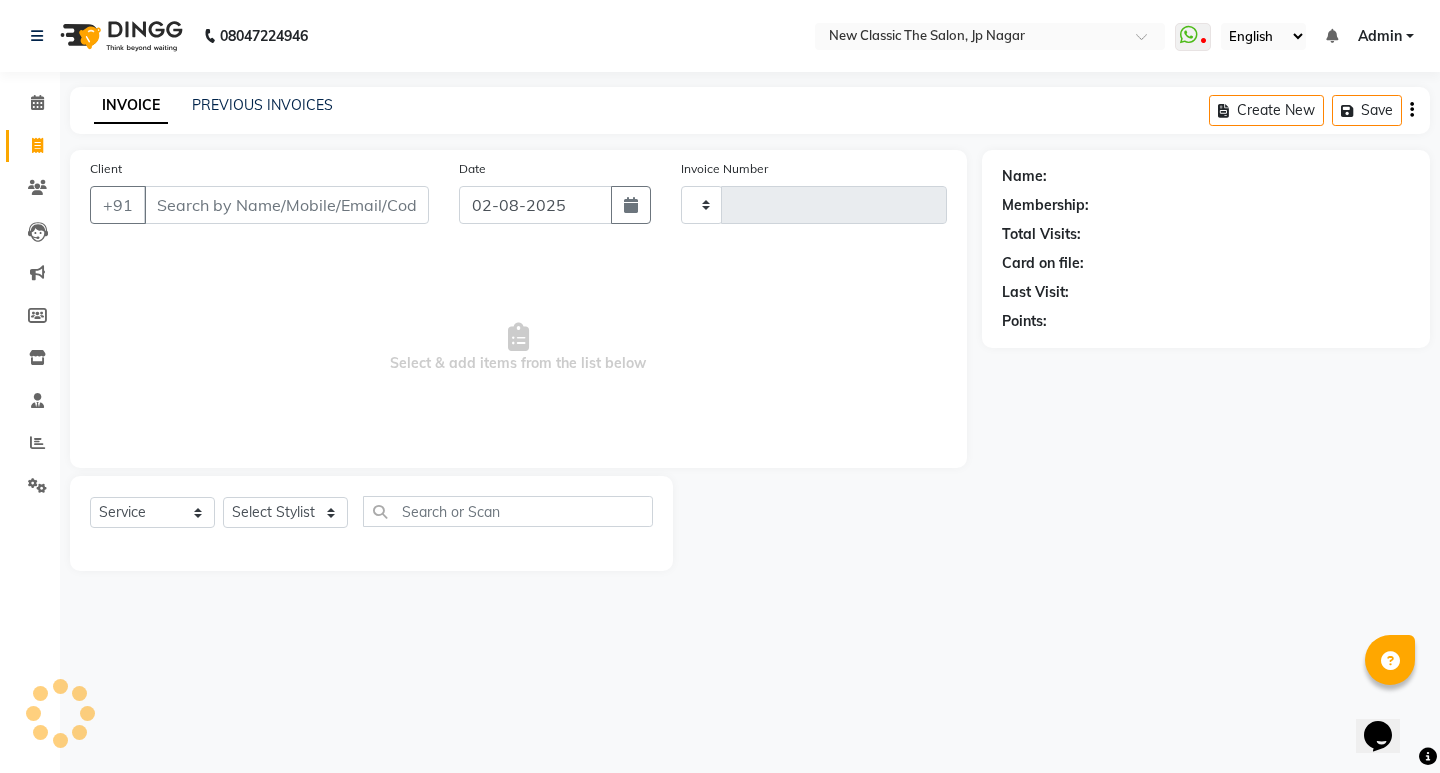 type on "2667" 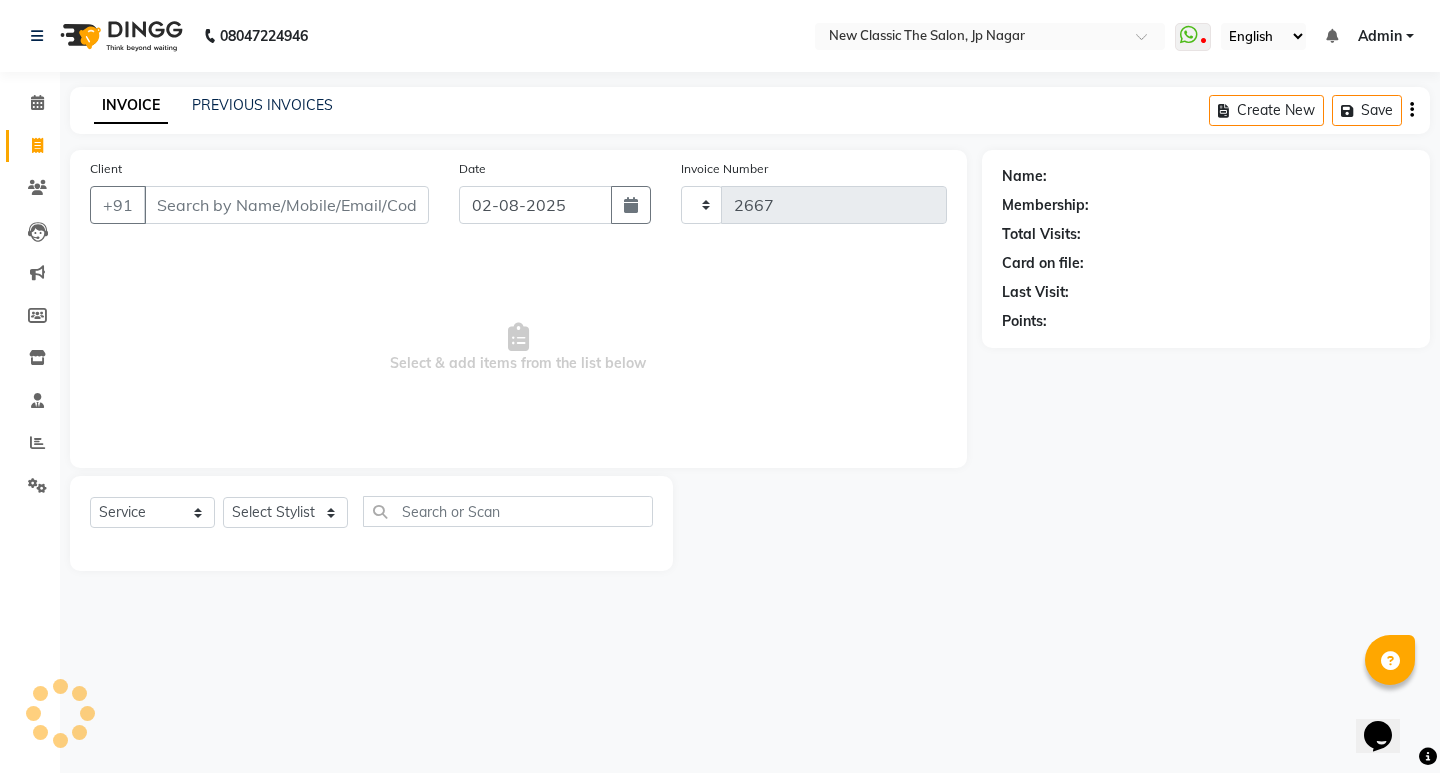 select on "4678" 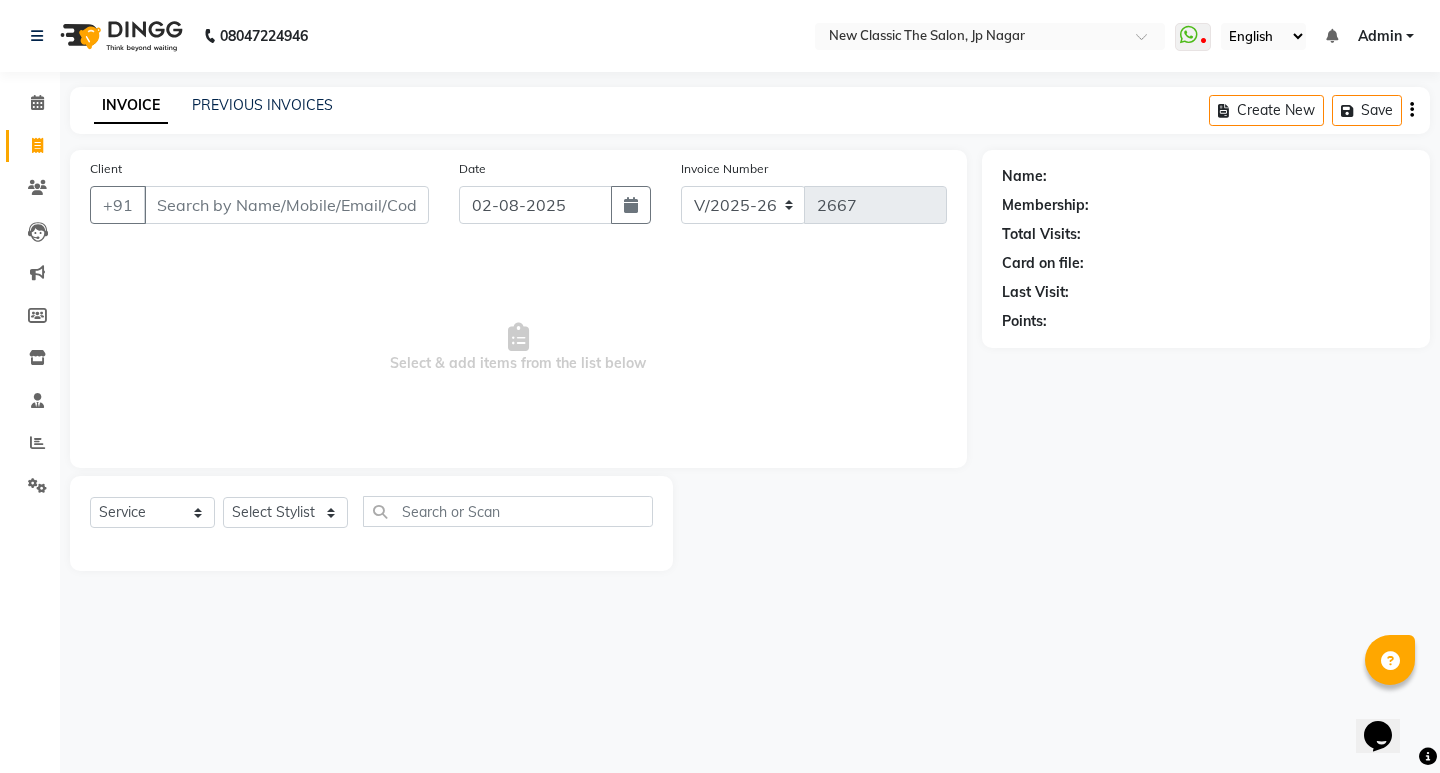 click on "Client" at bounding box center [286, 205] 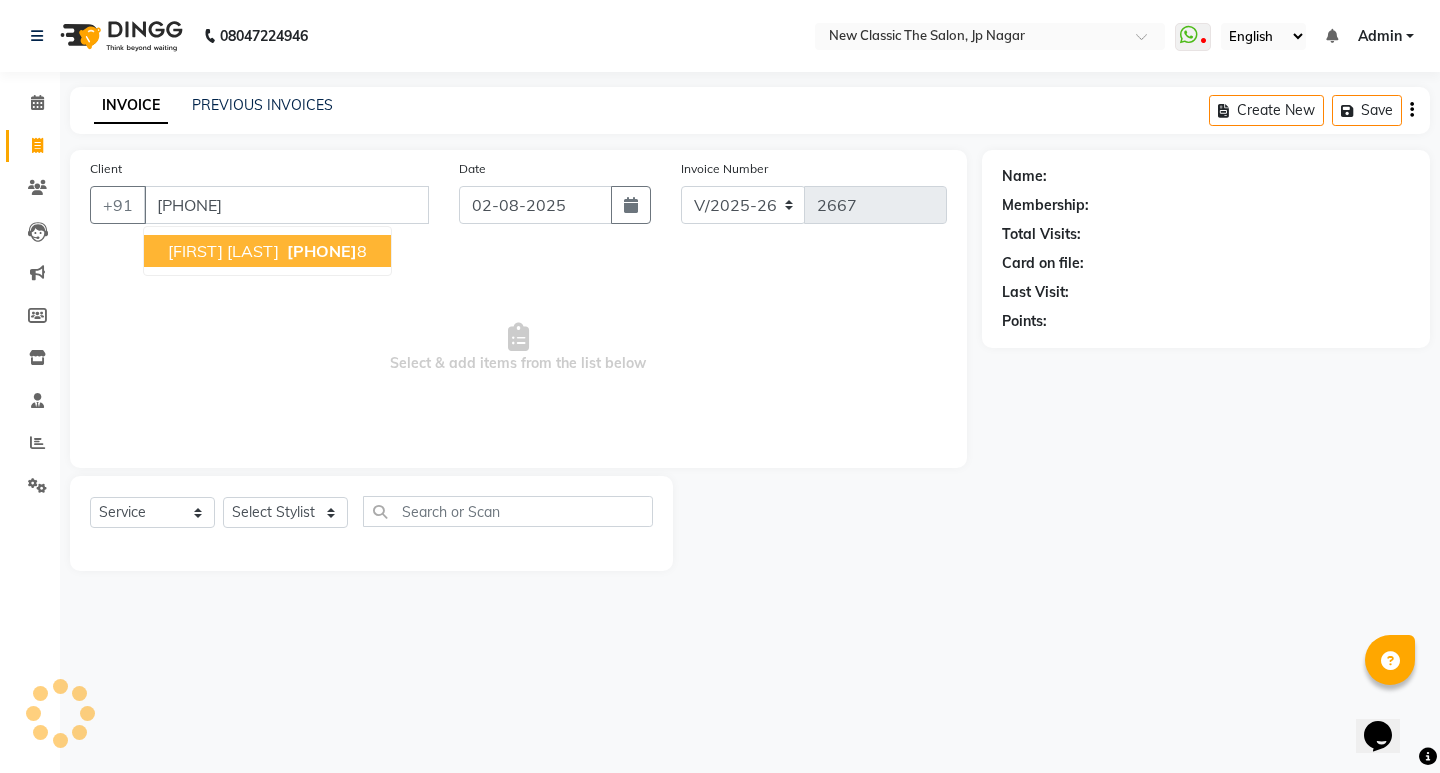 type on "[PHONE]" 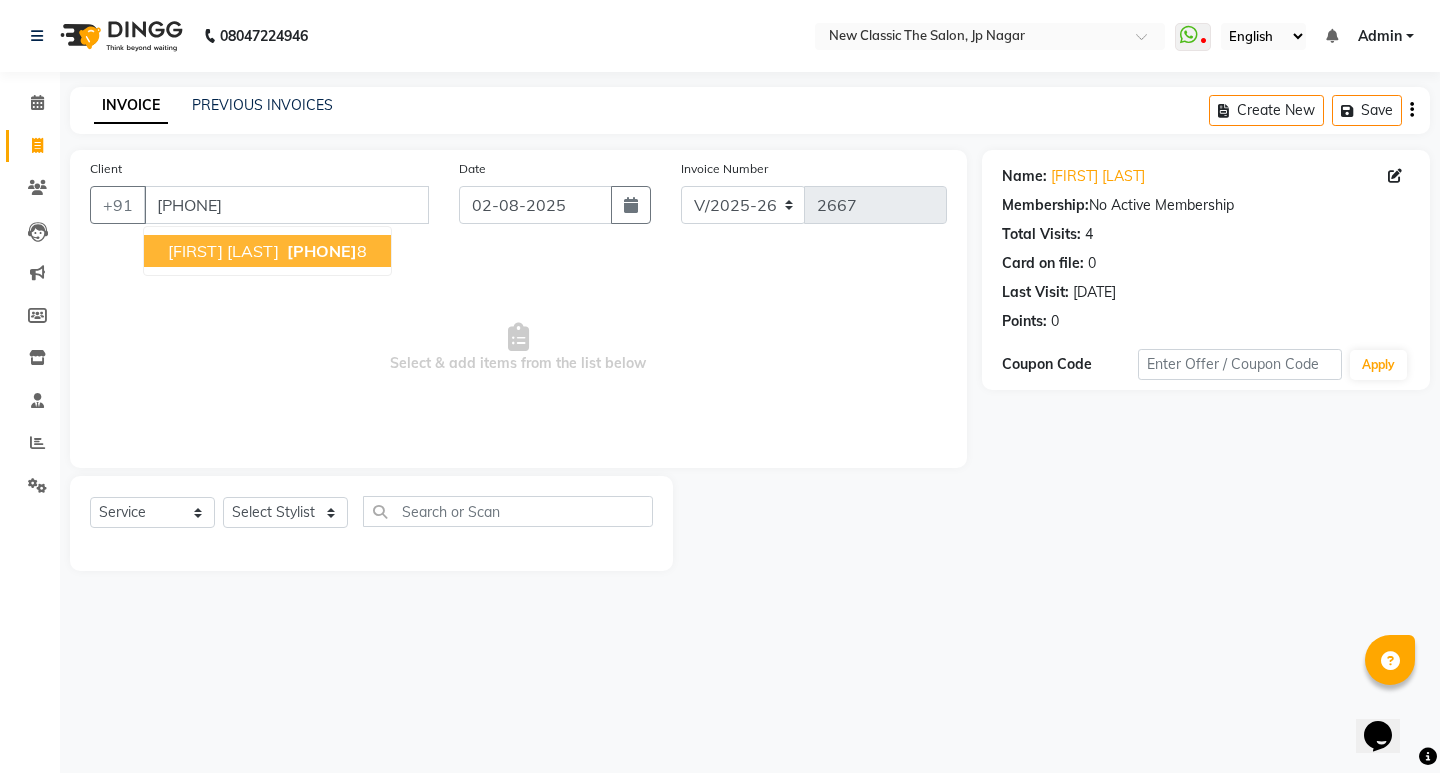 drag, startPoint x: 190, startPoint y: 238, endPoint x: 209, endPoint y: 356, distance: 119.519875 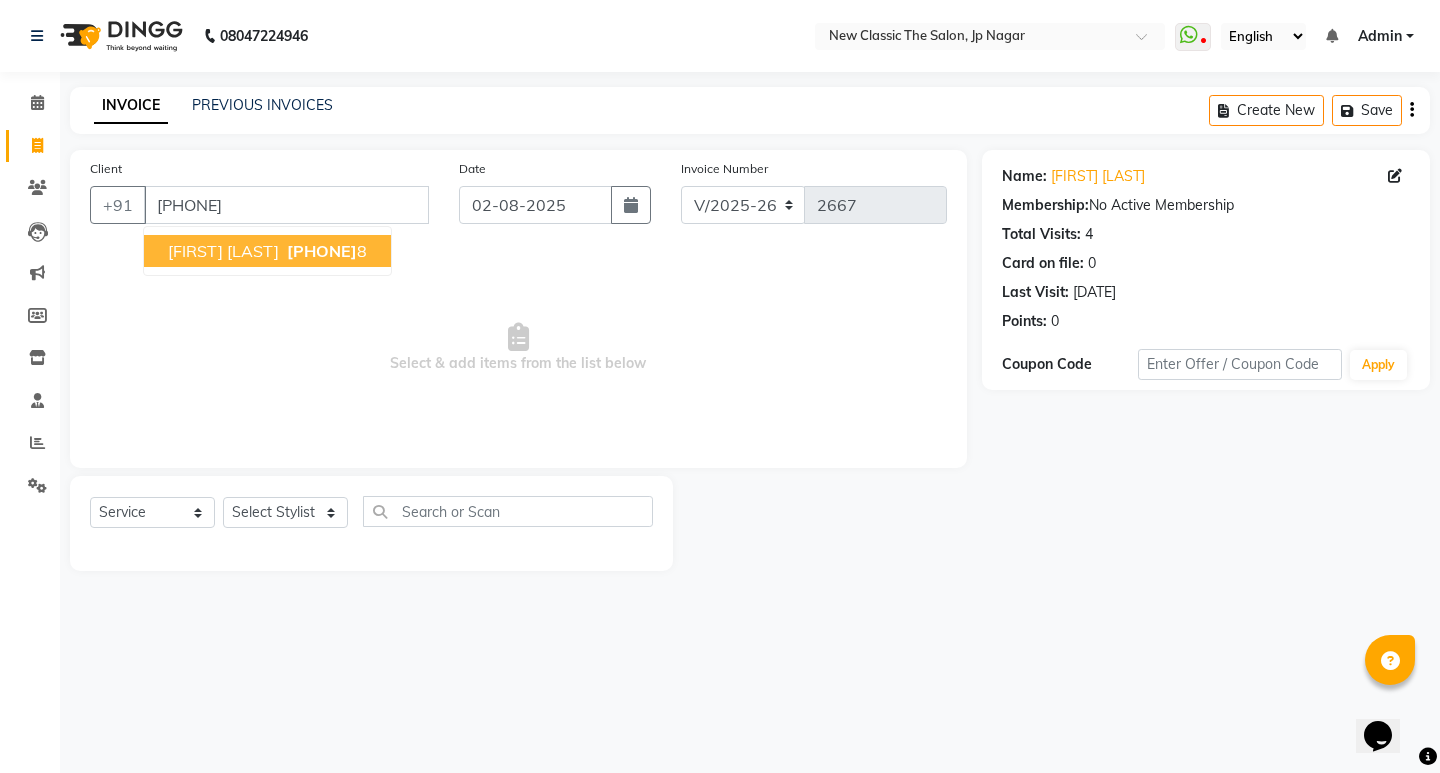 click on "[FIRST] [LAST] [PHONE] 8" at bounding box center (267, 251) 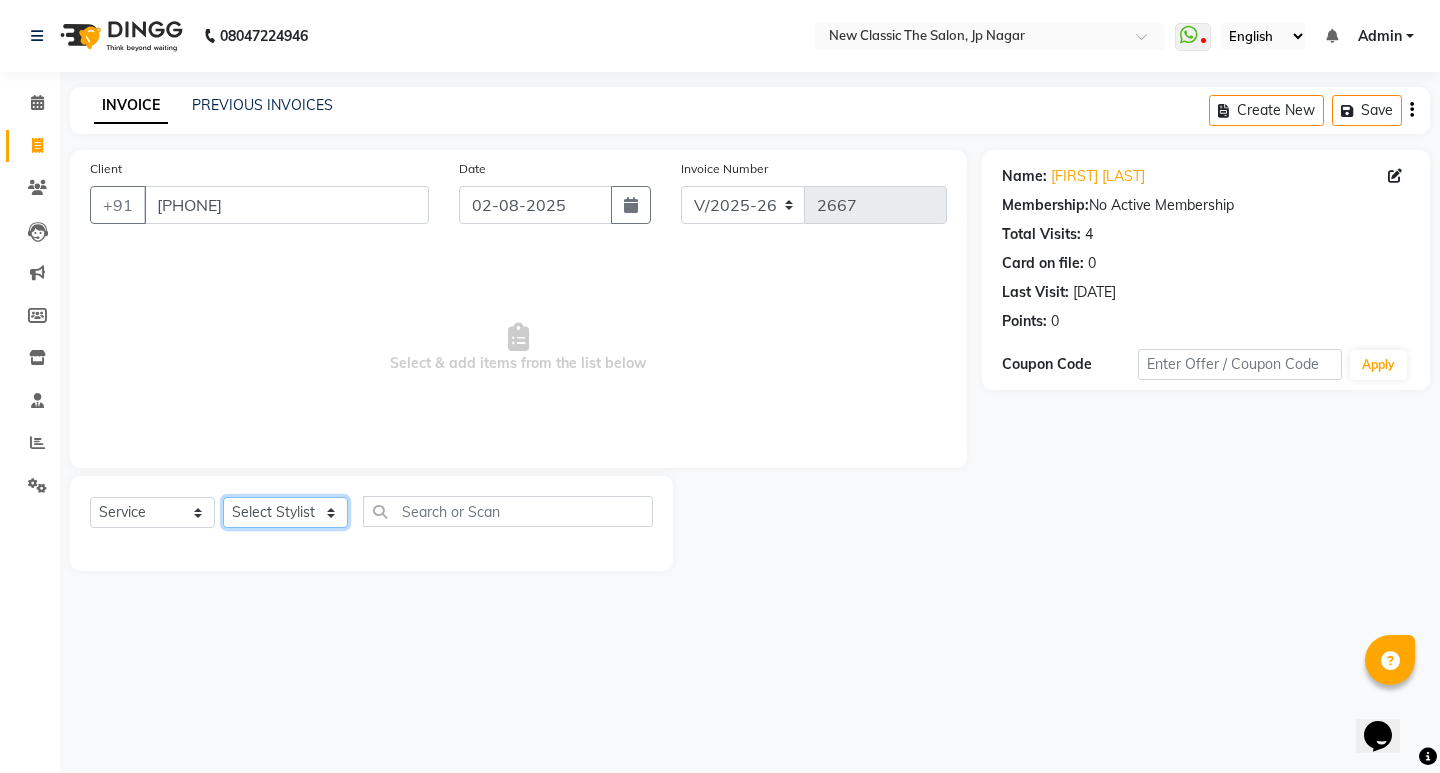 drag, startPoint x: 278, startPoint y: 513, endPoint x: 277, endPoint y: 502, distance: 11.045361 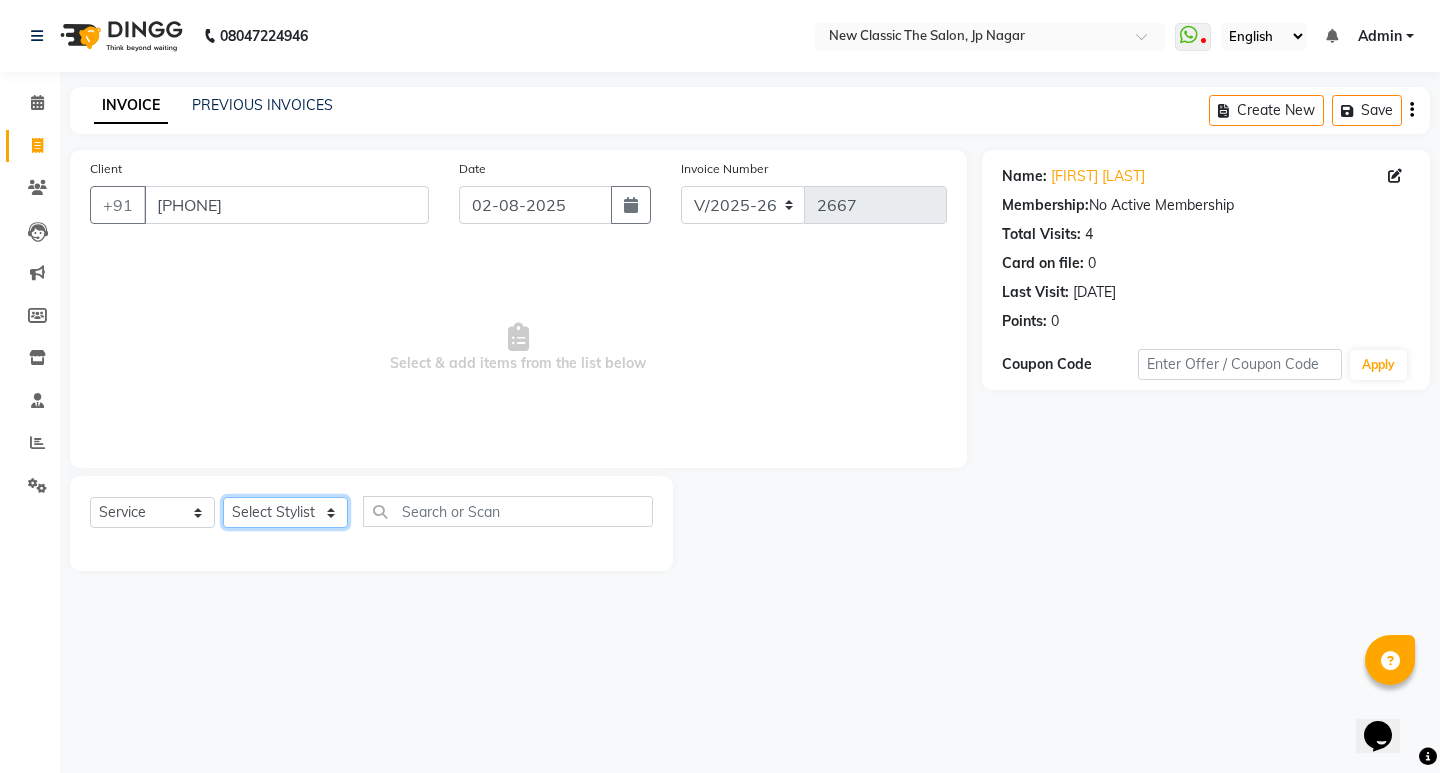 select on "85910" 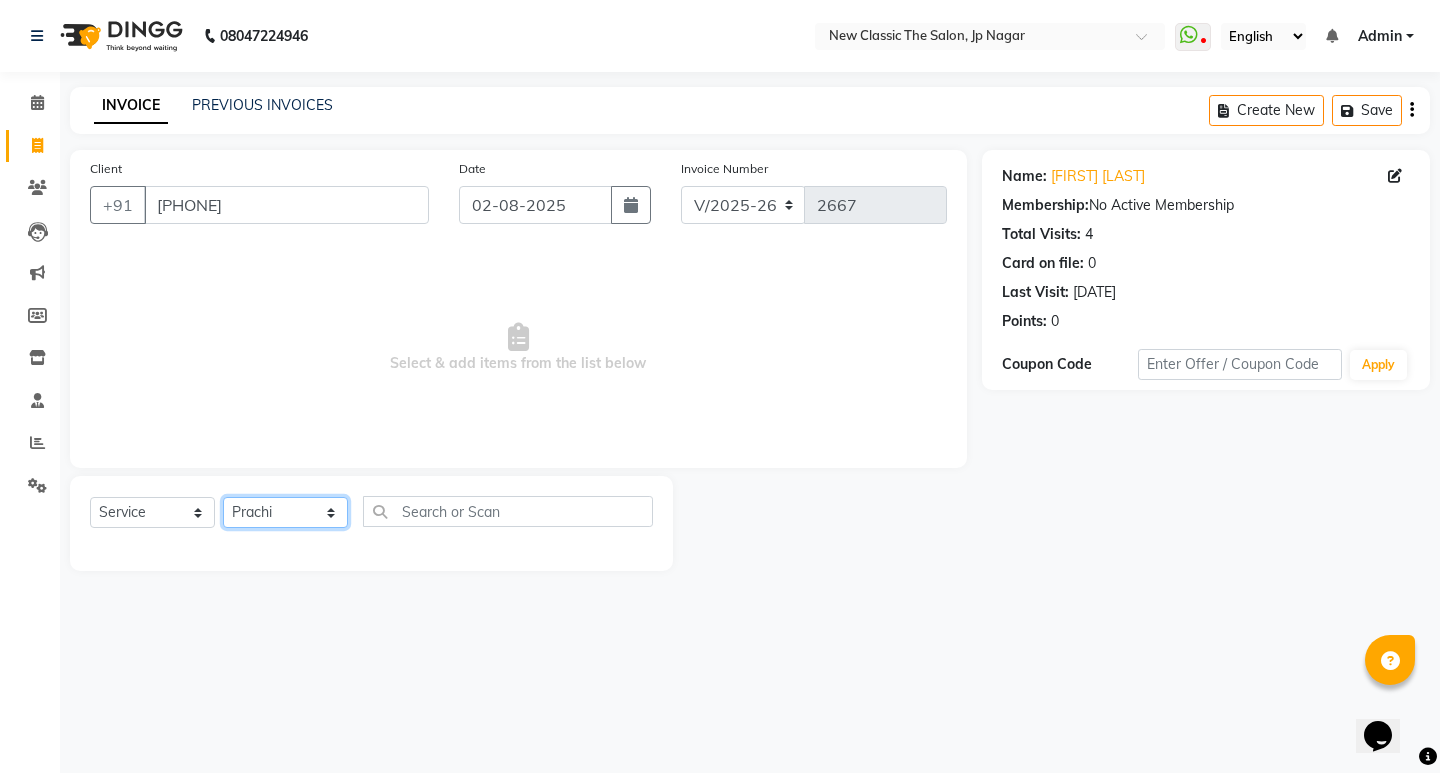 click on "Select Stylist [FIRST] [FIRST] [FIRST] [FIRST] [FIRST] [FIRST] [FIRST] [FIRST] [FIRST] [FIRST]" 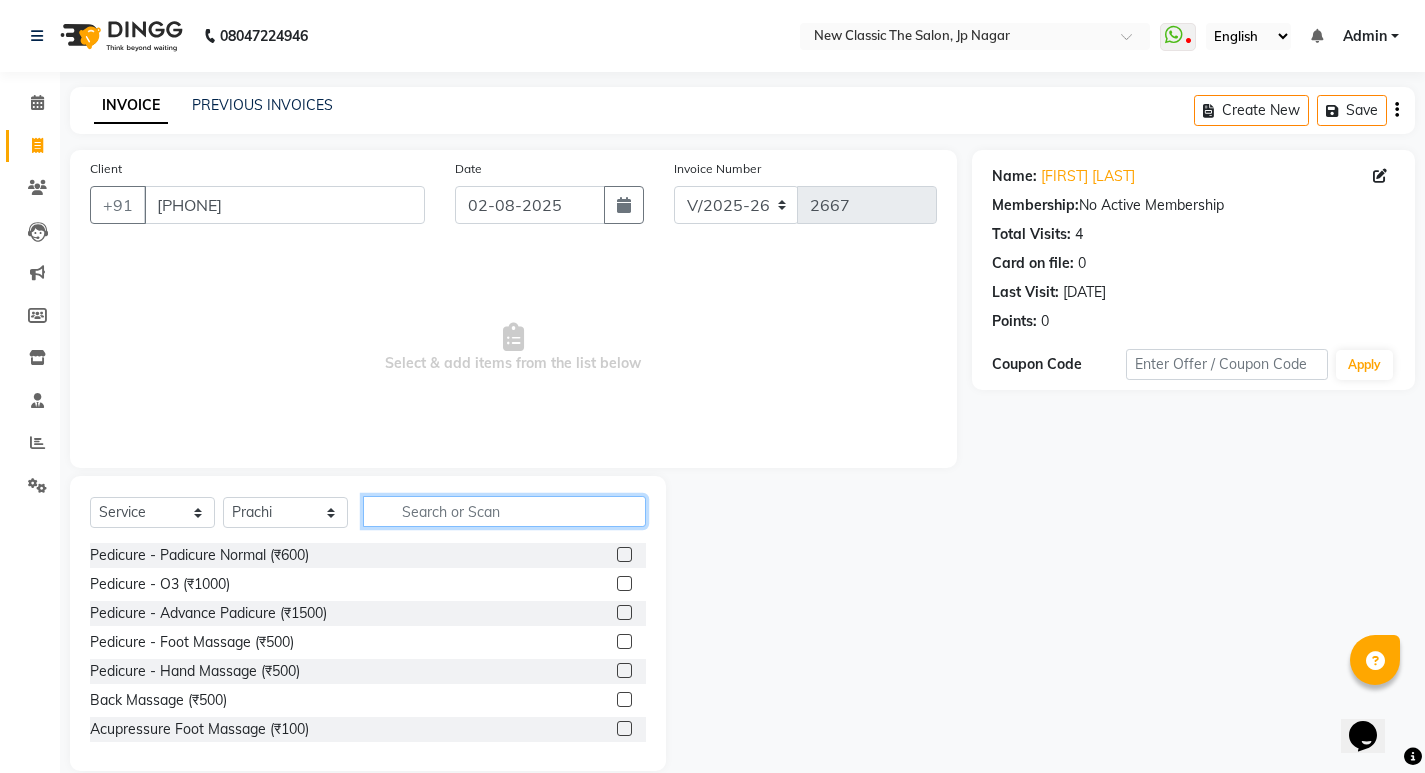 click 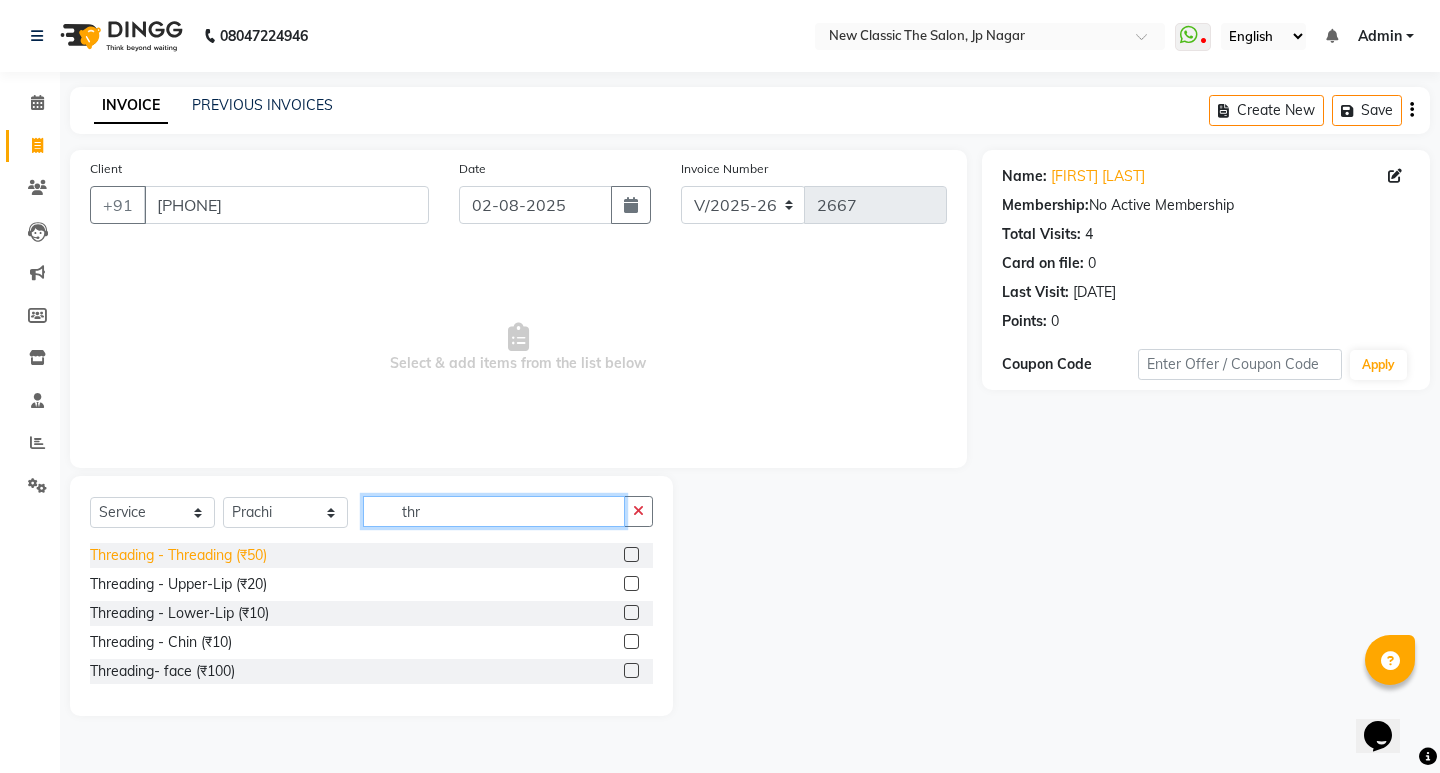 type on "thr" 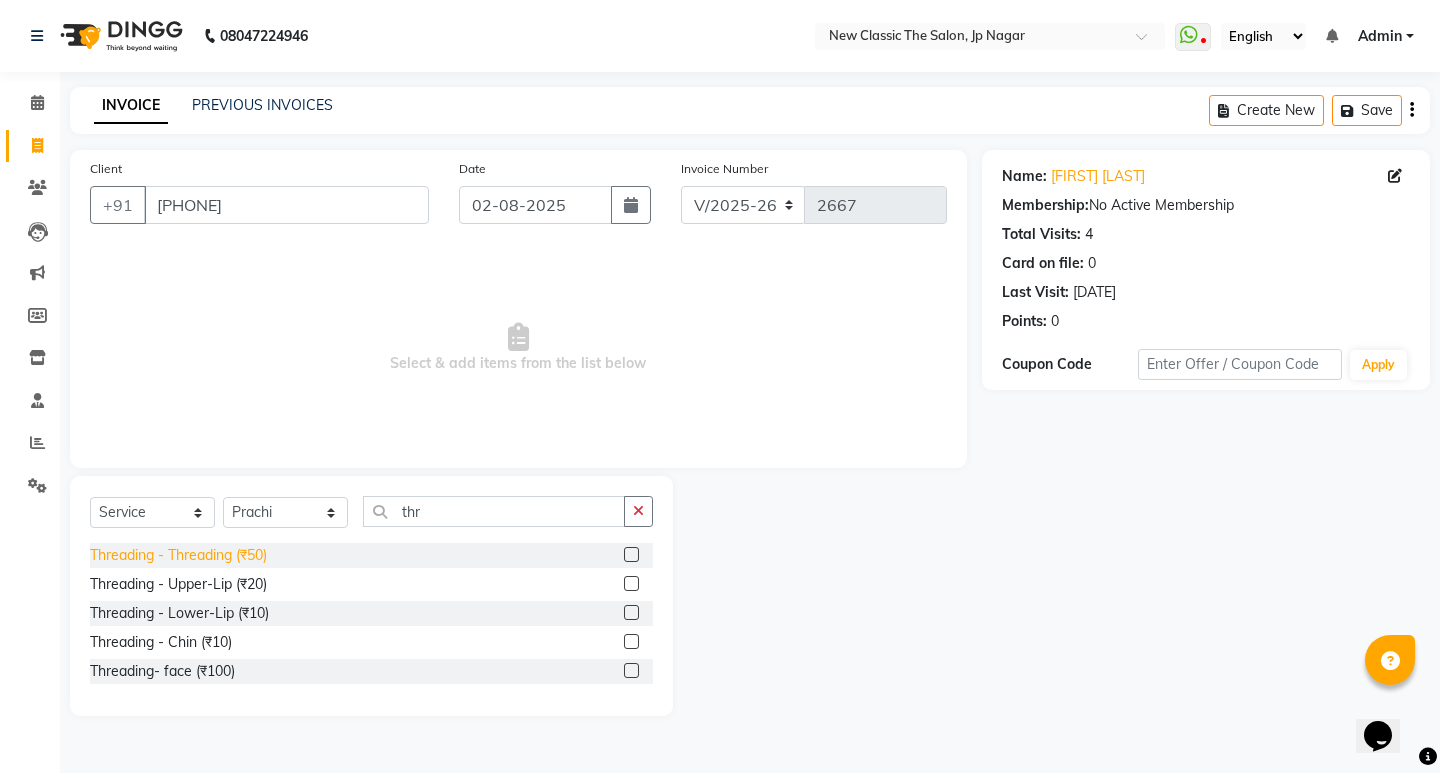 click on "Threading - Threading (₹50)" 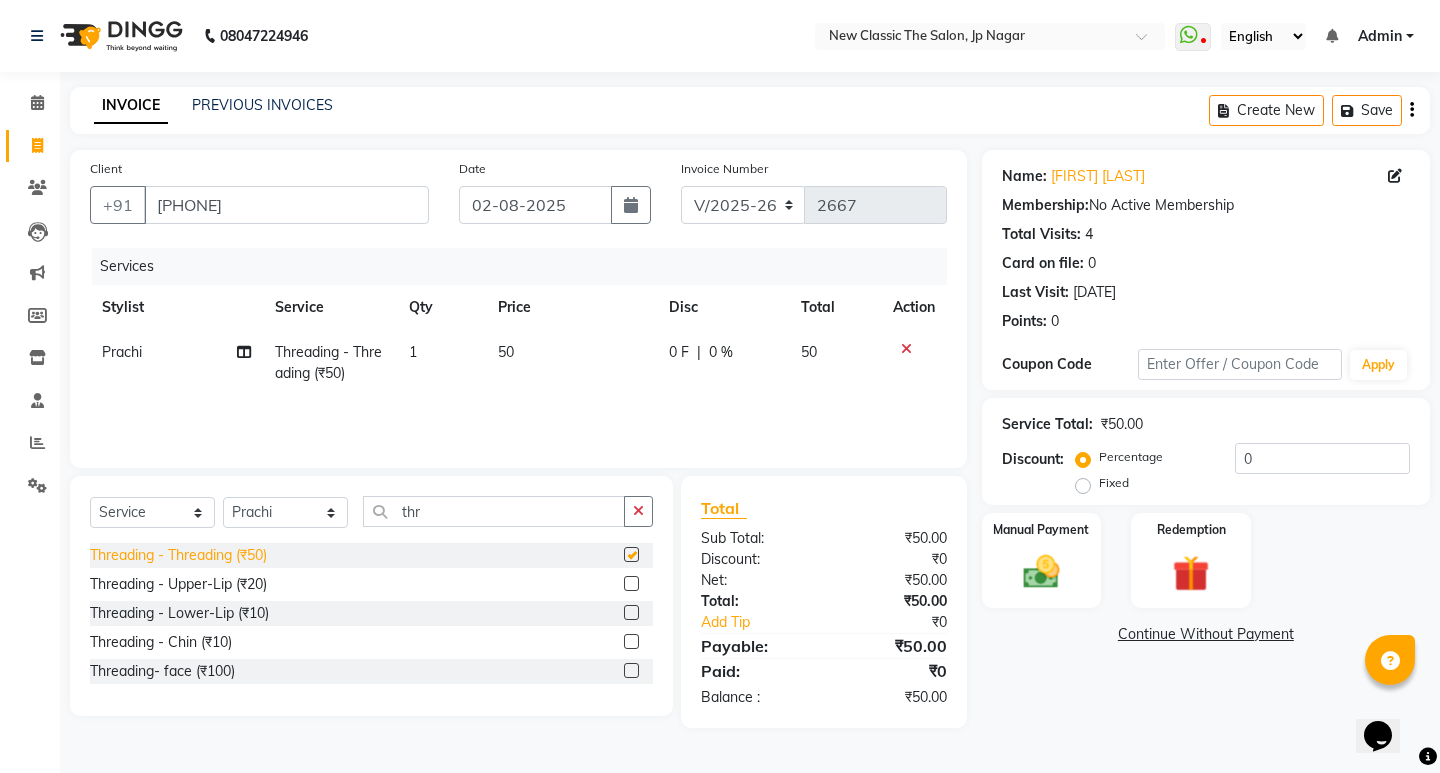 checkbox on "false" 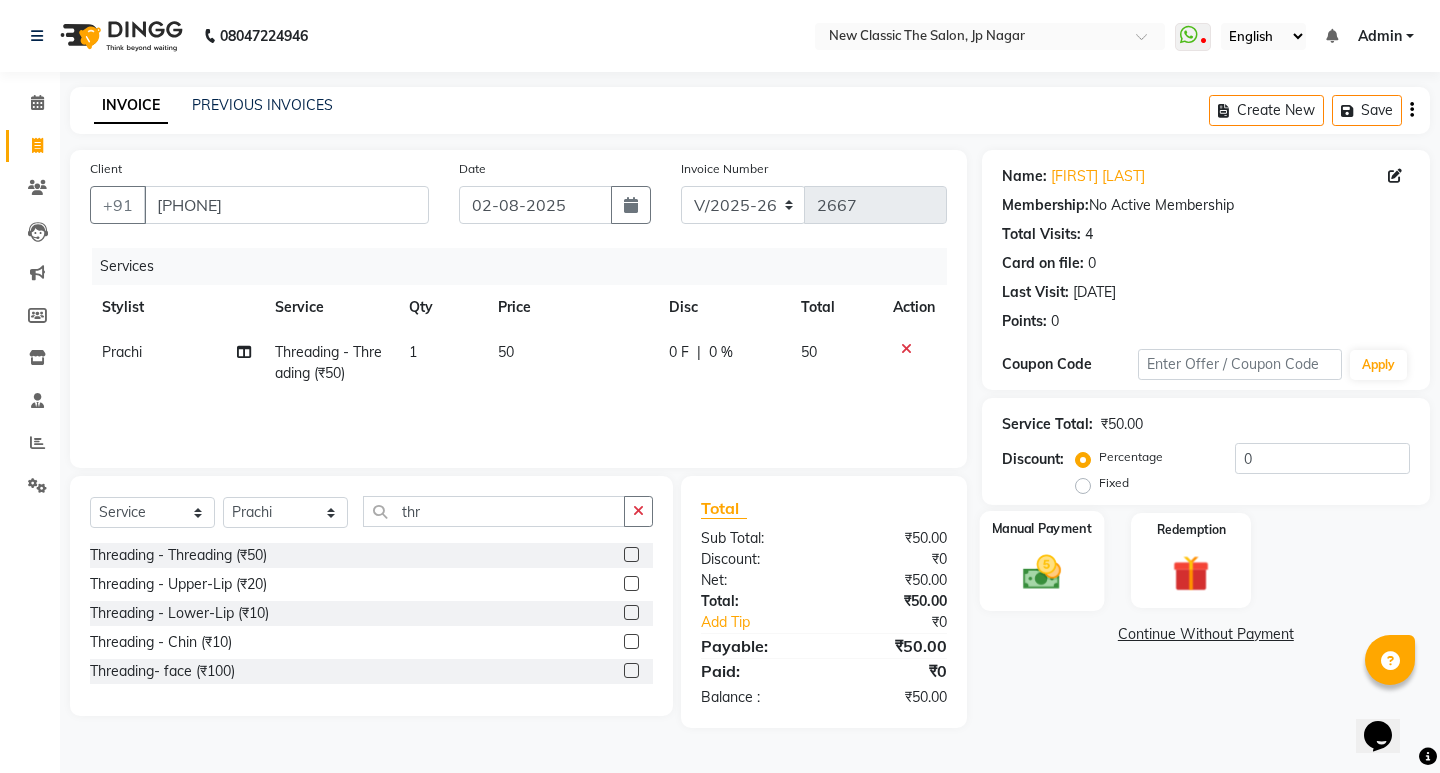 click 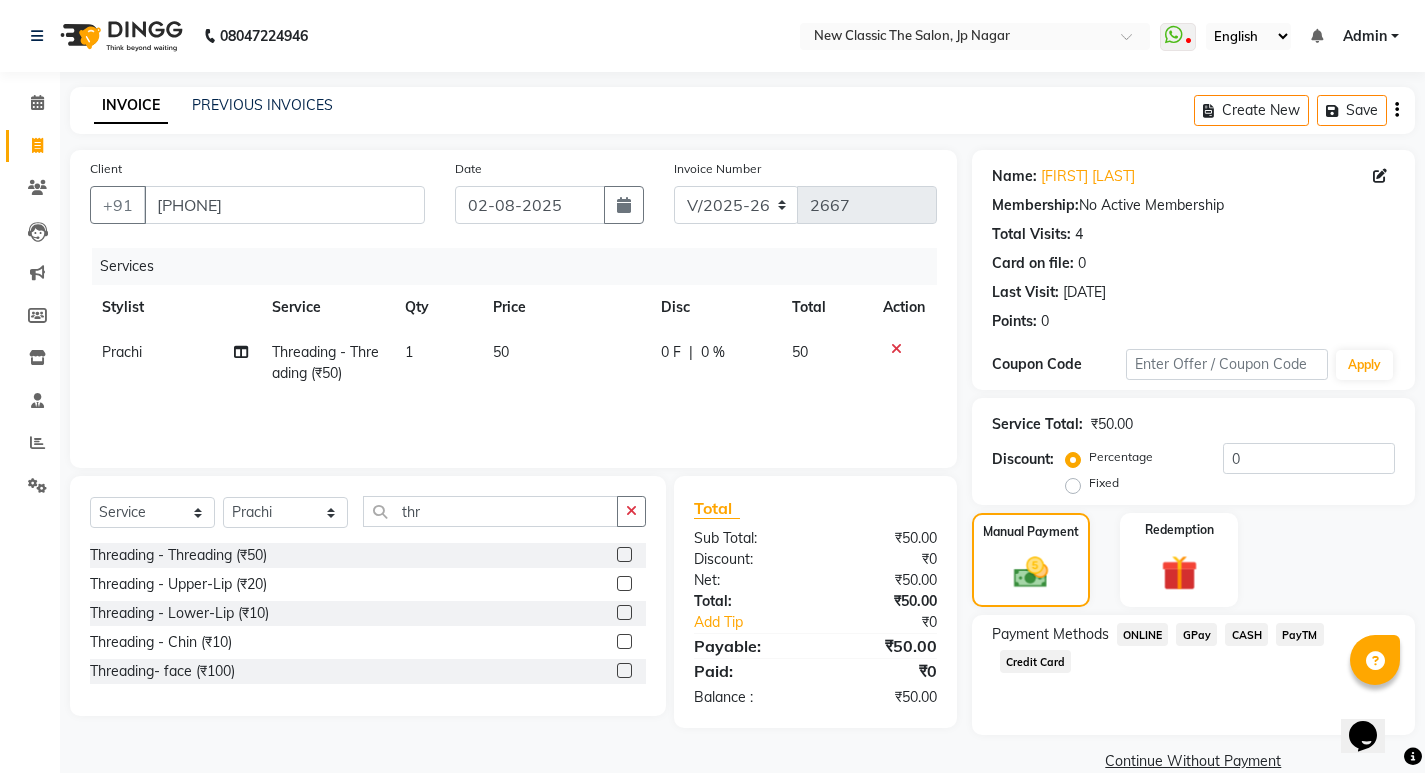 click on "CASH" 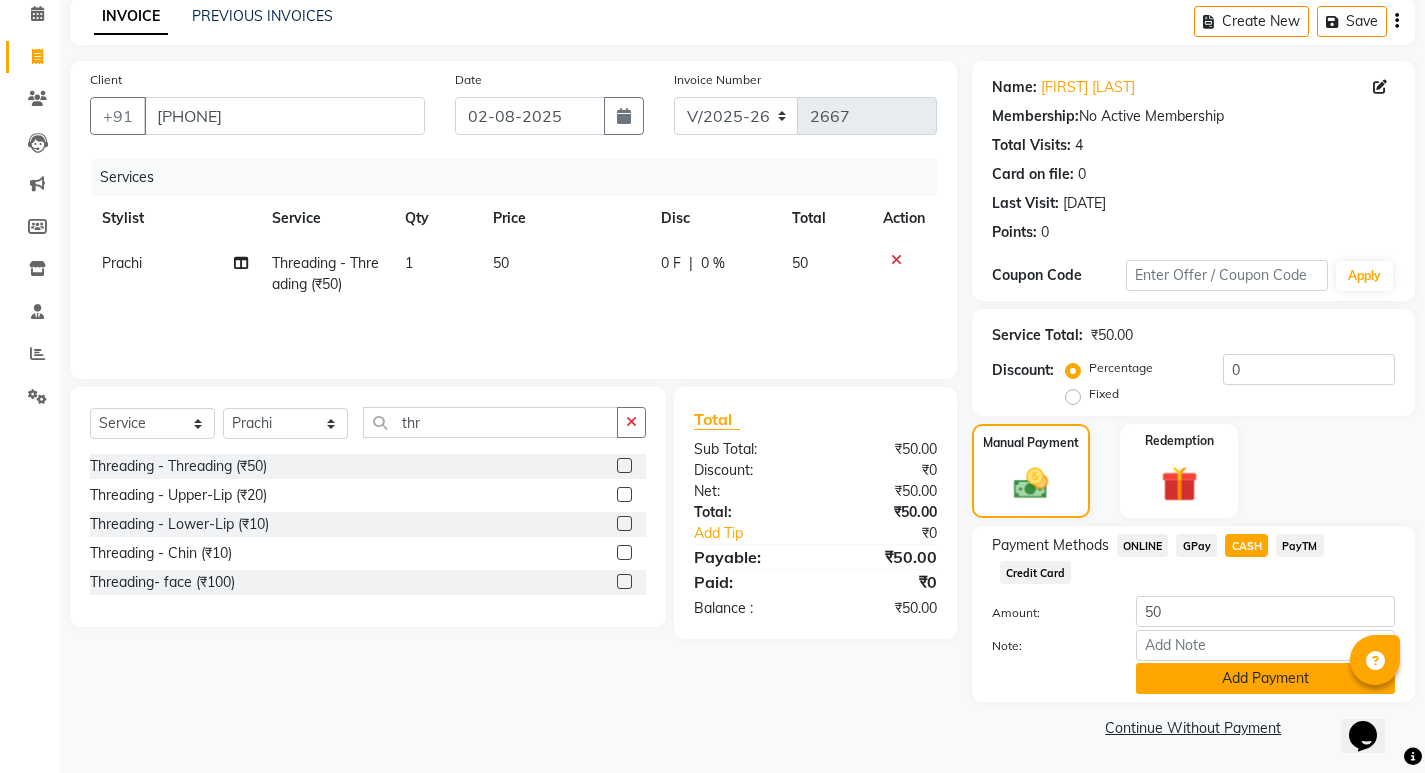 click on "Add Payment" 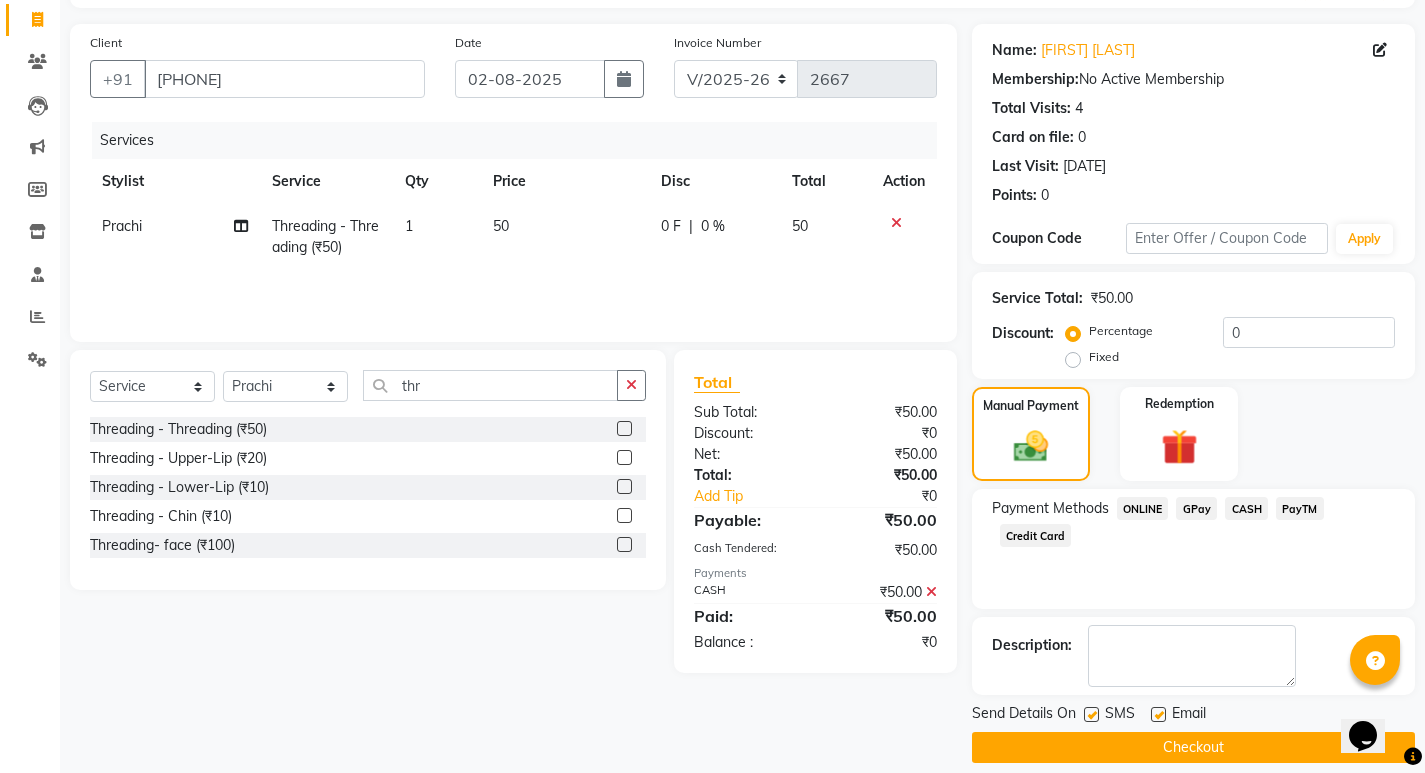 scroll, scrollTop: 146, scrollLeft: 0, axis: vertical 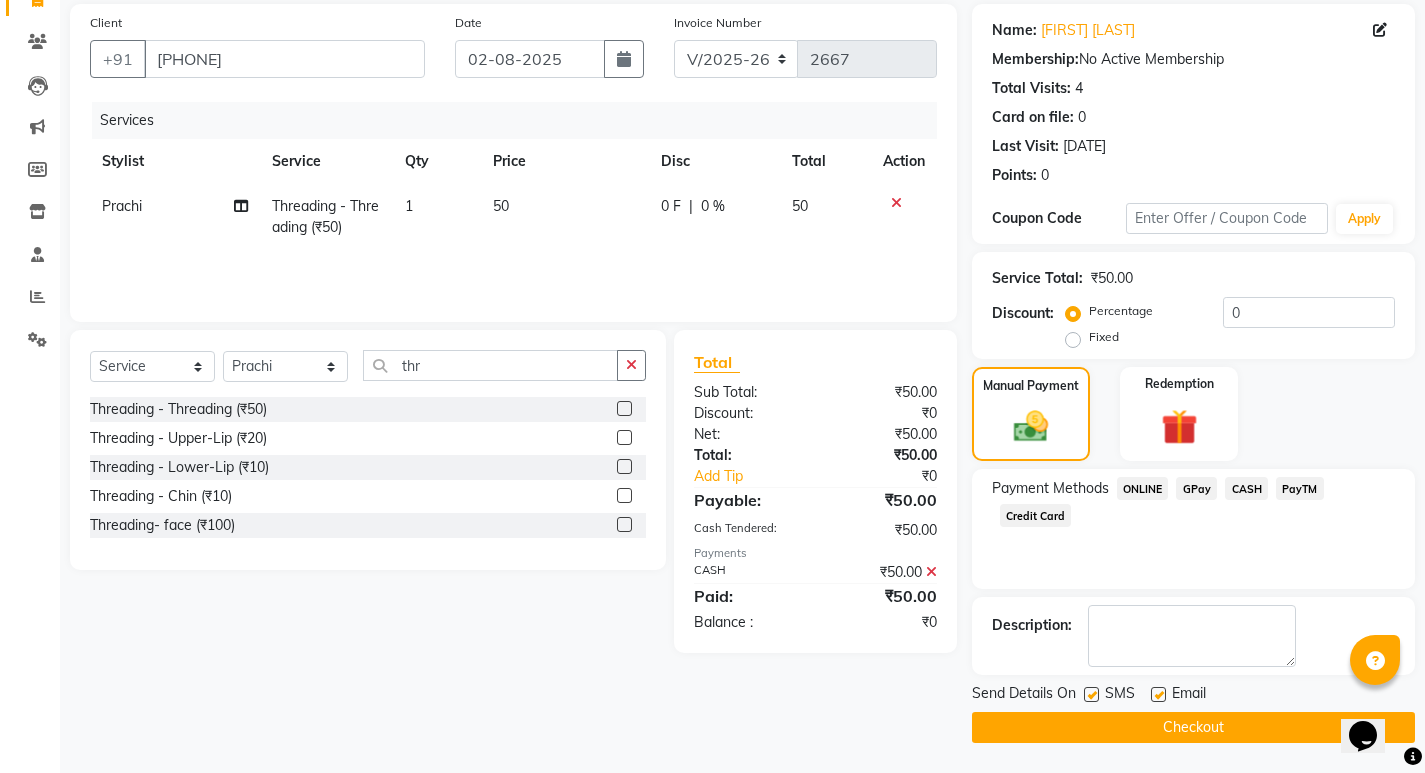 click on "Checkout" 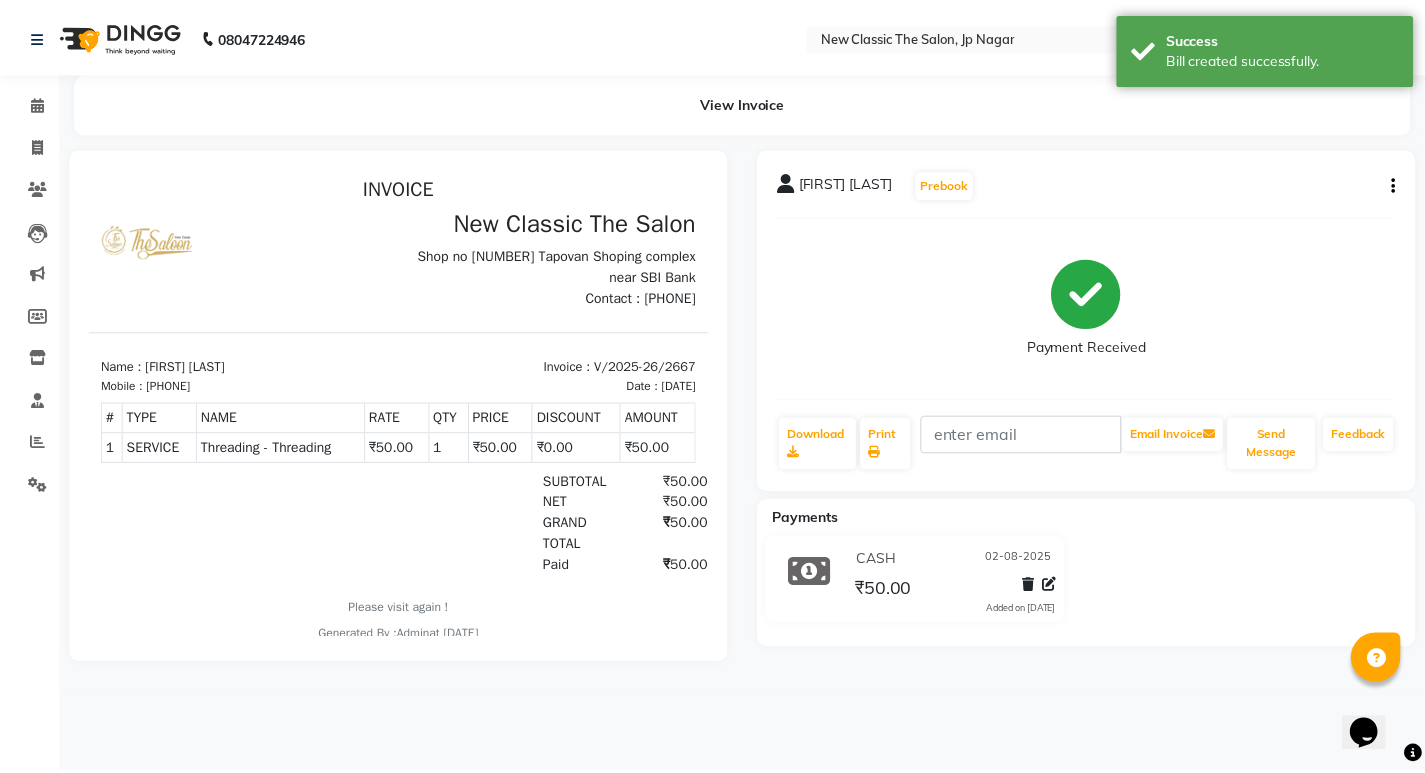 scroll, scrollTop: 0, scrollLeft: 0, axis: both 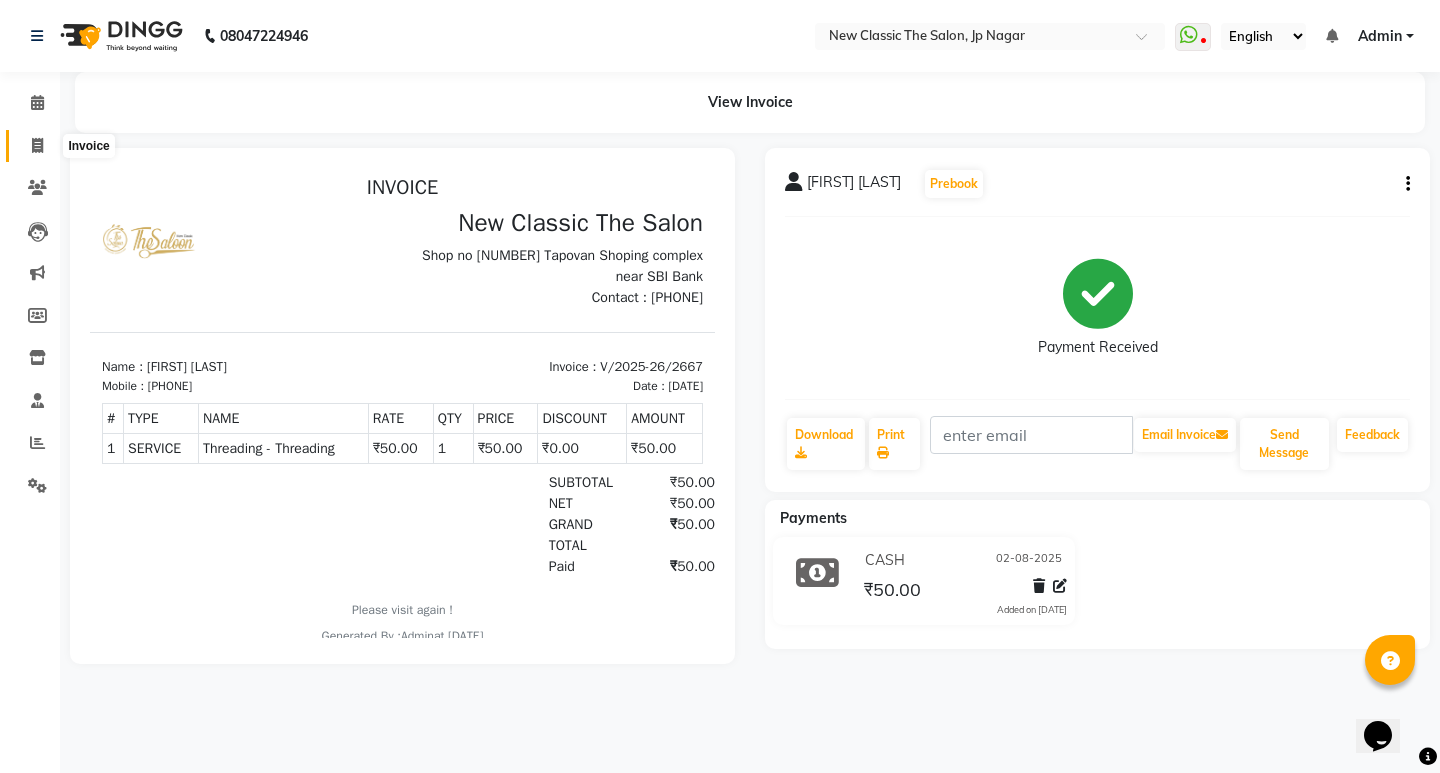 click 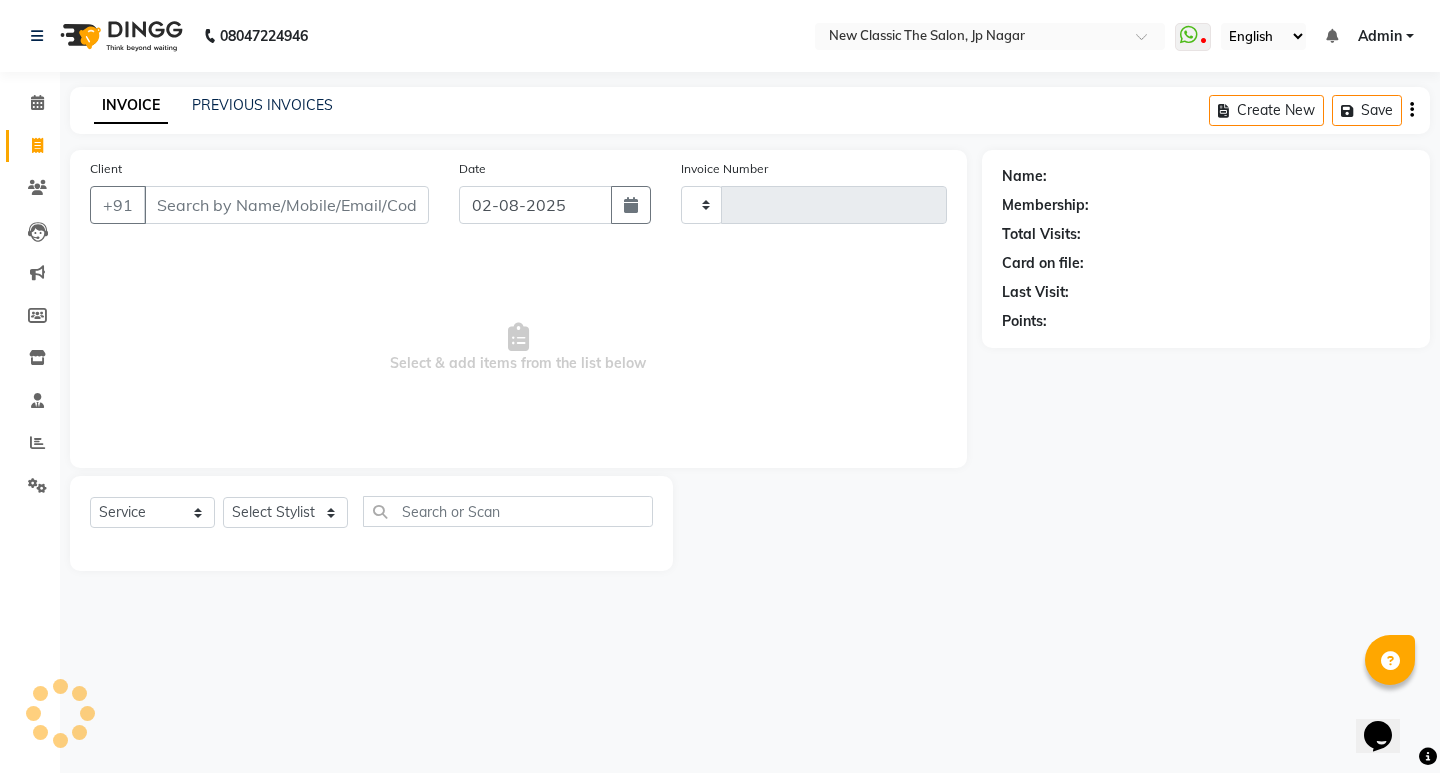 type on "2668" 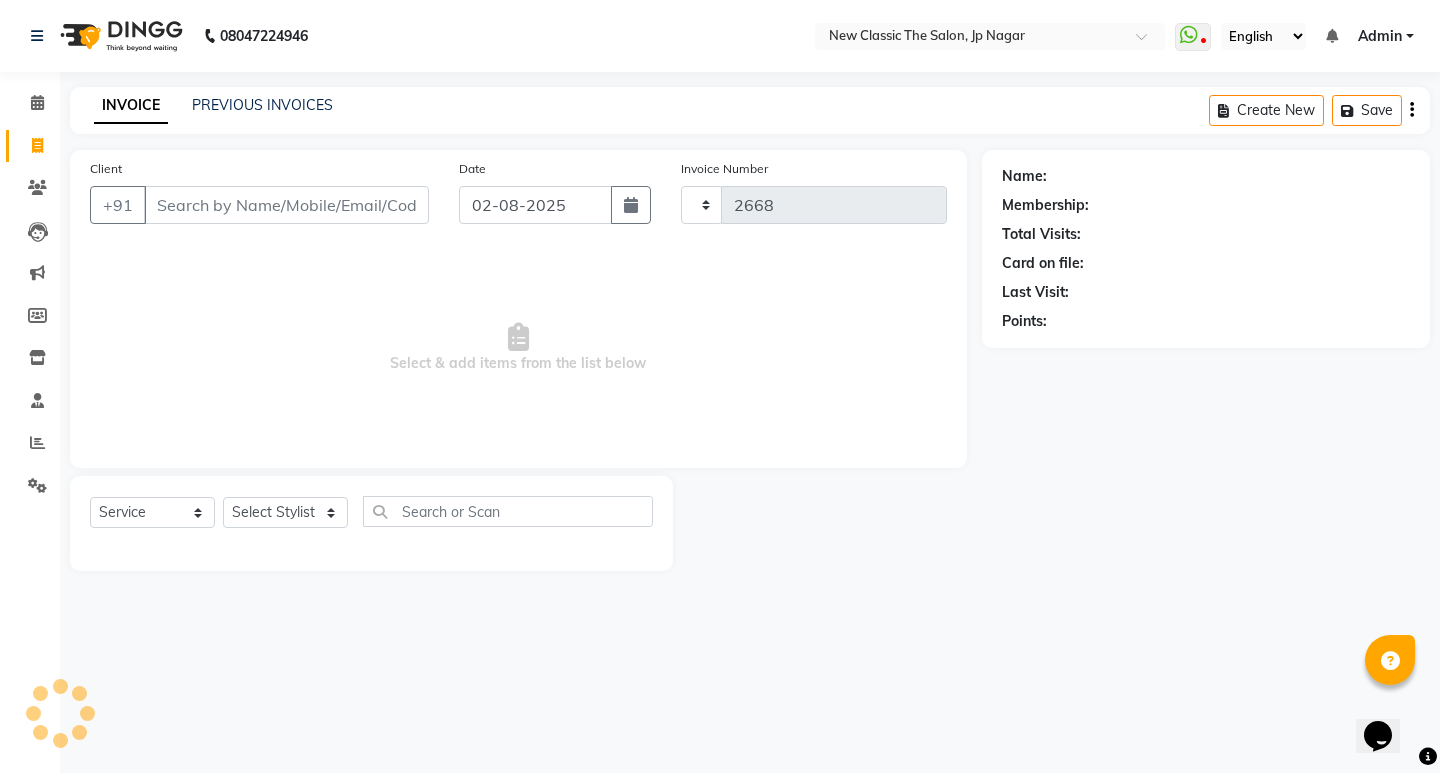 select on "4678" 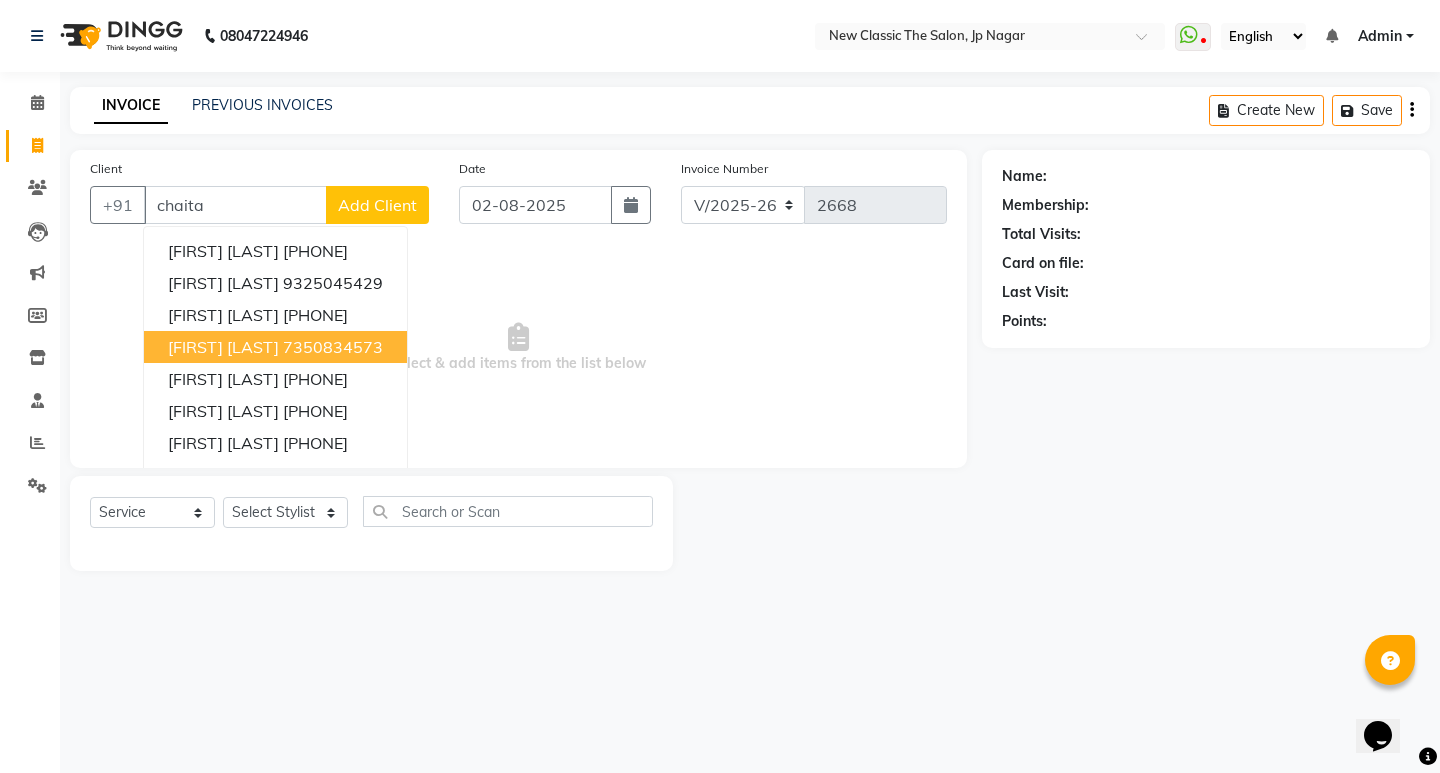 click on "[FIRST] [LAST]" at bounding box center (223, 347) 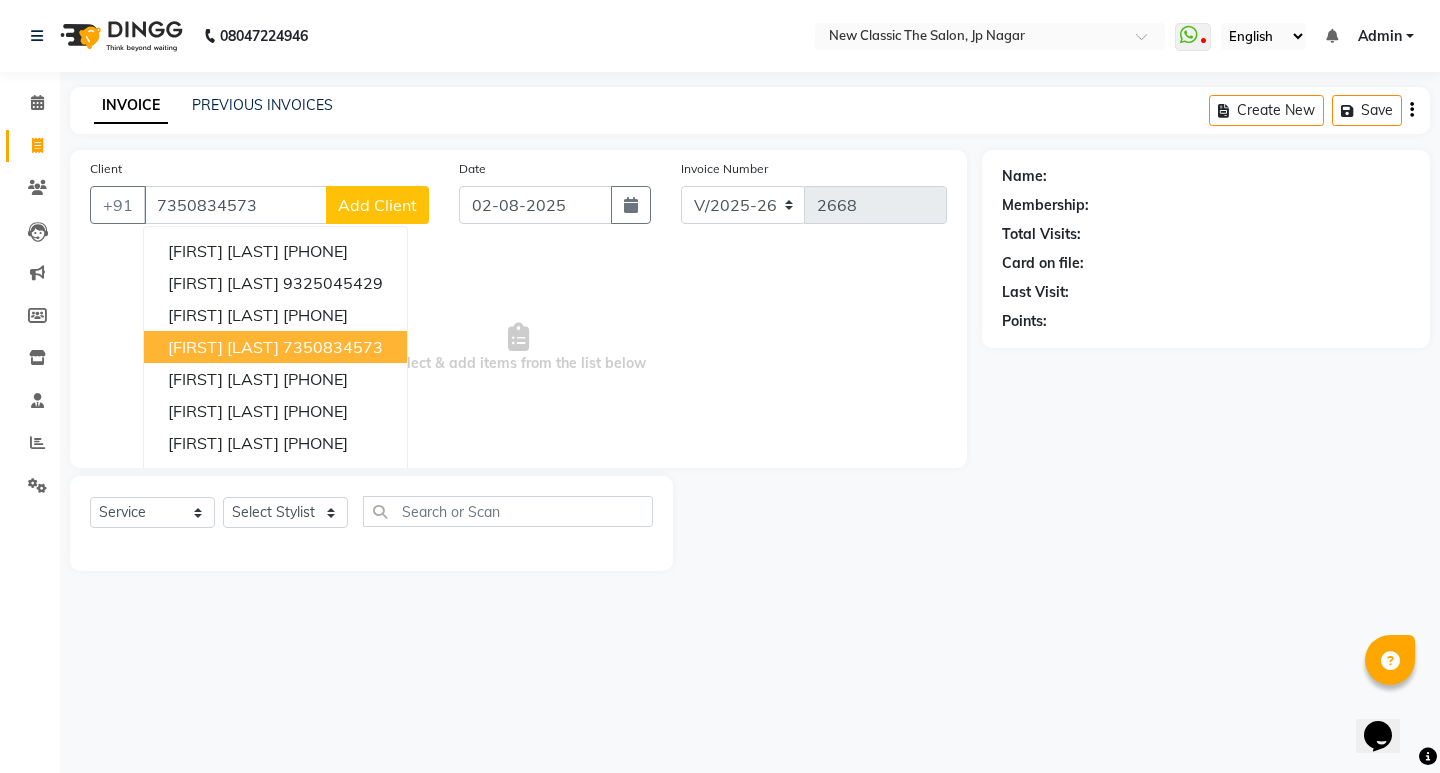 type on "7350834573" 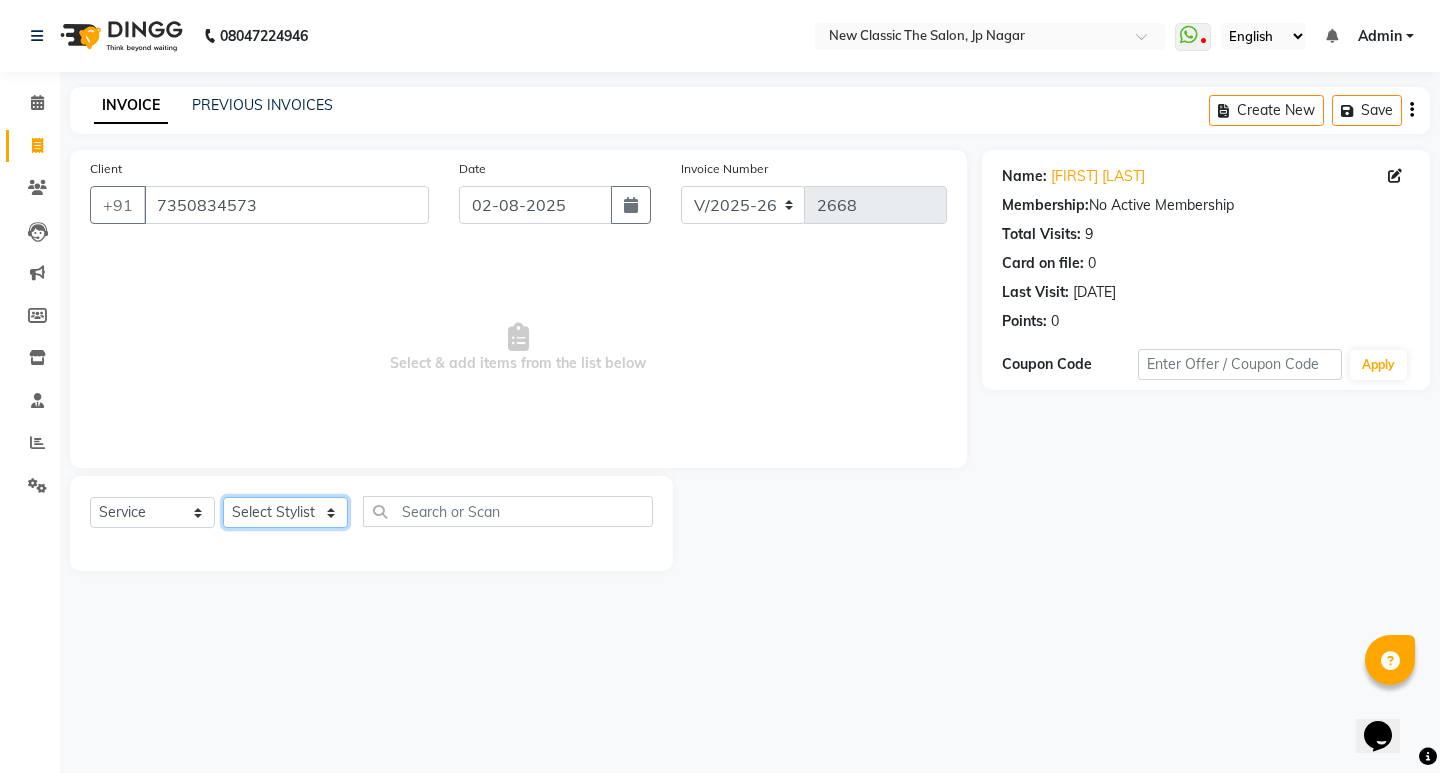 click on "Select Stylist [FIRST] [FIRST] [FIRST] [FIRST] [FIRST] [FIRST] [FIRST] [FIRST] [FIRST] [FIRST]" 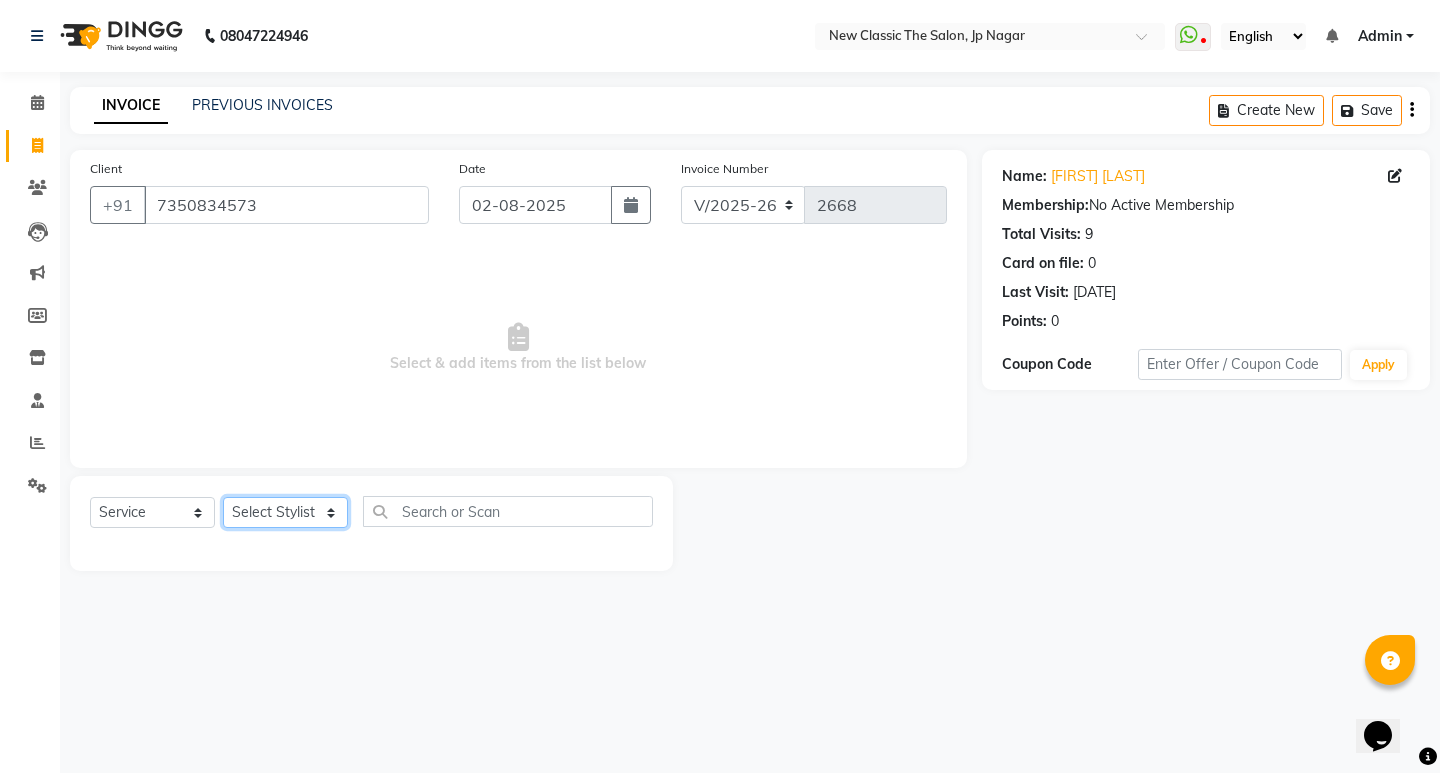 select on "27632" 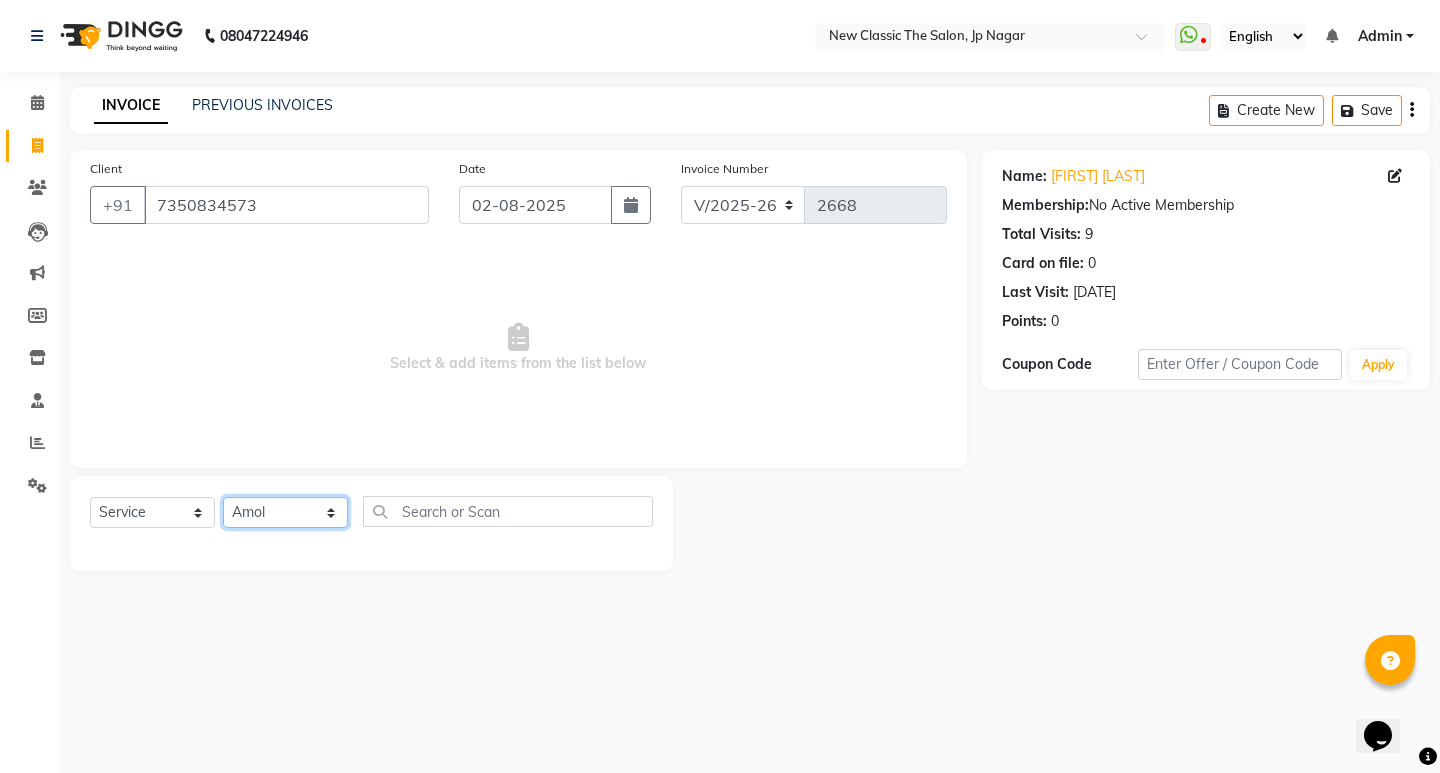 click on "Select Stylist [FIRST] [FIRST] [FIRST] [FIRST] [FIRST] [FIRST] [FIRST] [FIRST] [FIRST] [FIRST]" 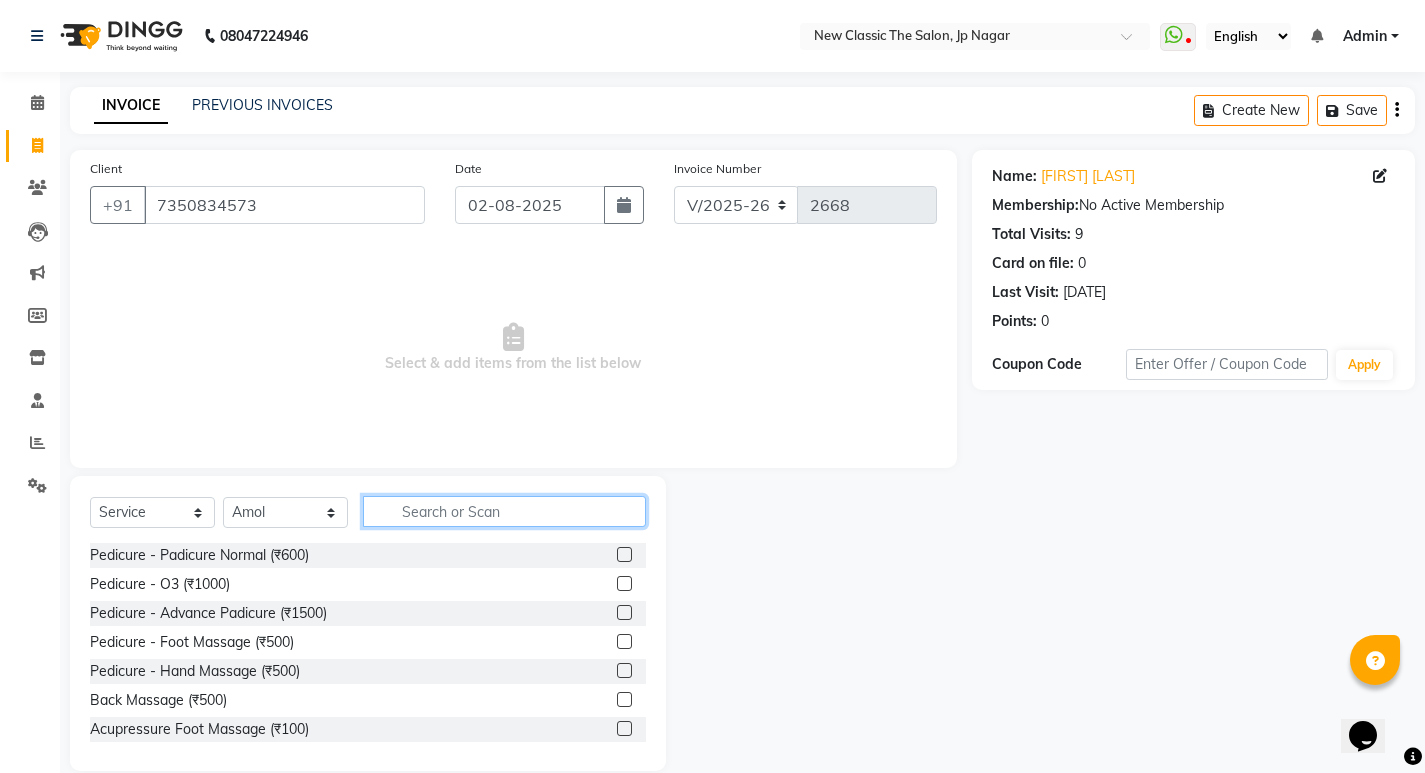 click 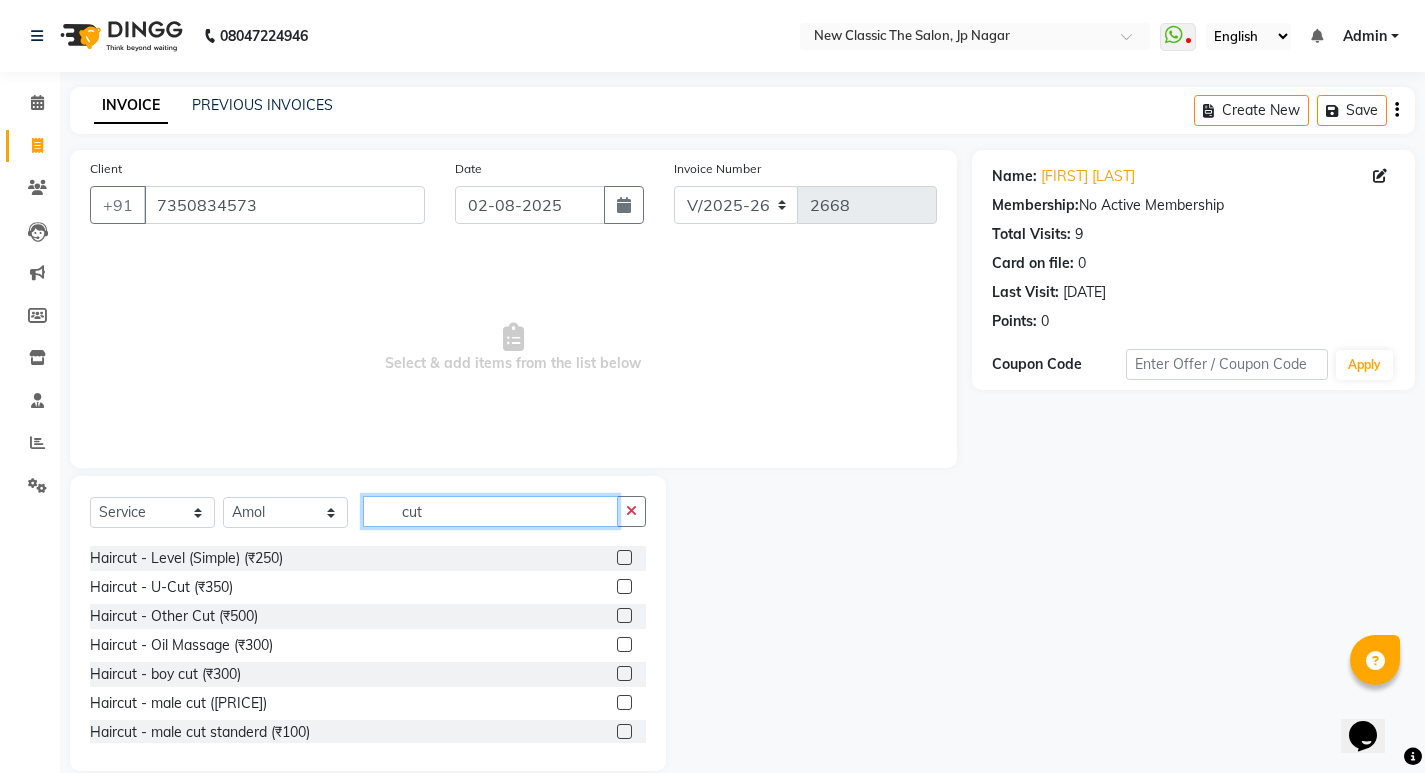 scroll, scrollTop: 100, scrollLeft: 0, axis: vertical 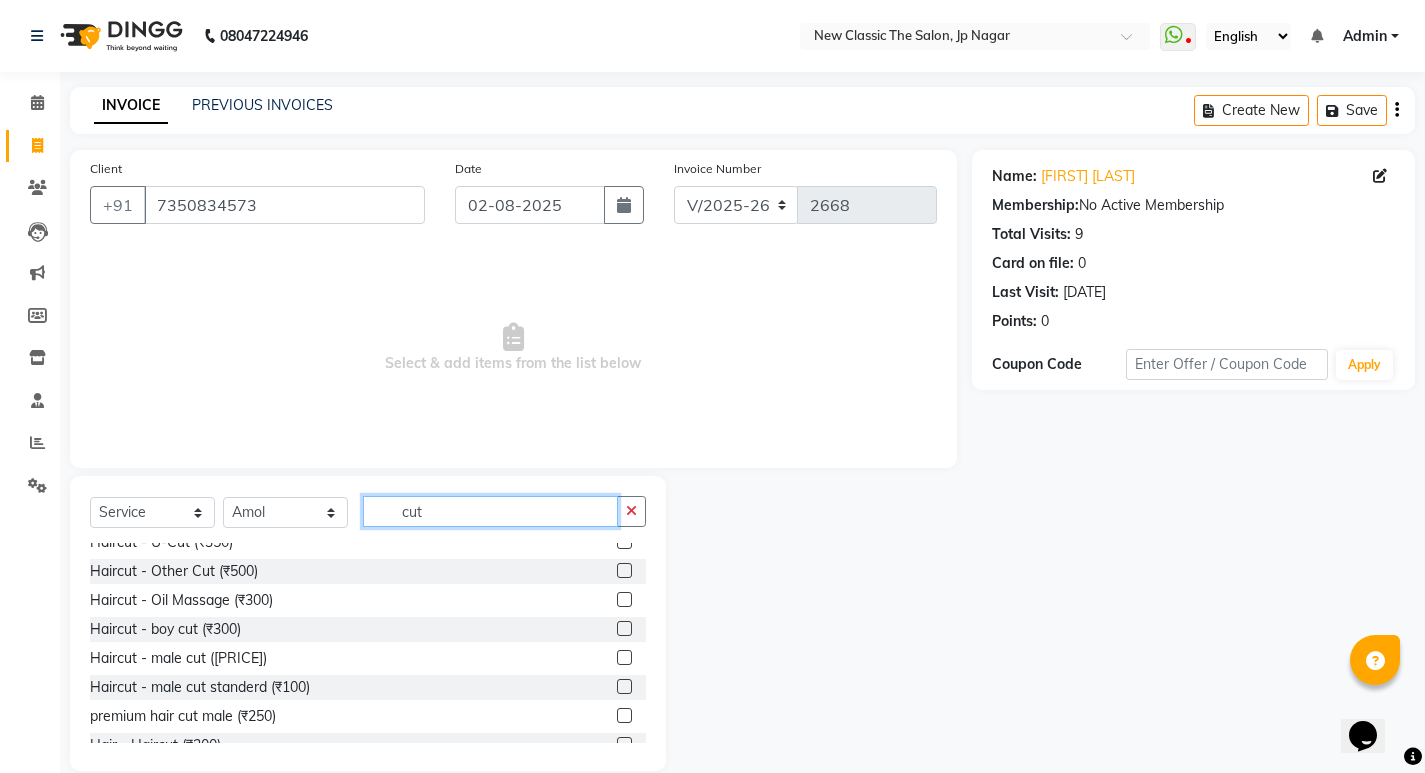 type on "cut" 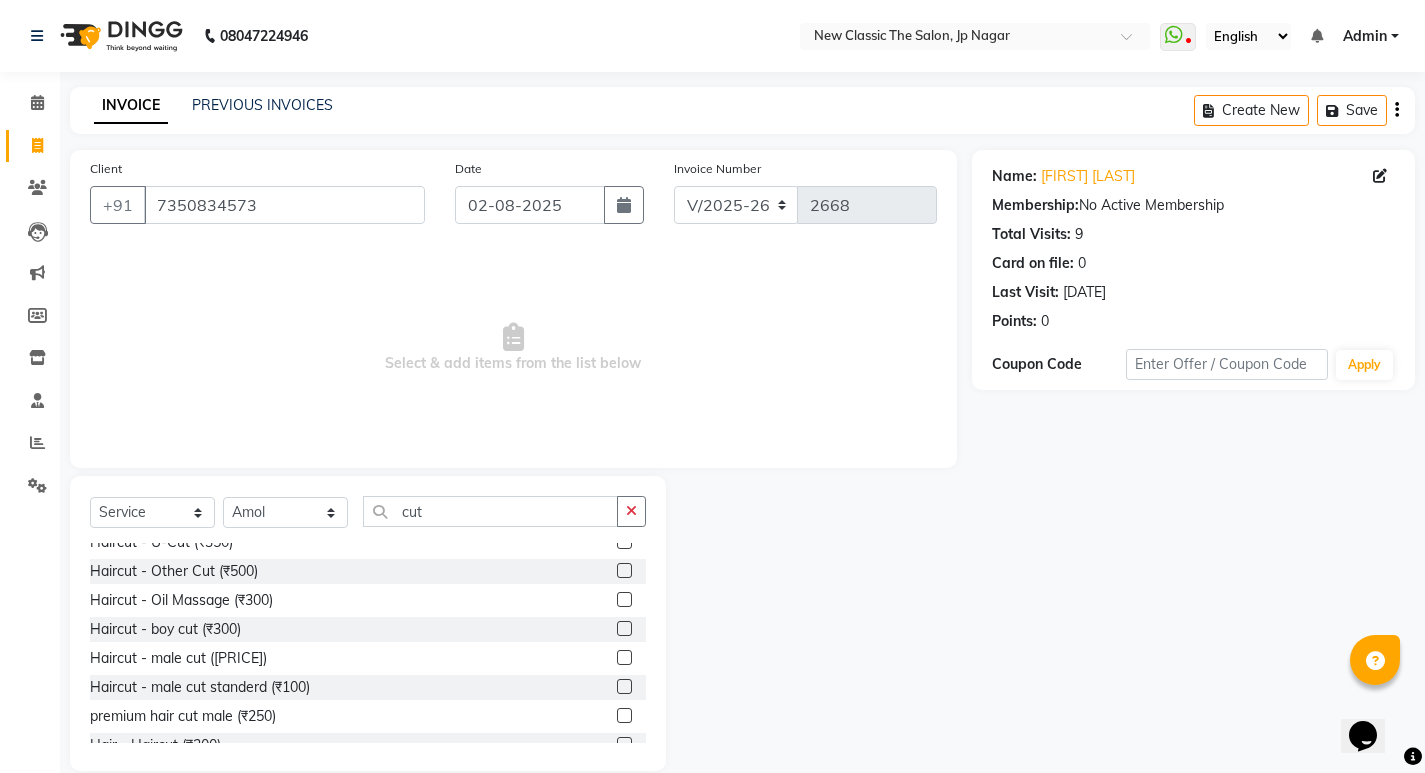 click 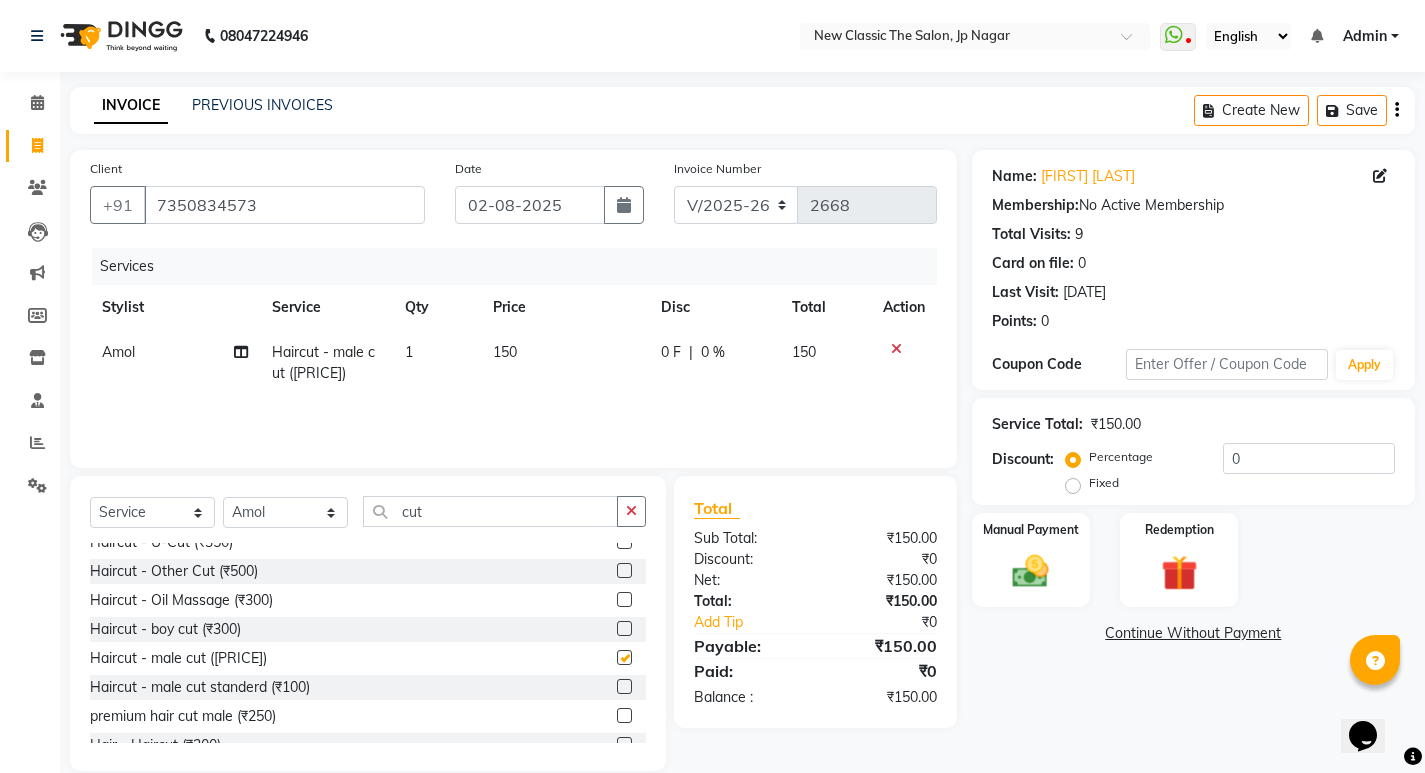 checkbox on "false" 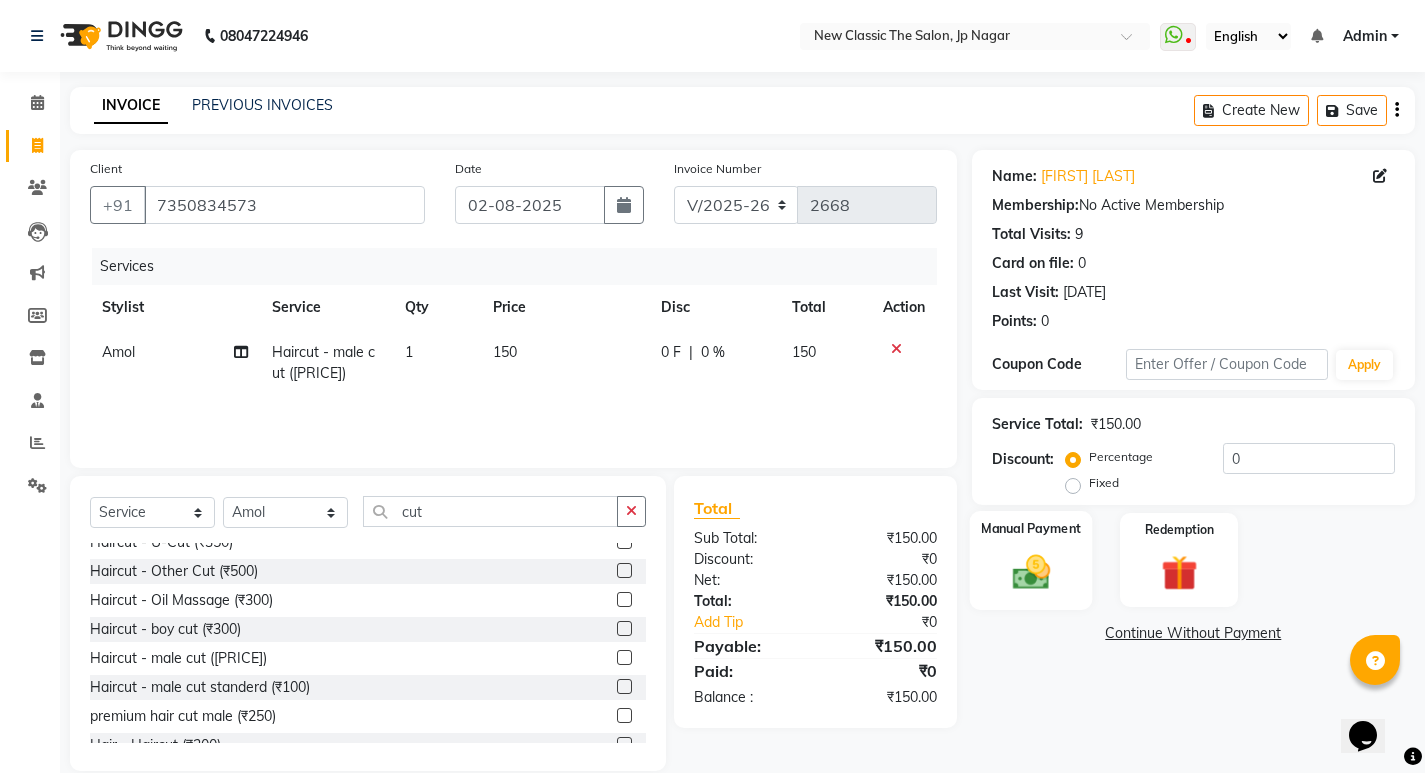 click 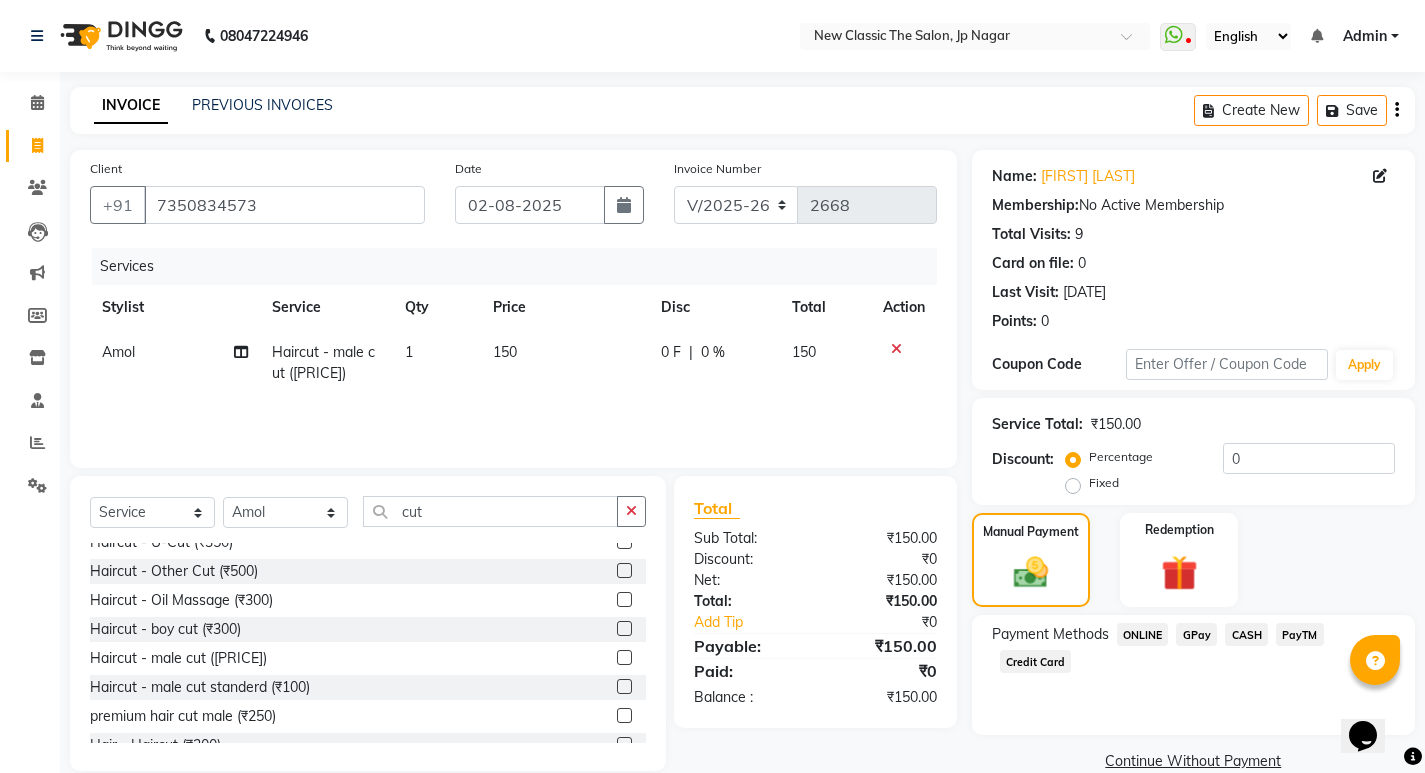 click on "ONLINE" 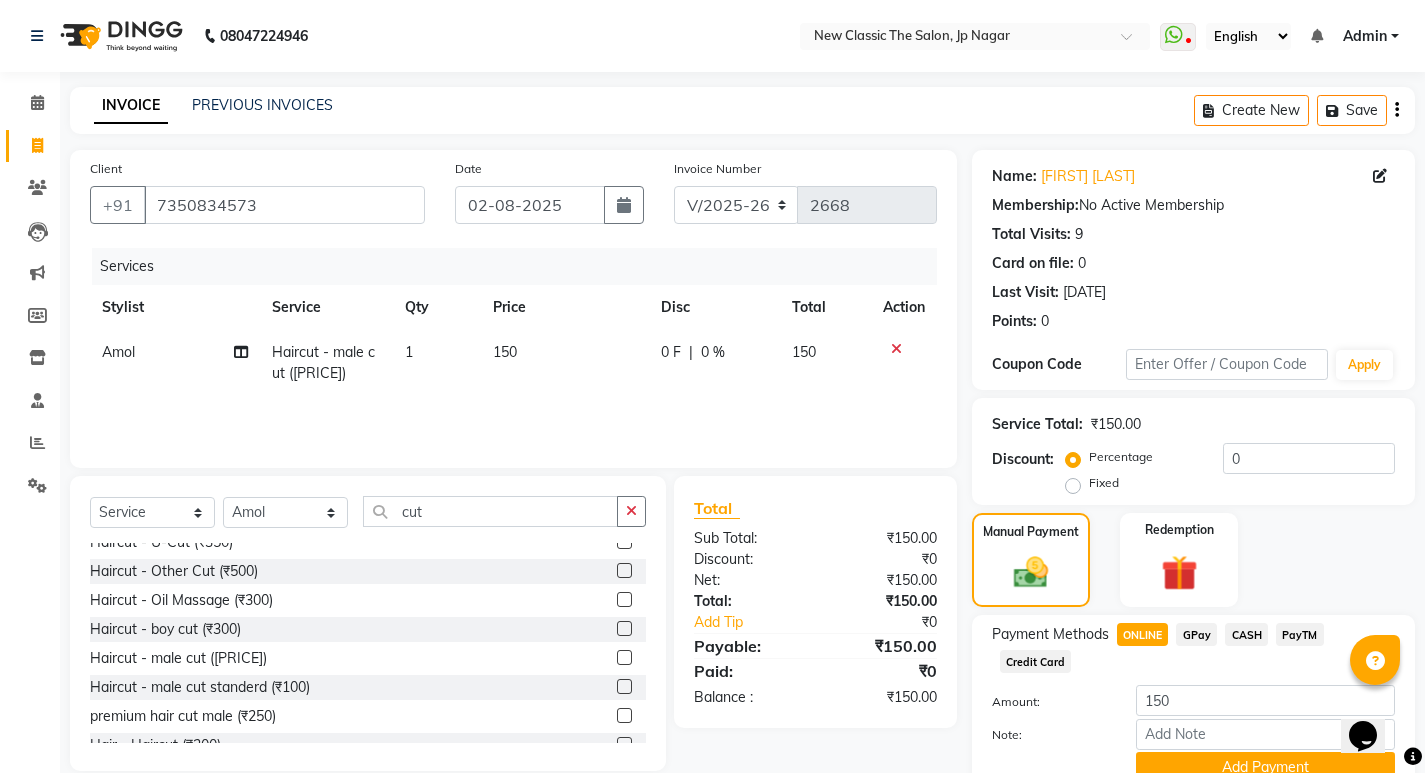 click on "PayTM" 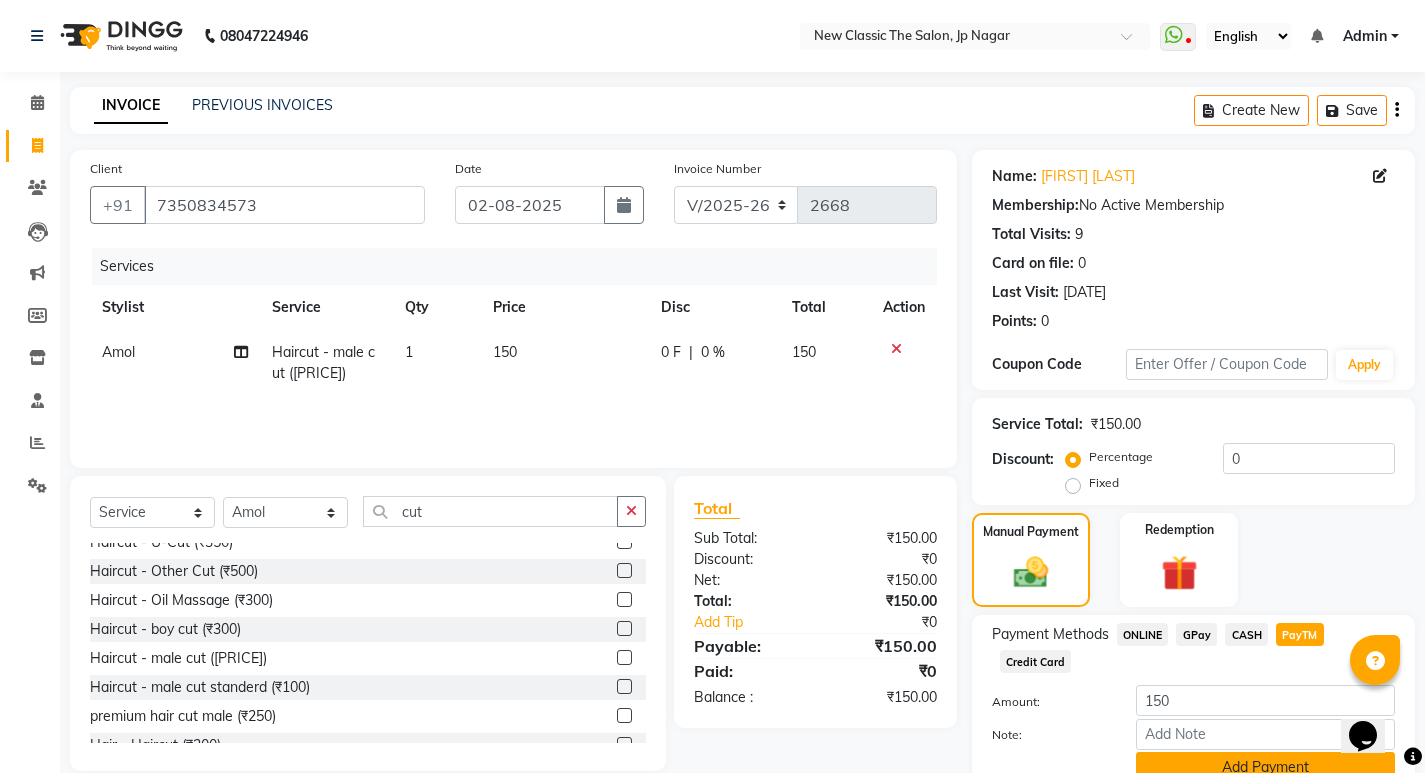 click on "Add Payment" 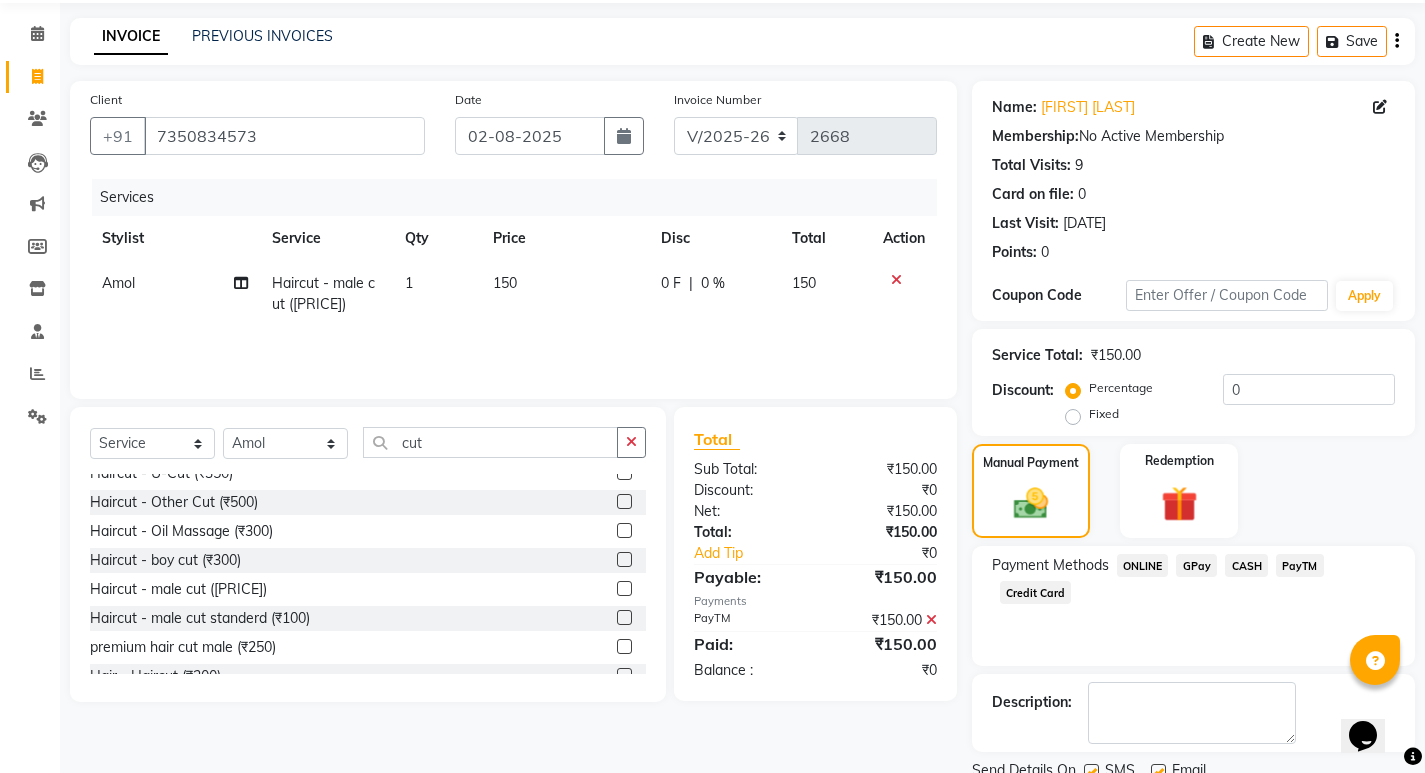 scroll, scrollTop: 146, scrollLeft: 0, axis: vertical 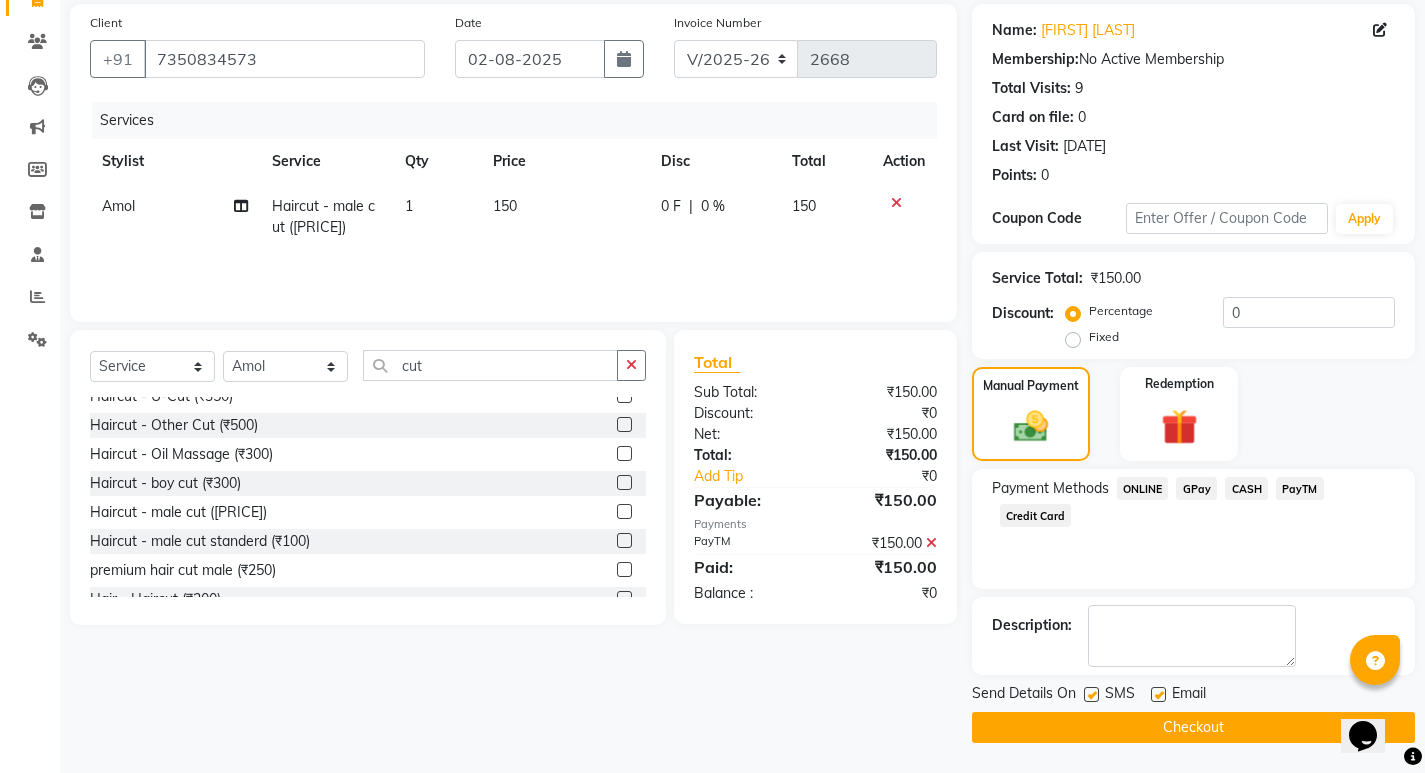 click on "Checkout" 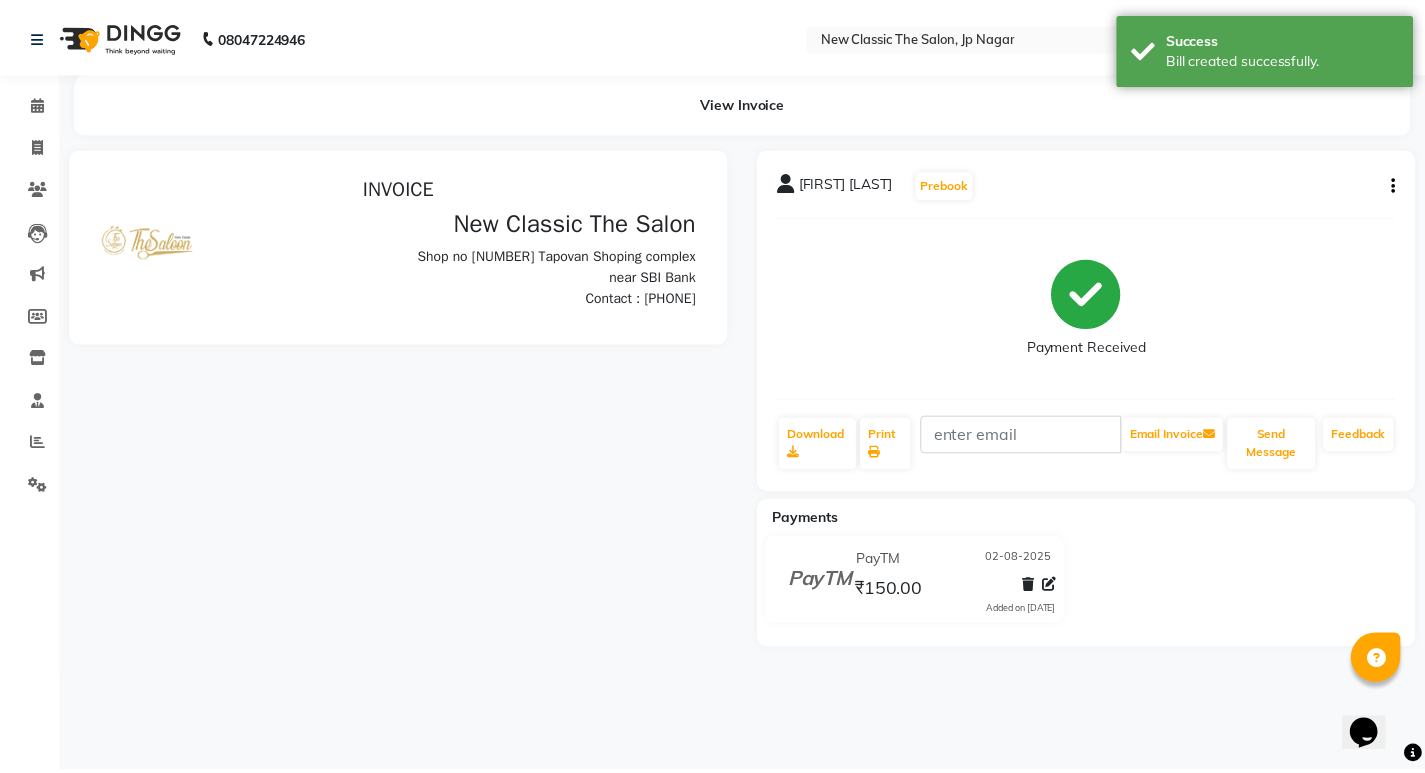 scroll, scrollTop: 0, scrollLeft: 0, axis: both 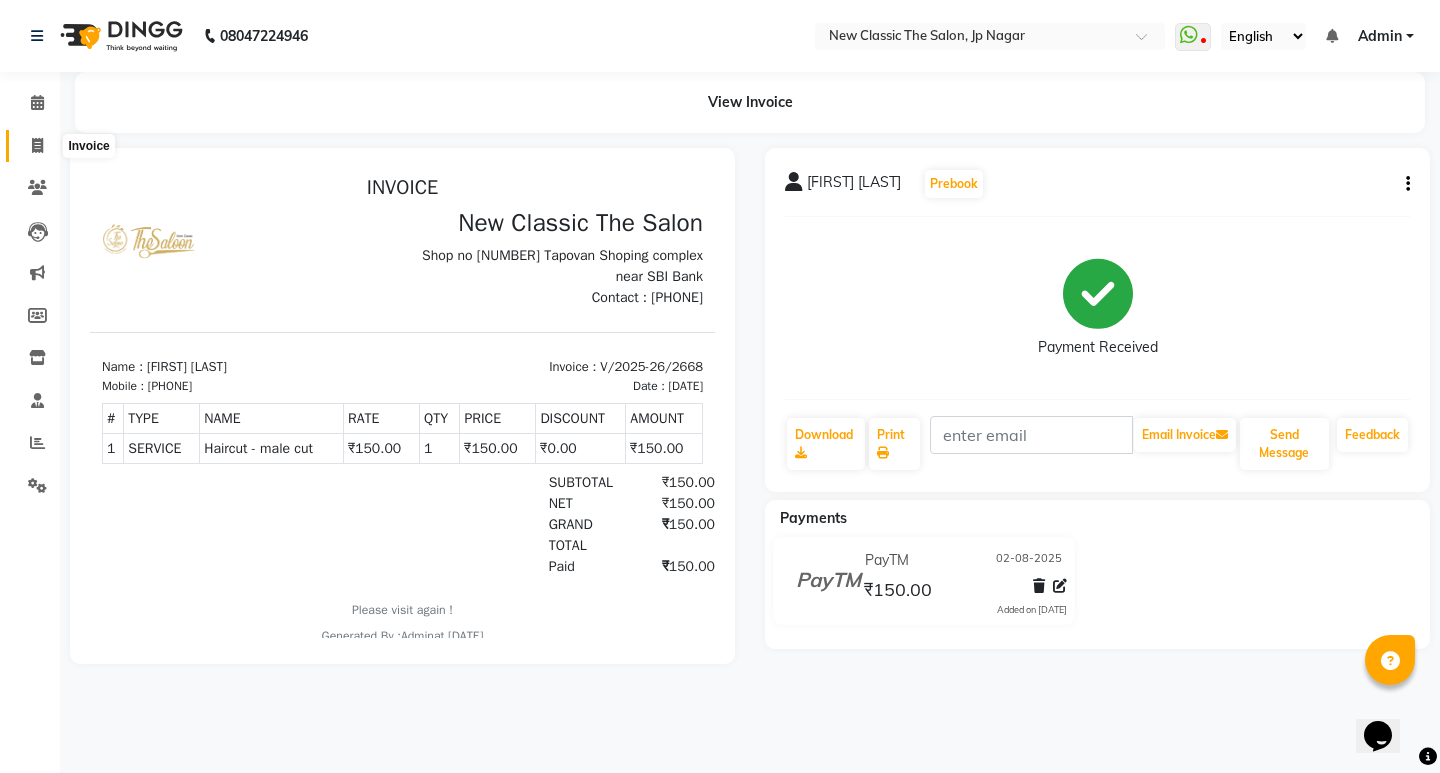 click 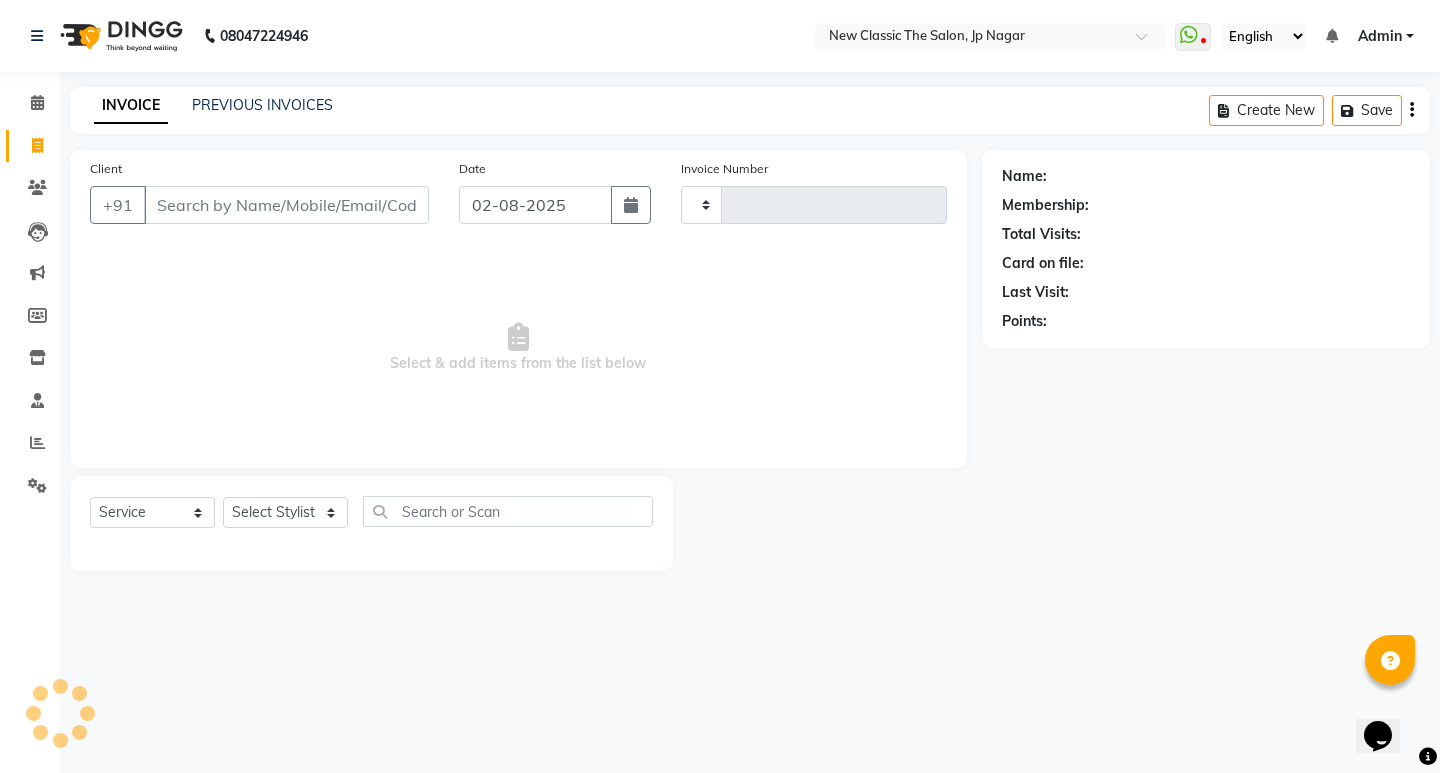 type on "2669" 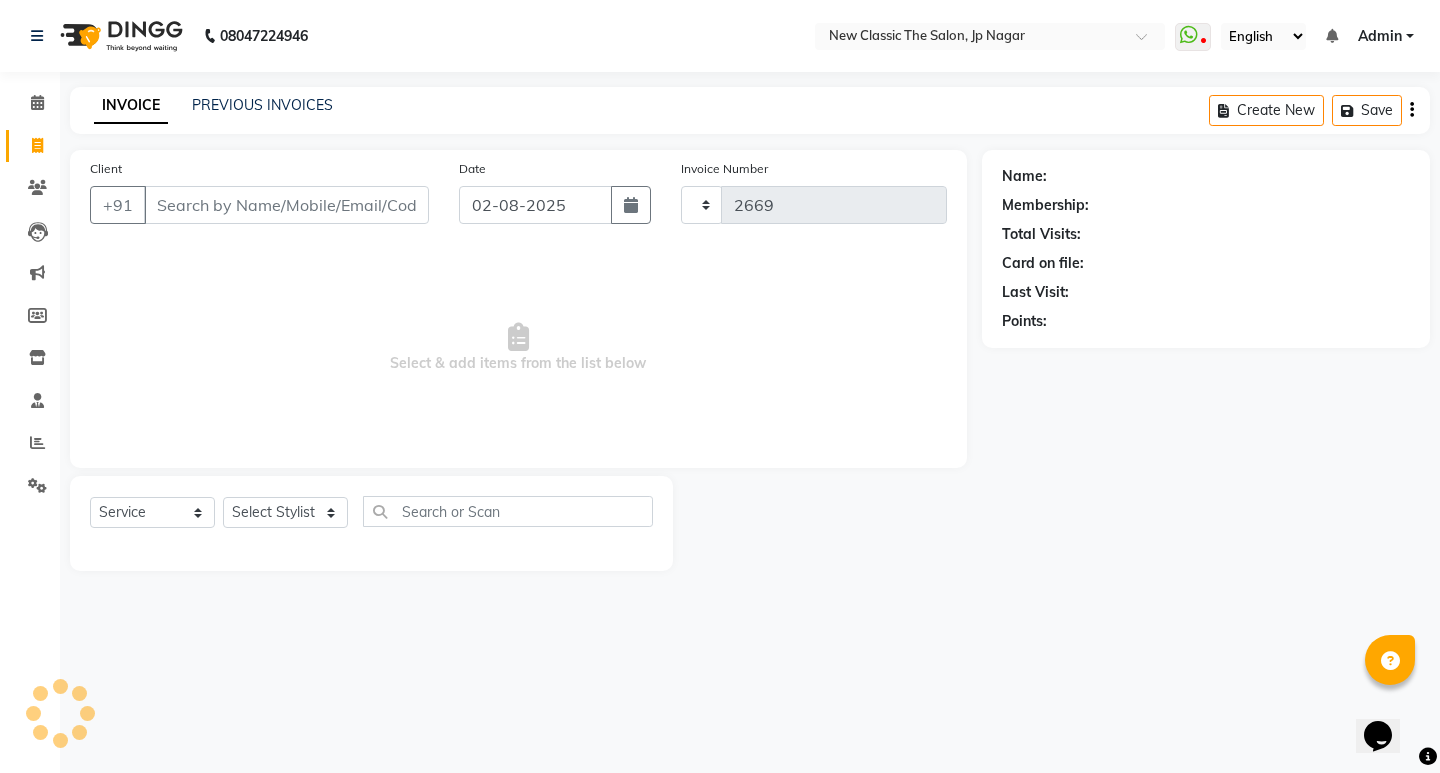 select on "4678" 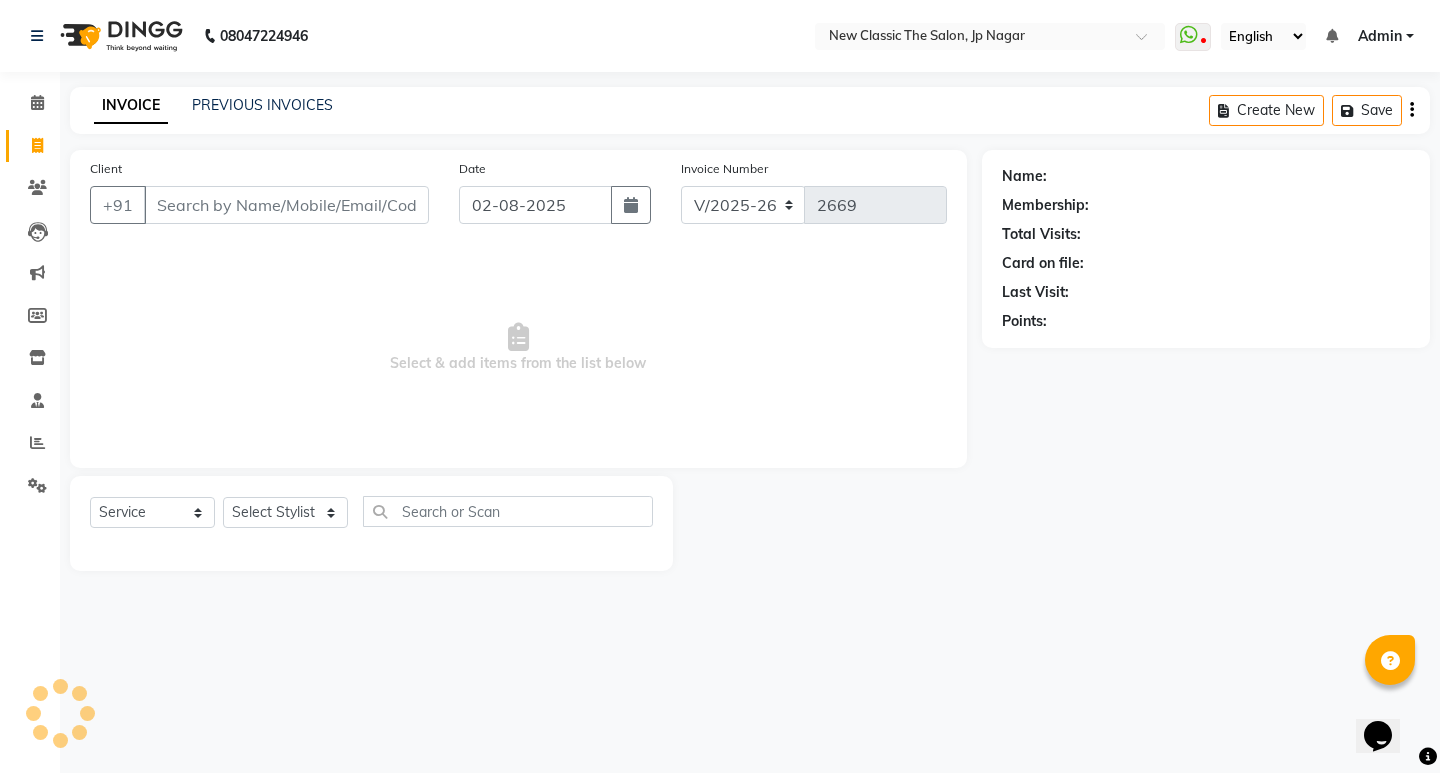 drag, startPoint x: 256, startPoint y: 209, endPoint x: 245, endPoint y: 206, distance: 11.401754 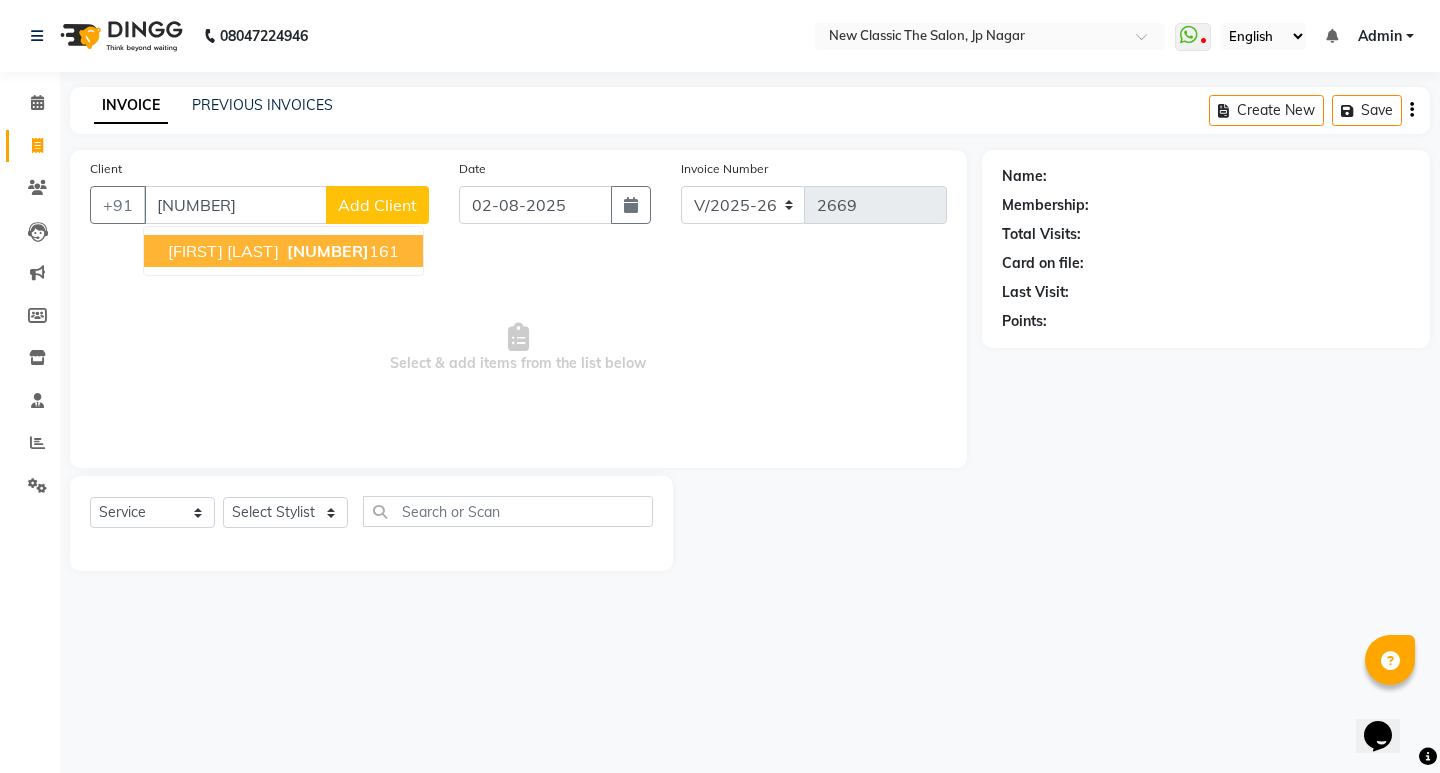 click on "[FIRST] [LAST]" at bounding box center (223, 251) 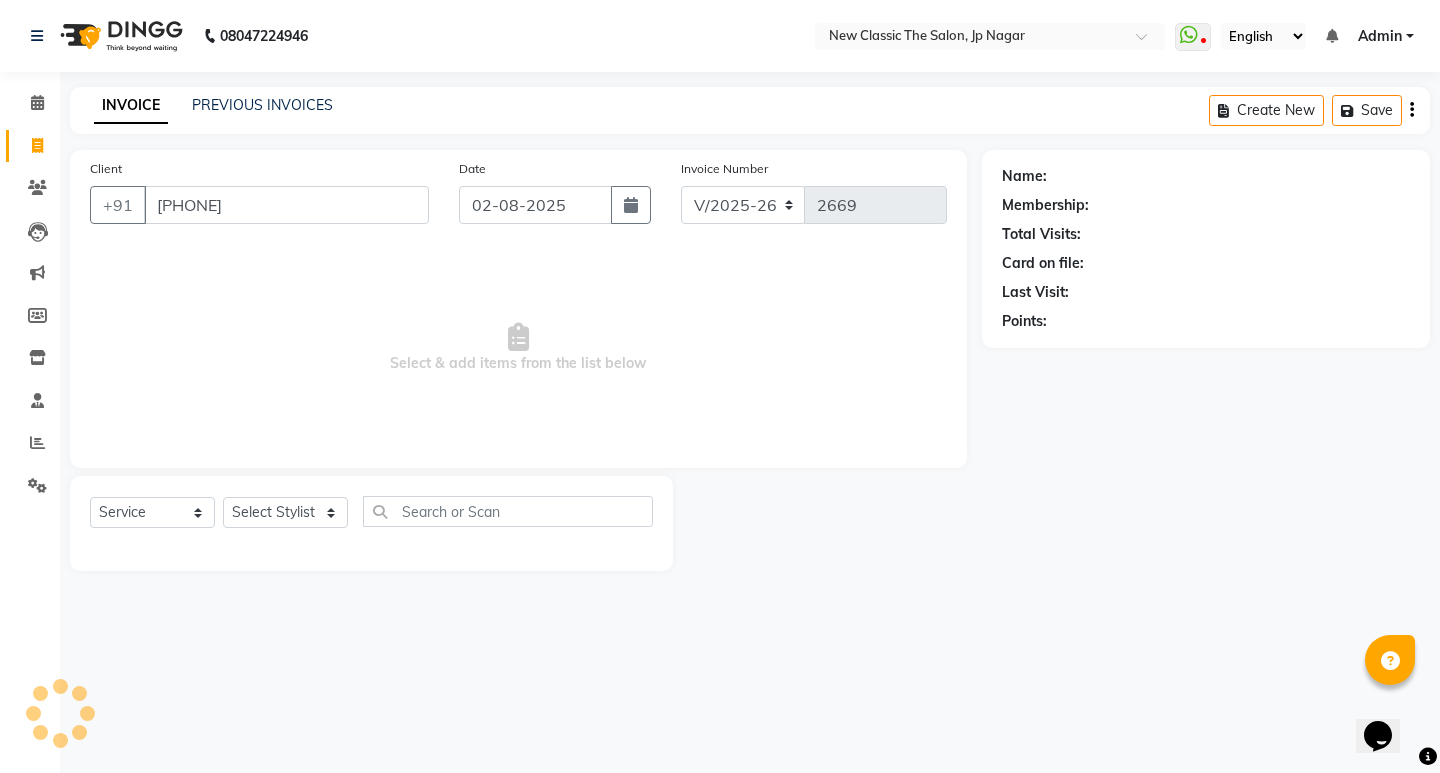 type on "[PHONE]" 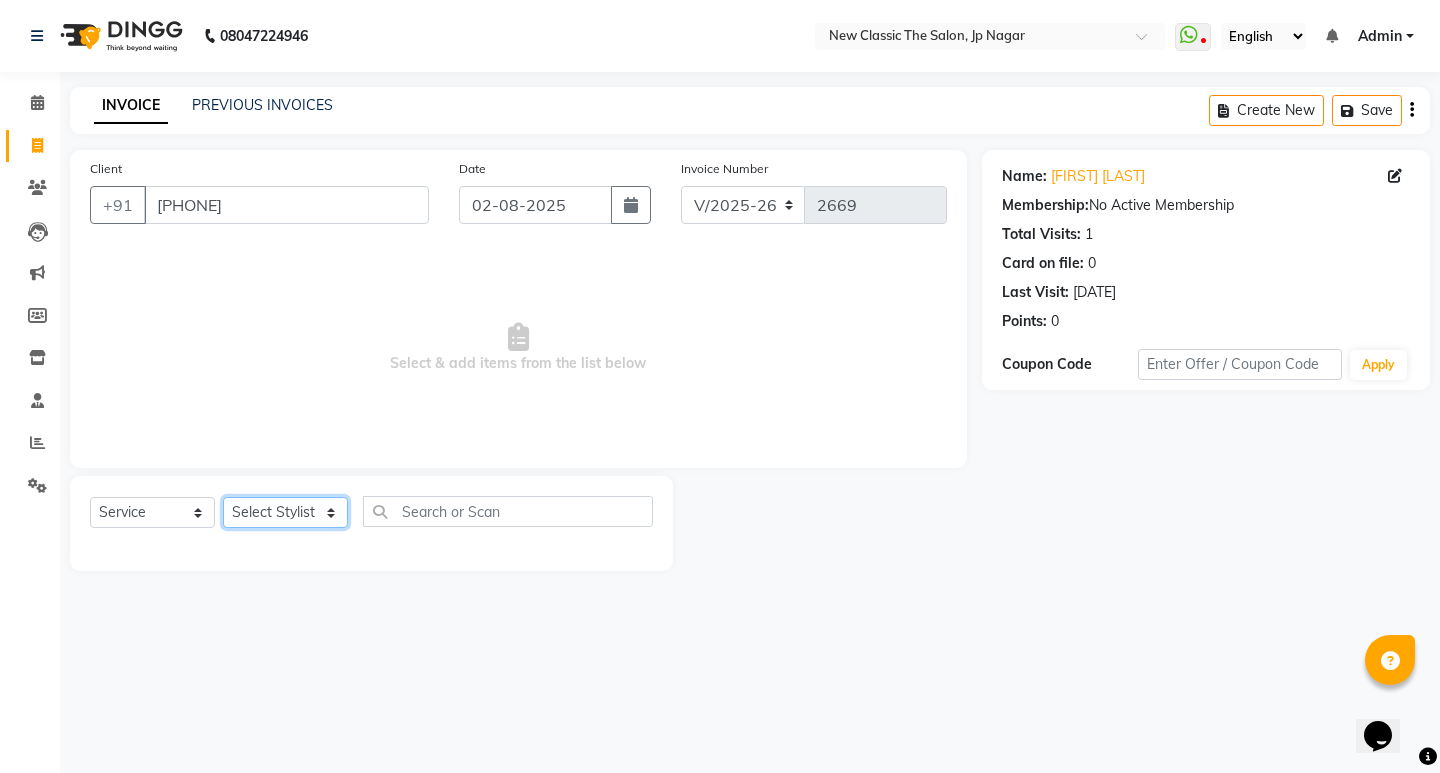 drag, startPoint x: 239, startPoint y: 498, endPoint x: 257, endPoint y: 502, distance: 18.439089 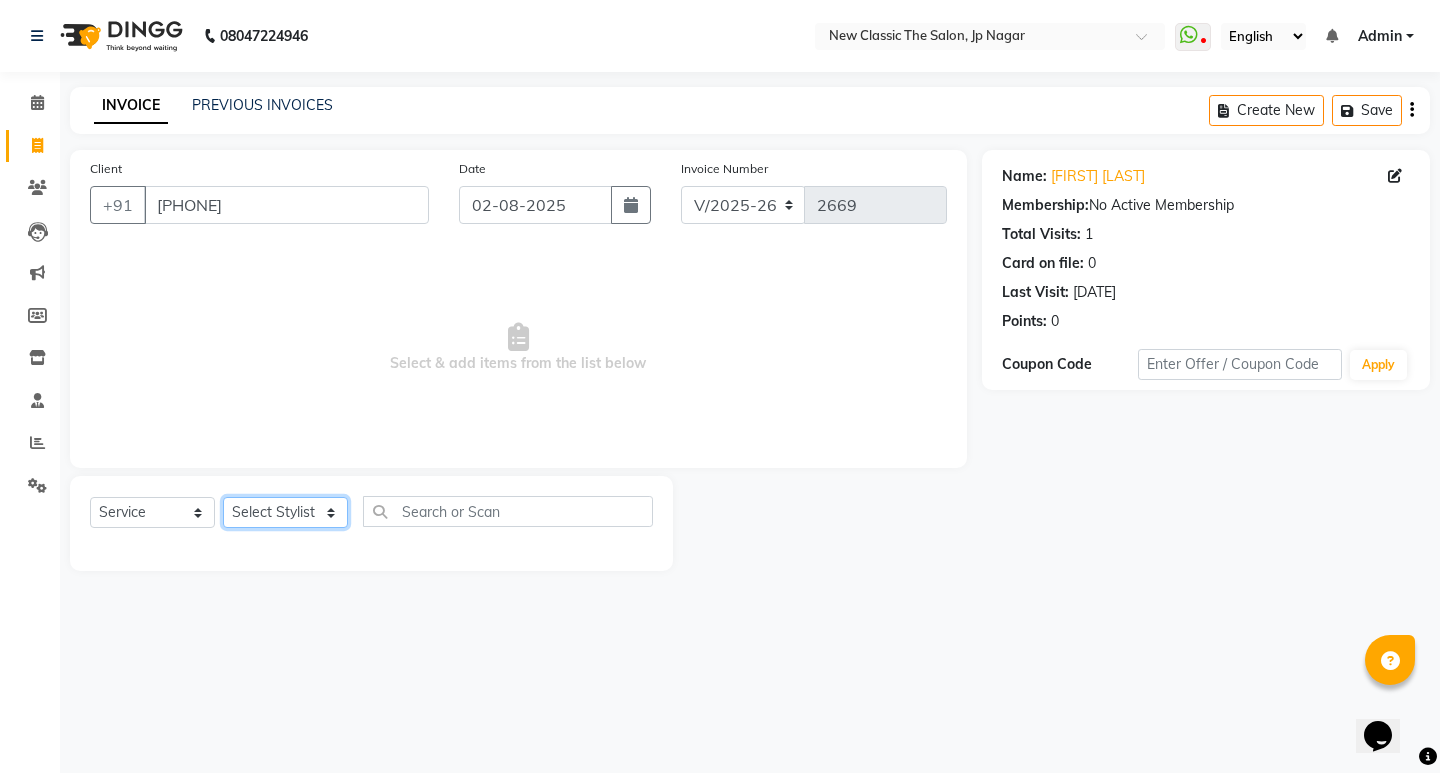 select on "27627" 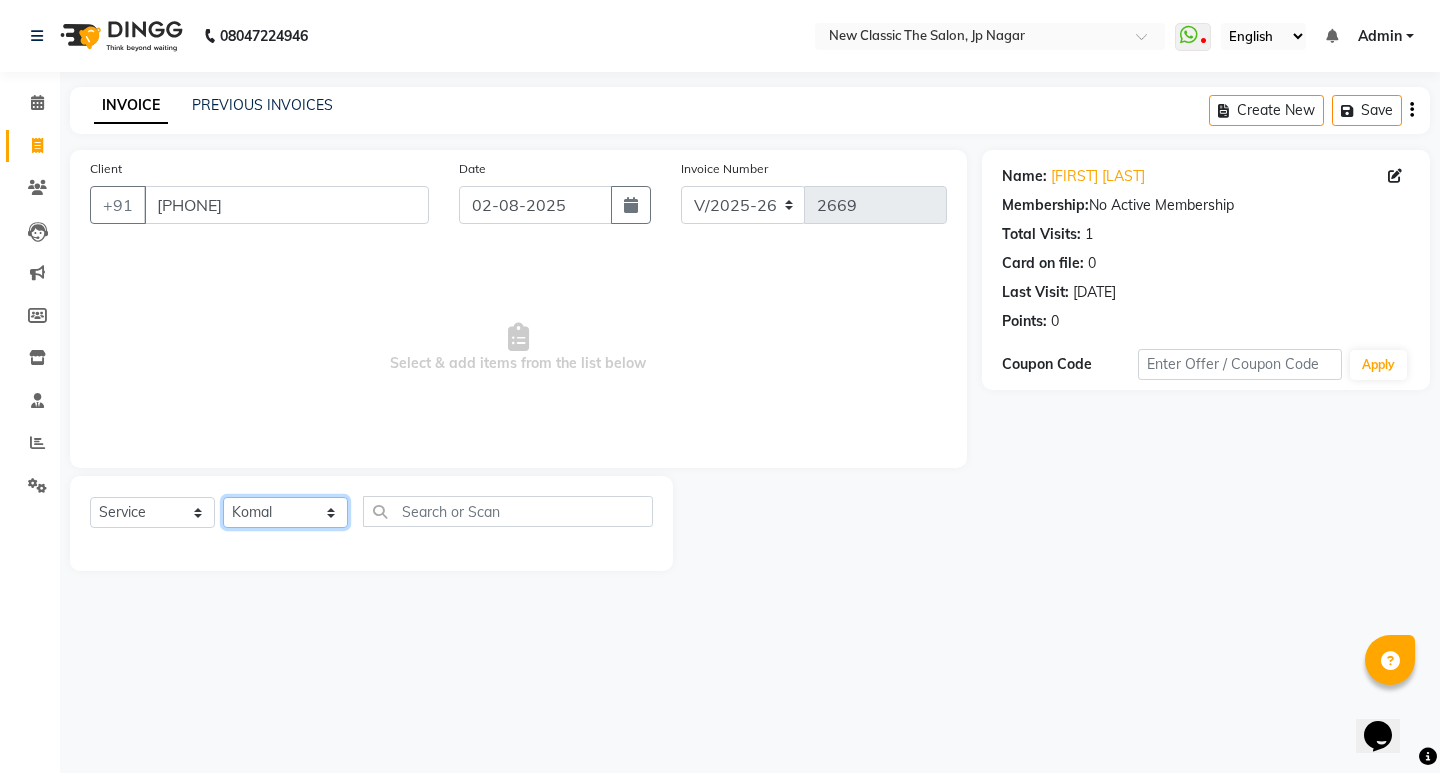 click on "Select Stylist [FIRST] [FIRST] [FIRST] [FIRST] [FIRST] [FIRST] [FIRST] [FIRST] [FIRST] [FIRST]" 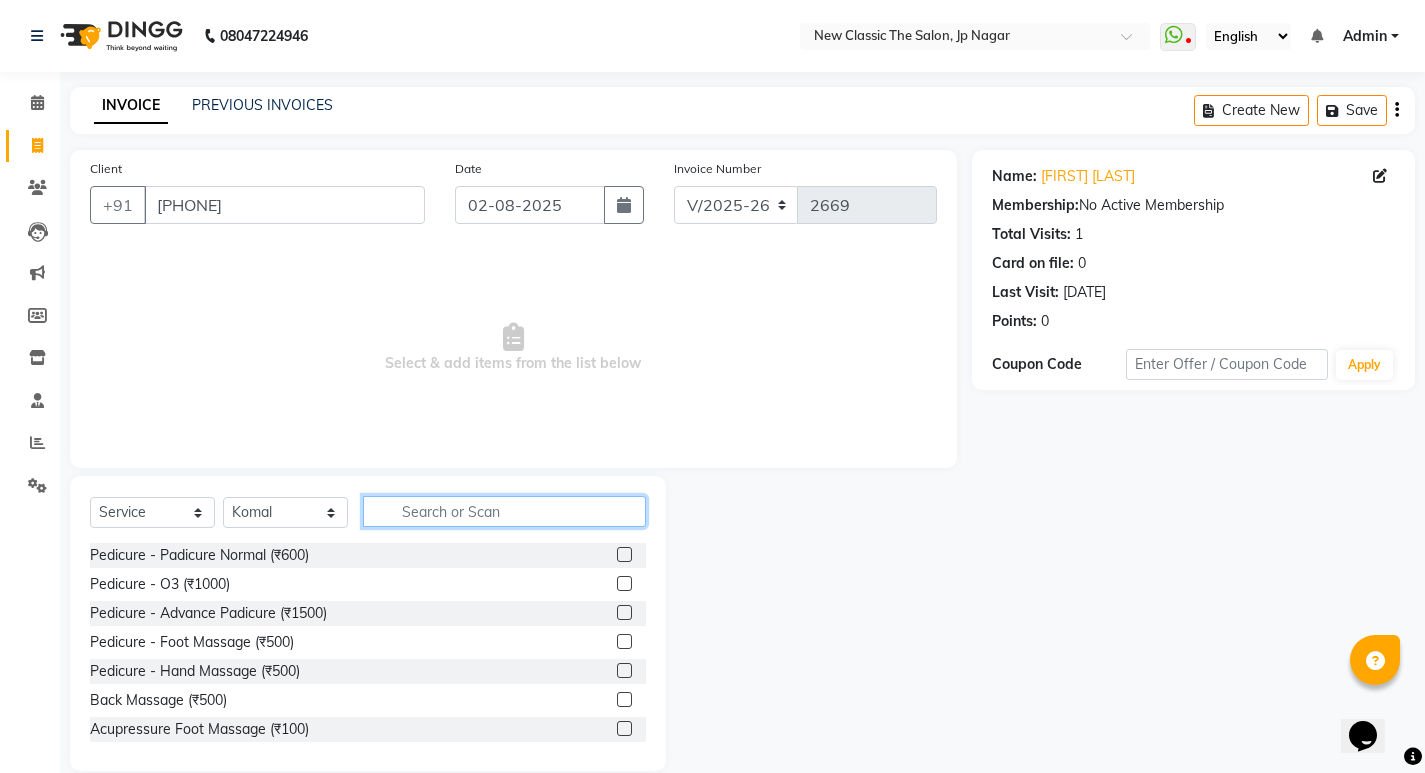 click 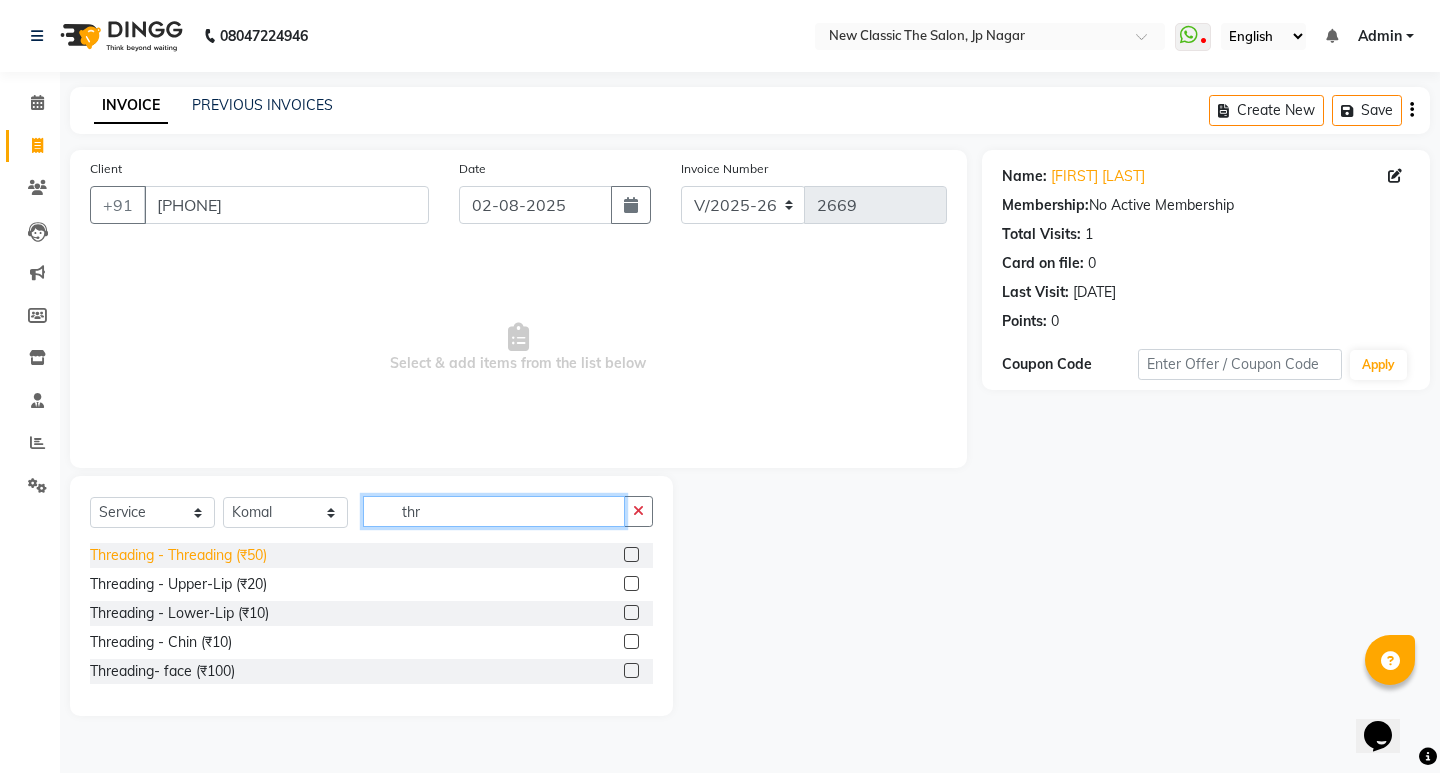 type on "thr" 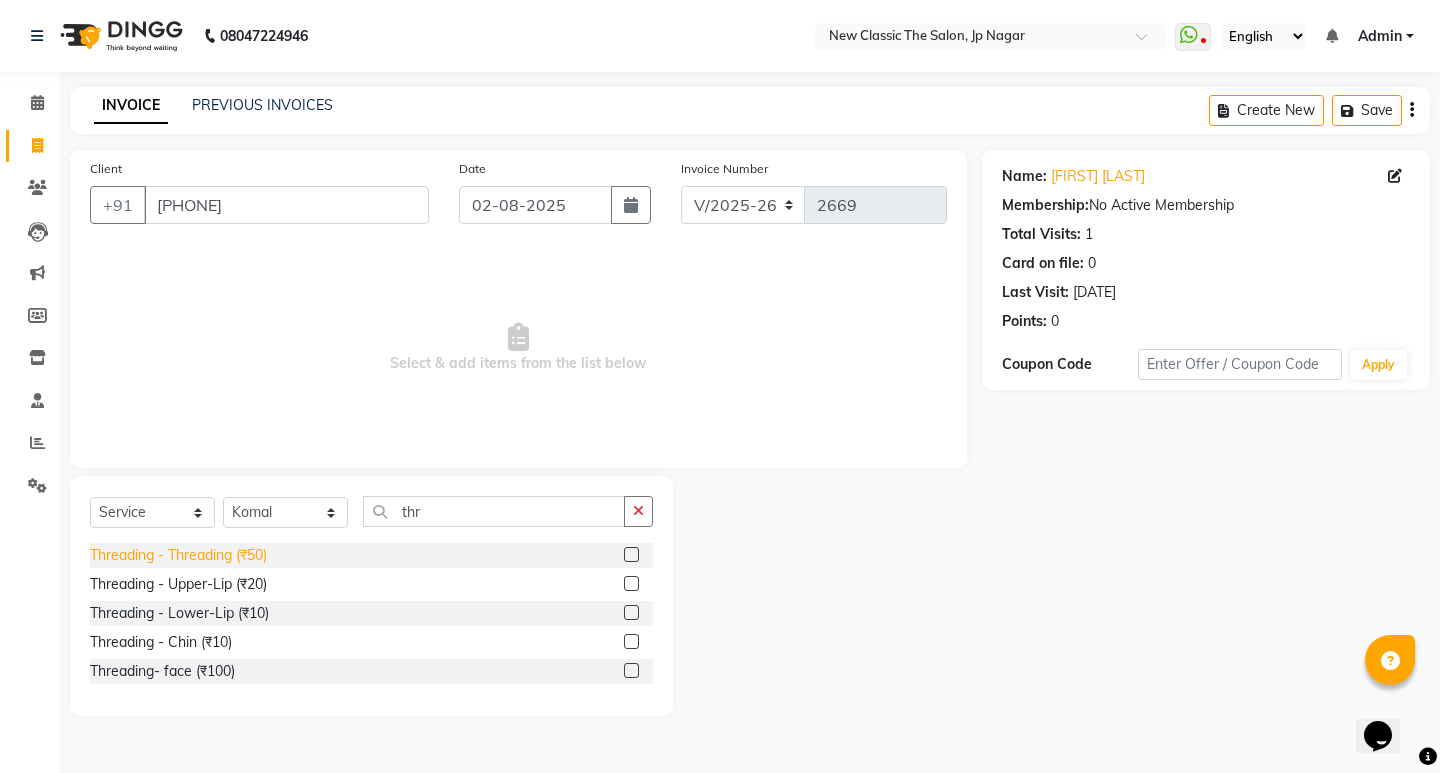 click on "Threading - Threading (₹50)" 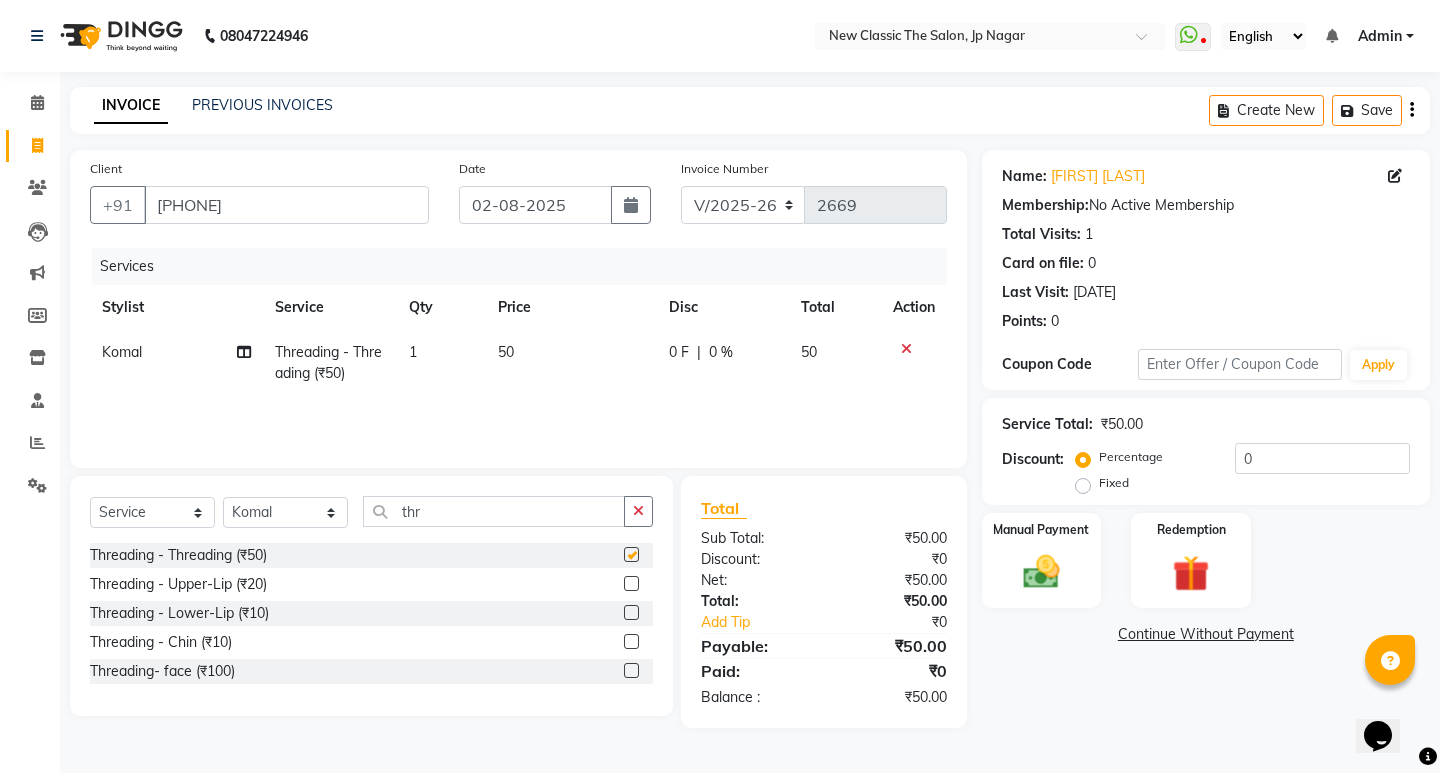 checkbox on "false" 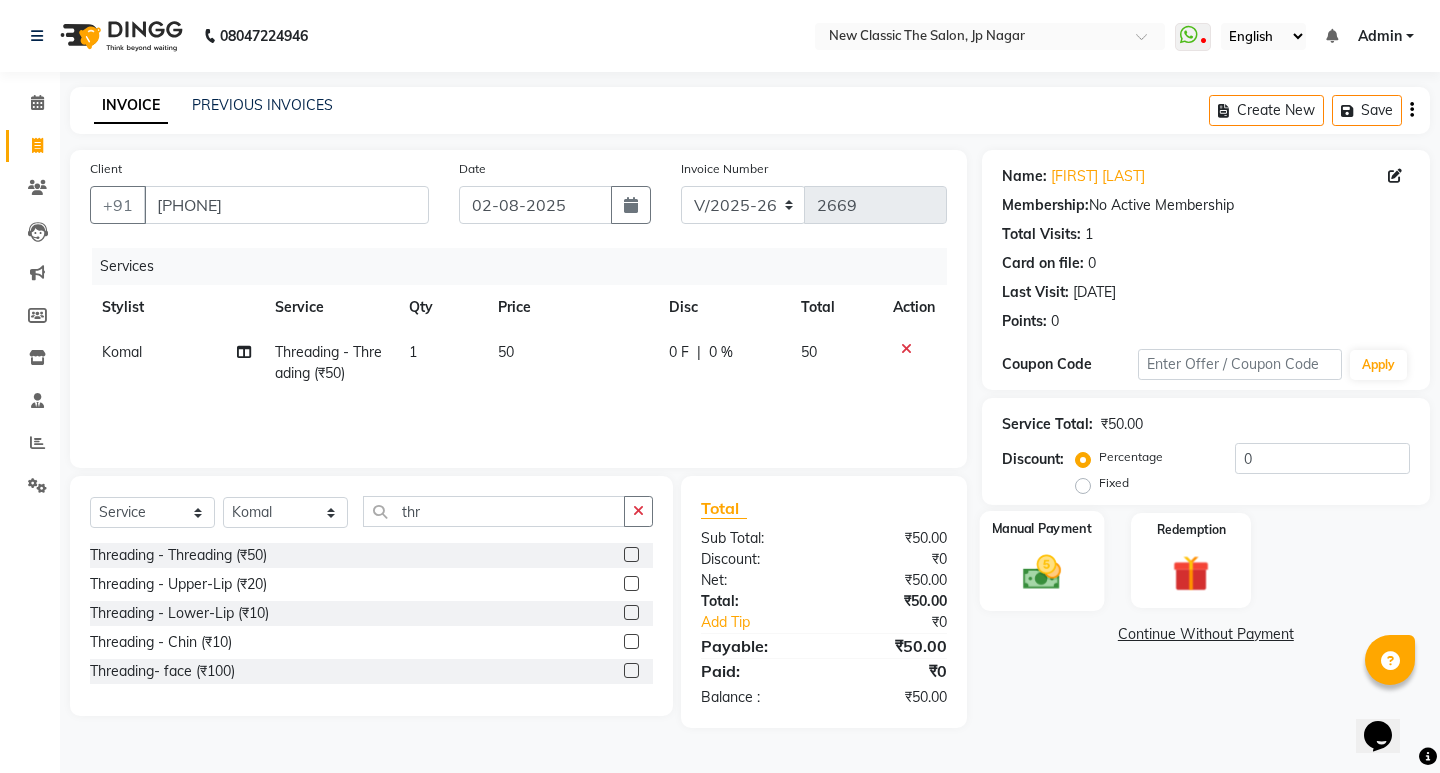 click 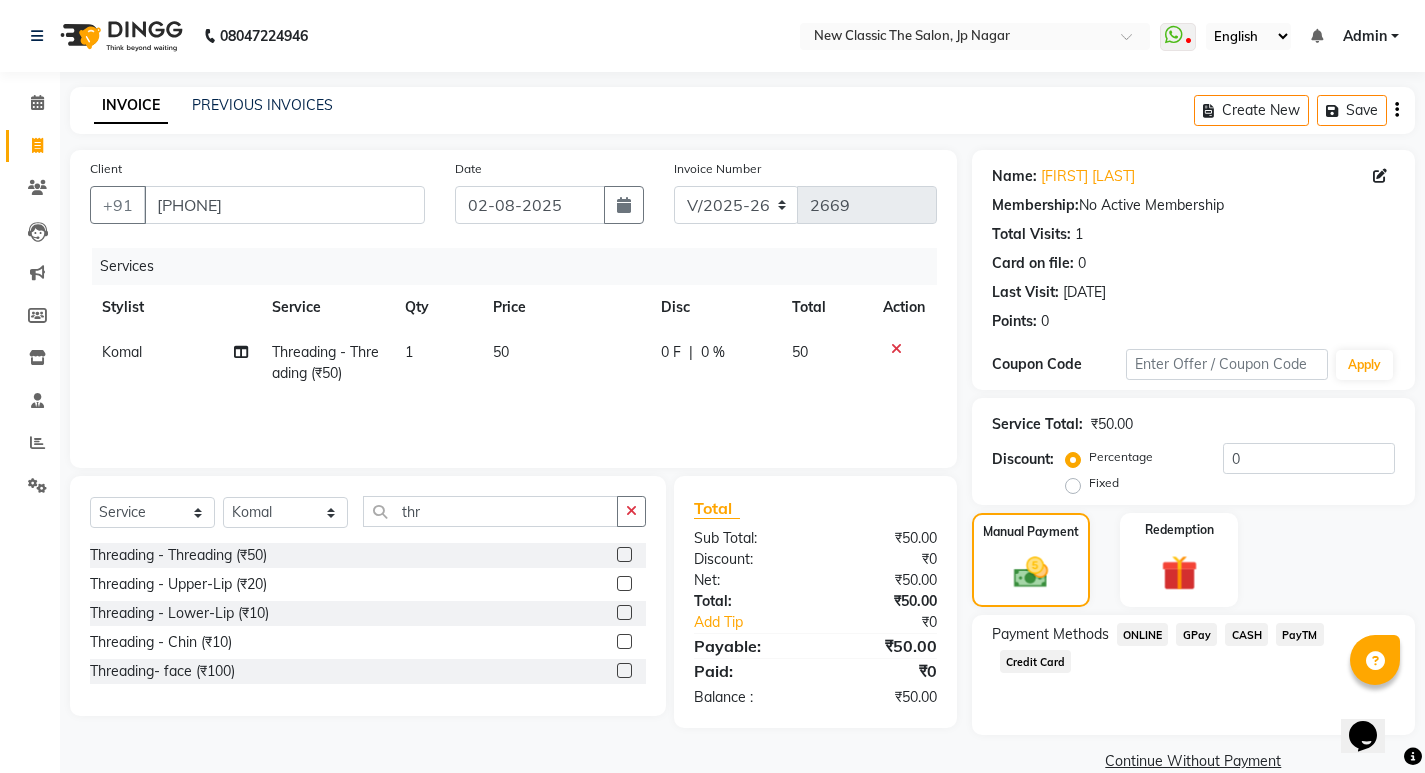 click on "ONLINE" 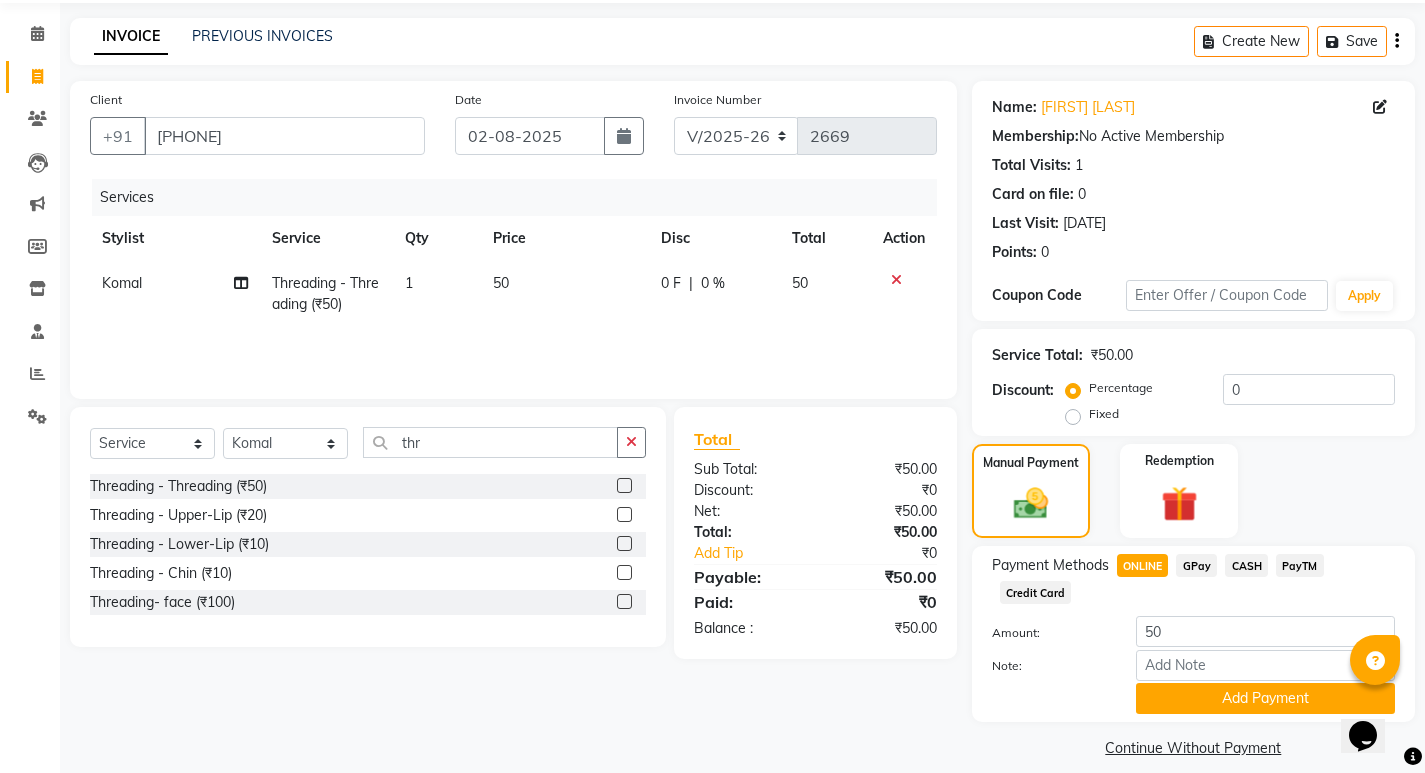 scroll, scrollTop: 89, scrollLeft: 0, axis: vertical 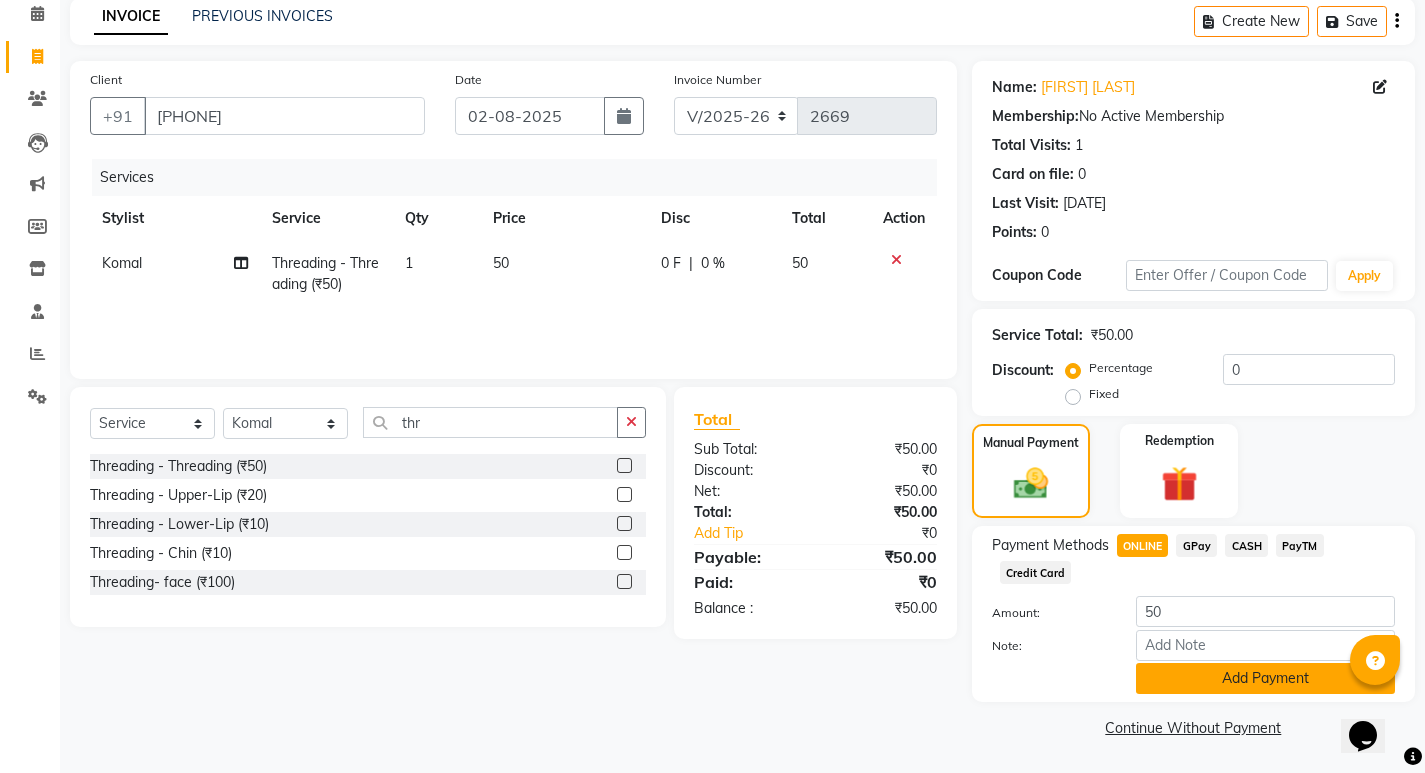 click on "Add Payment" 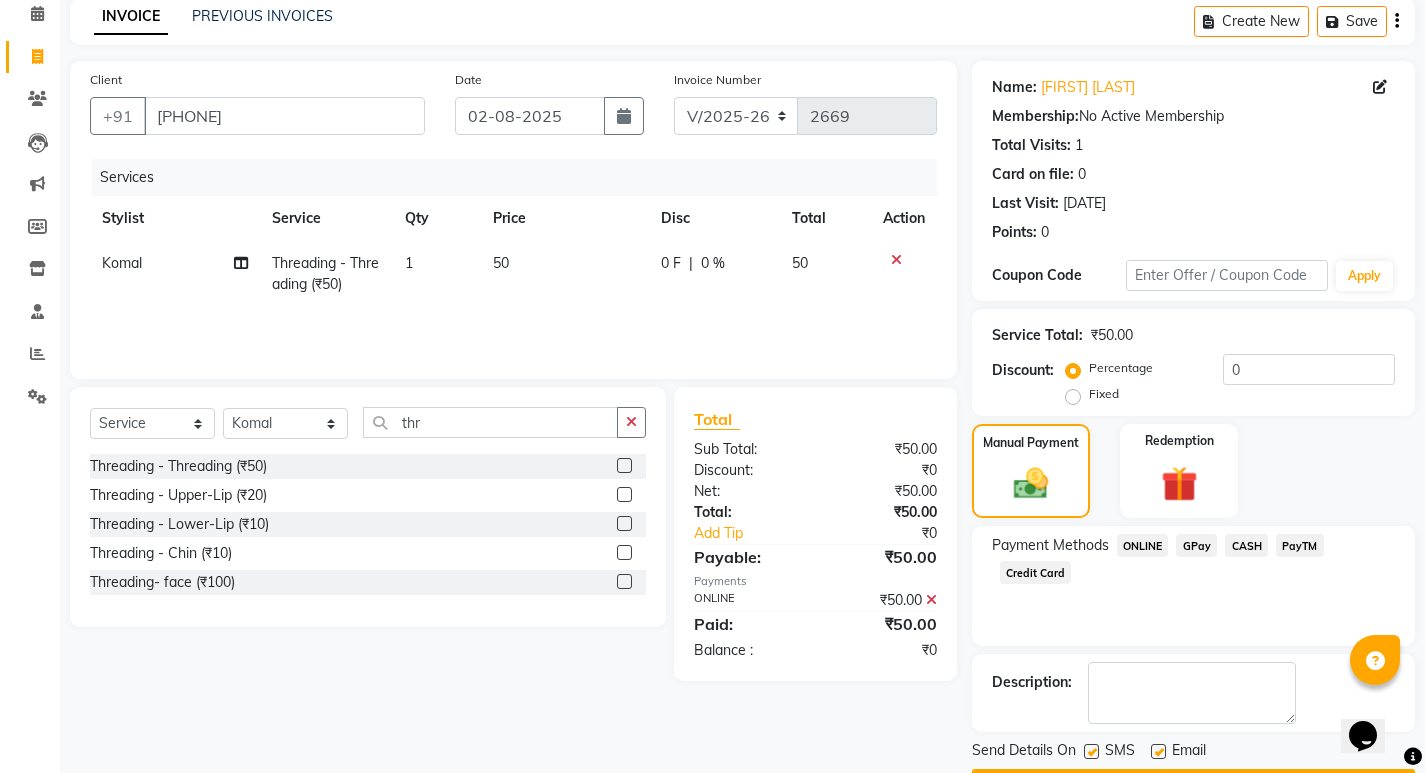 scroll, scrollTop: 146, scrollLeft: 0, axis: vertical 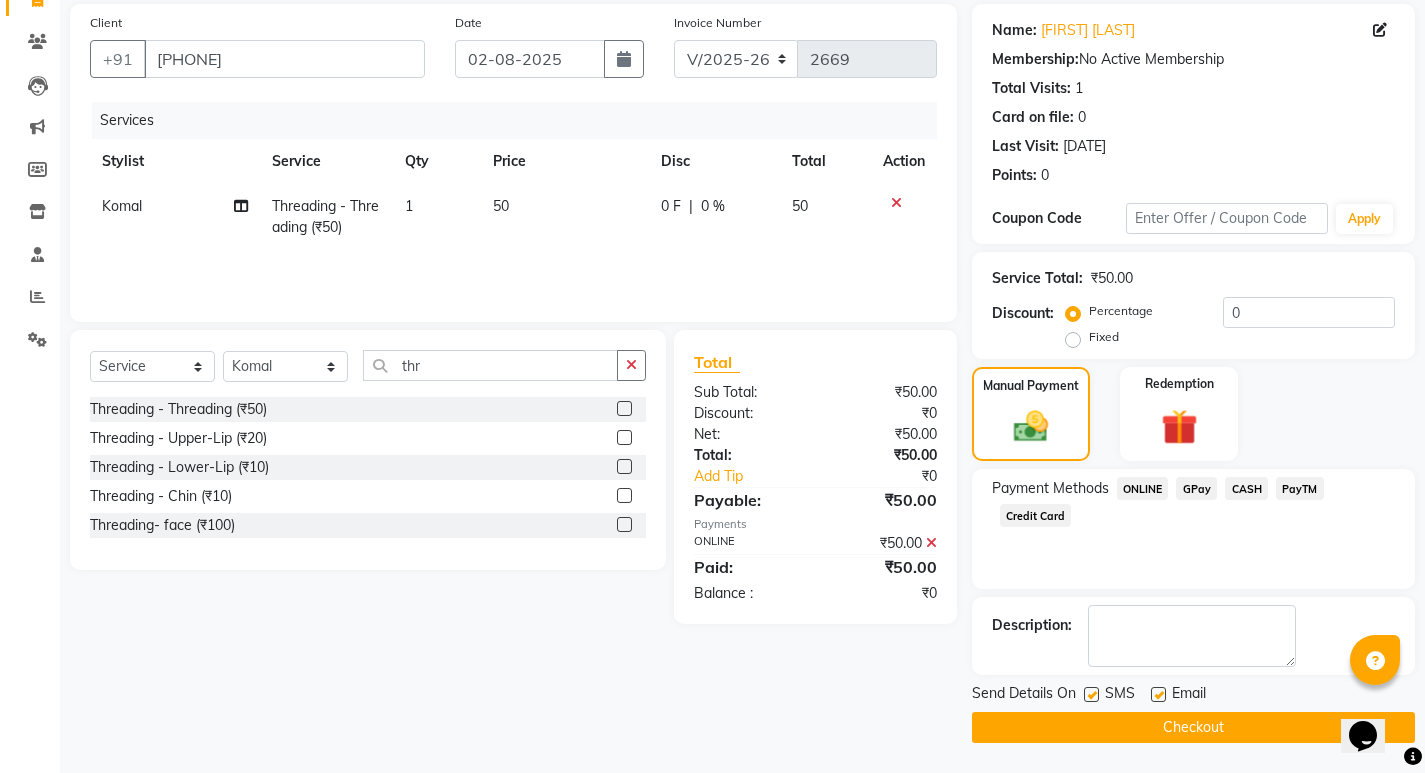 click on "Checkout" 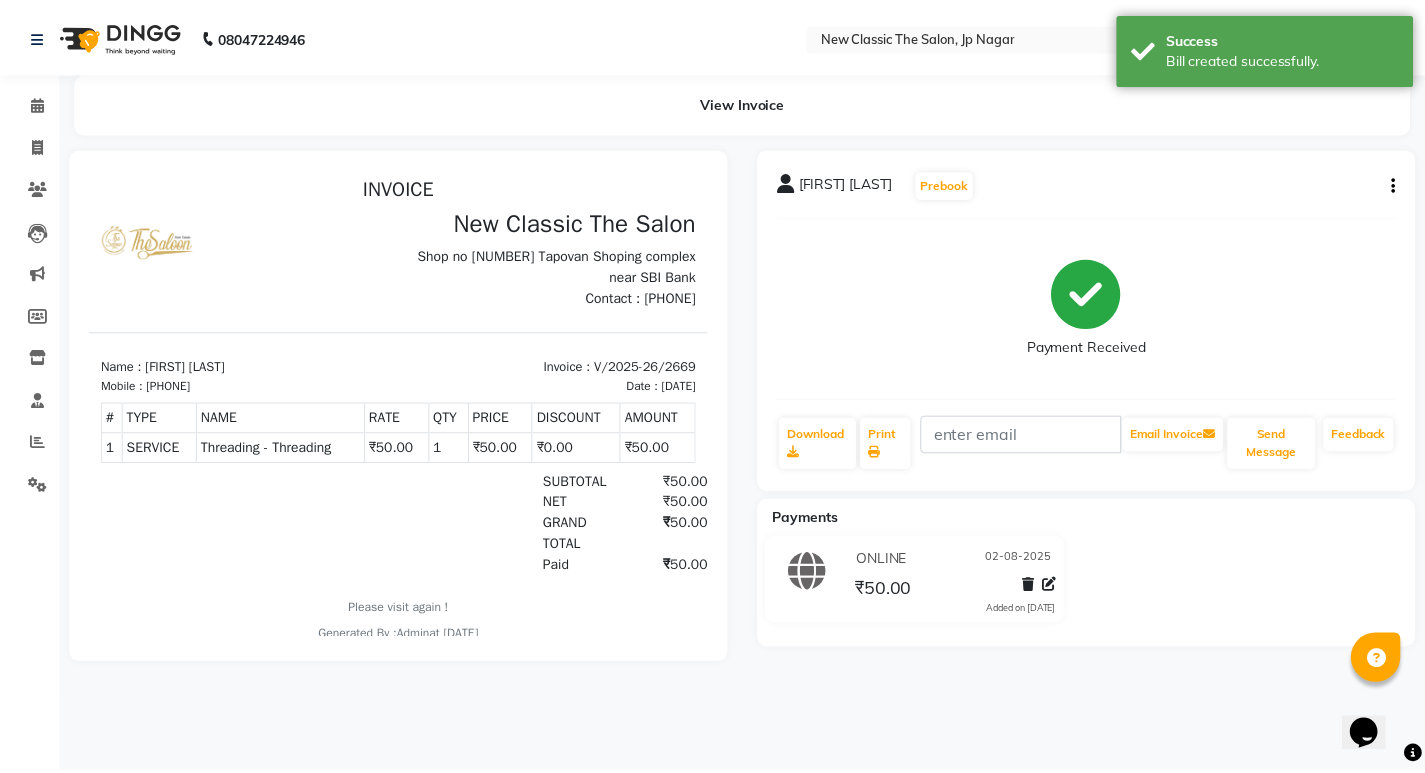 scroll, scrollTop: 0, scrollLeft: 0, axis: both 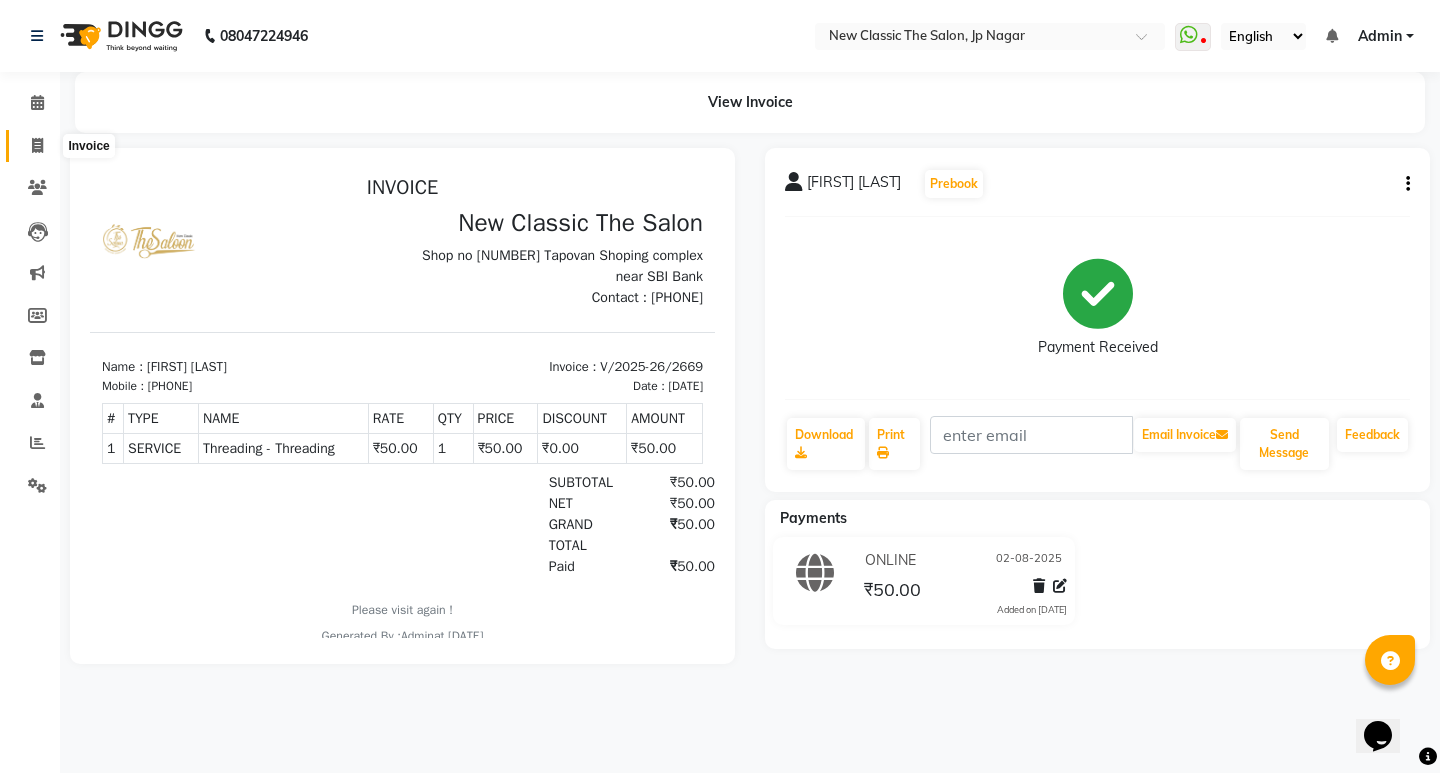 click 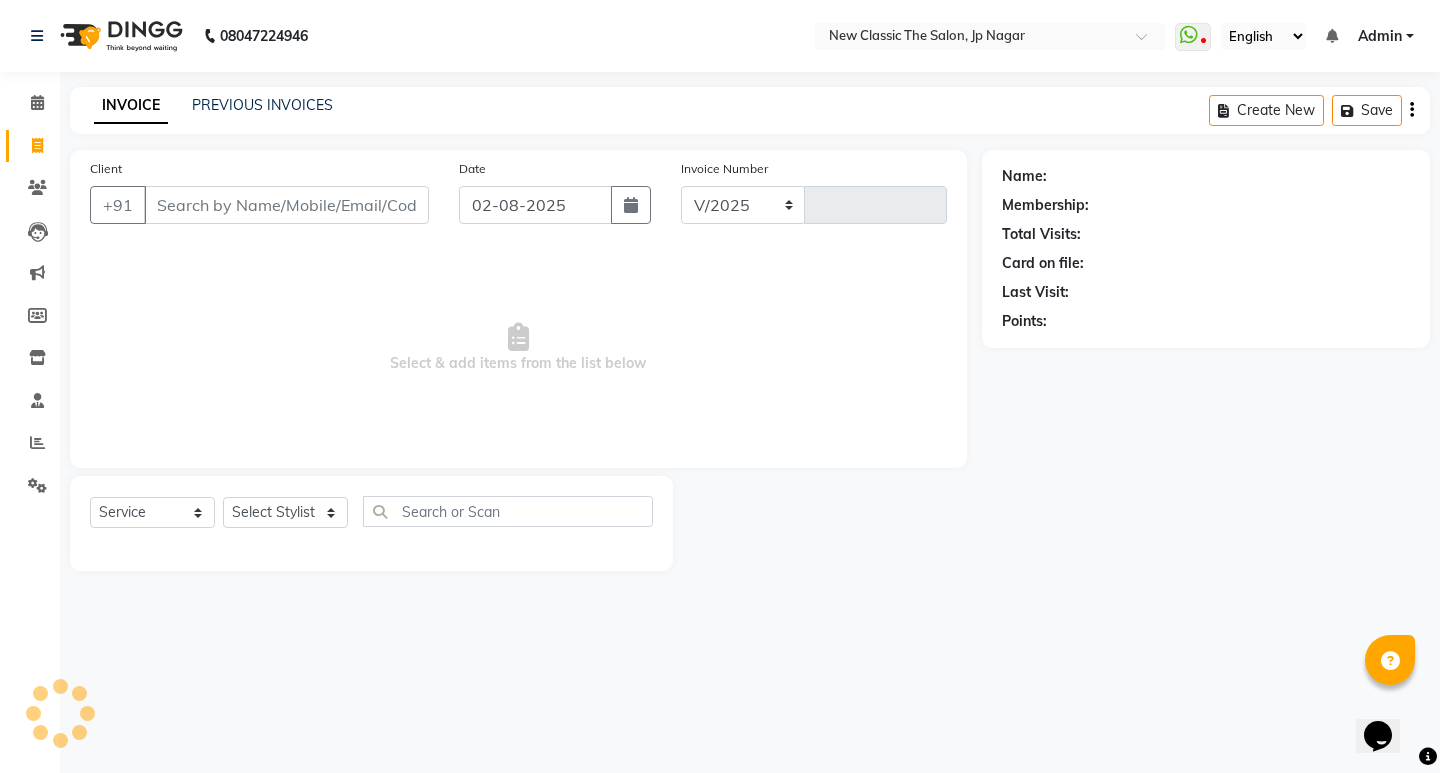 select on "4678" 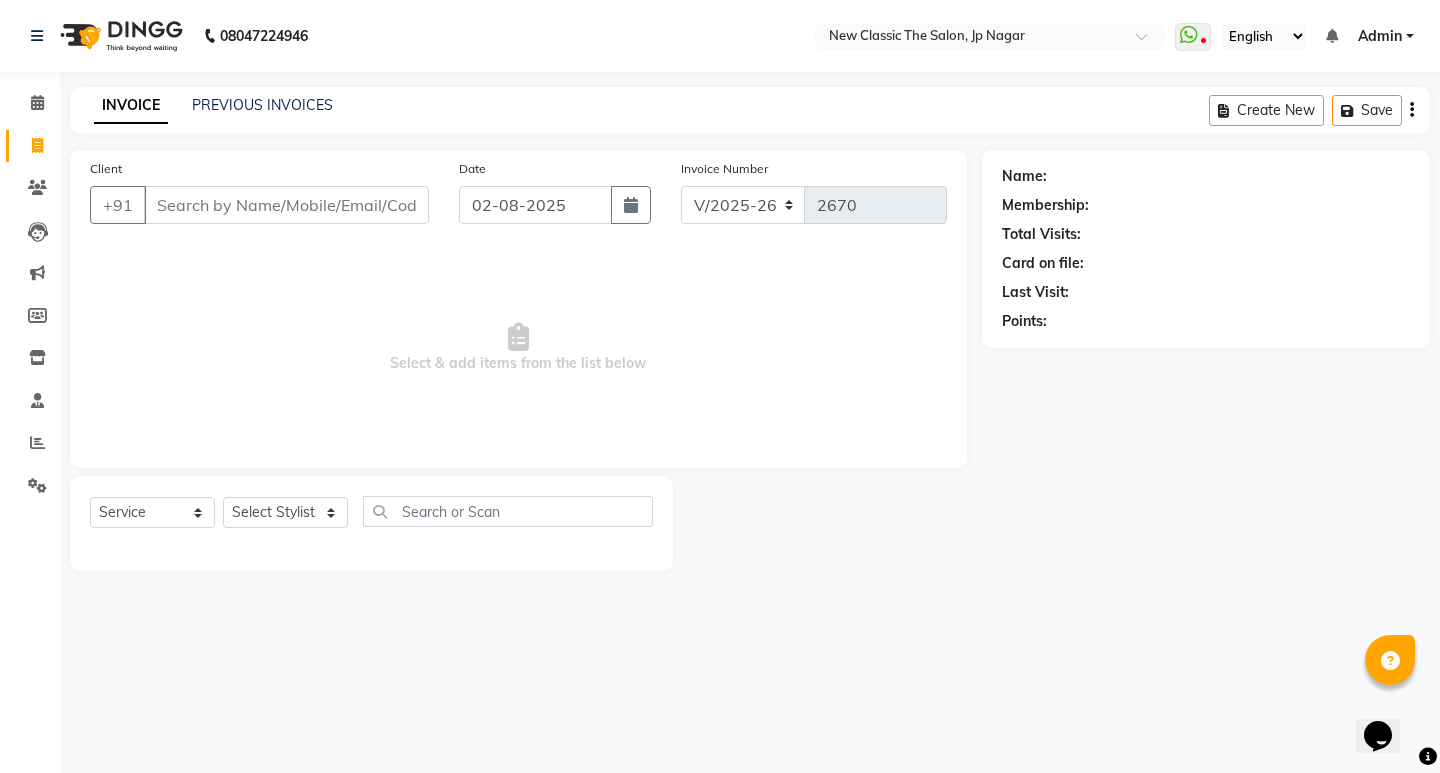 click on "Client" at bounding box center (286, 205) 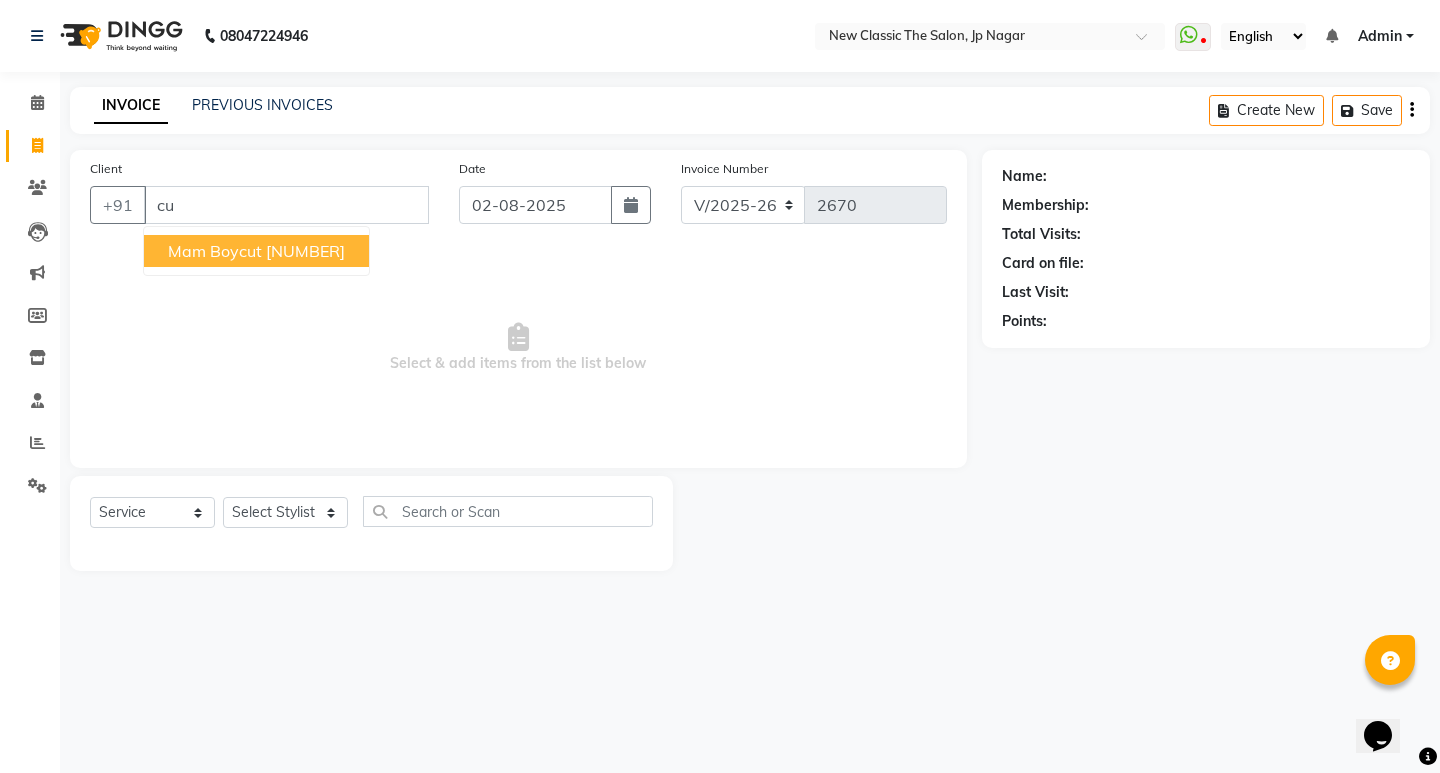 type on "c" 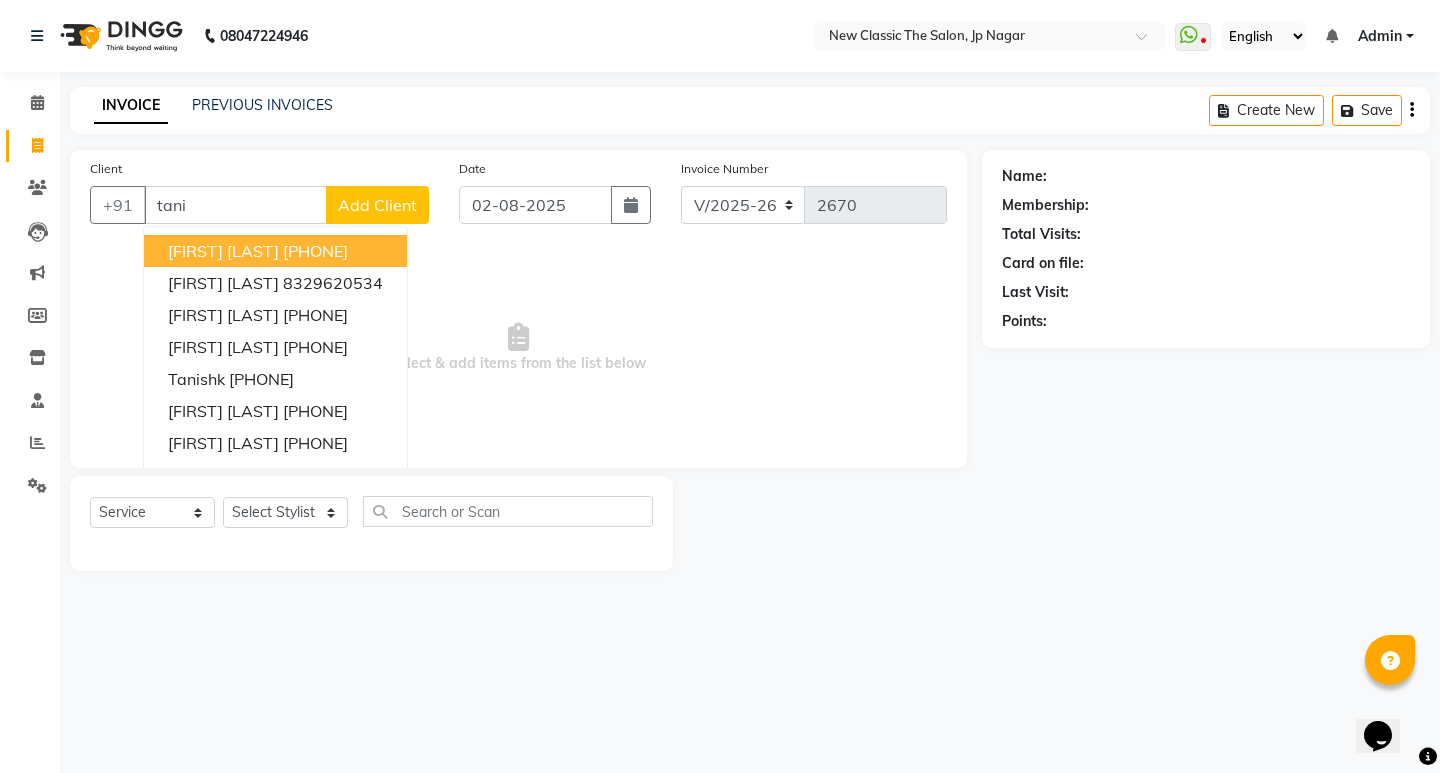 click on "[FIRST] [LAST]" at bounding box center (223, 251) 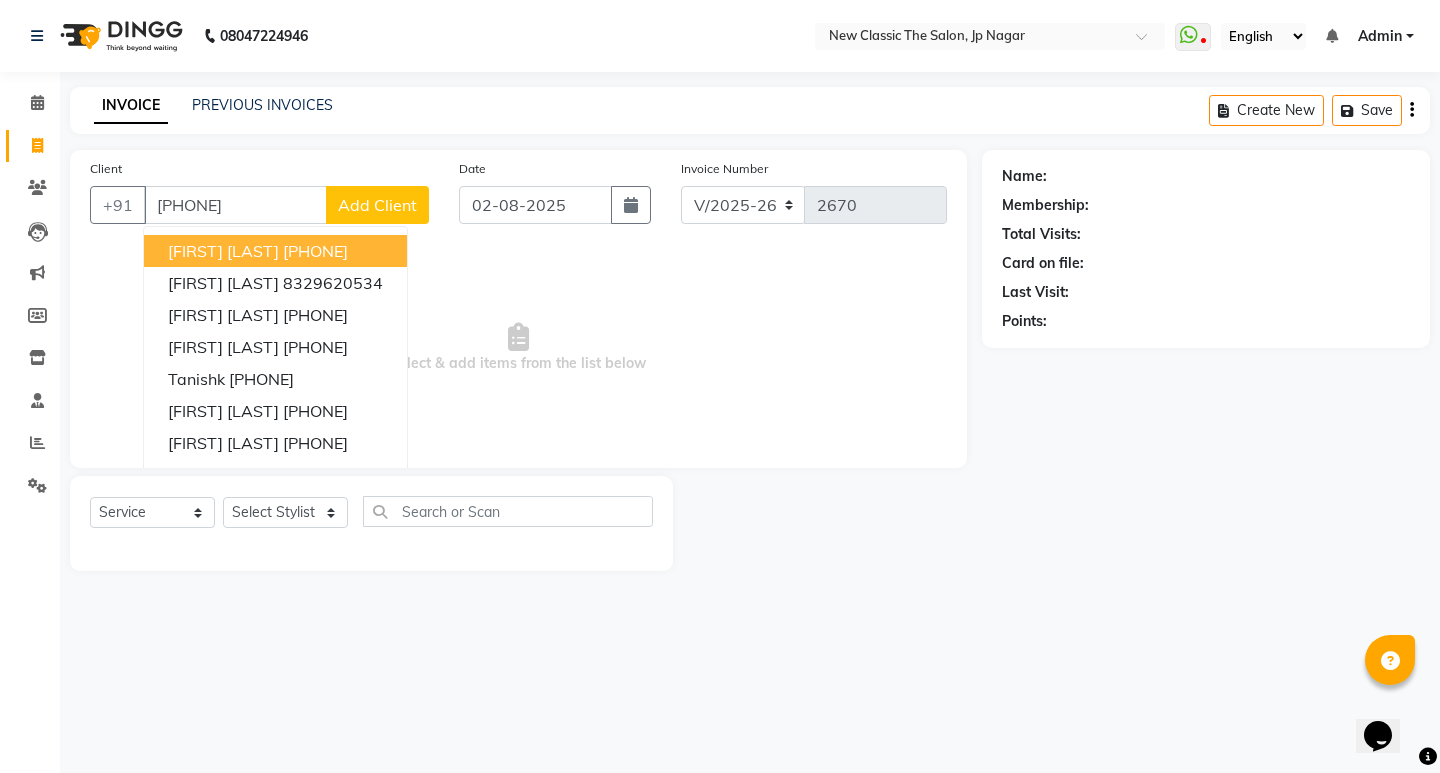 type on "[PHONE]" 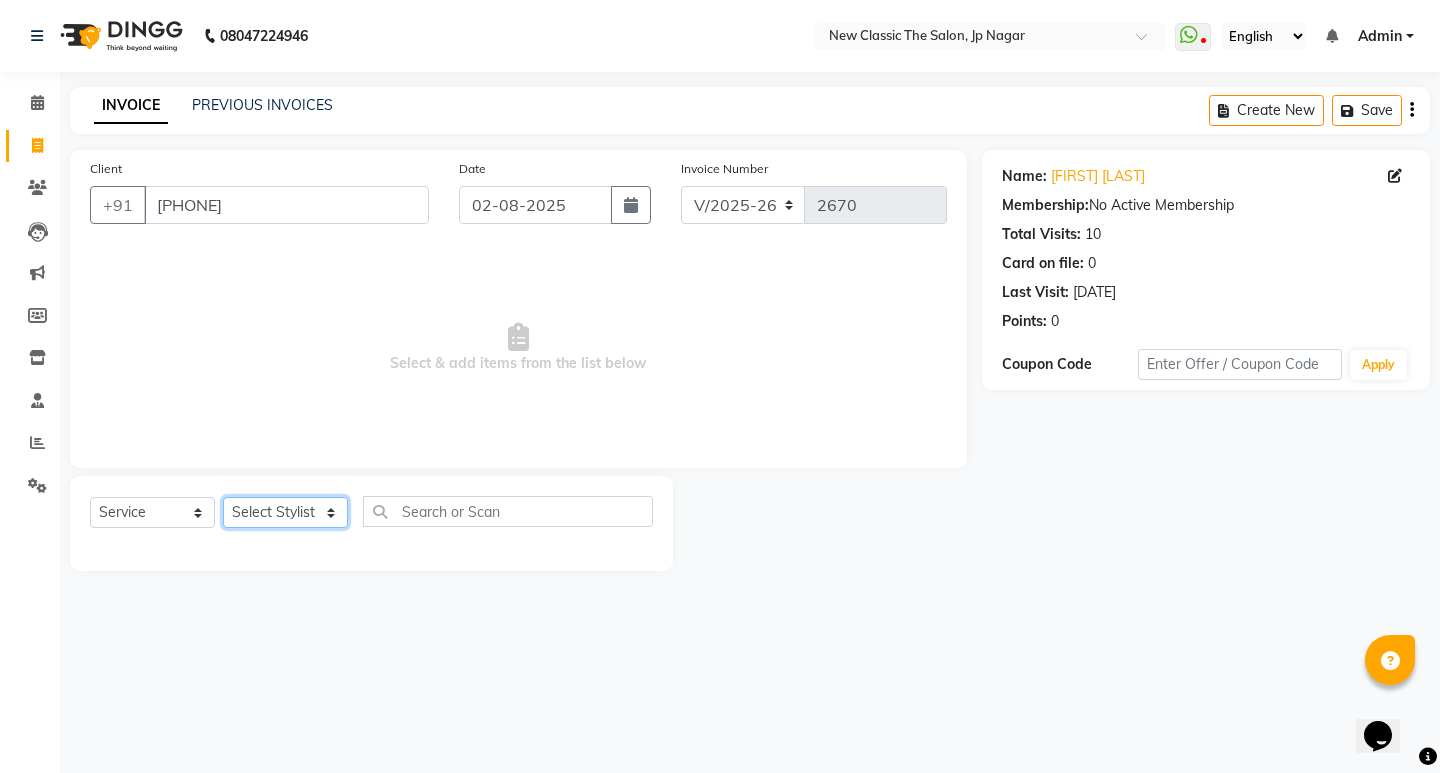 click on "Select Stylist [FIRST] [FIRST] [FIRST] [FIRST] [FIRST] [FIRST] [FIRST] [FIRST] [FIRST] [FIRST]" 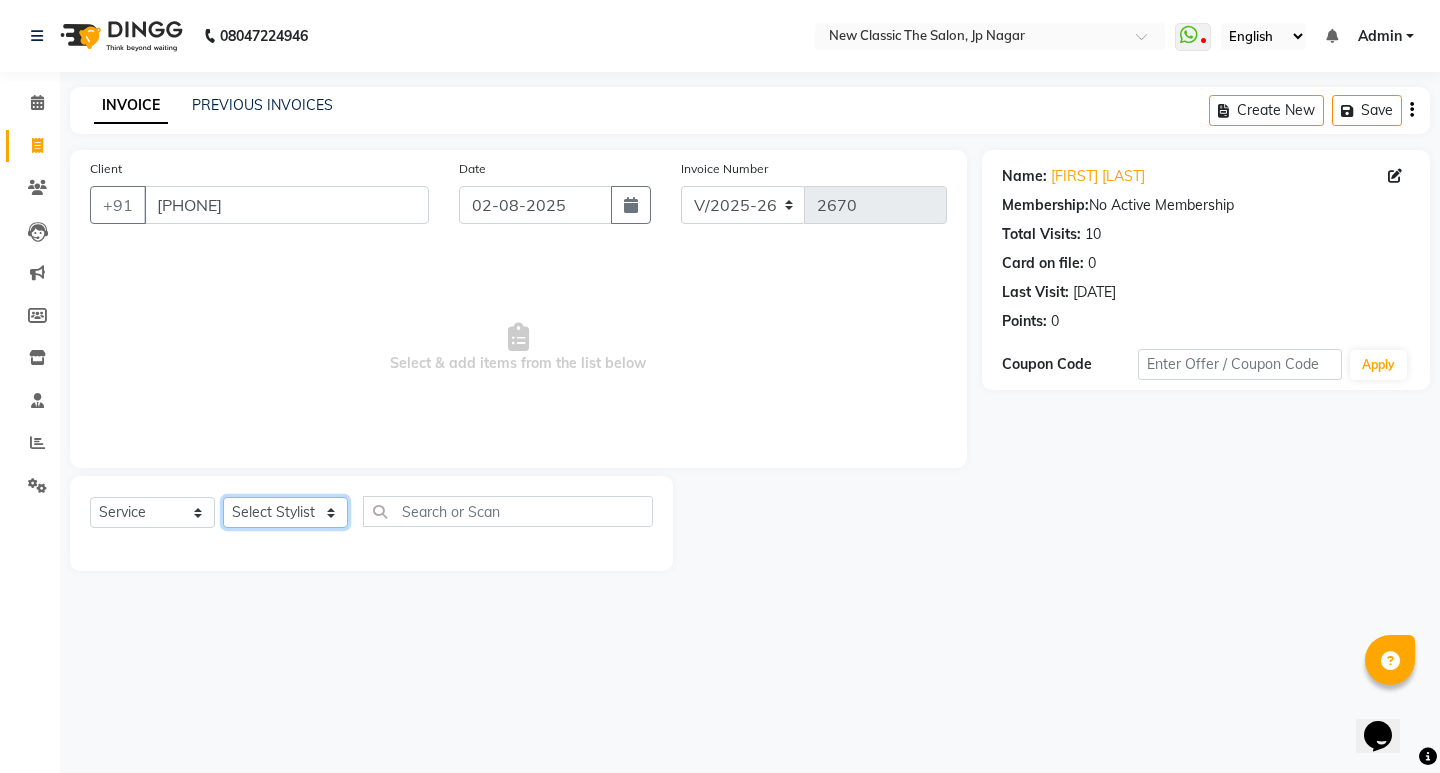 select on "27631" 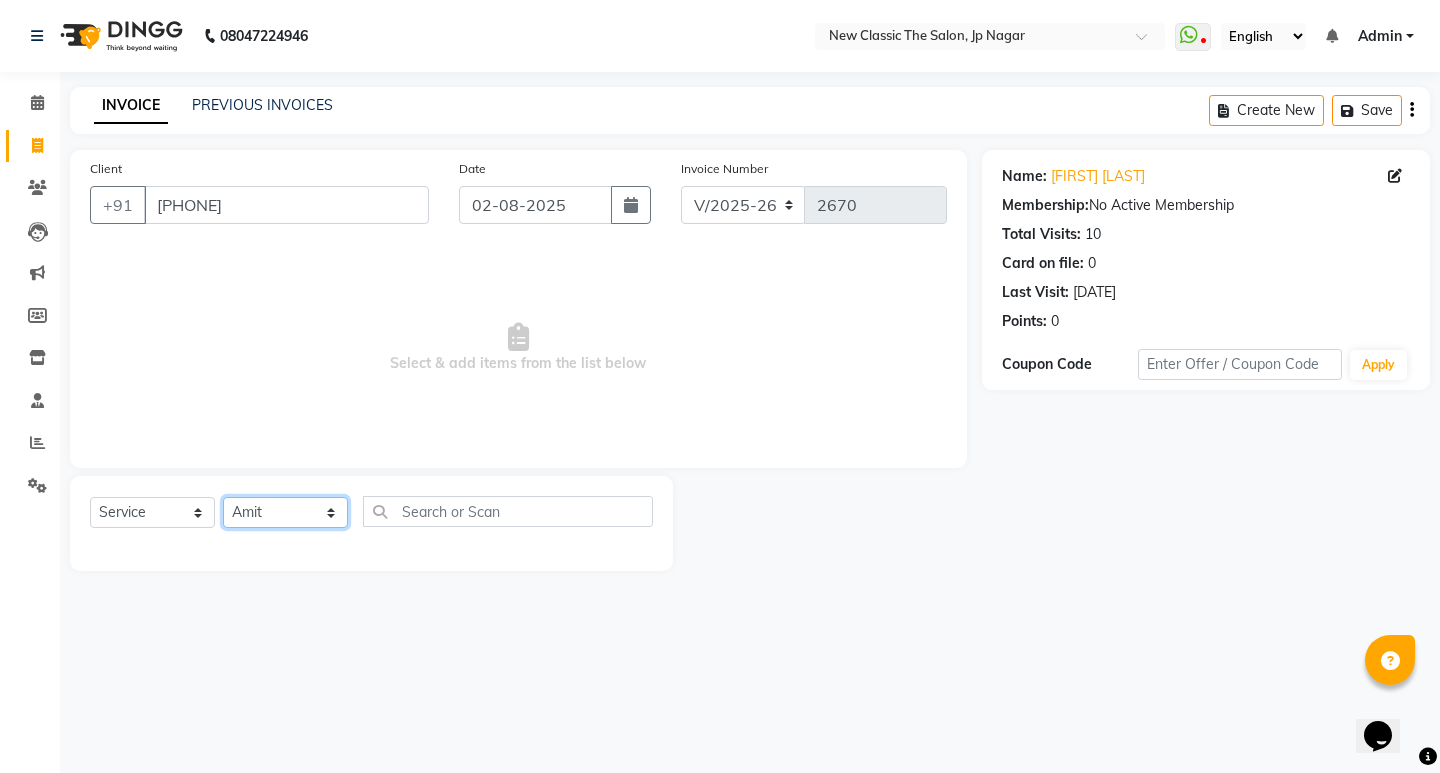 click on "Select Stylist [FIRST] [FIRST] [FIRST] [FIRST] [FIRST] [FIRST] [FIRST] [FIRST] [FIRST] [FIRST]" 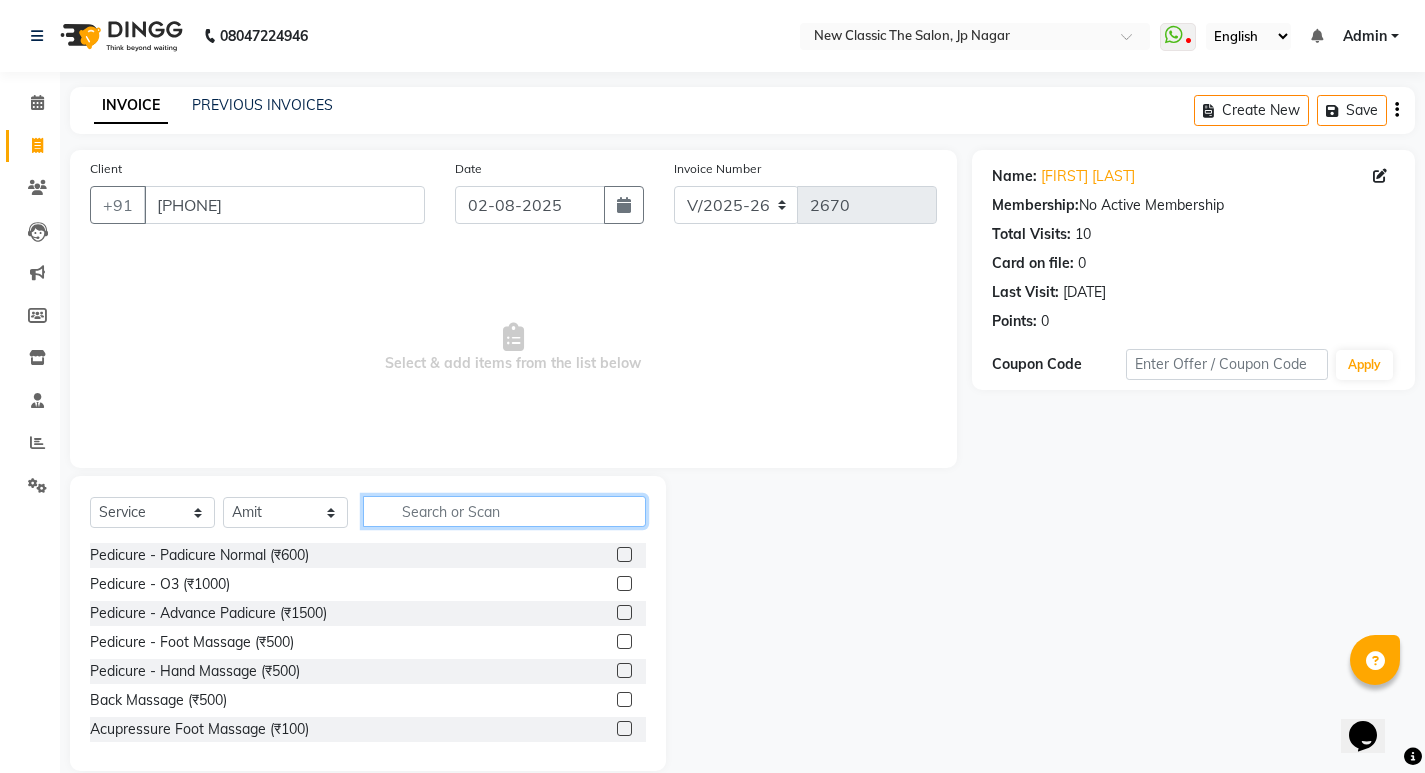 click 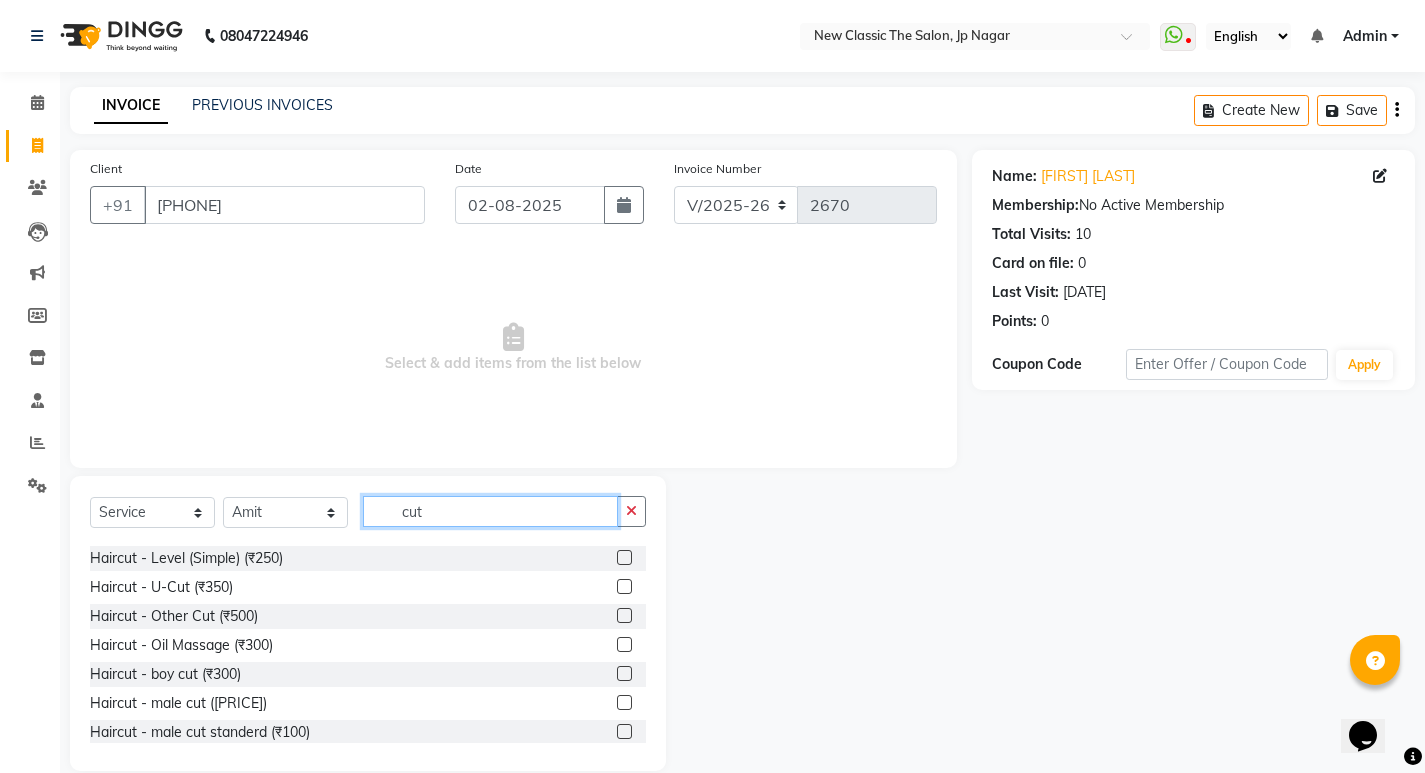 scroll, scrollTop: 100, scrollLeft: 0, axis: vertical 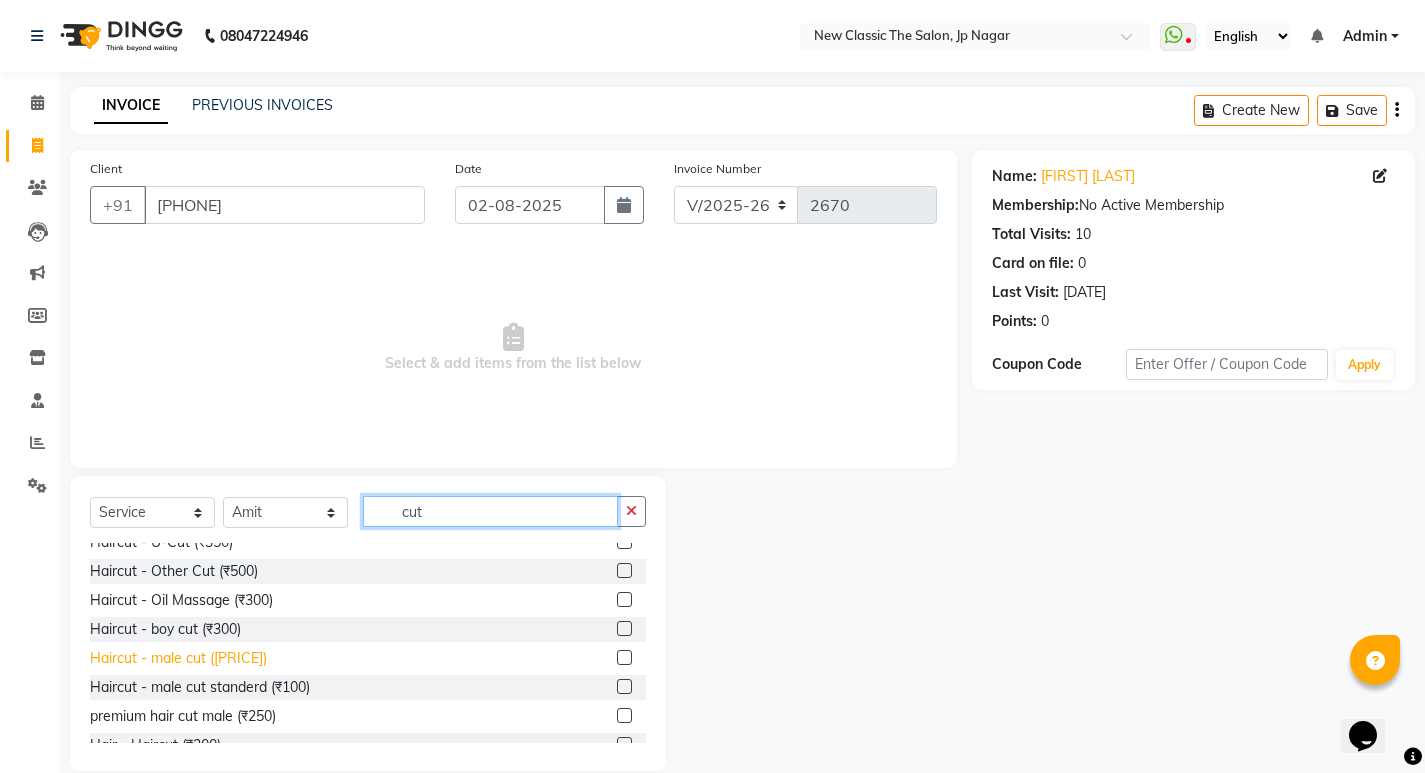 type on "cut" 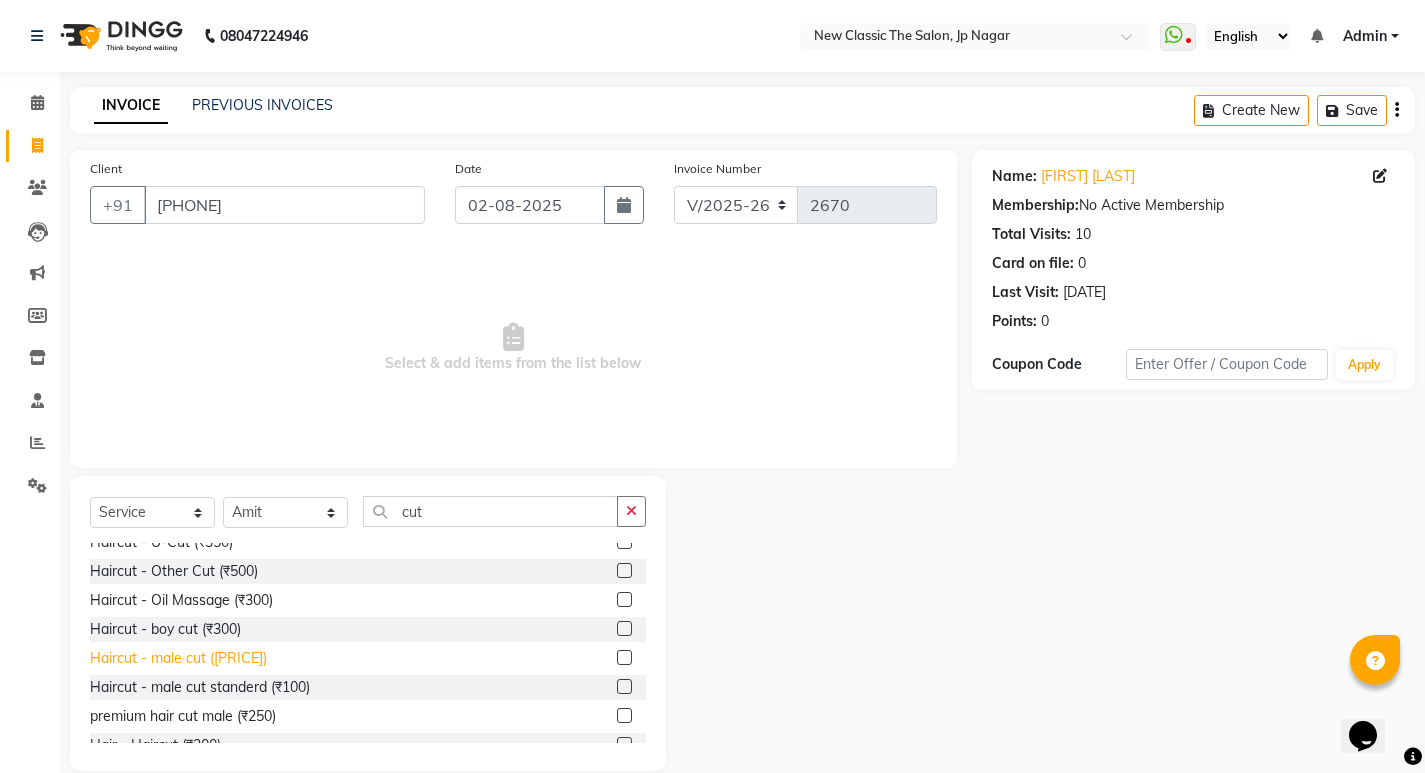 click on "Haircut - male cut  ([PRICE])" 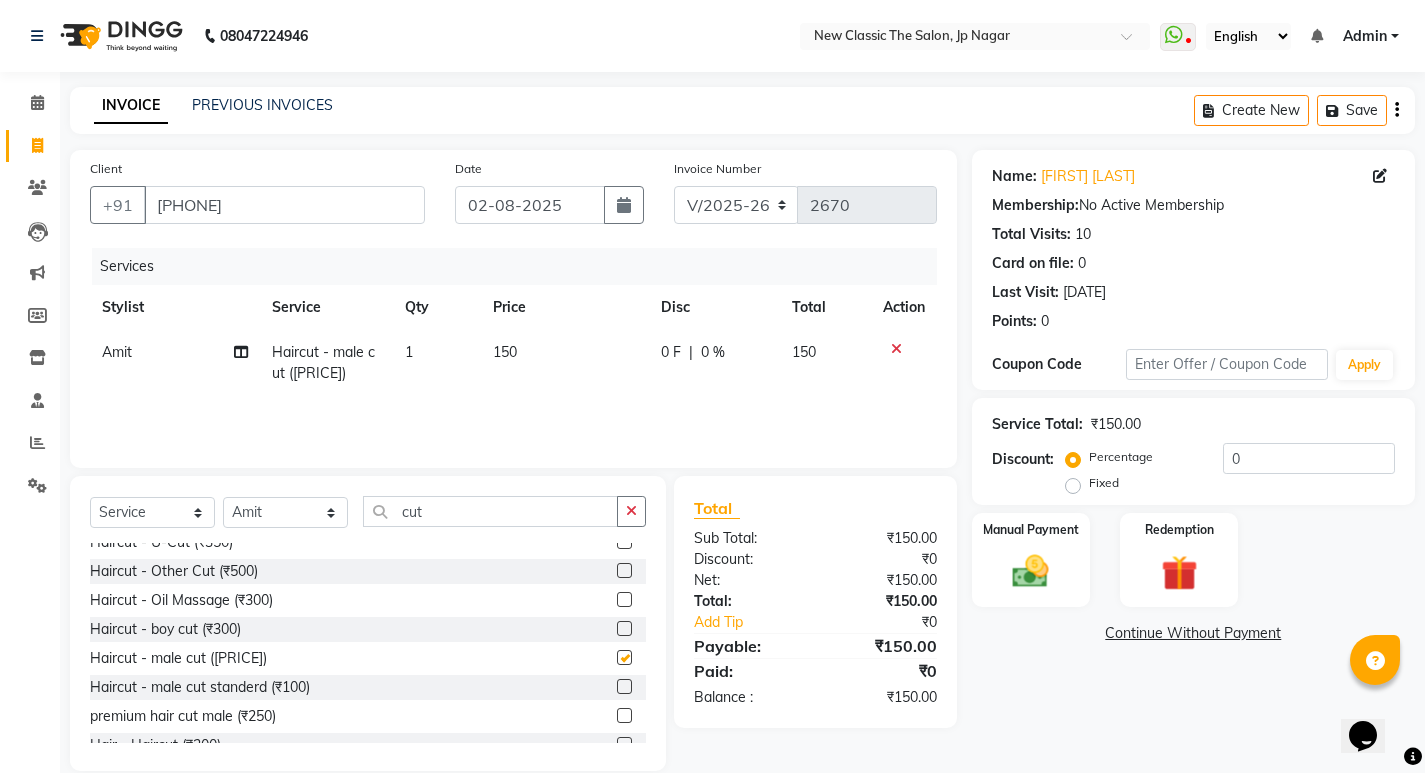 checkbox on "false" 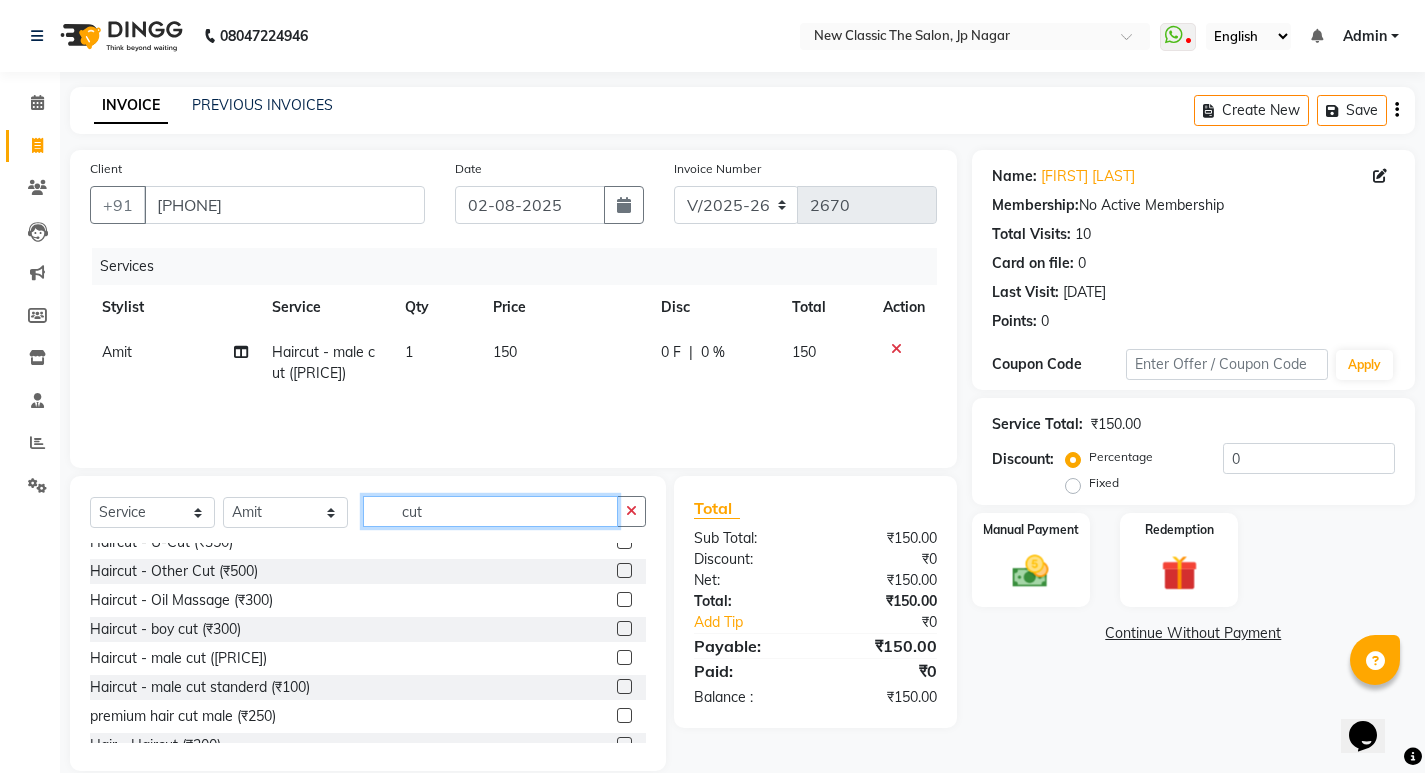 click on "cut" 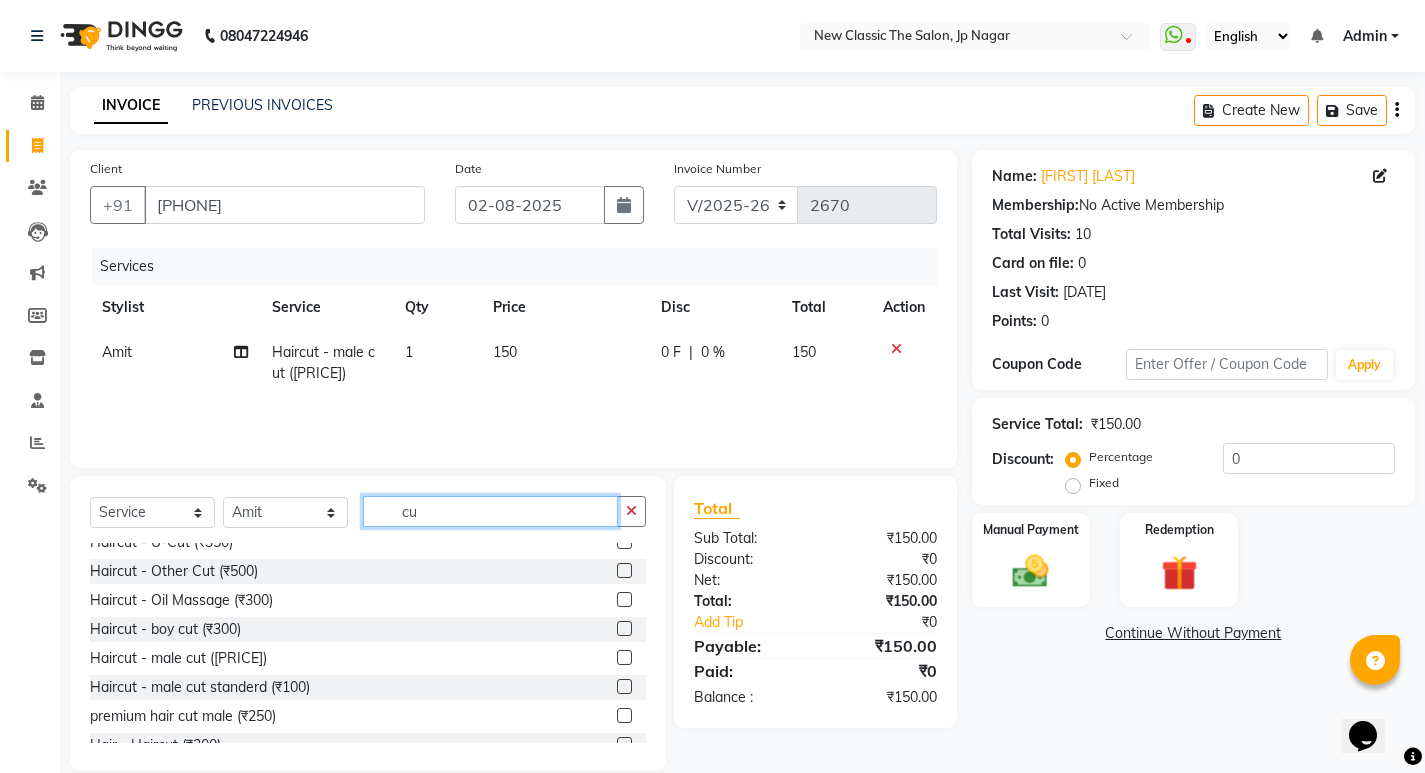 type on "c" 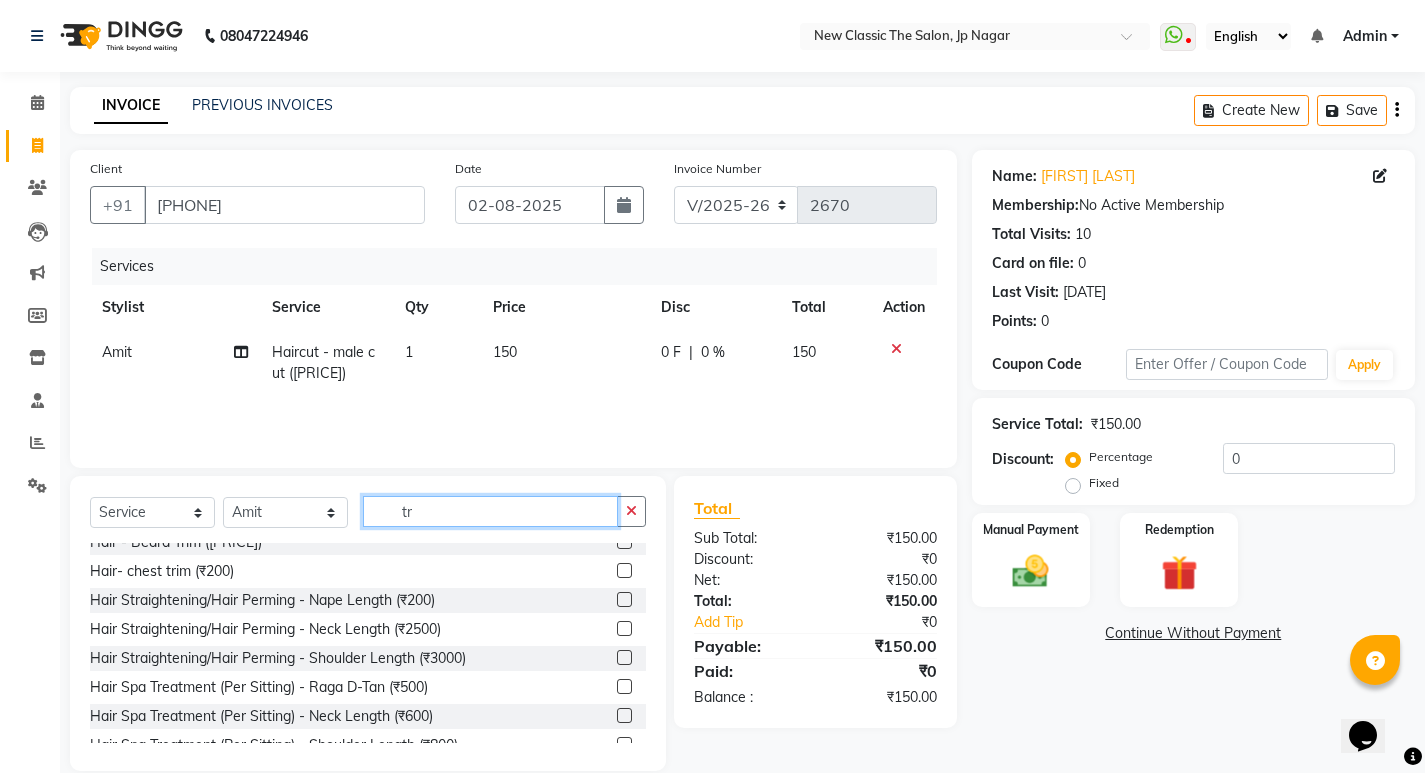 scroll, scrollTop: 0, scrollLeft: 0, axis: both 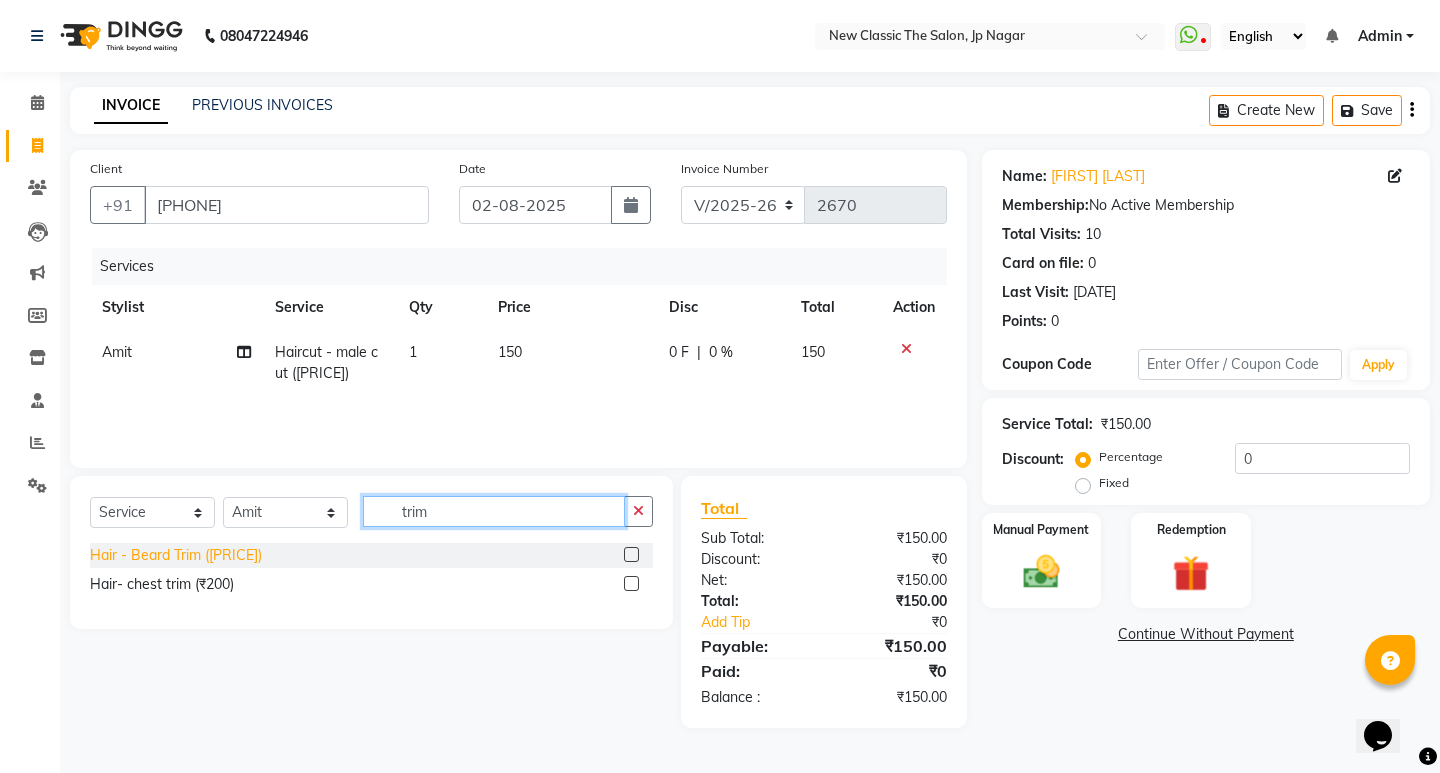 type on "trim" 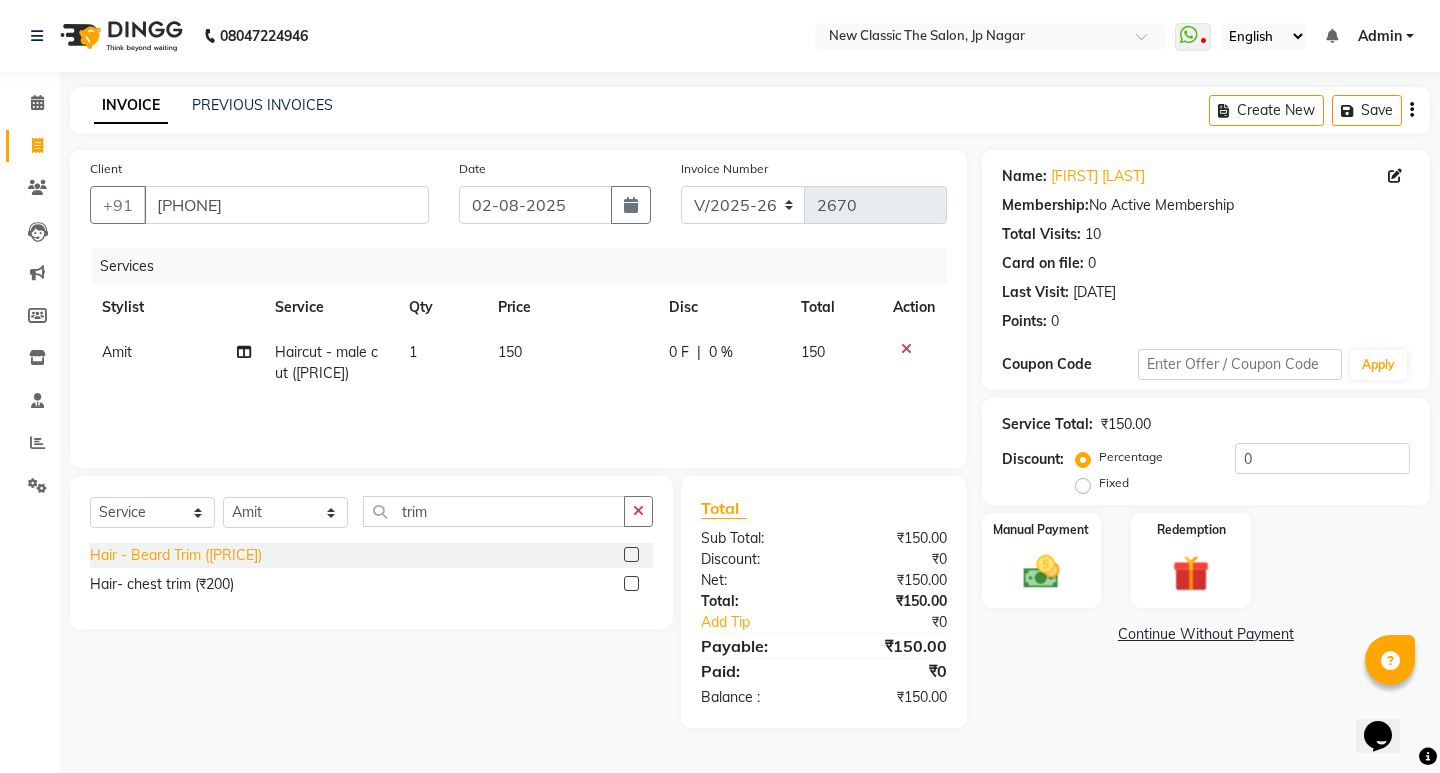 click on "Hair - Beard Trim ([PRICE])" 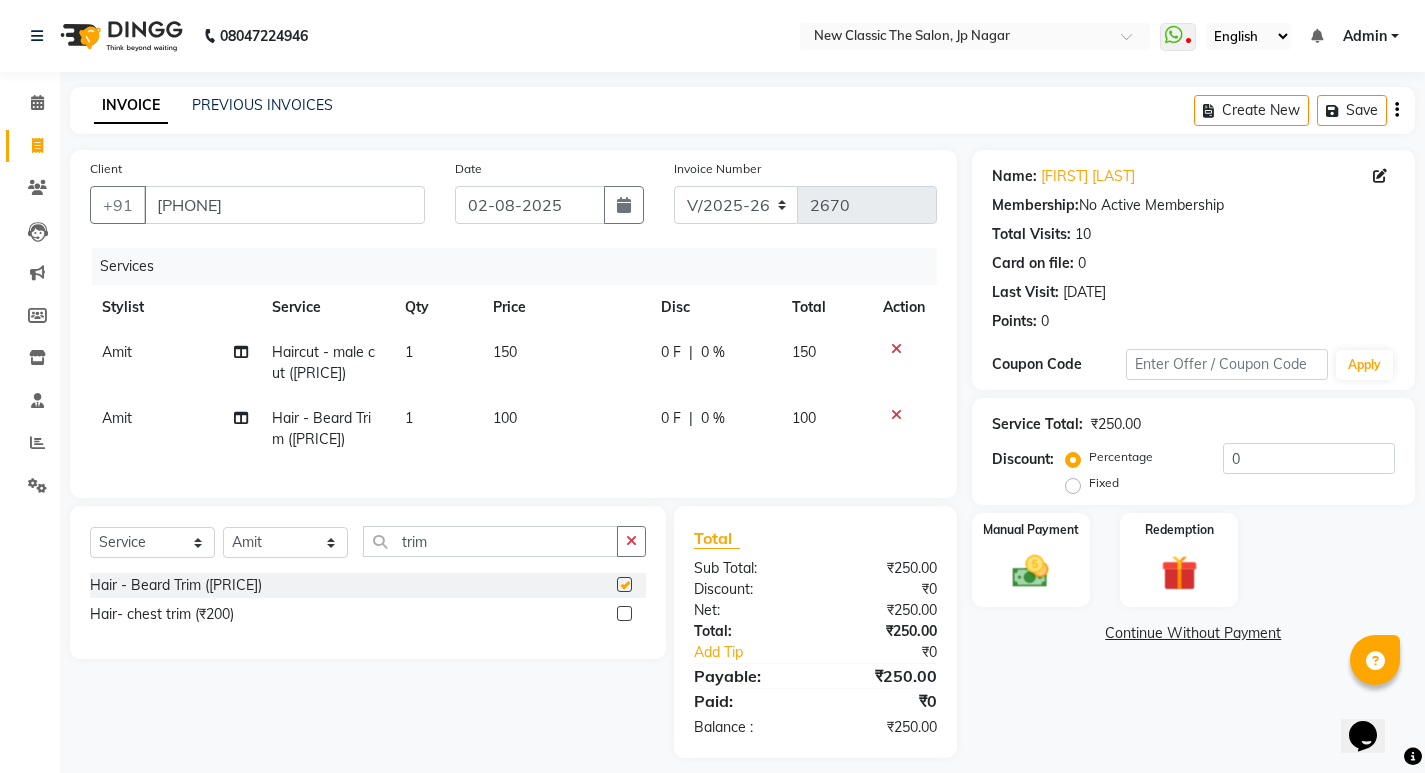 checkbox on "false" 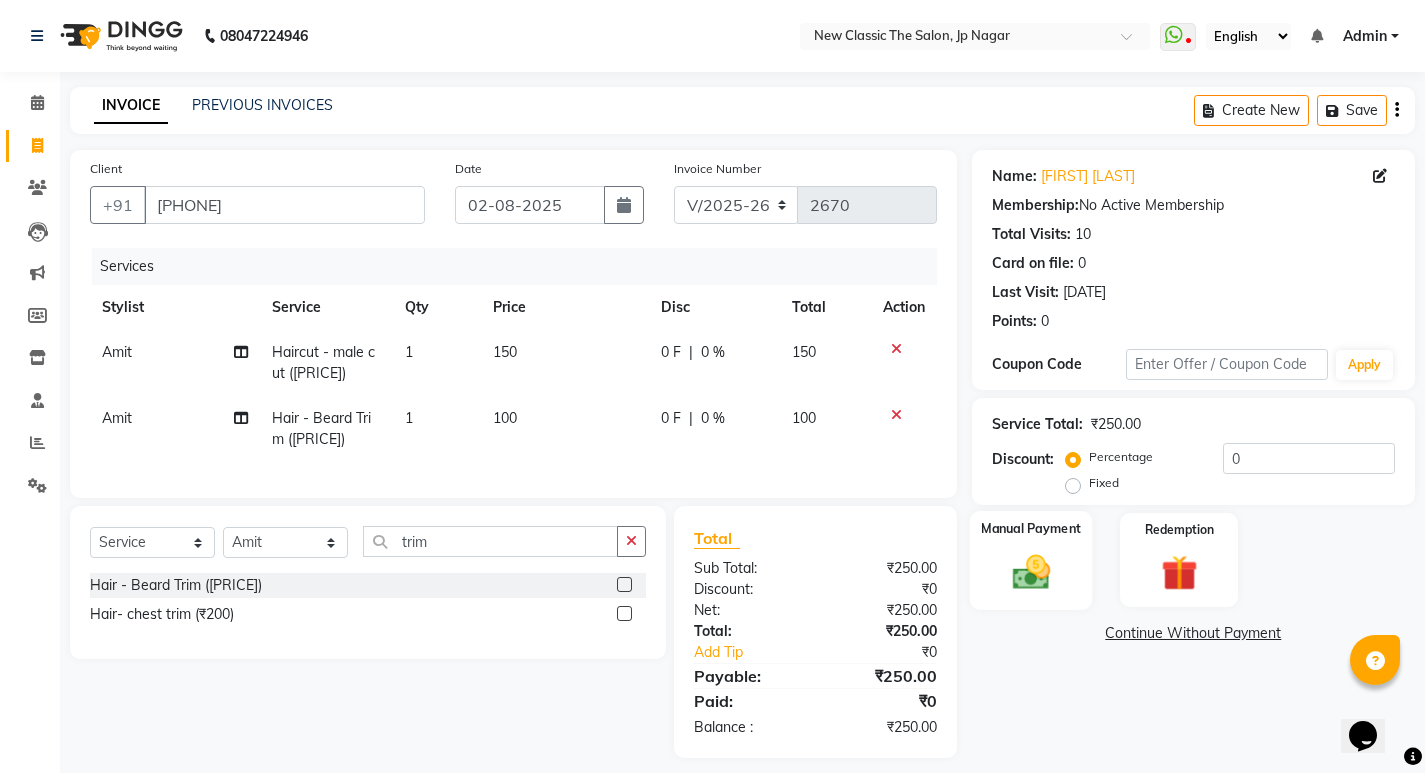 click 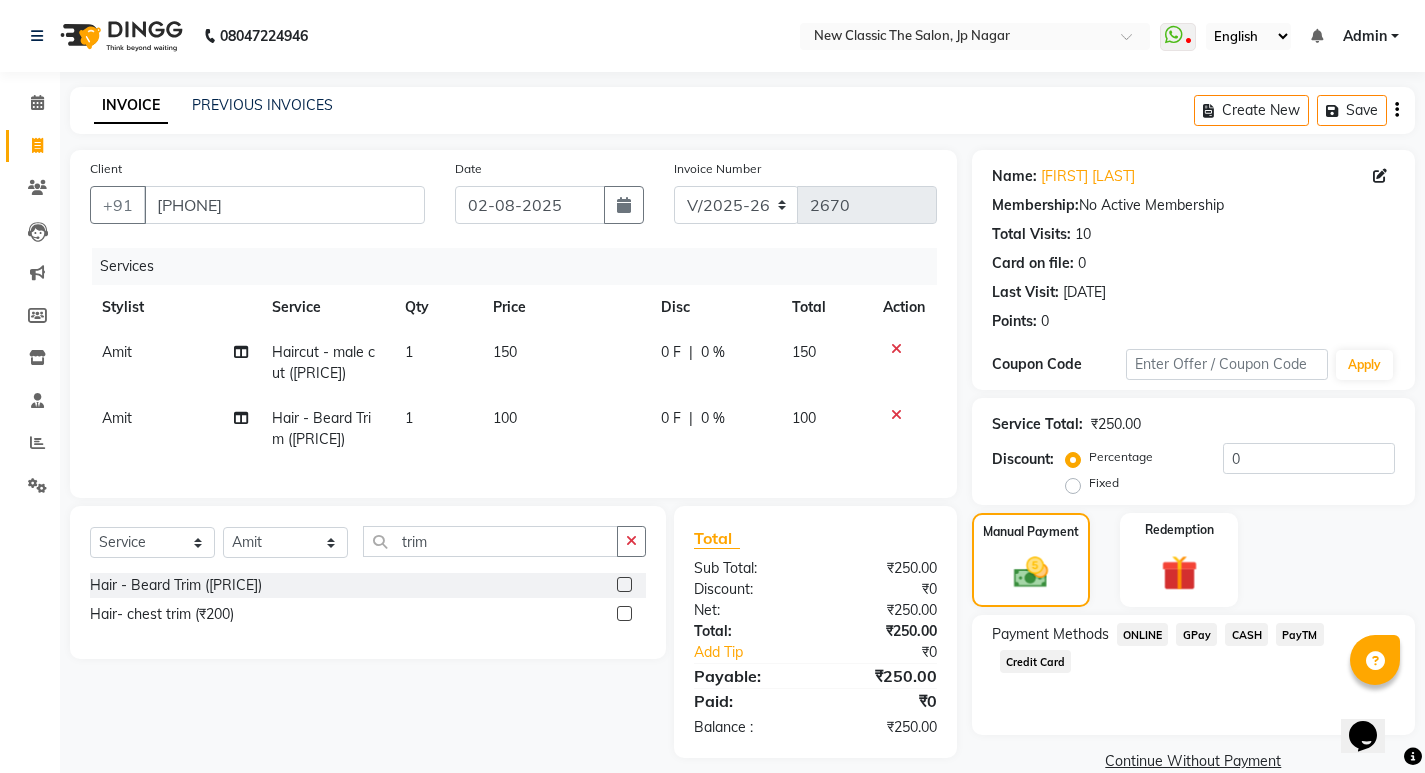 click on "CASH" 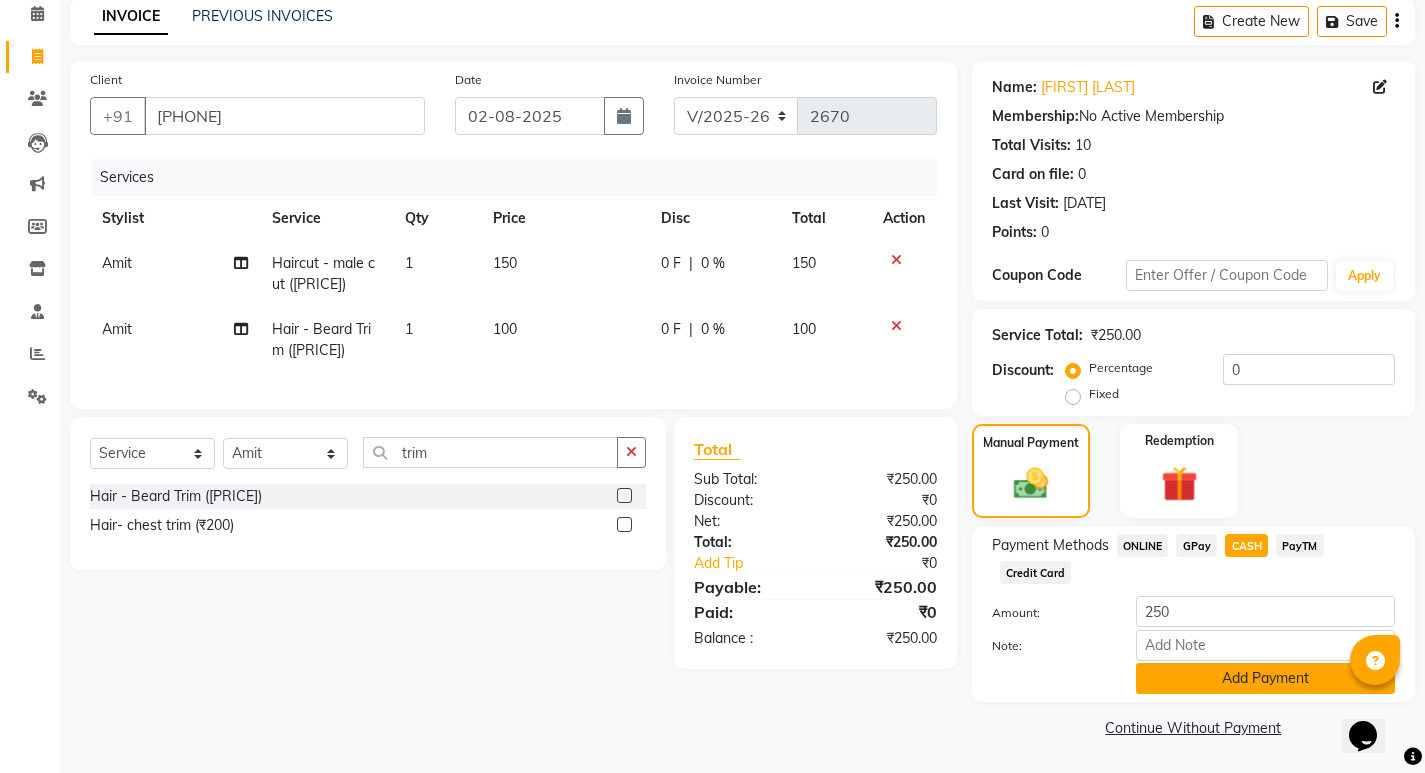 click on "Add Payment" 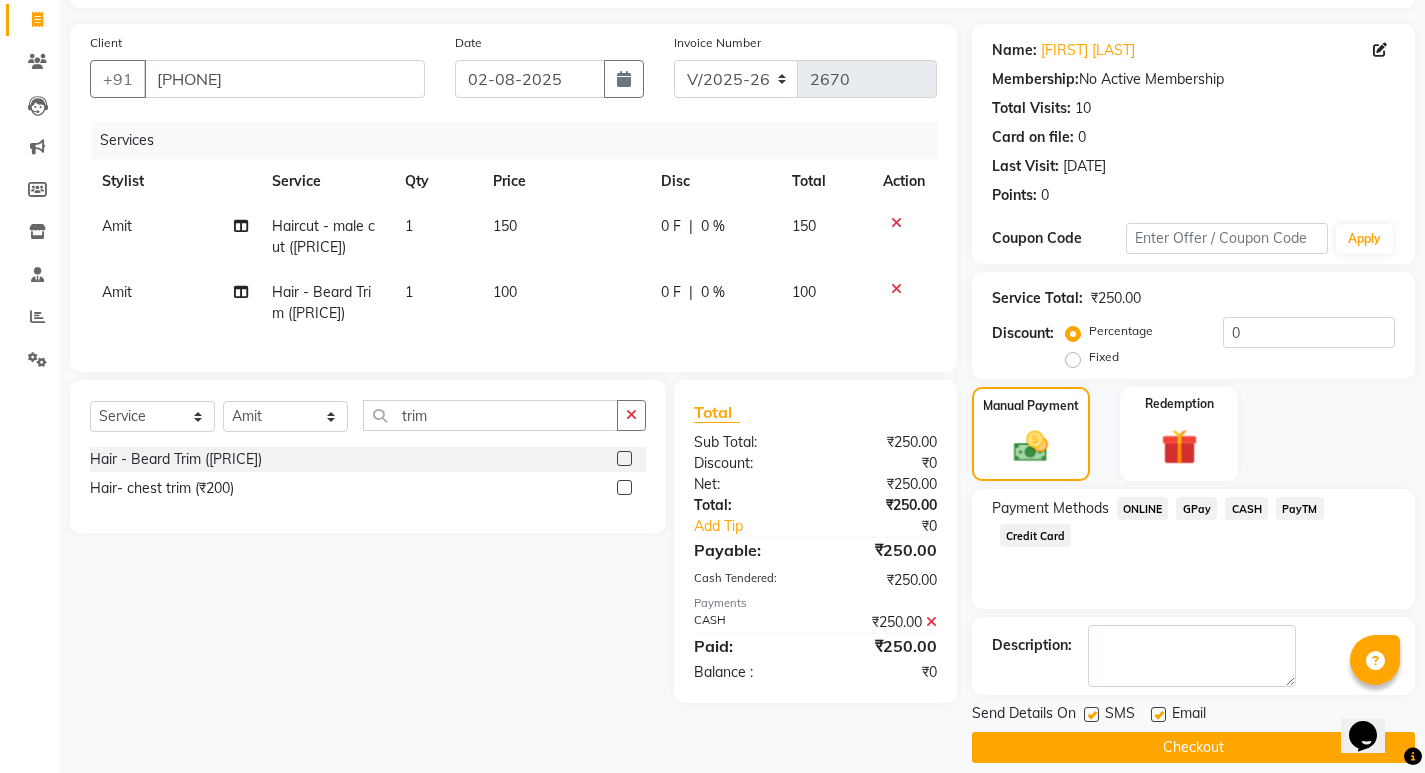 scroll, scrollTop: 146, scrollLeft: 0, axis: vertical 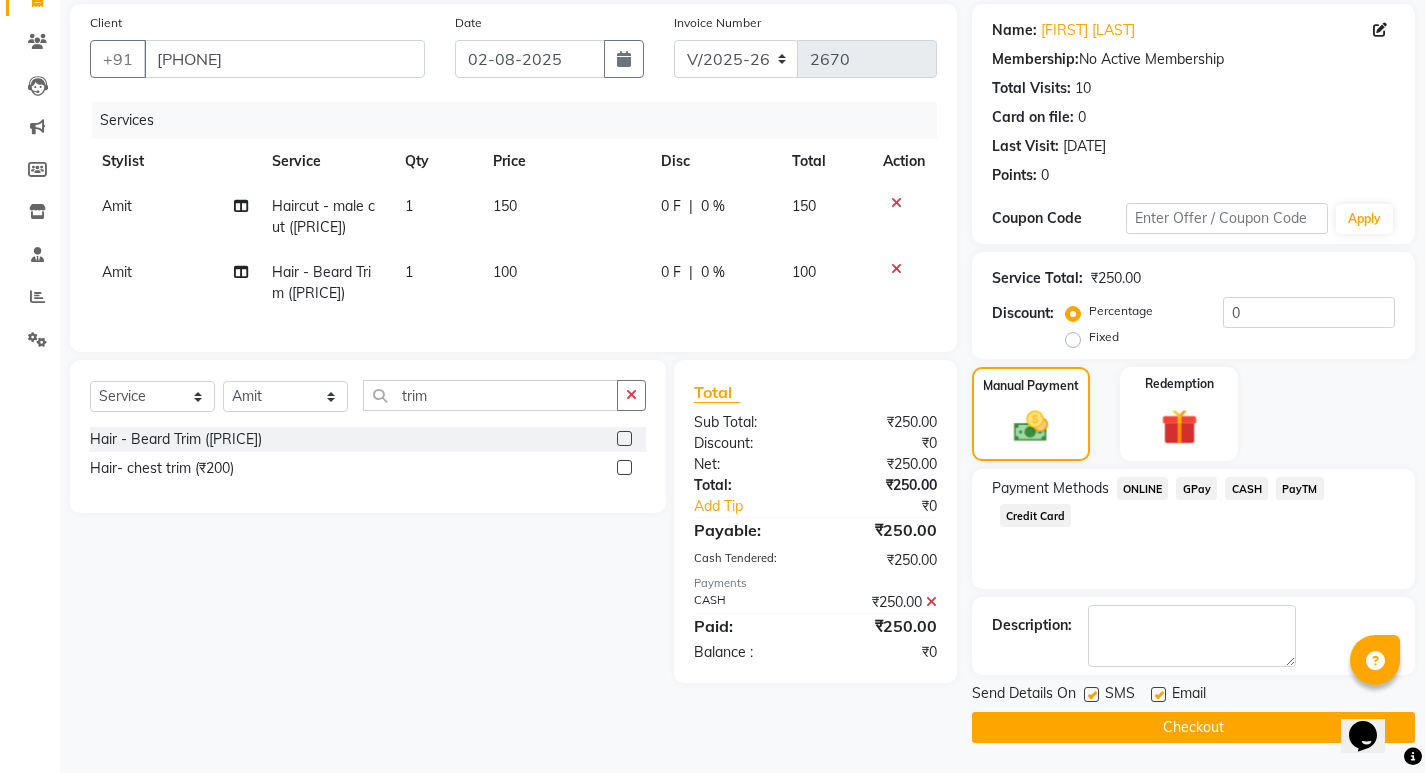 click on "CASH" 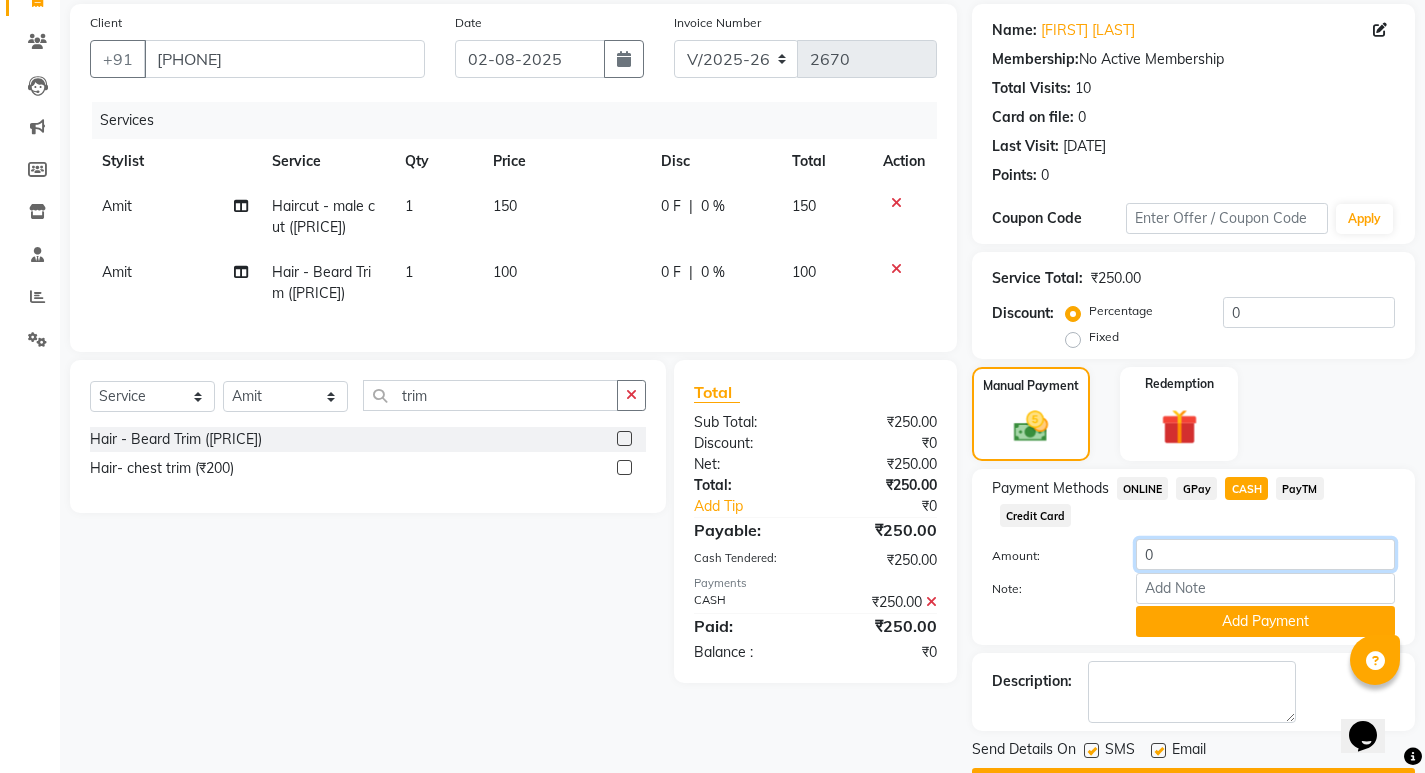 click on "0" 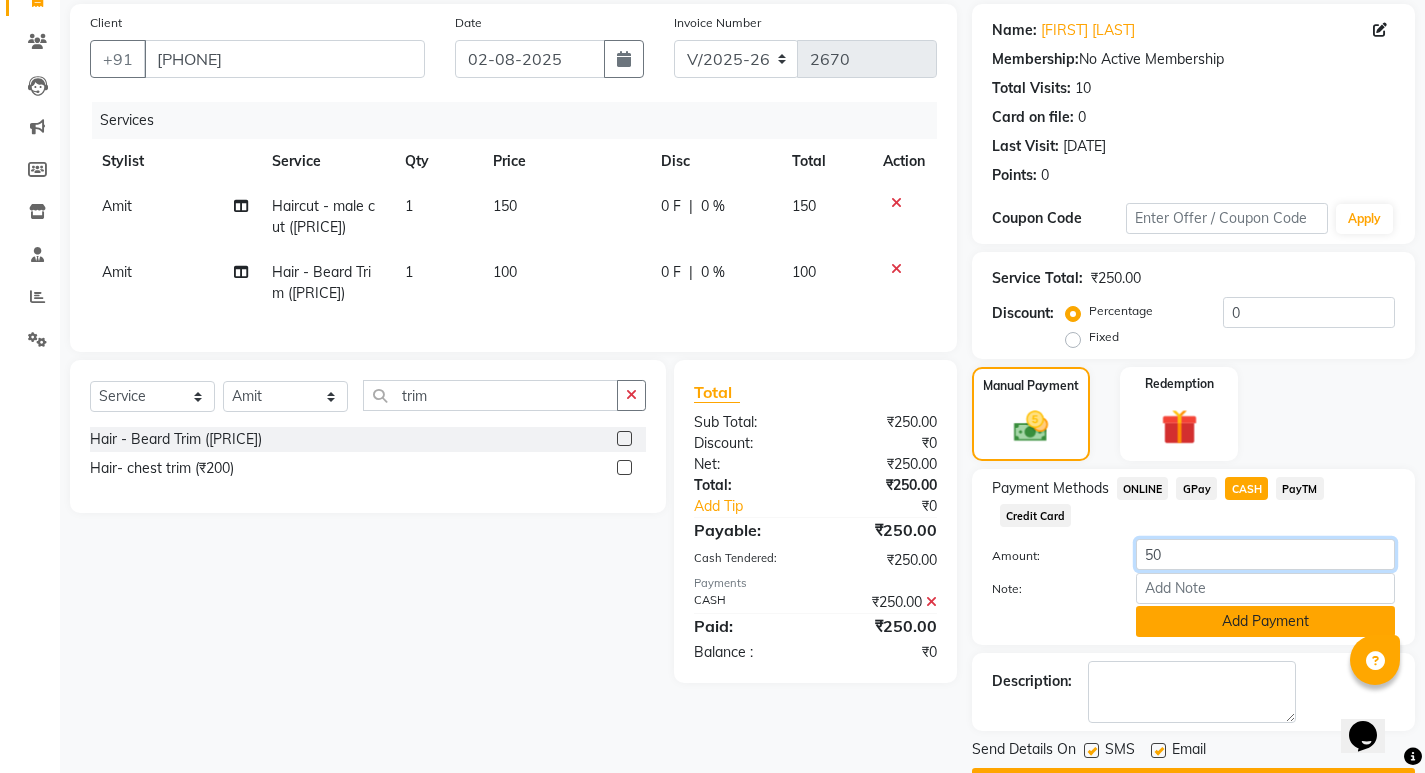 type on "50" 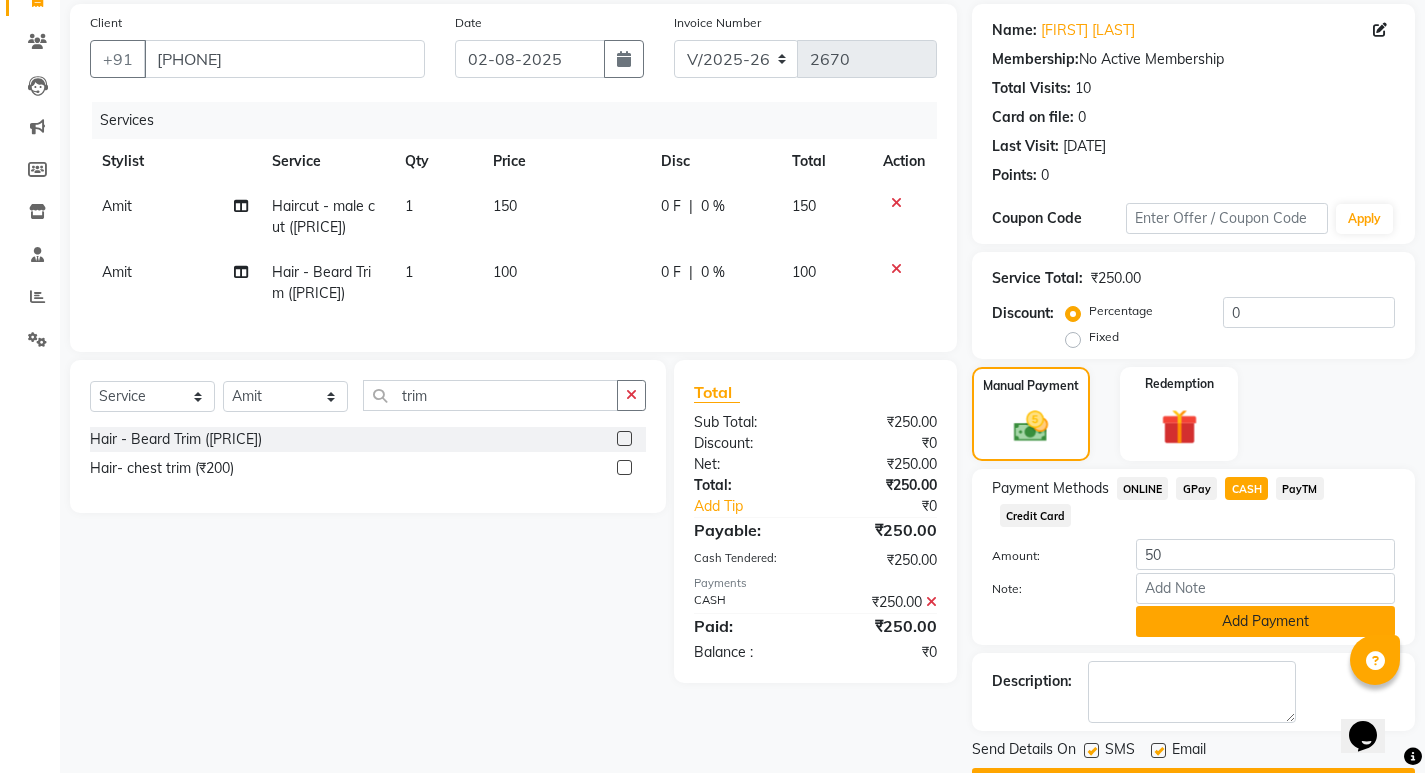 click on "Add Payment" 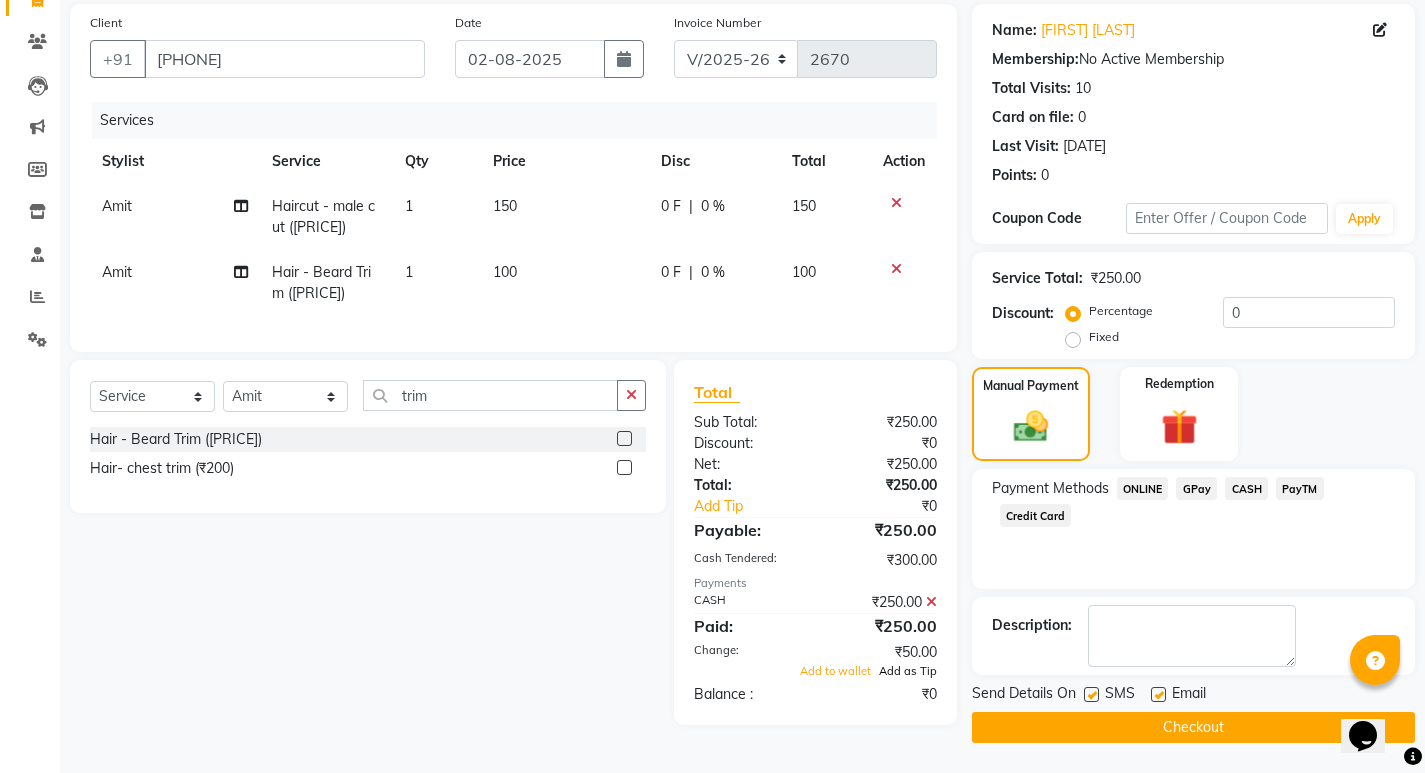 click on "Add as Tip" 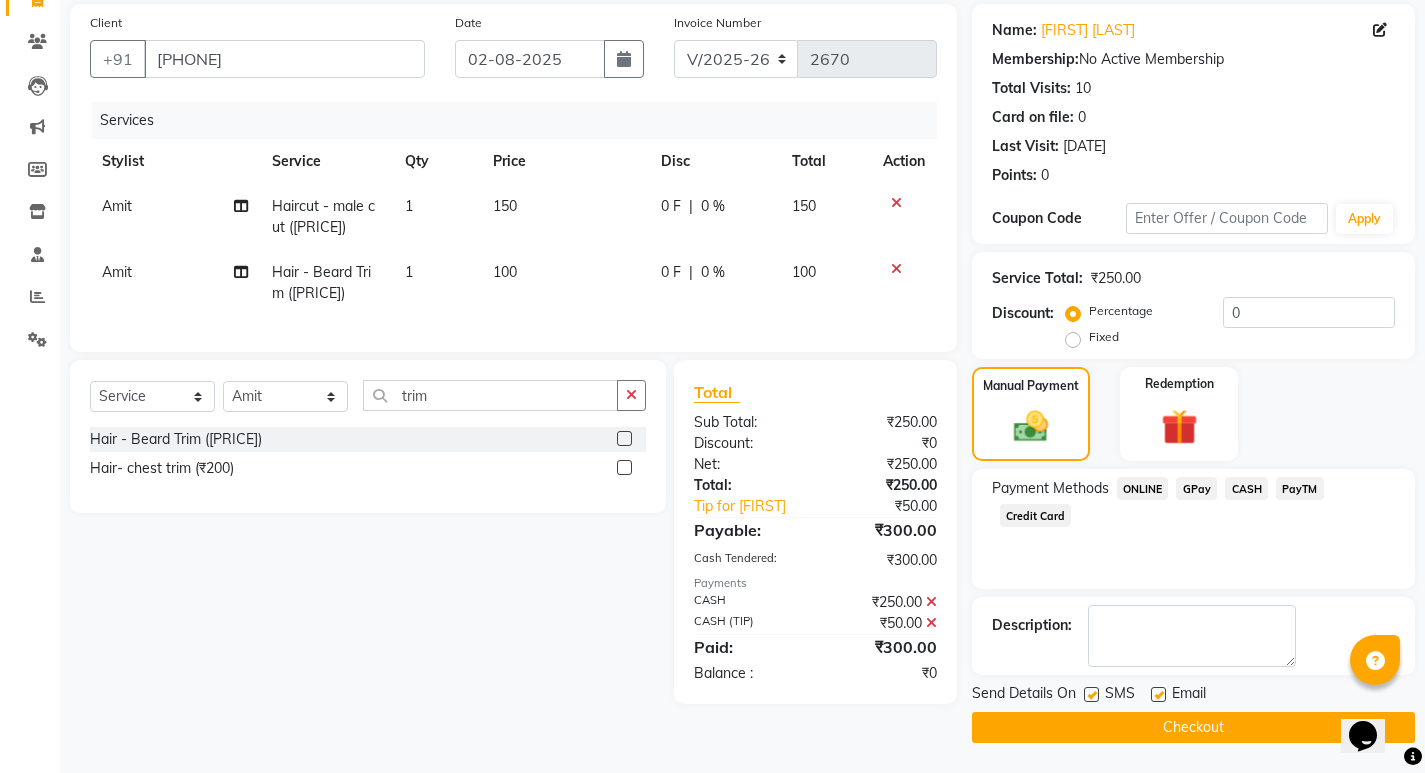 click on "Checkout" 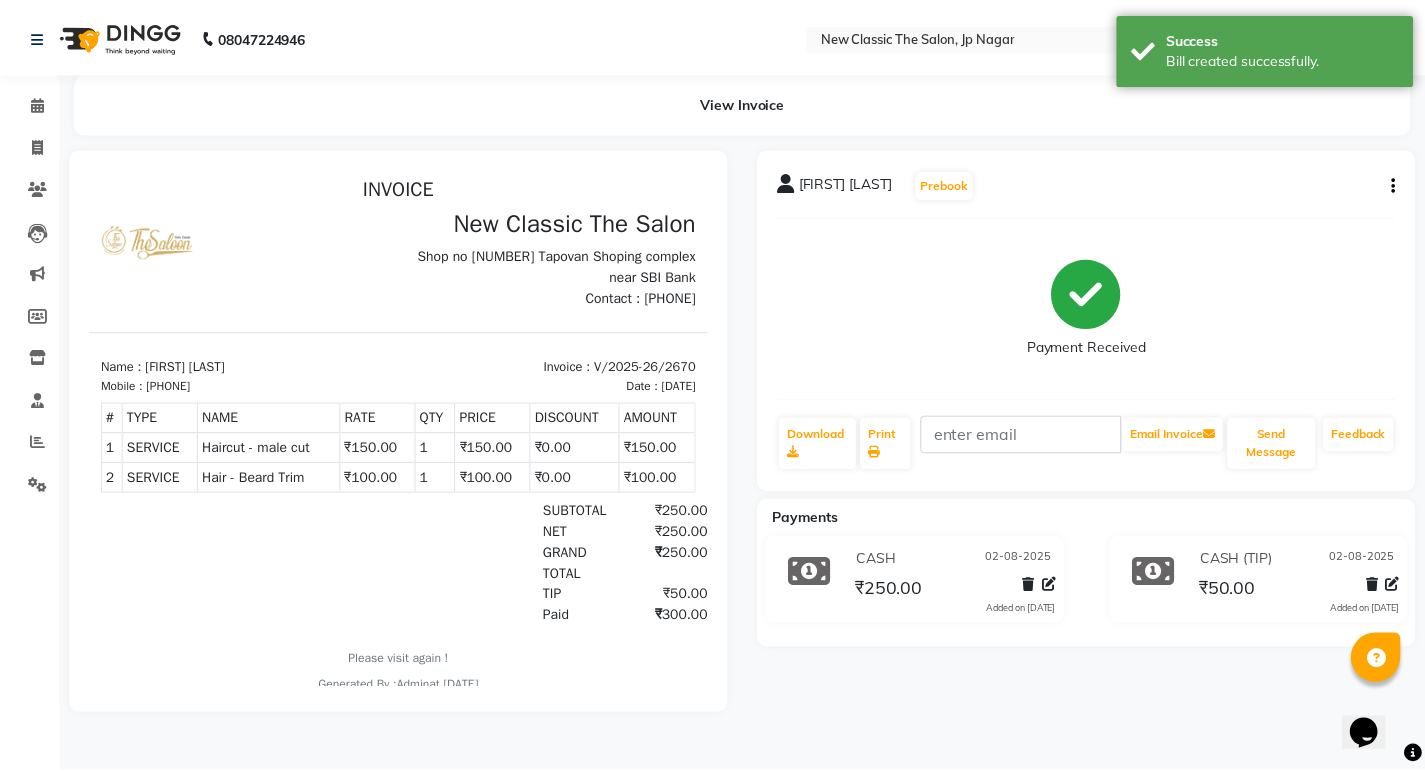 scroll, scrollTop: 0, scrollLeft: 0, axis: both 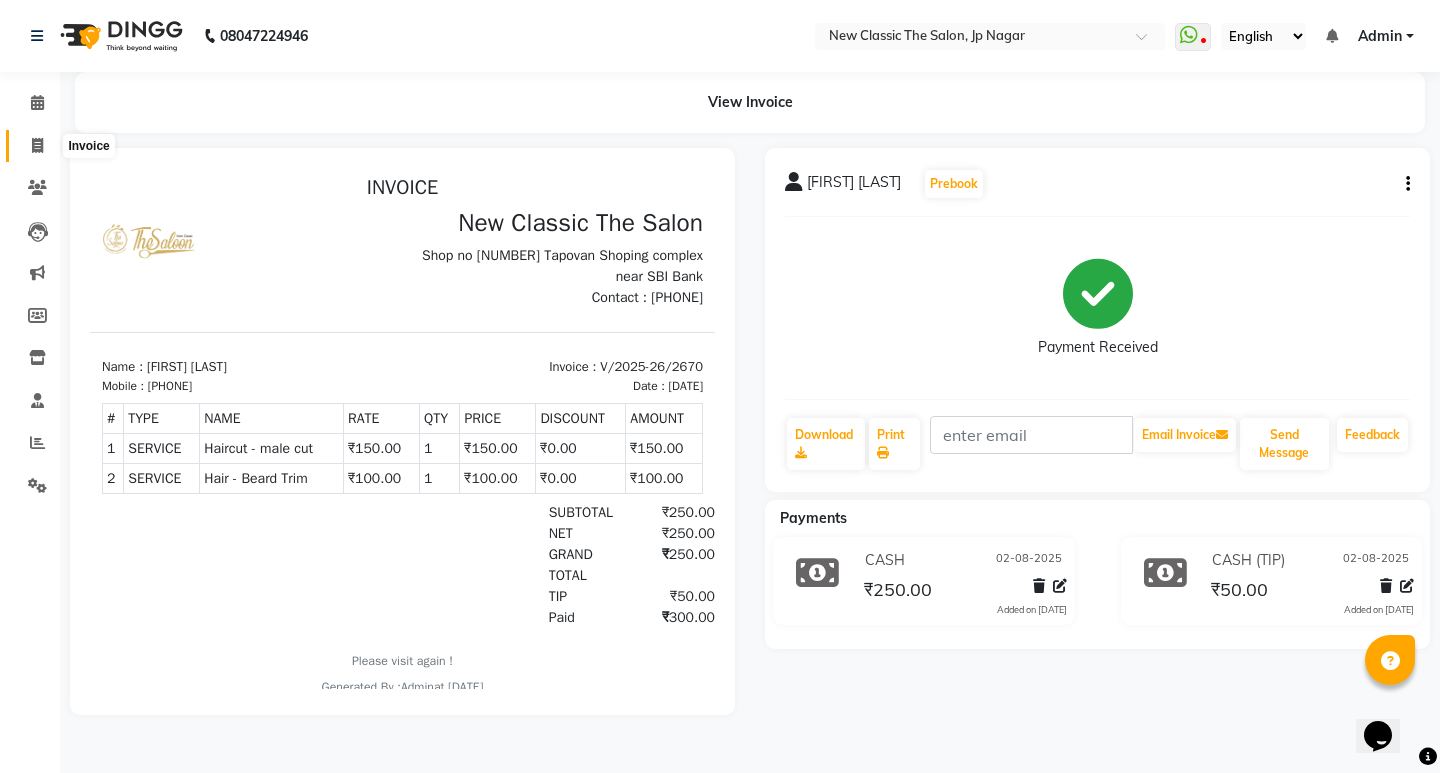 click 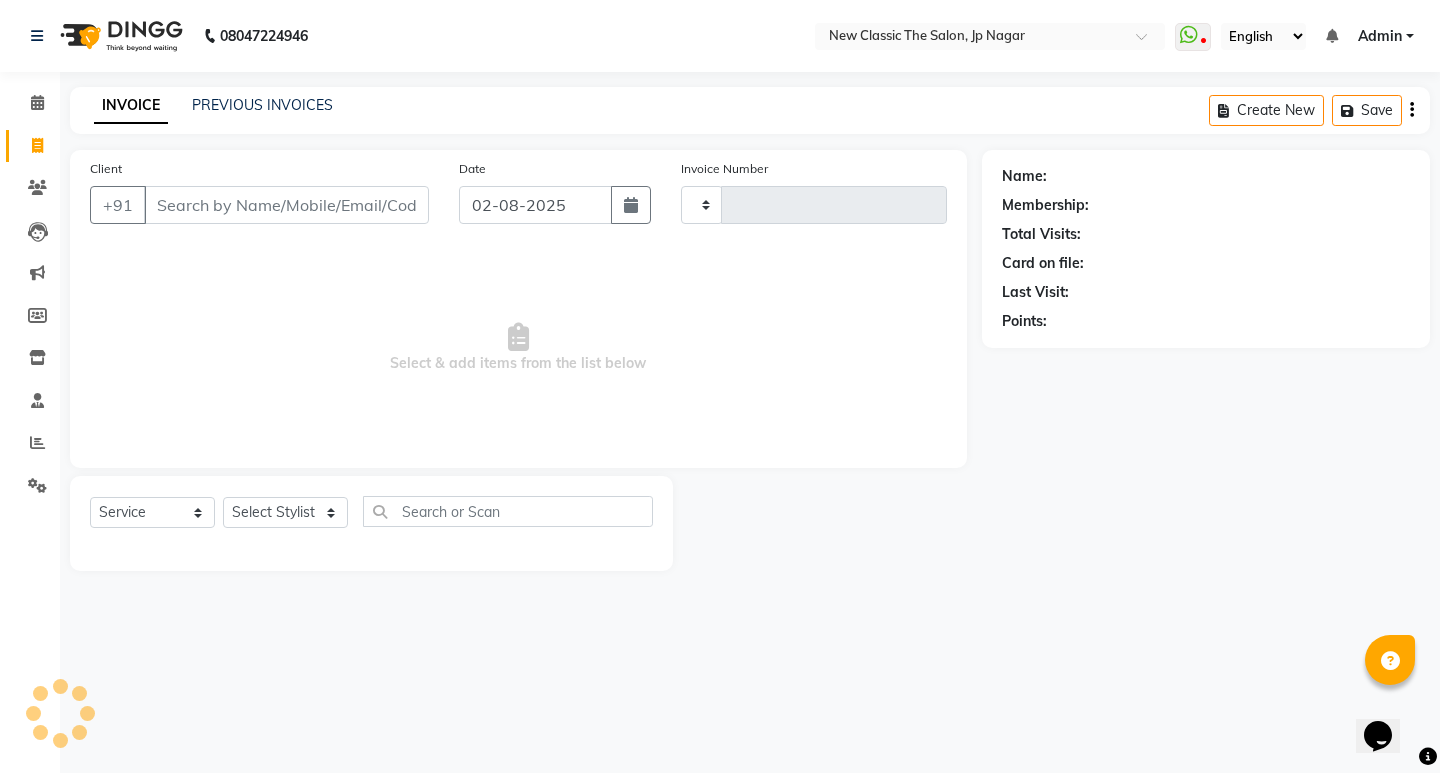 type on "2671" 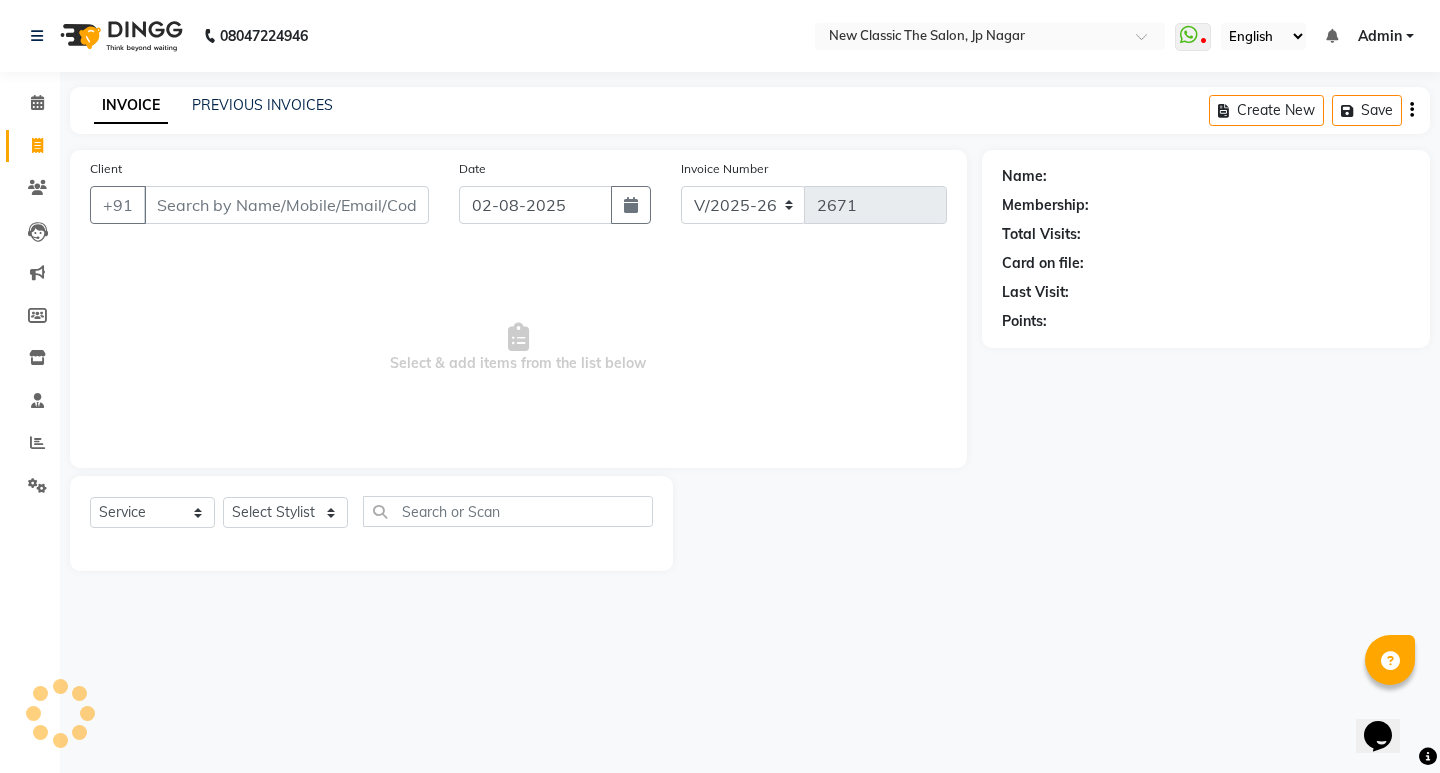 click on "Client" at bounding box center [286, 205] 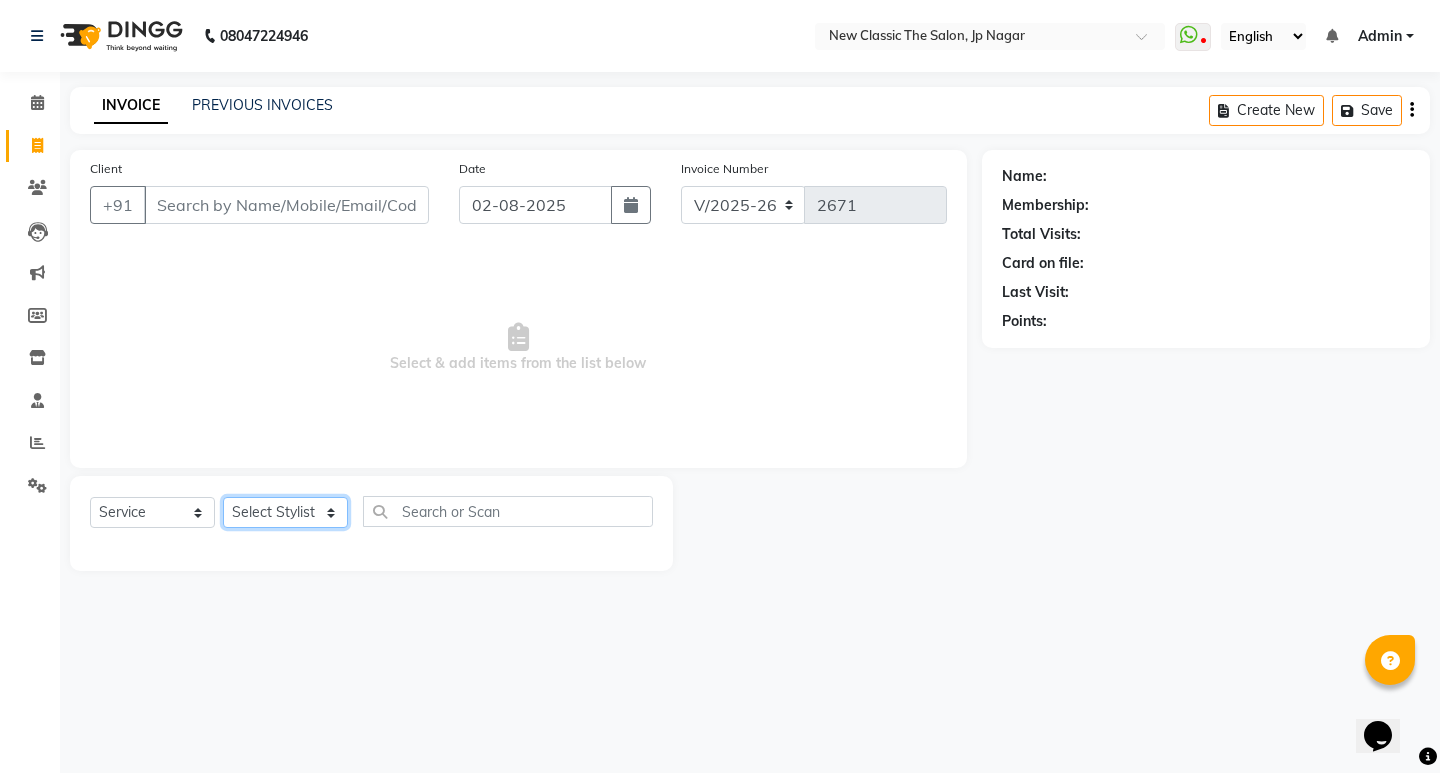 click on "Select Stylist [FIRST] [FIRST] [FIRST] [FIRST] [FIRST] [FIRST] [FIRST] [FIRST] [FIRST] [FIRST]" 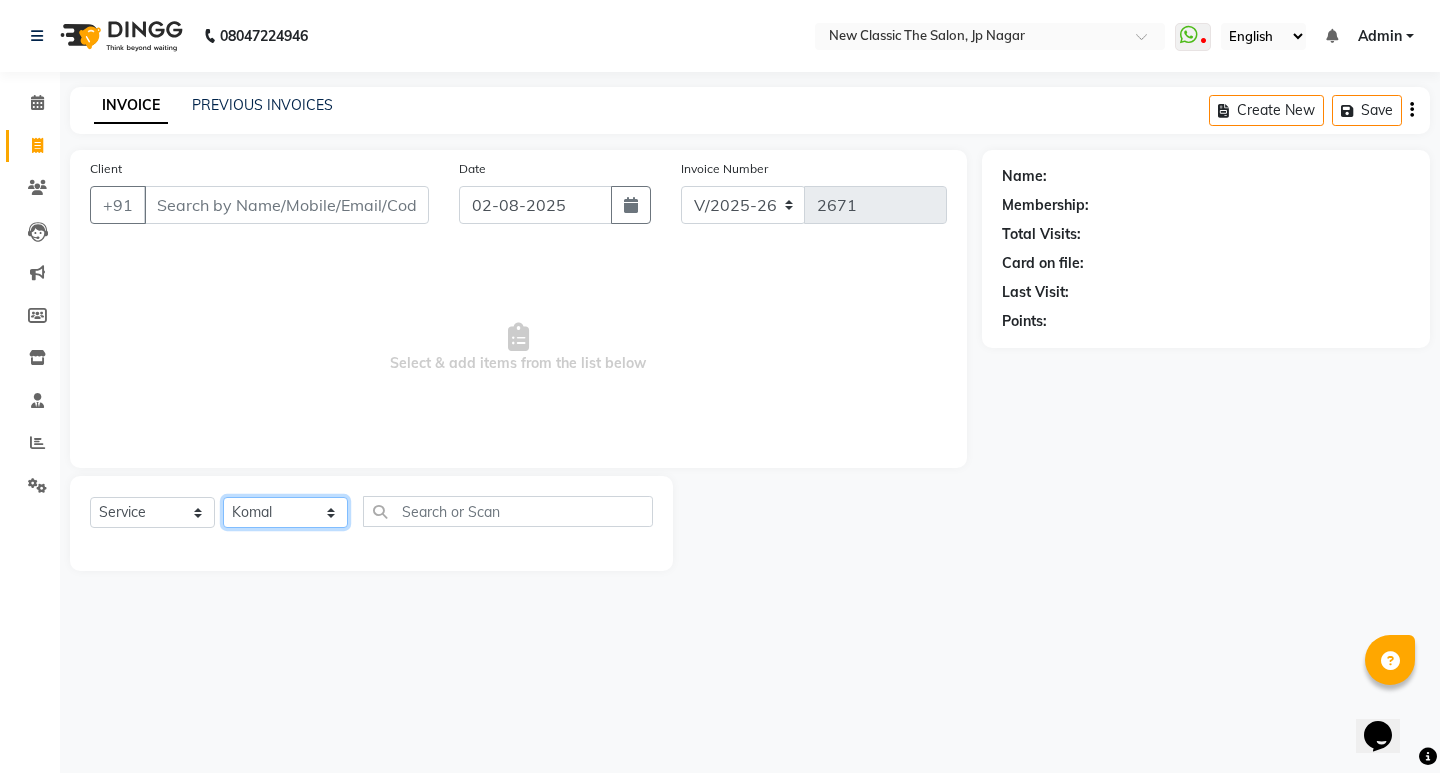 click on "Select Stylist [FIRST] [FIRST] [FIRST] [FIRST] [FIRST] [FIRST] [FIRST] [FIRST] [FIRST] [FIRST]" 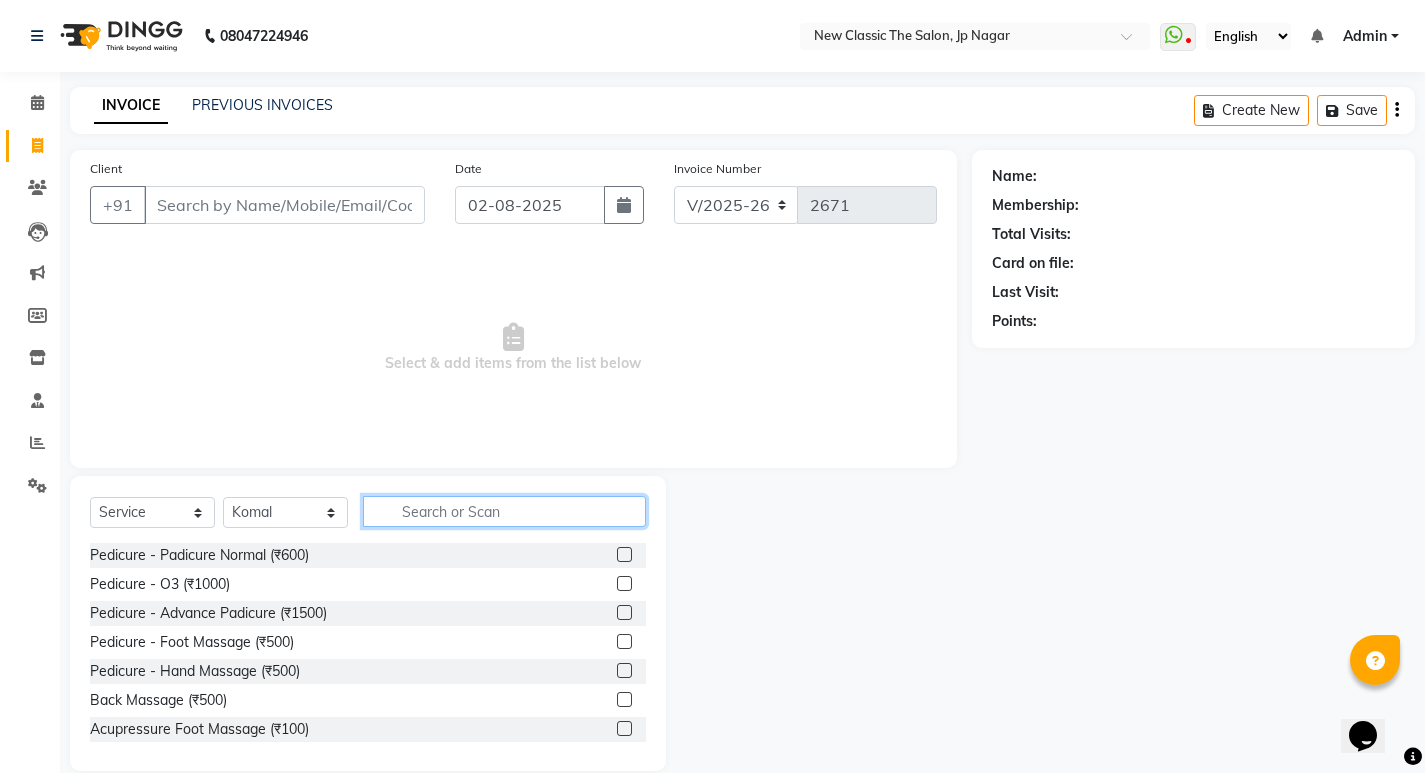 click 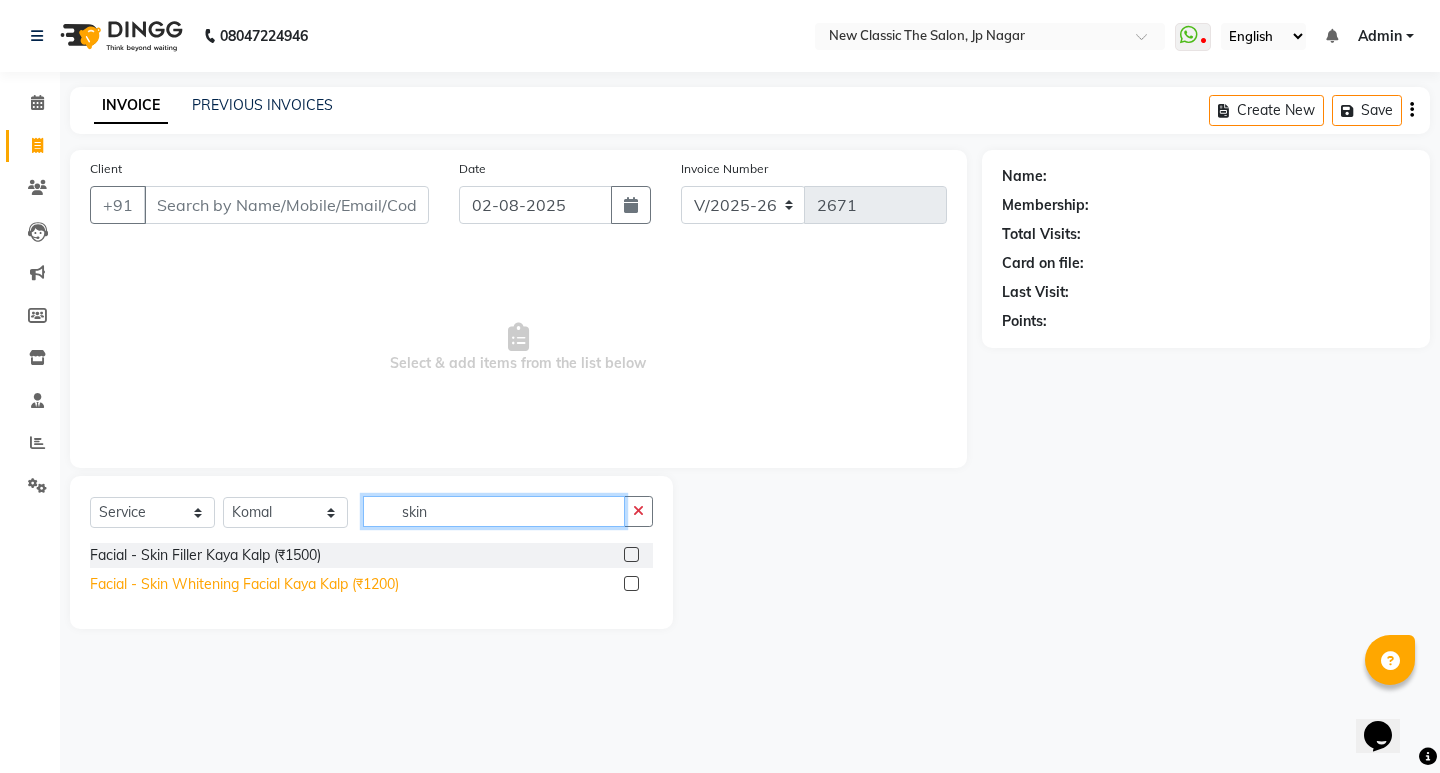 type on "skin" 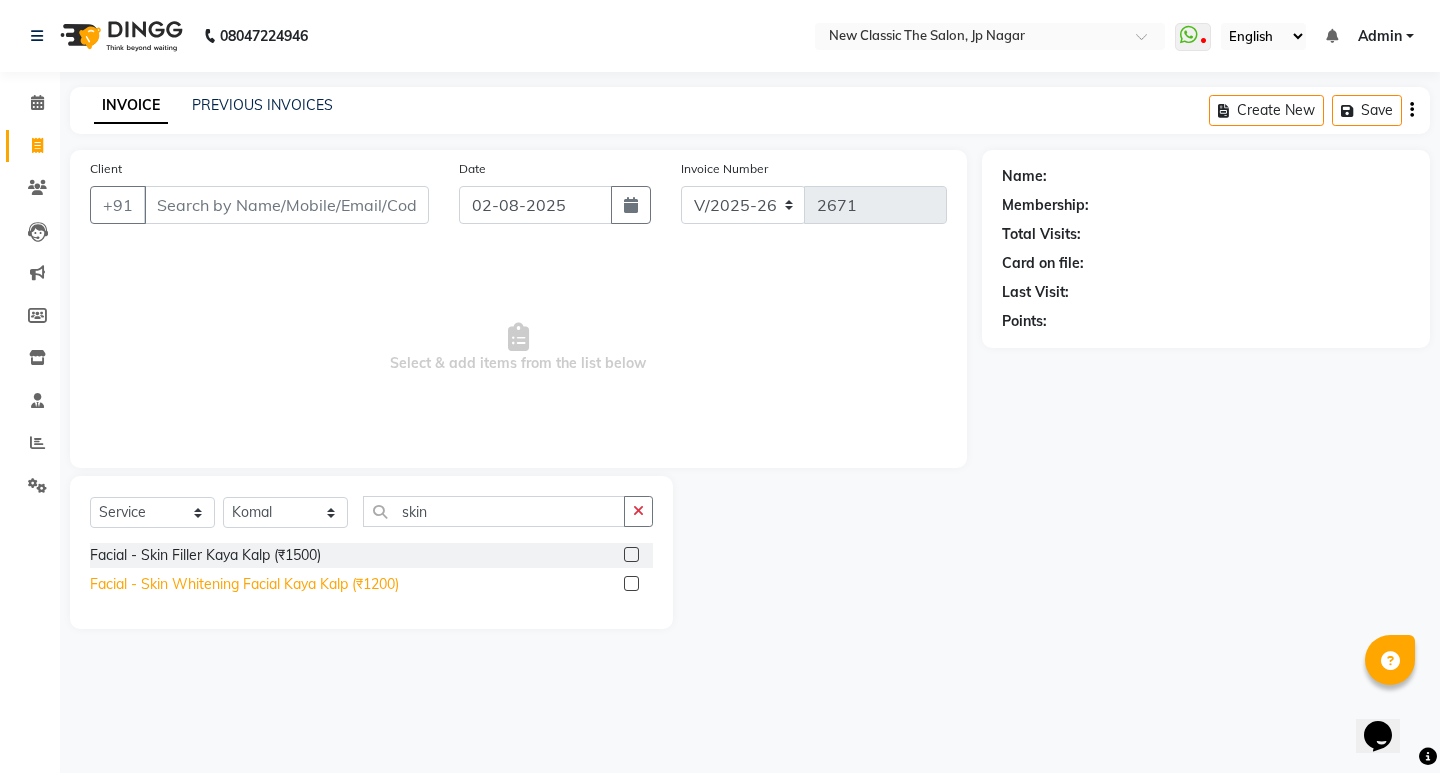 click on "Facial - Skin Whitening Facial Kaya Kalp (₹1200)" 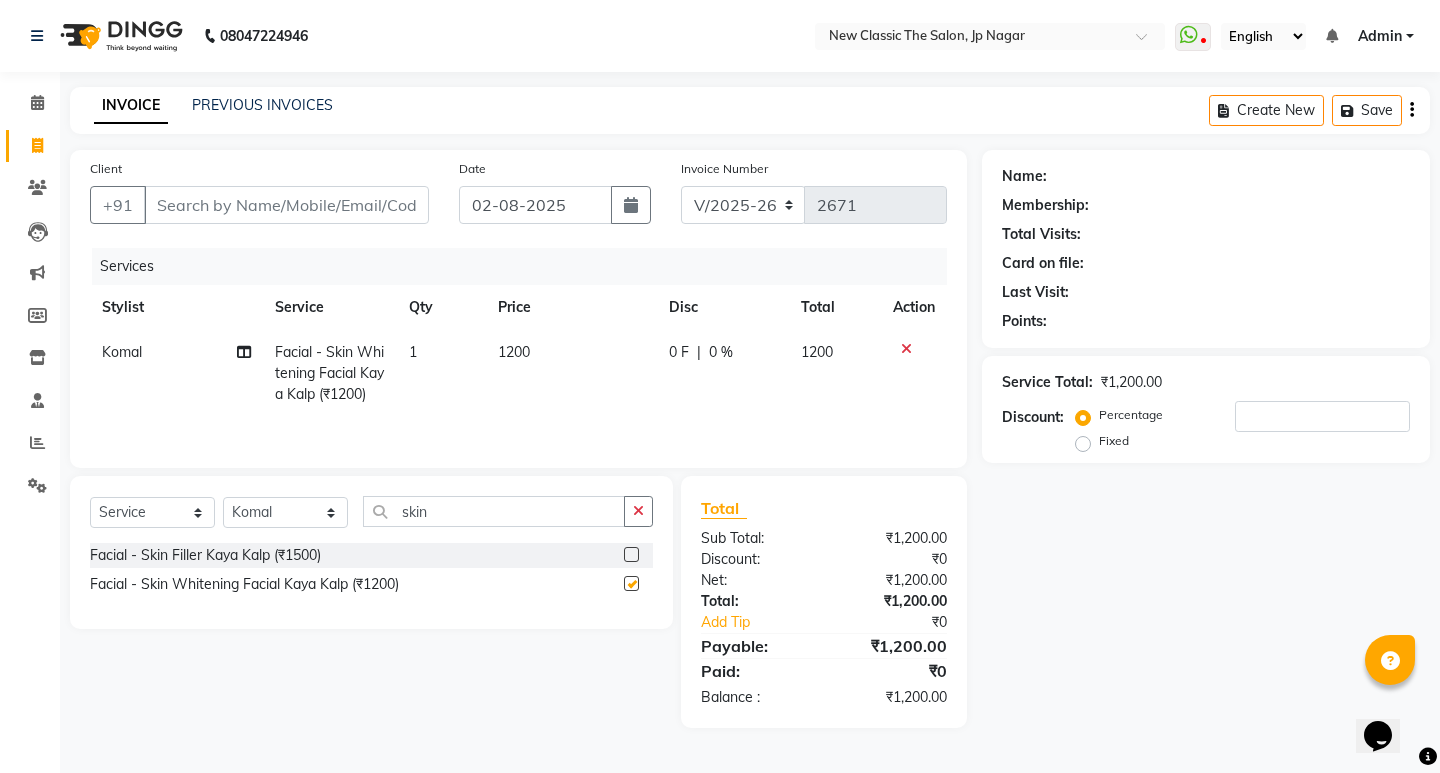 checkbox on "false" 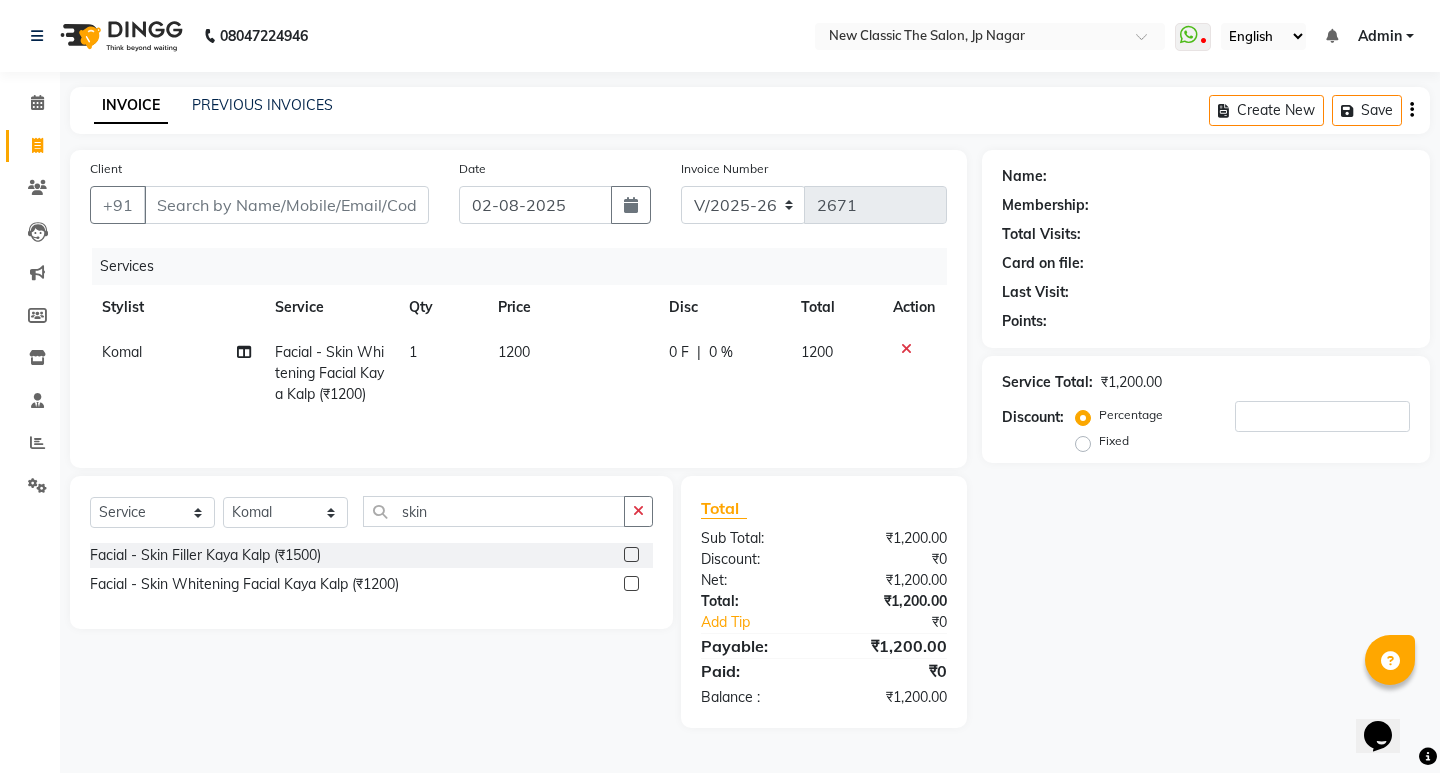 click on "1200" 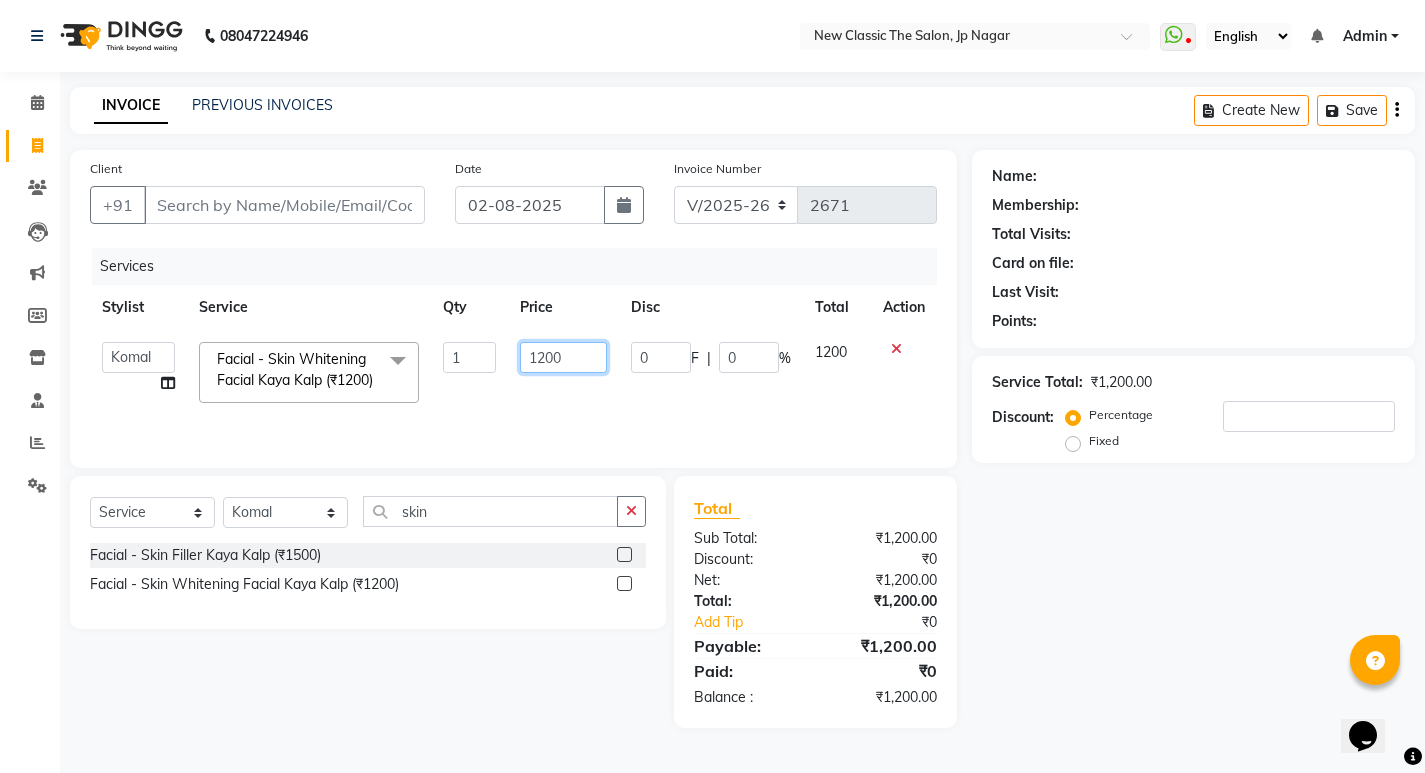 click on "1200" 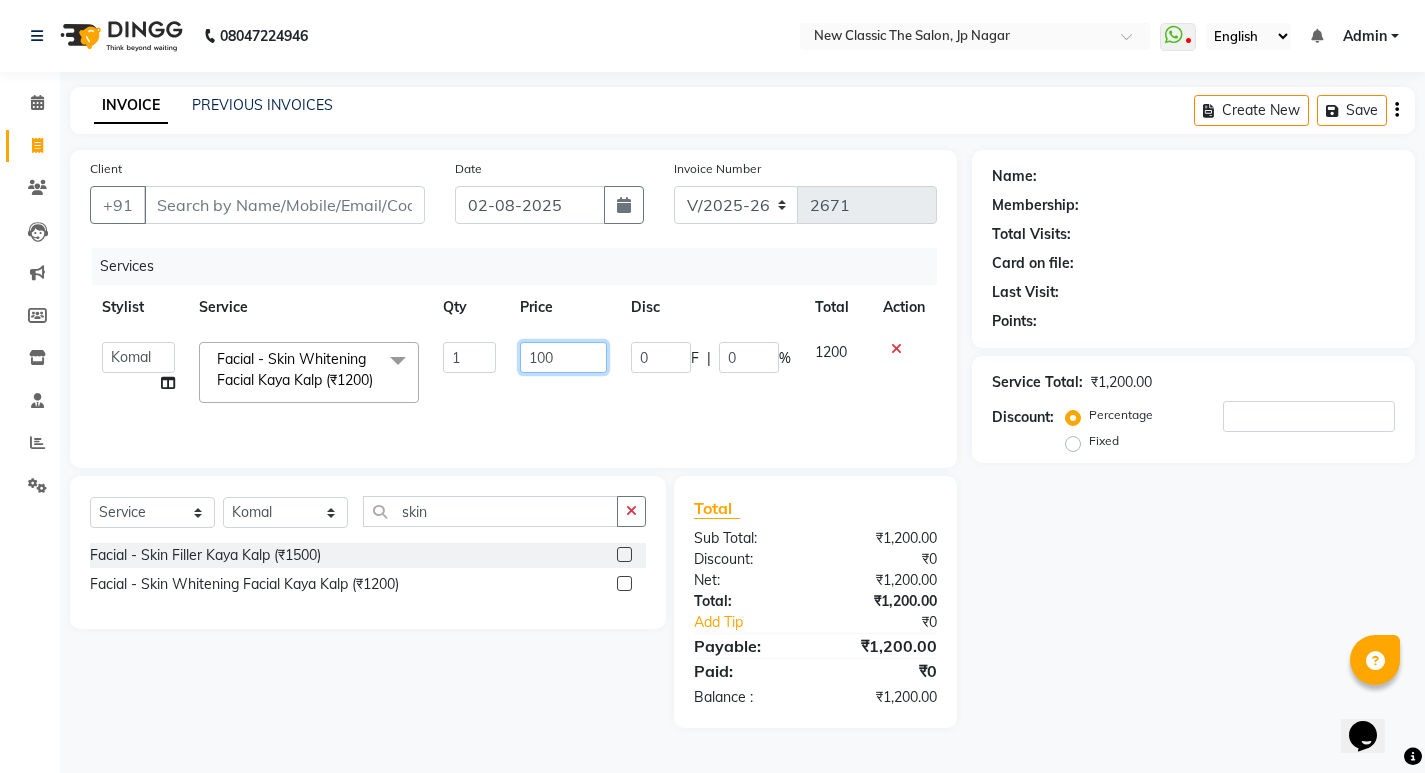 type on "1500" 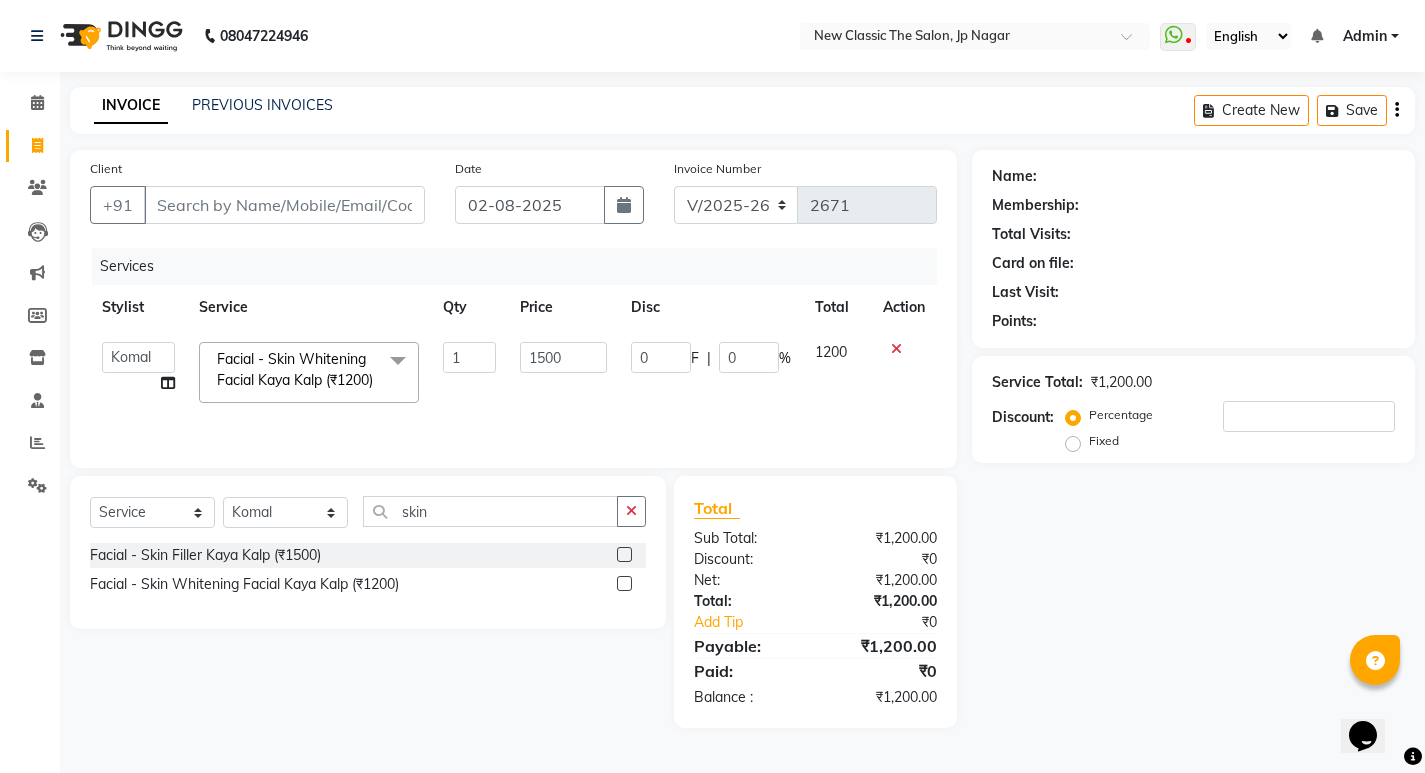 click on "Select Service Product Membership Package Voucher Prepaid Gift Card Select Stylist [FIRST] [FIRST] [FIRST] [FIRST] [FIRST] [FIRST] [FIRST] [FIRST] [FIRST] [FIRST] skin Facial - Skin Filler Kaya Kalp (₹1500) Facial - Skin Whitening Facial Kaya Kalp (₹1200)" 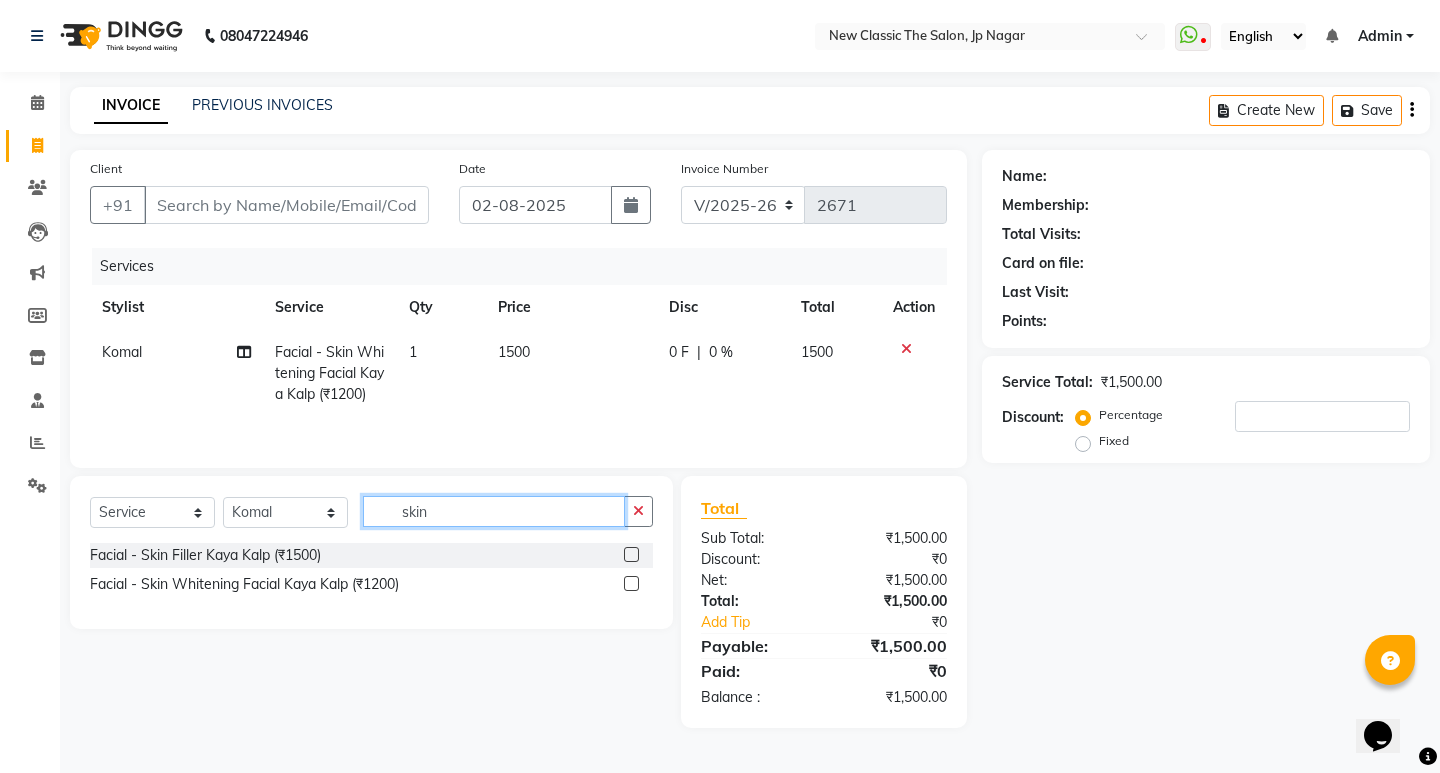 click on "skin" 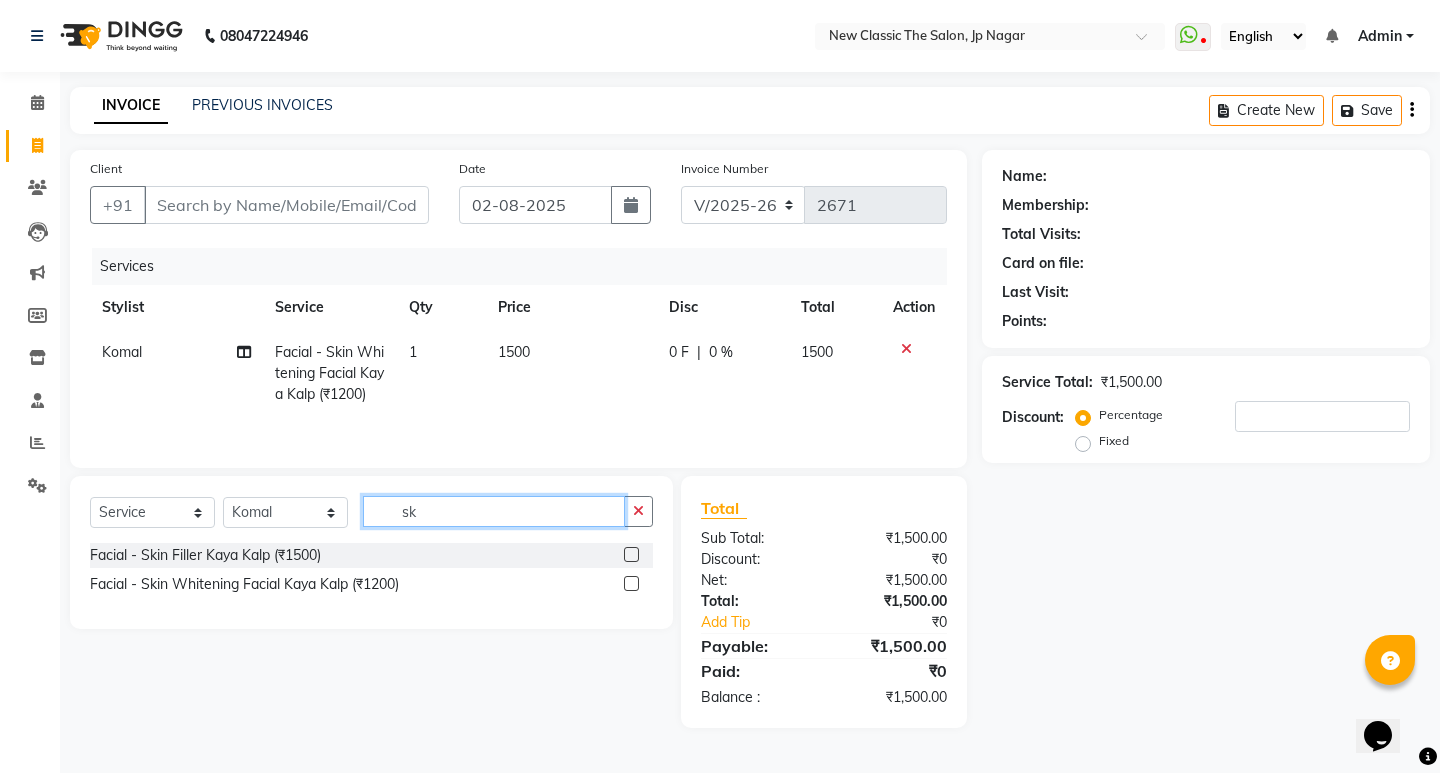 type on "s" 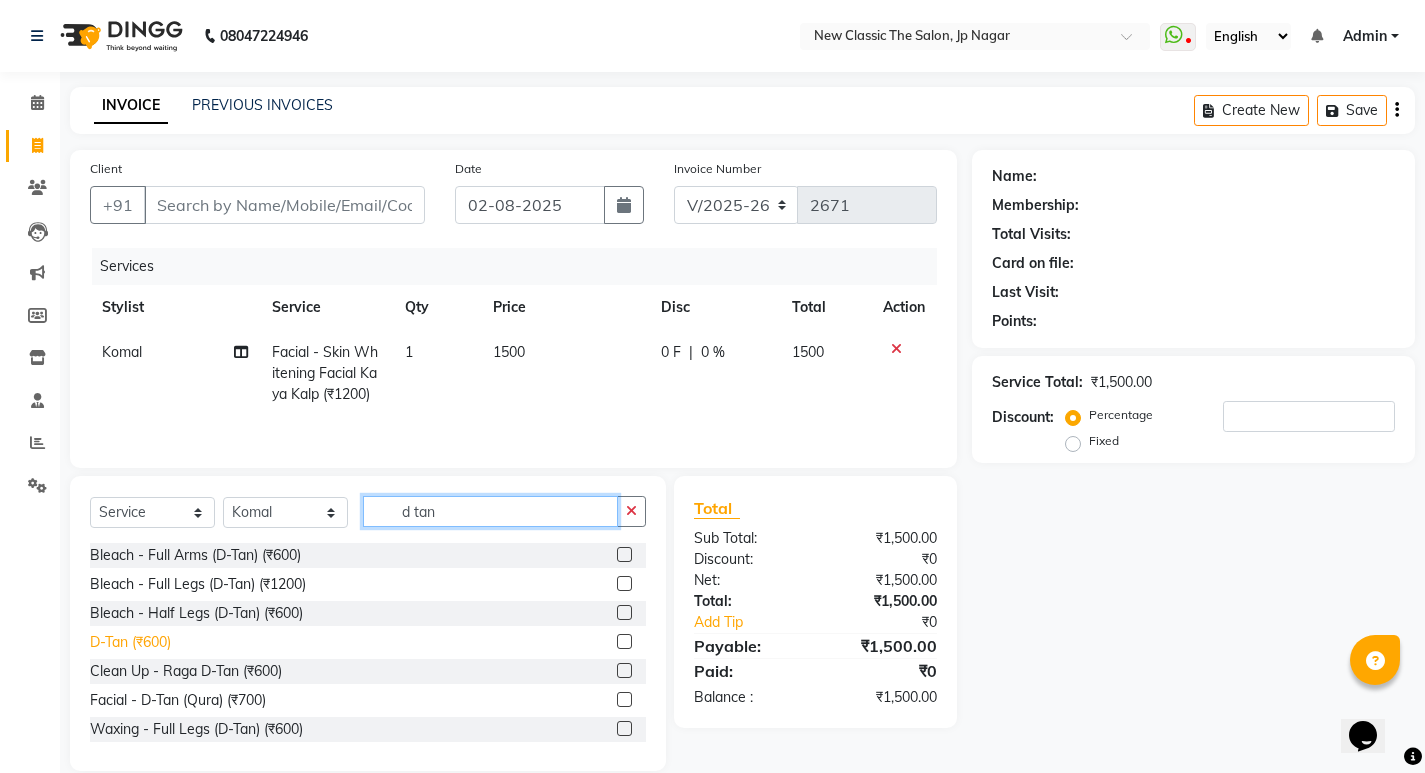 type on "d tan" 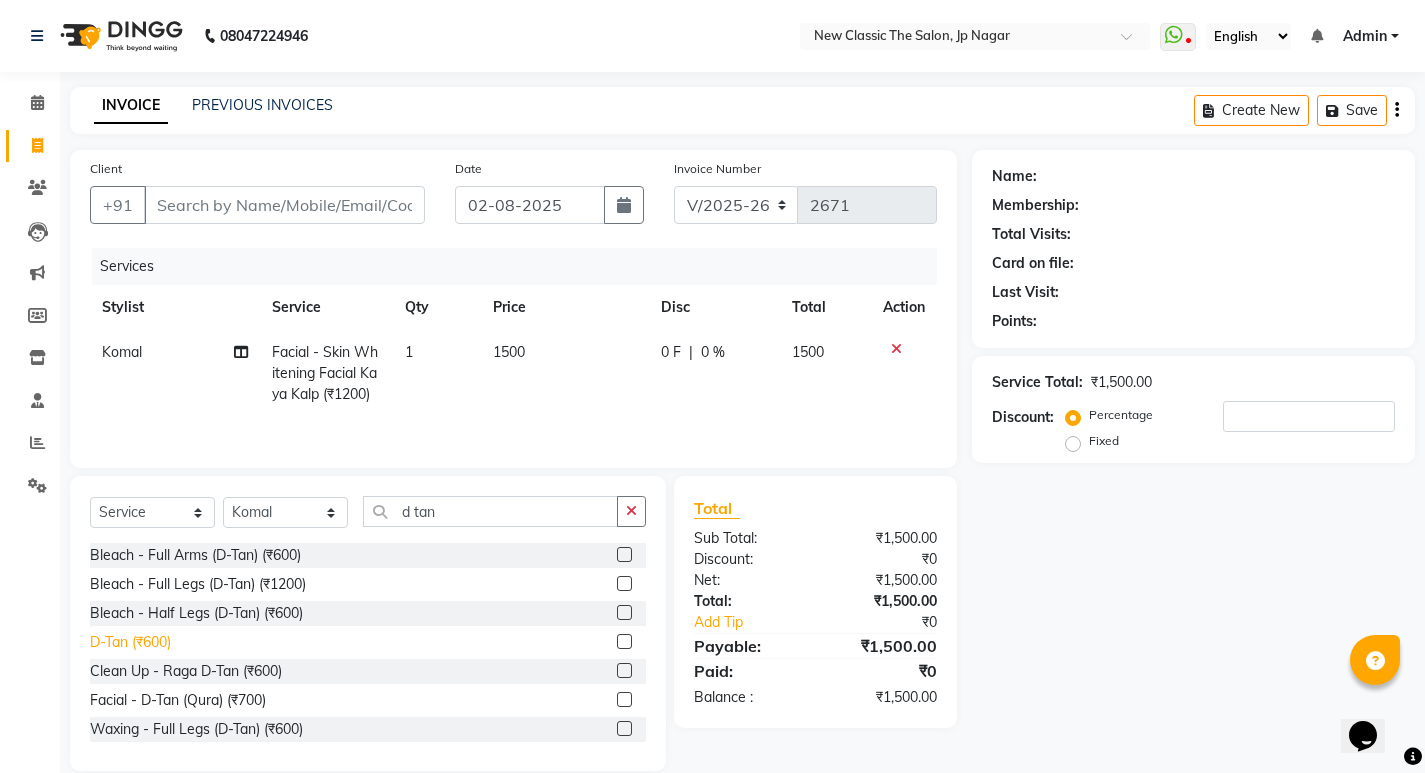 click on "D-Tan (₹600)" 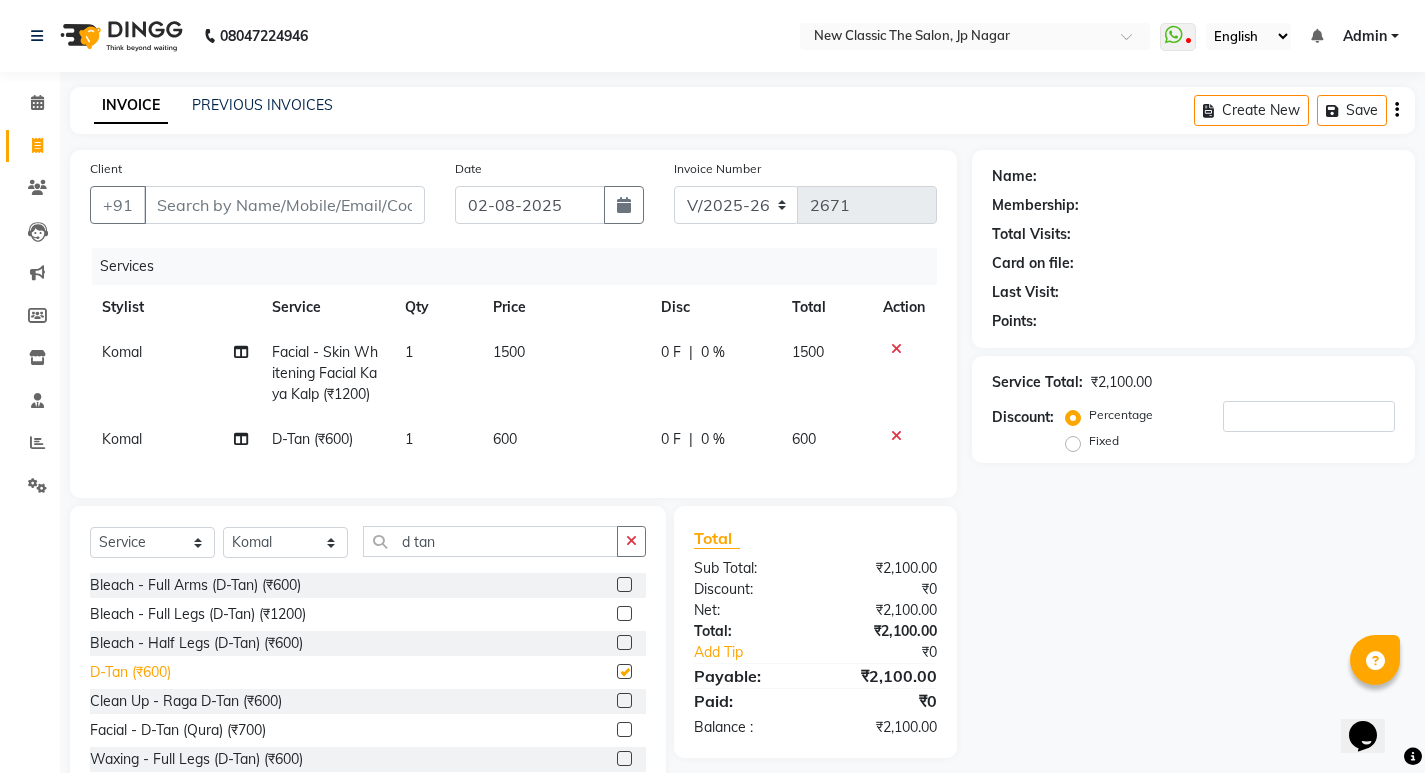 checkbox on "false" 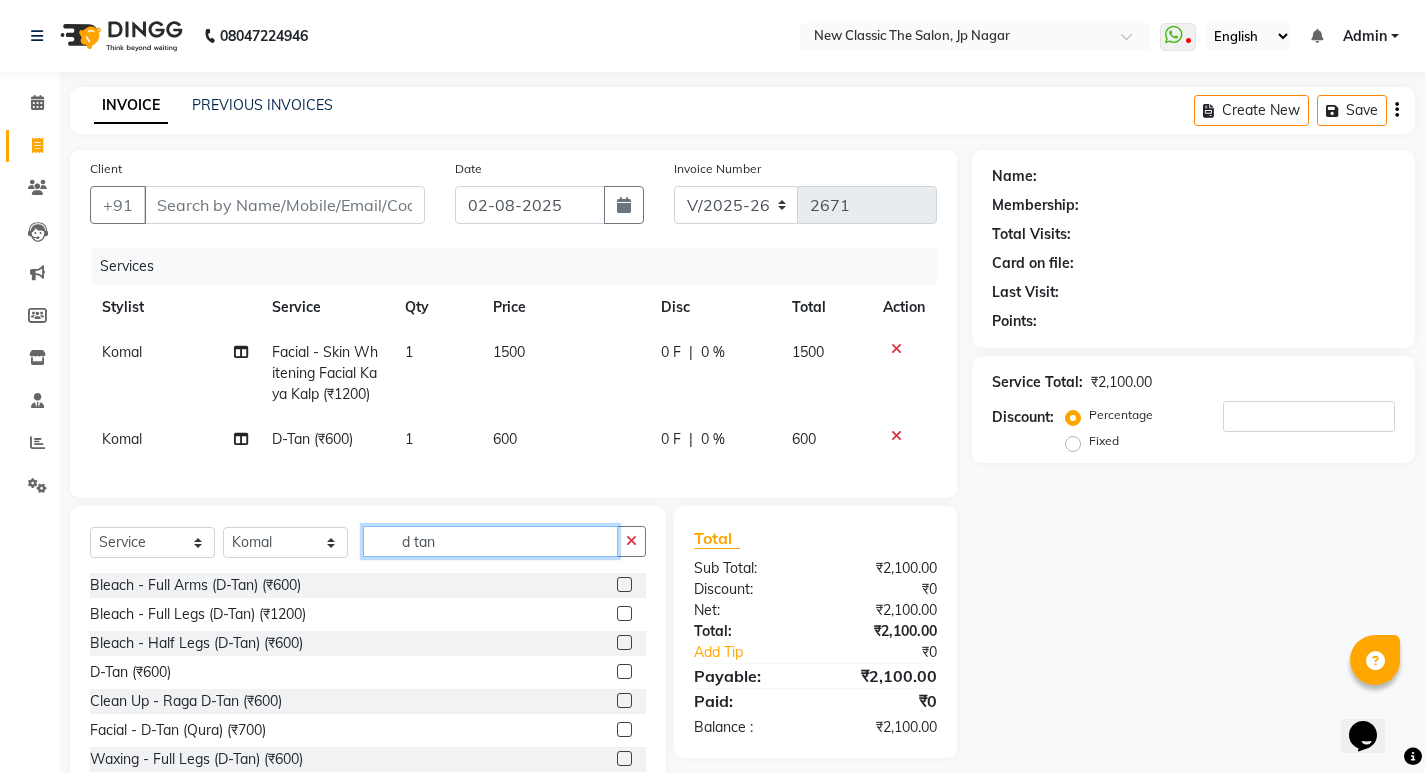 click on "d tan" 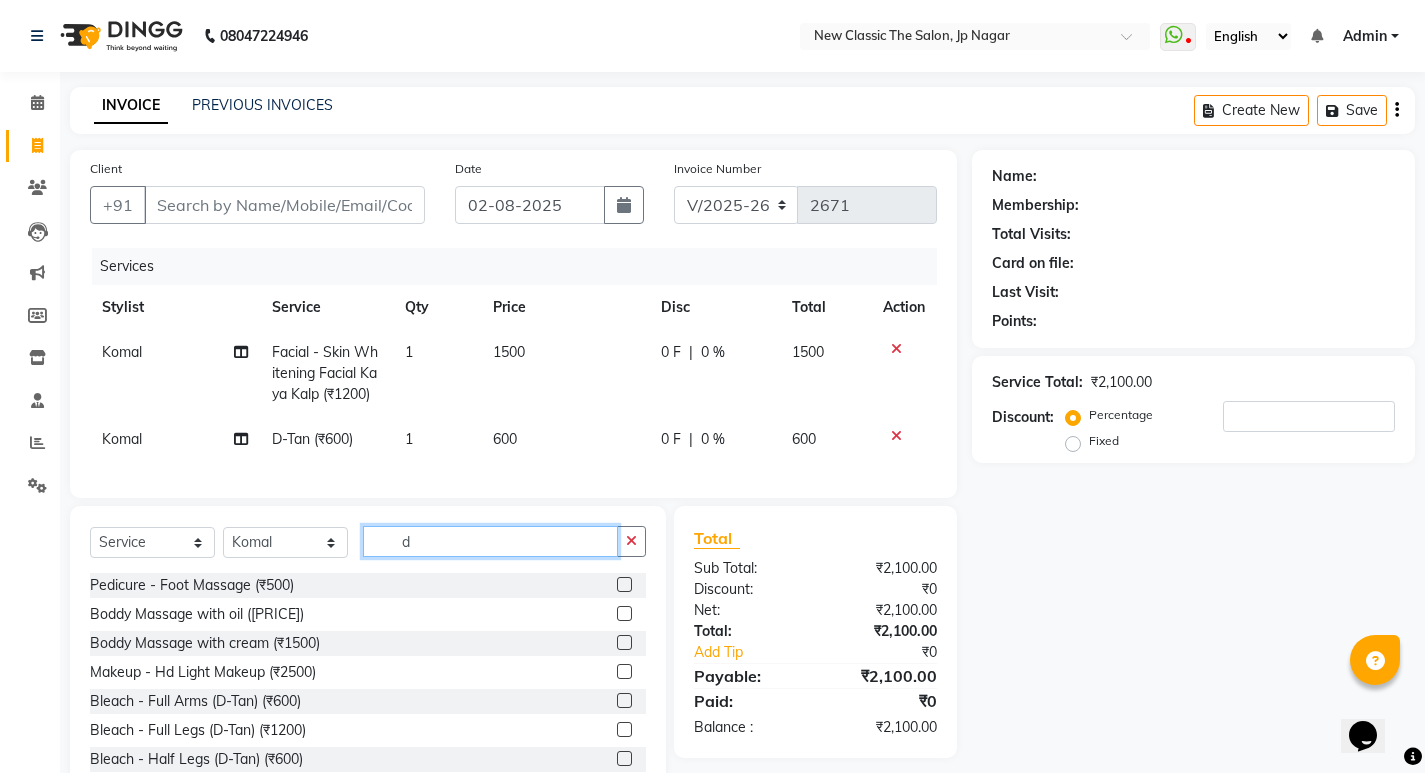 type on "d" 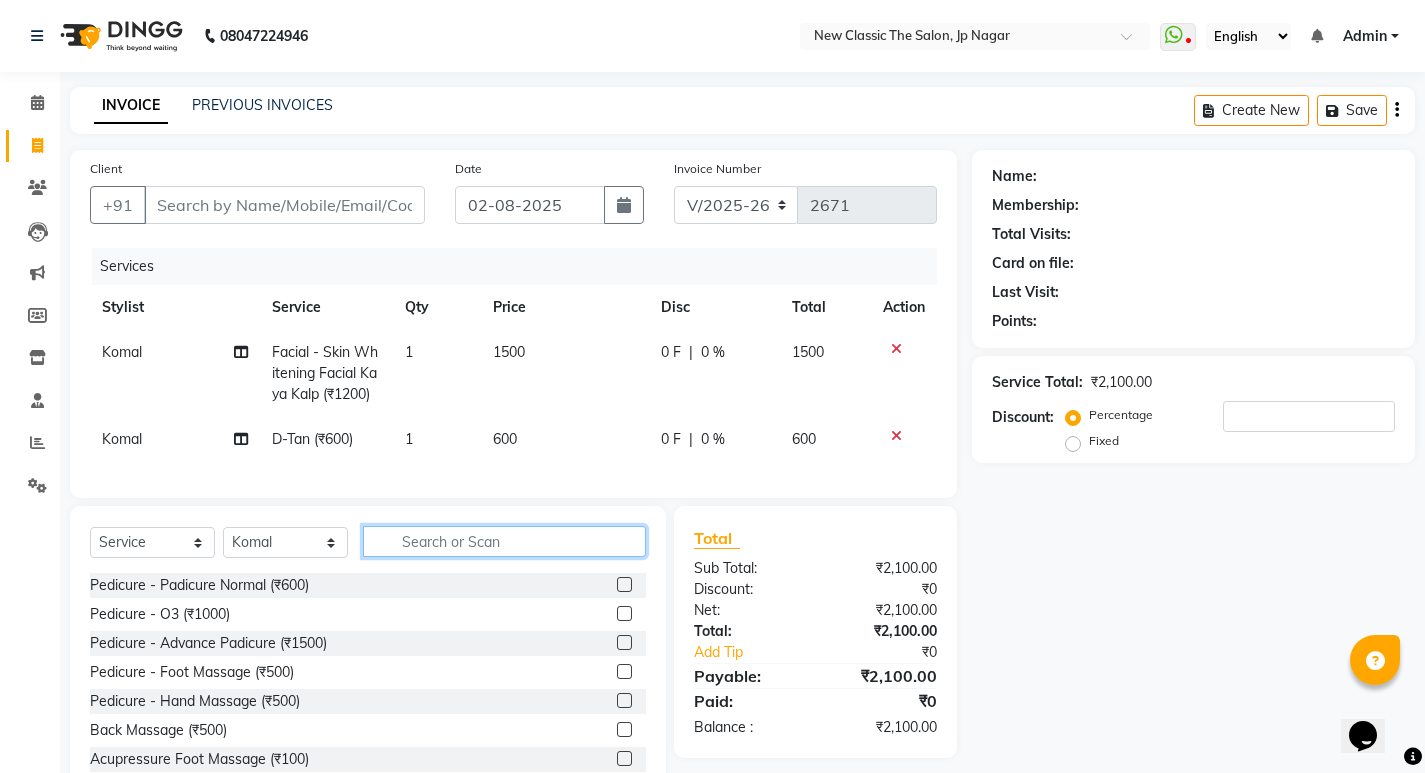 click 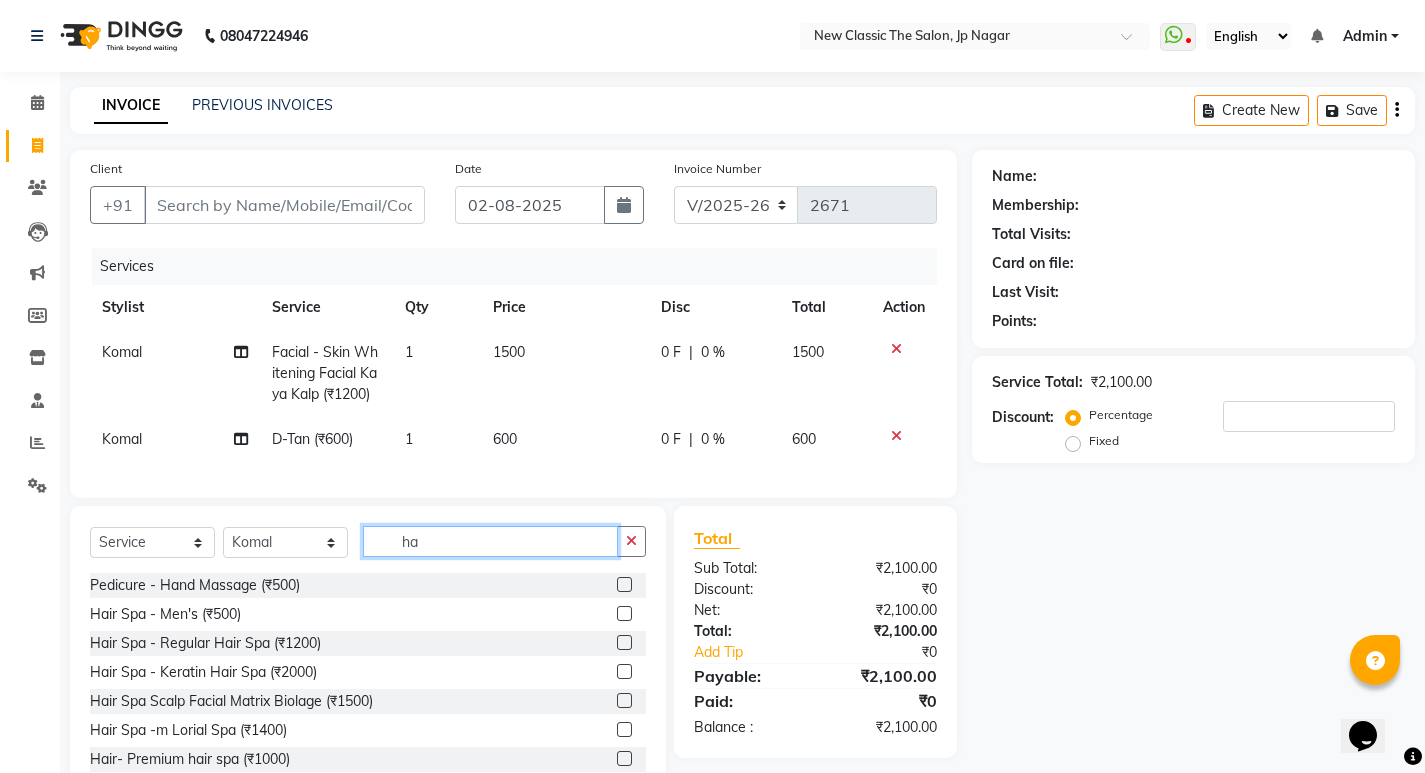 type on "h" 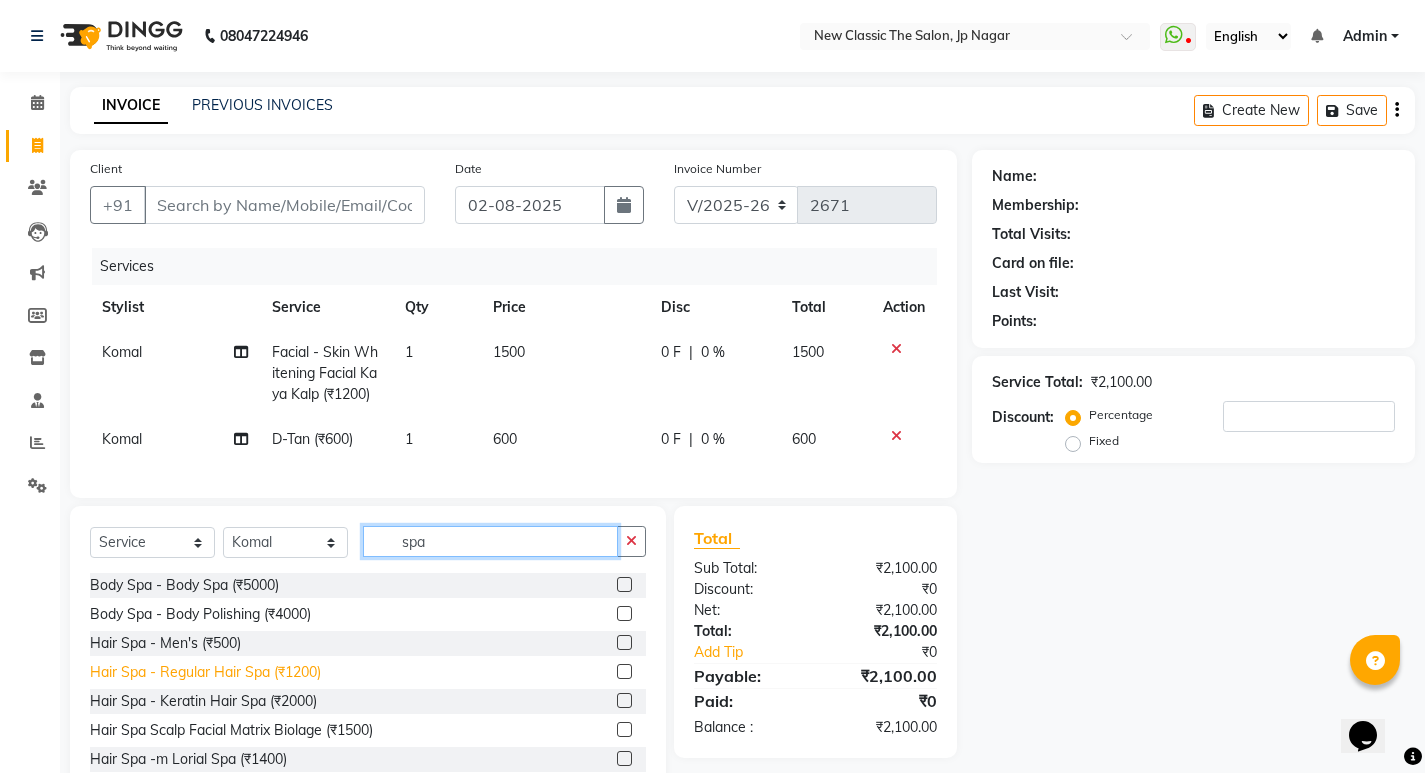 type on "spa" 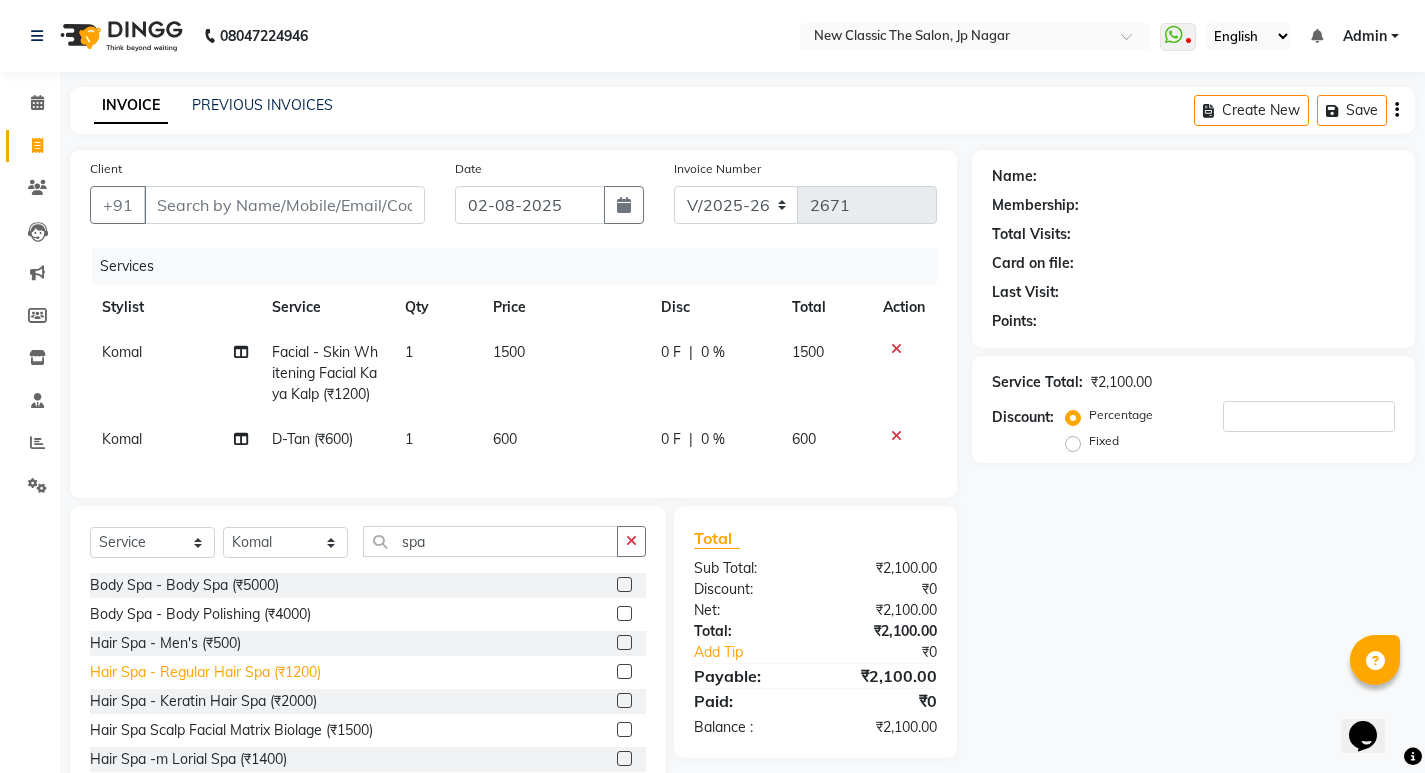 click on "Hair Spa -  Regular Hair Spa (₹1200)" 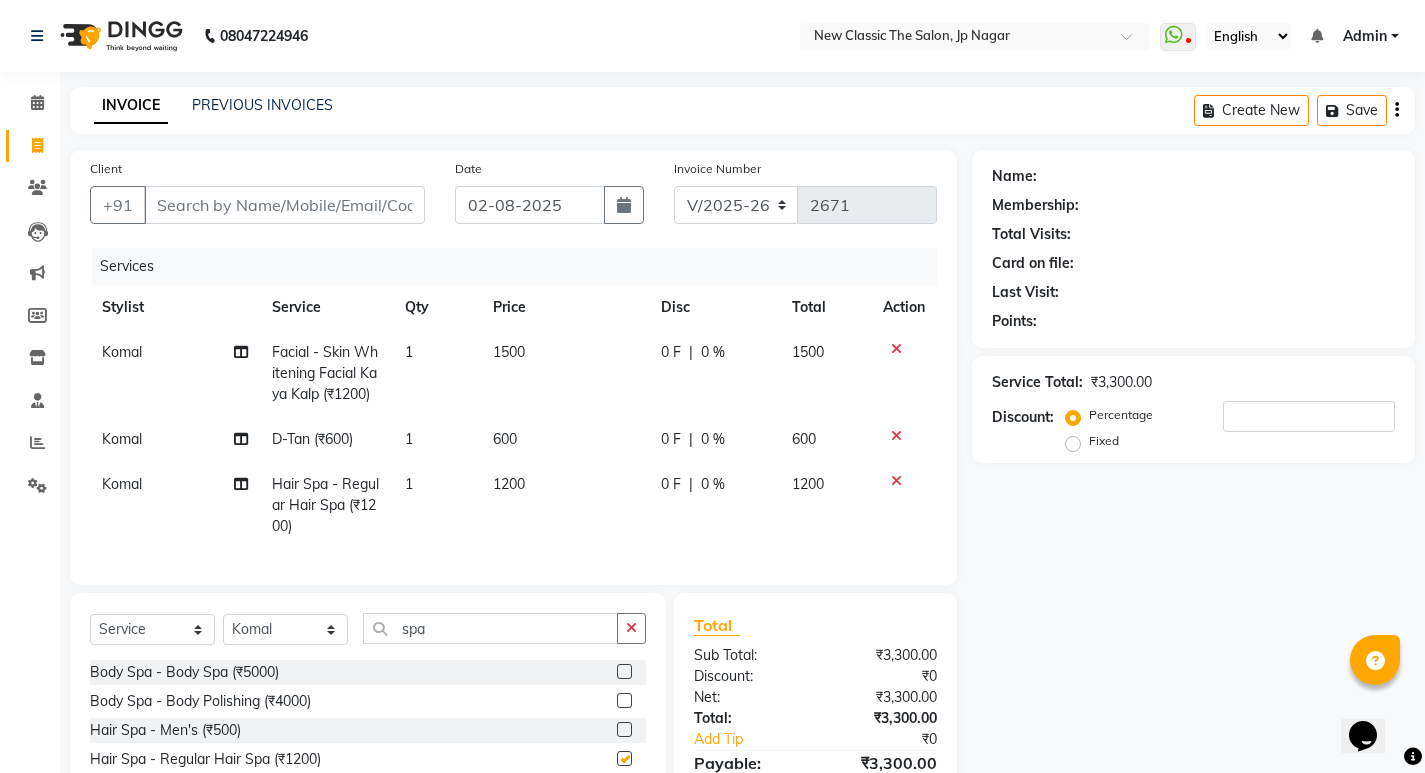 checkbox on "false" 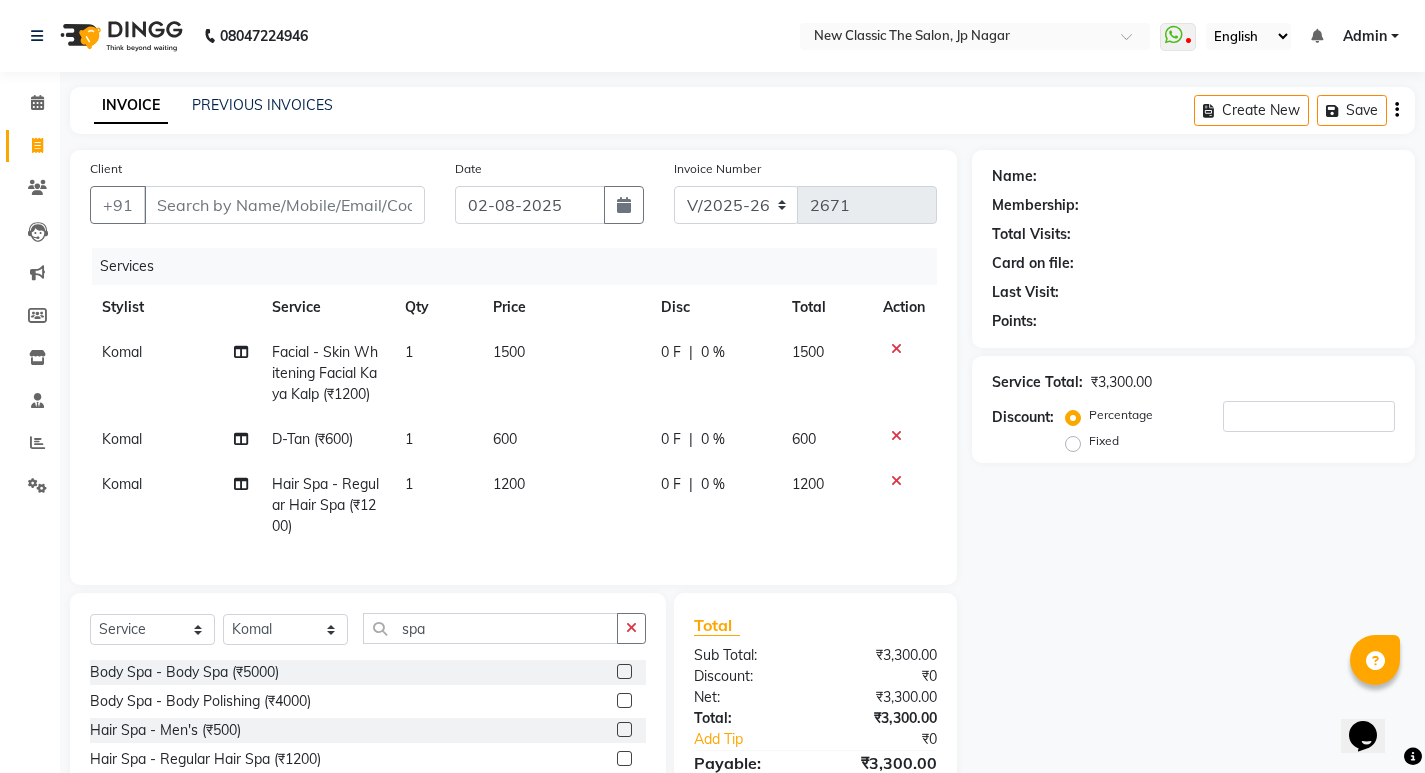 click on "0 F | 0 %" 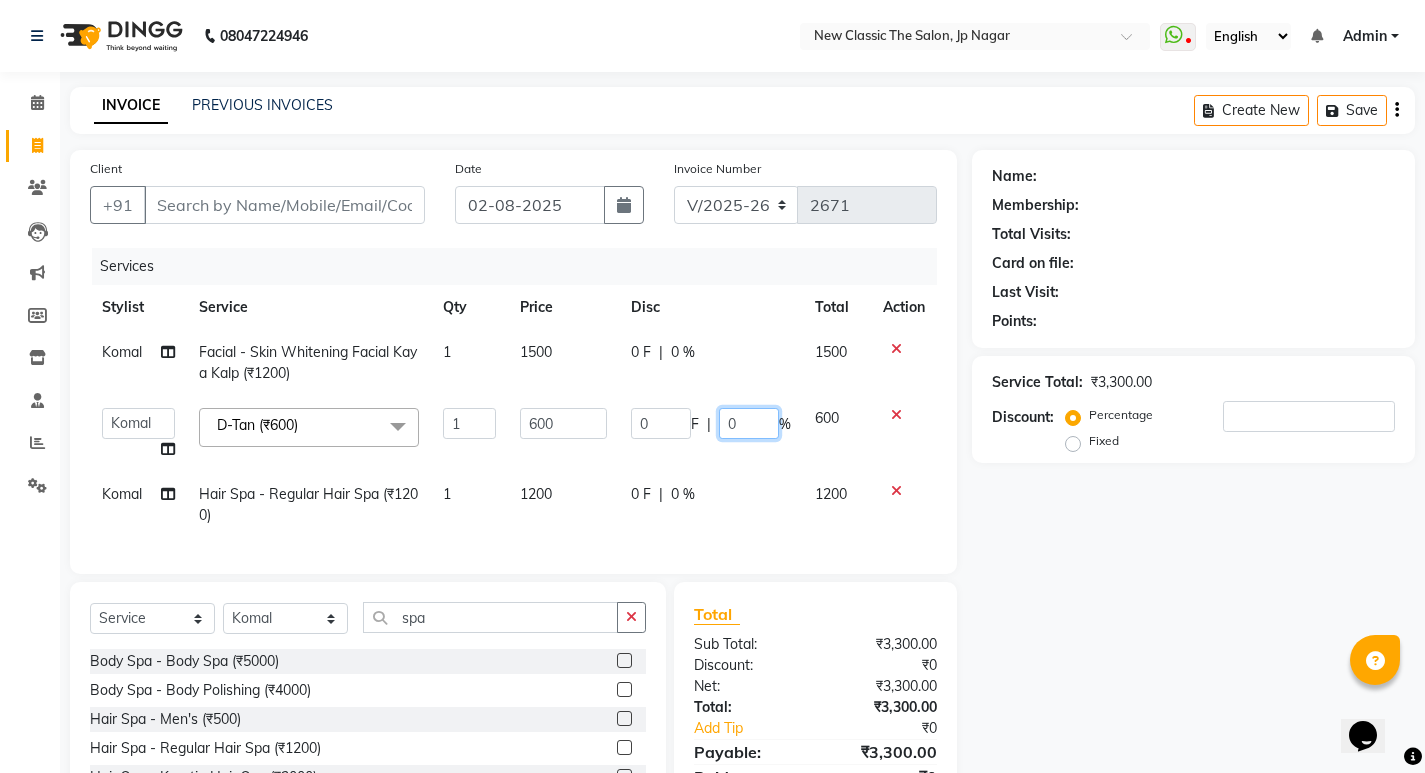click on "0" 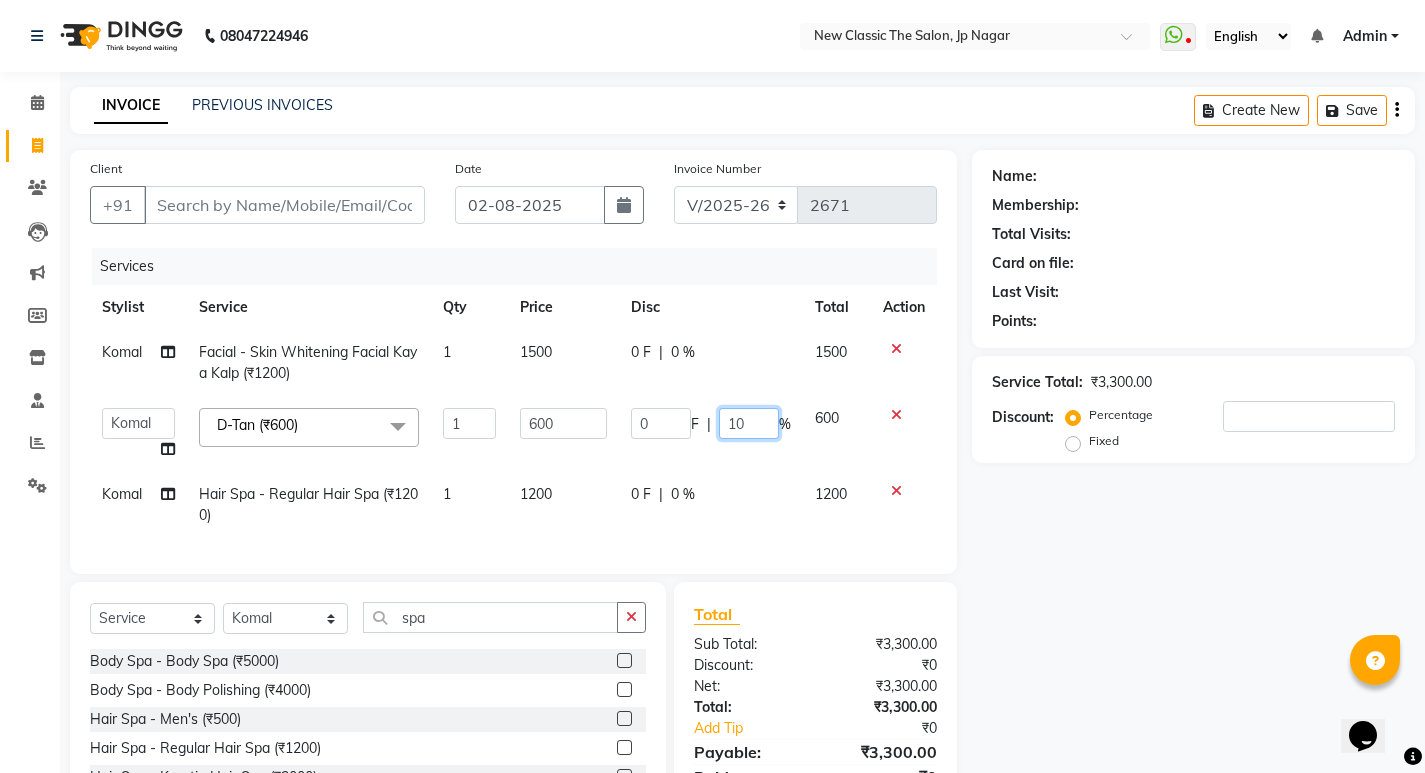 type on "100" 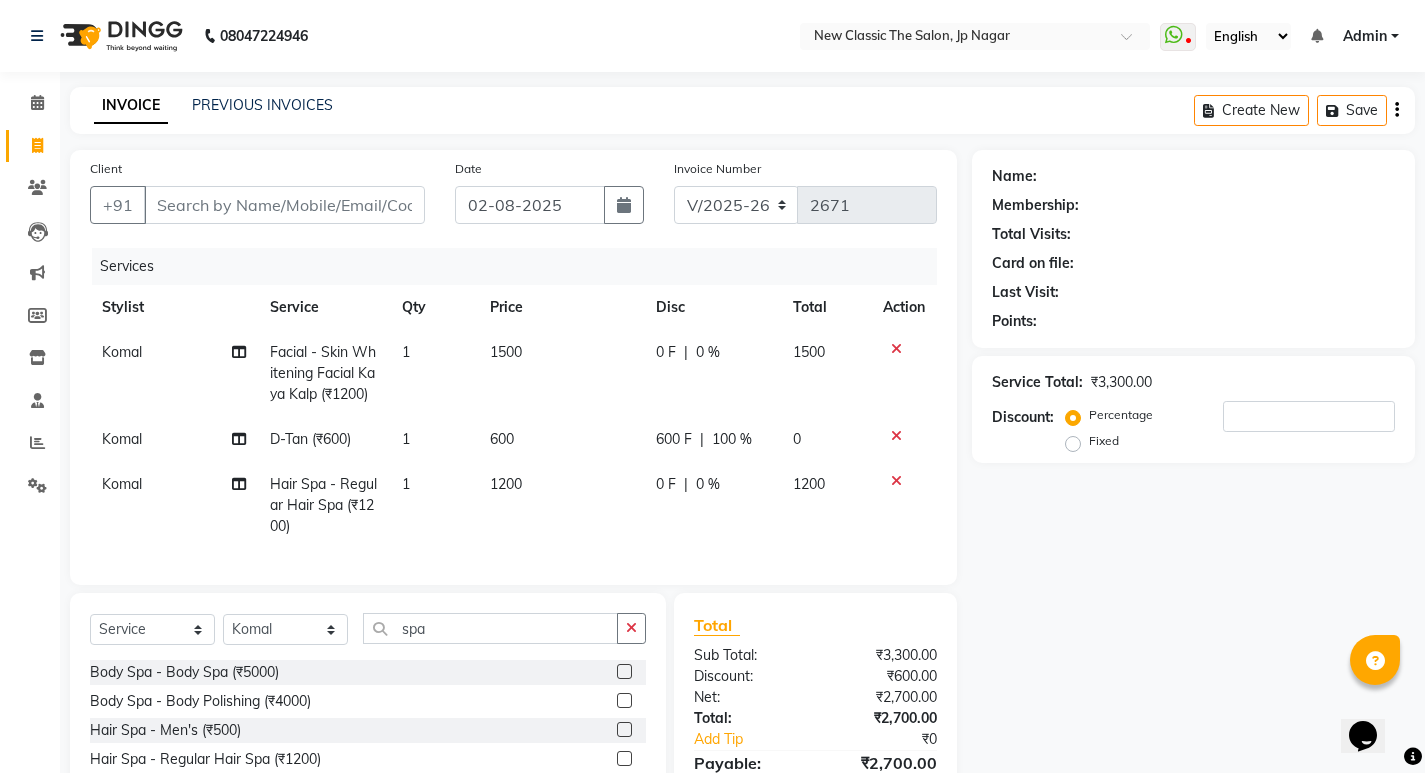 click on "0 F | 0 %" 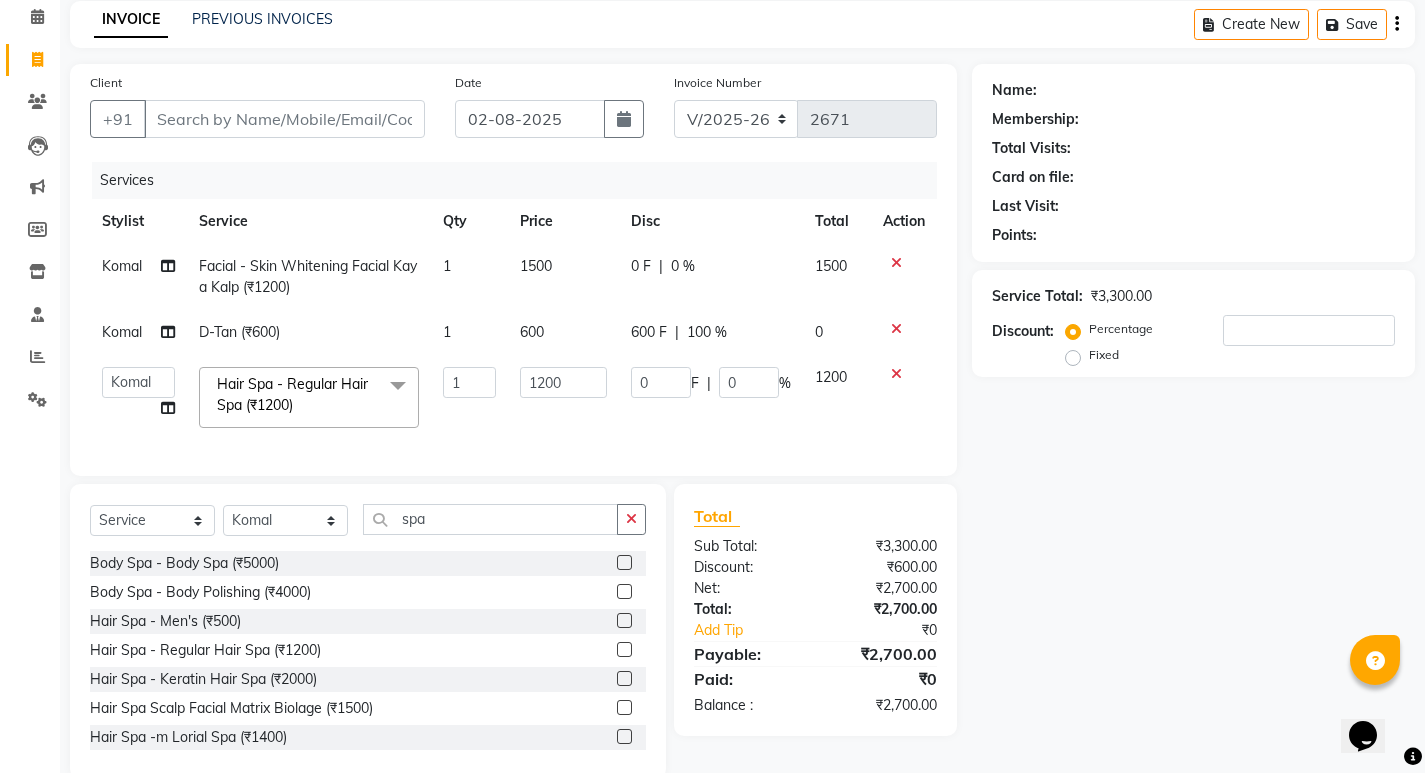 scroll, scrollTop: 137, scrollLeft: 0, axis: vertical 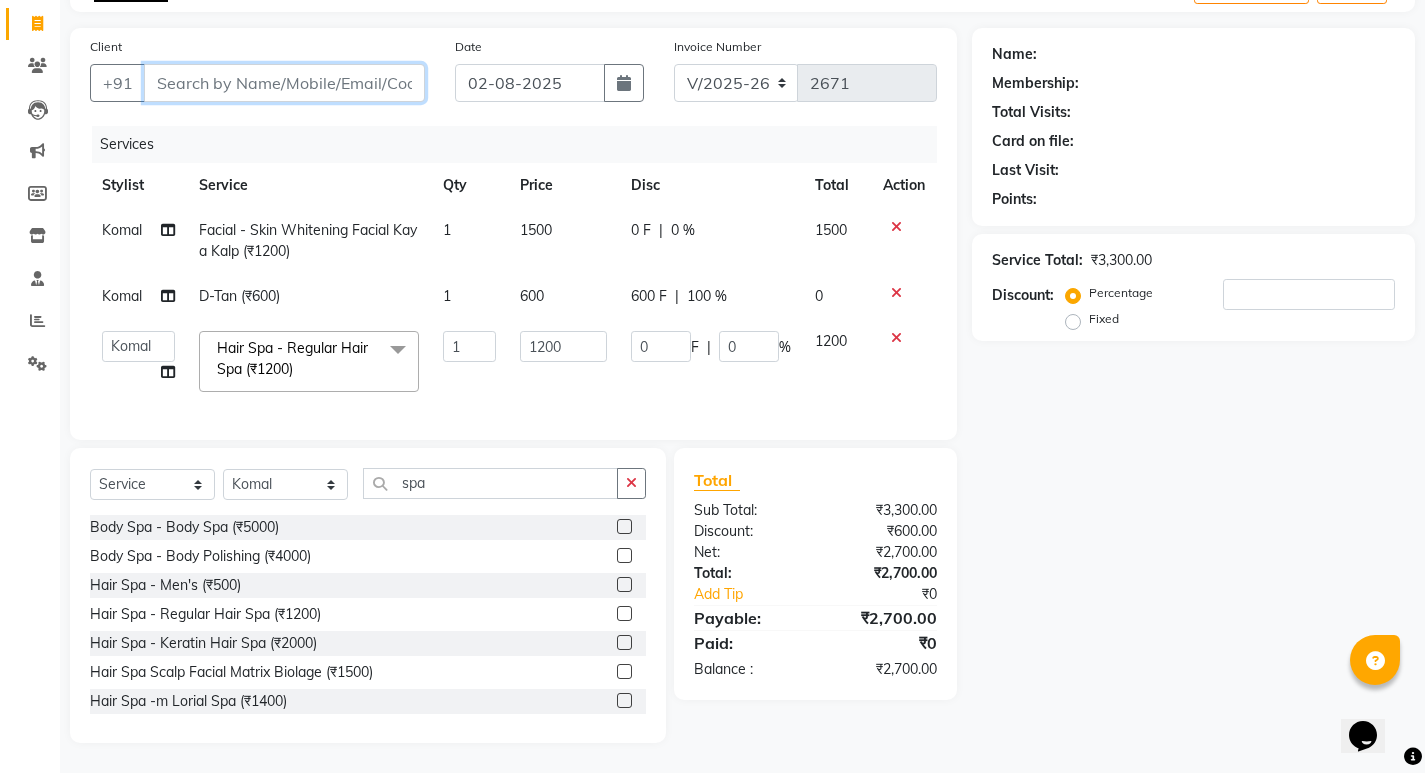 click on "Client" at bounding box center (284, 83) 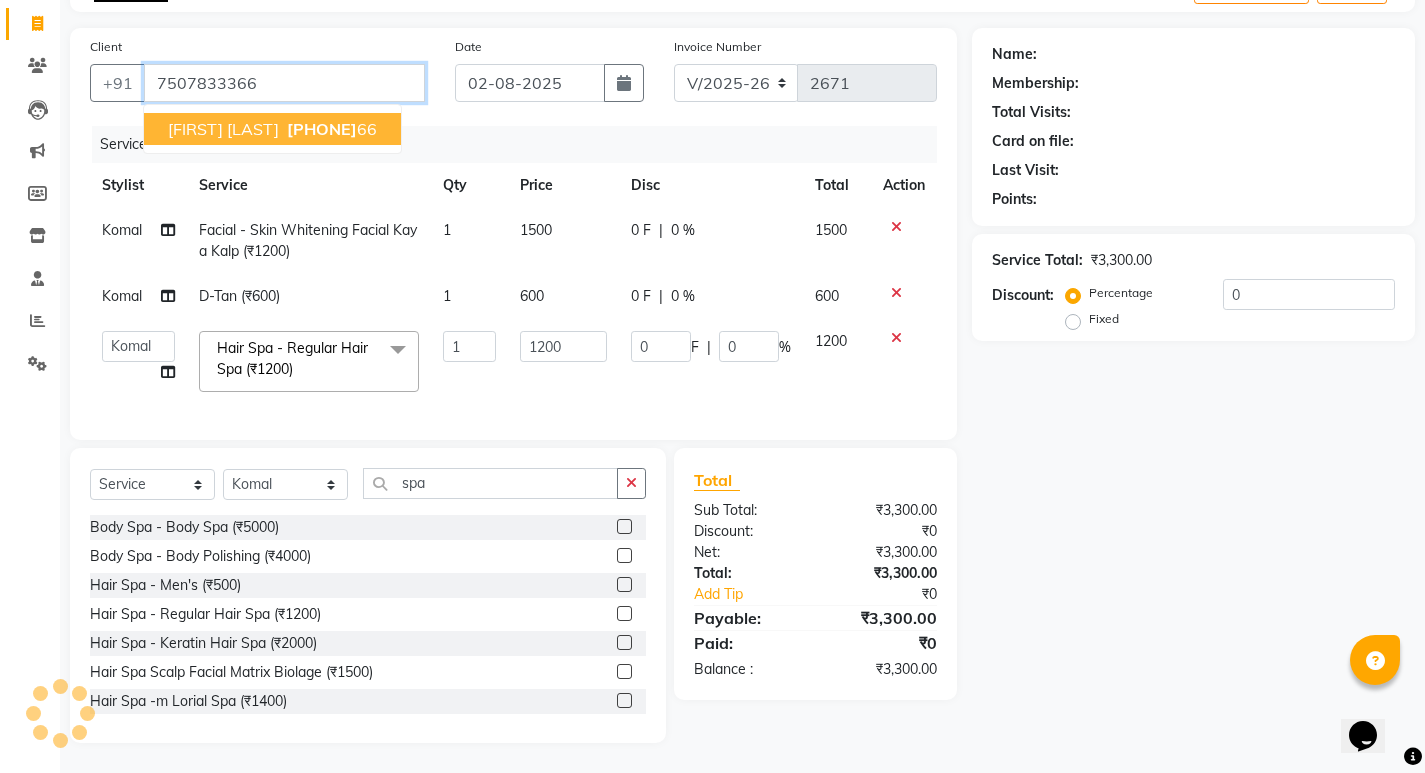 type on "7507833366" 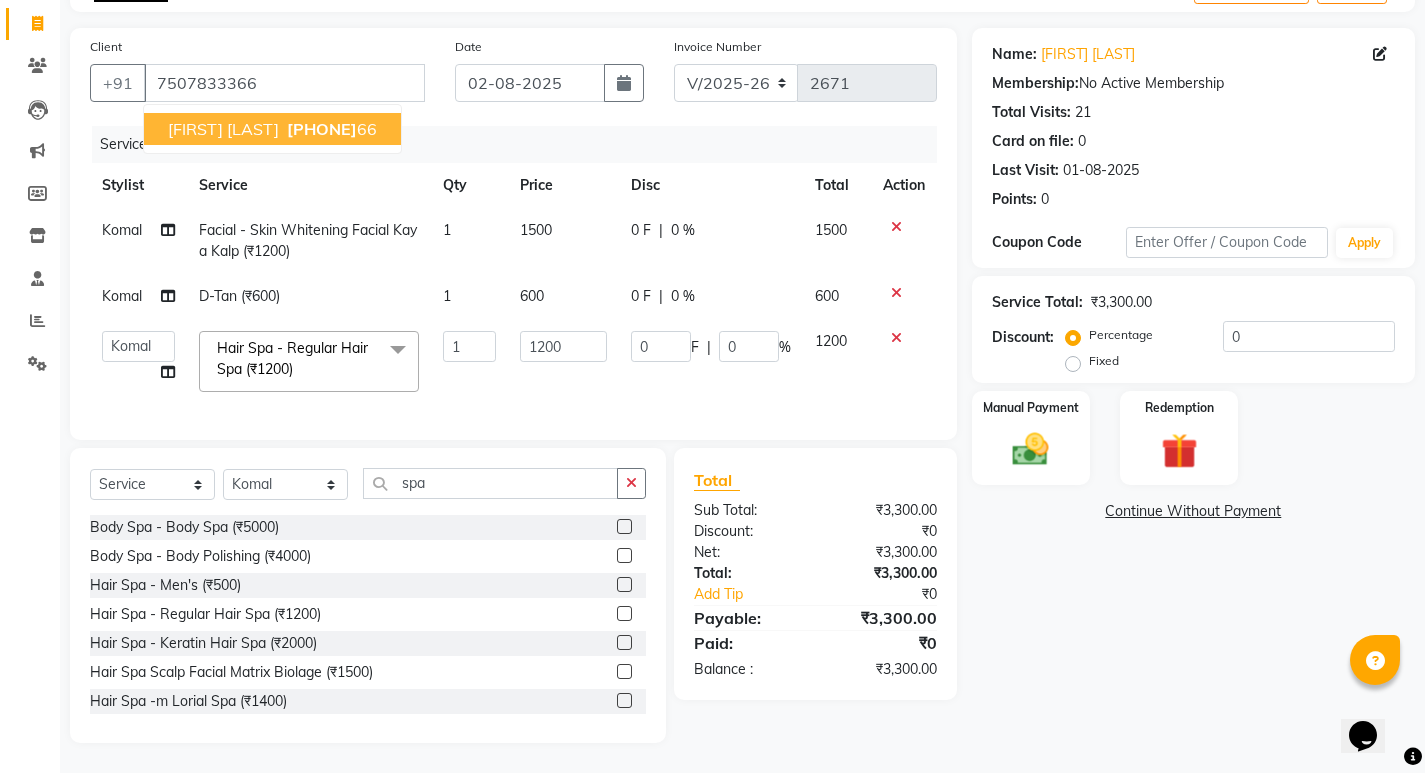 click on "[PHONE]" at bounding box center [322, 129] 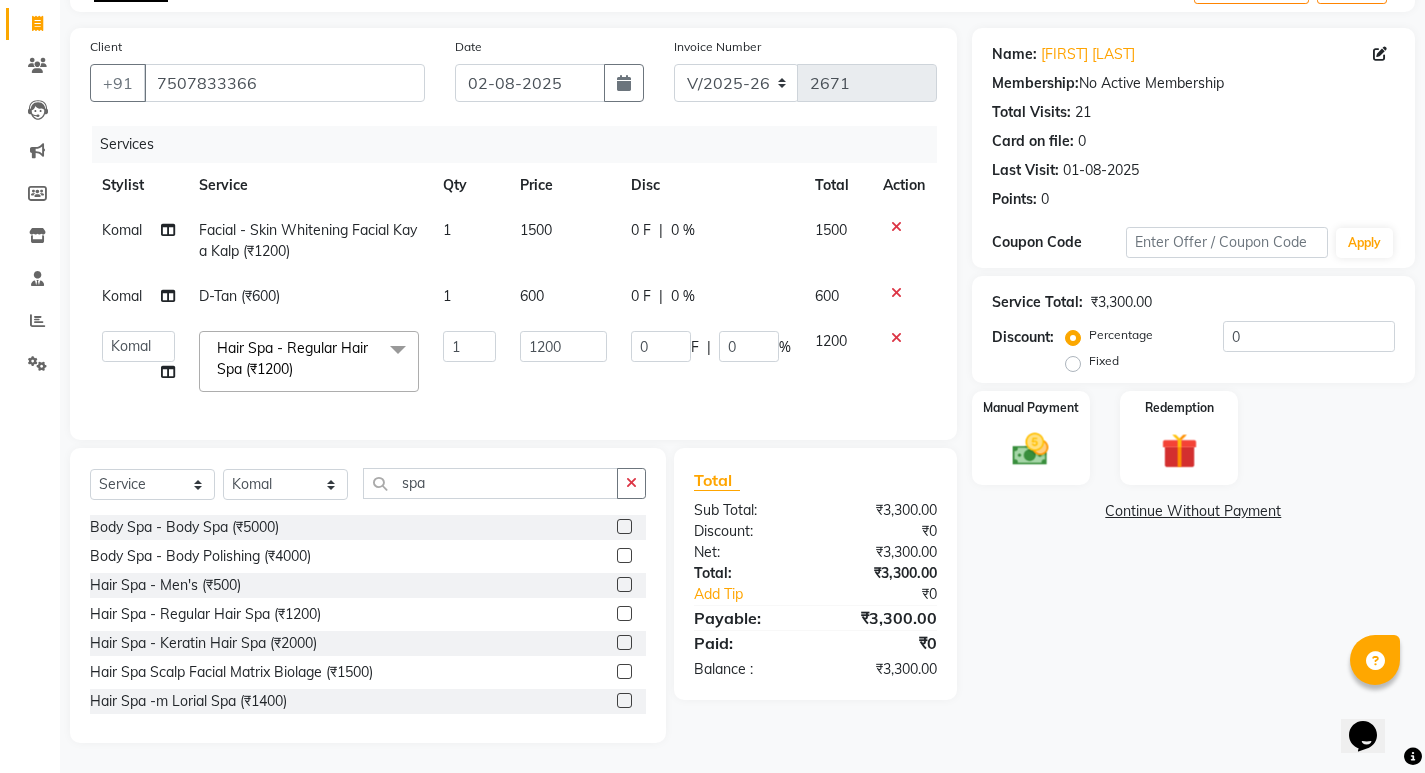 click on "0 %" 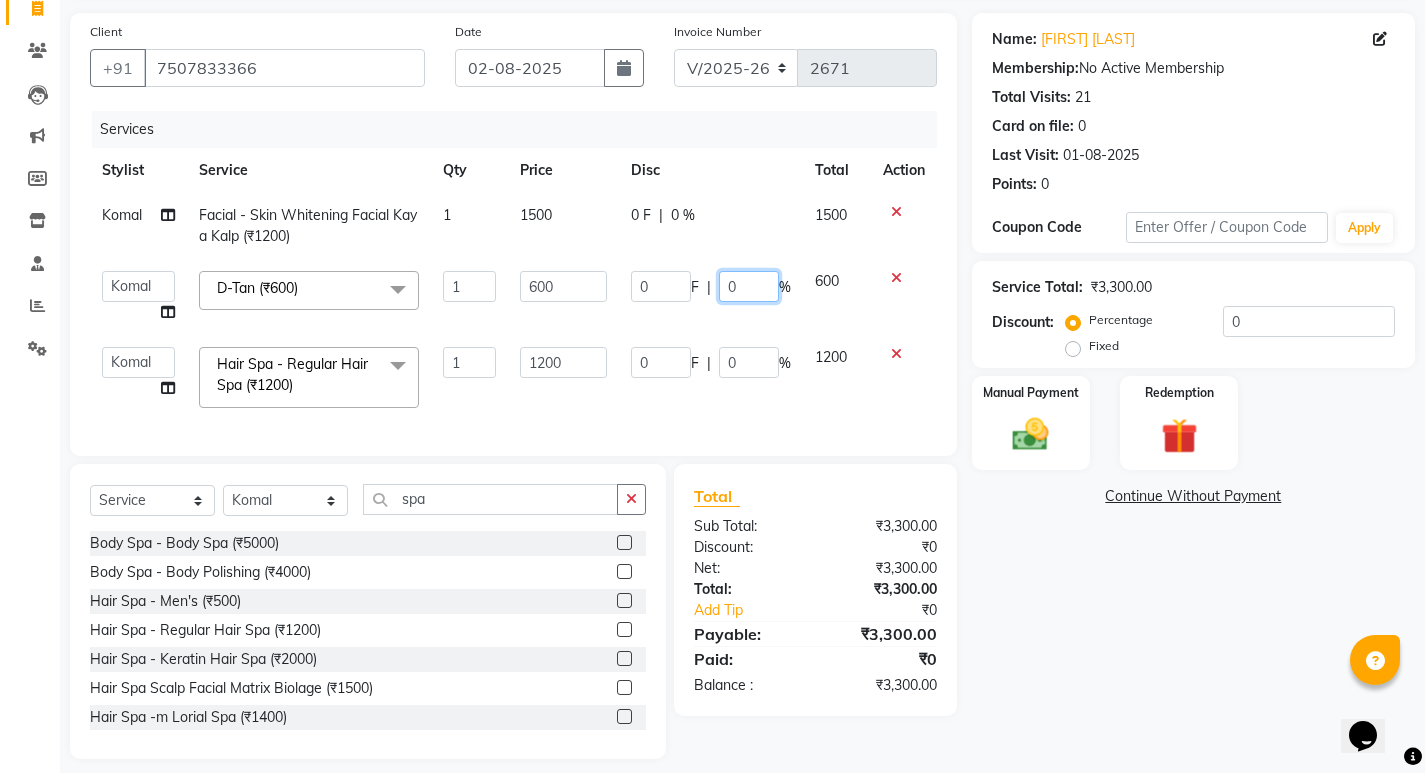 click on "0" 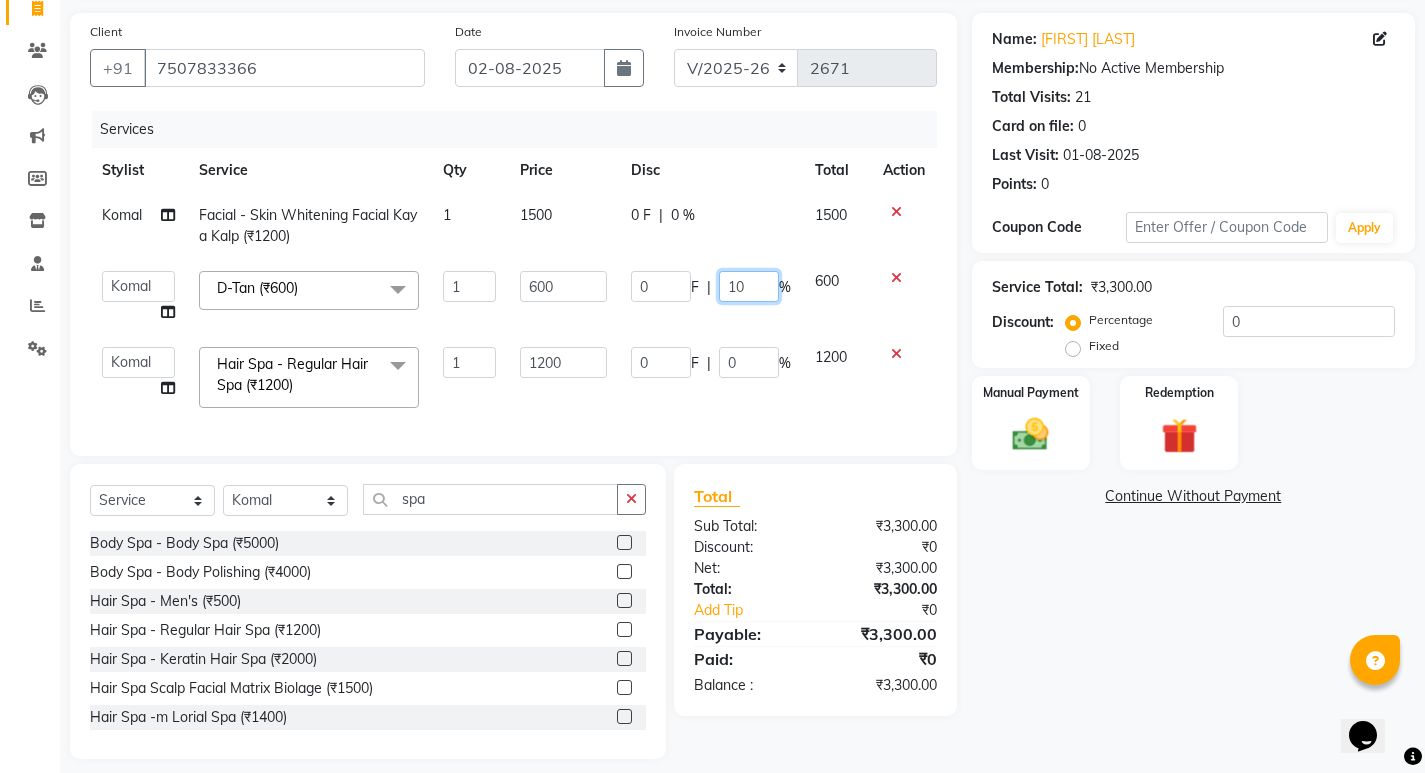 type on "100" 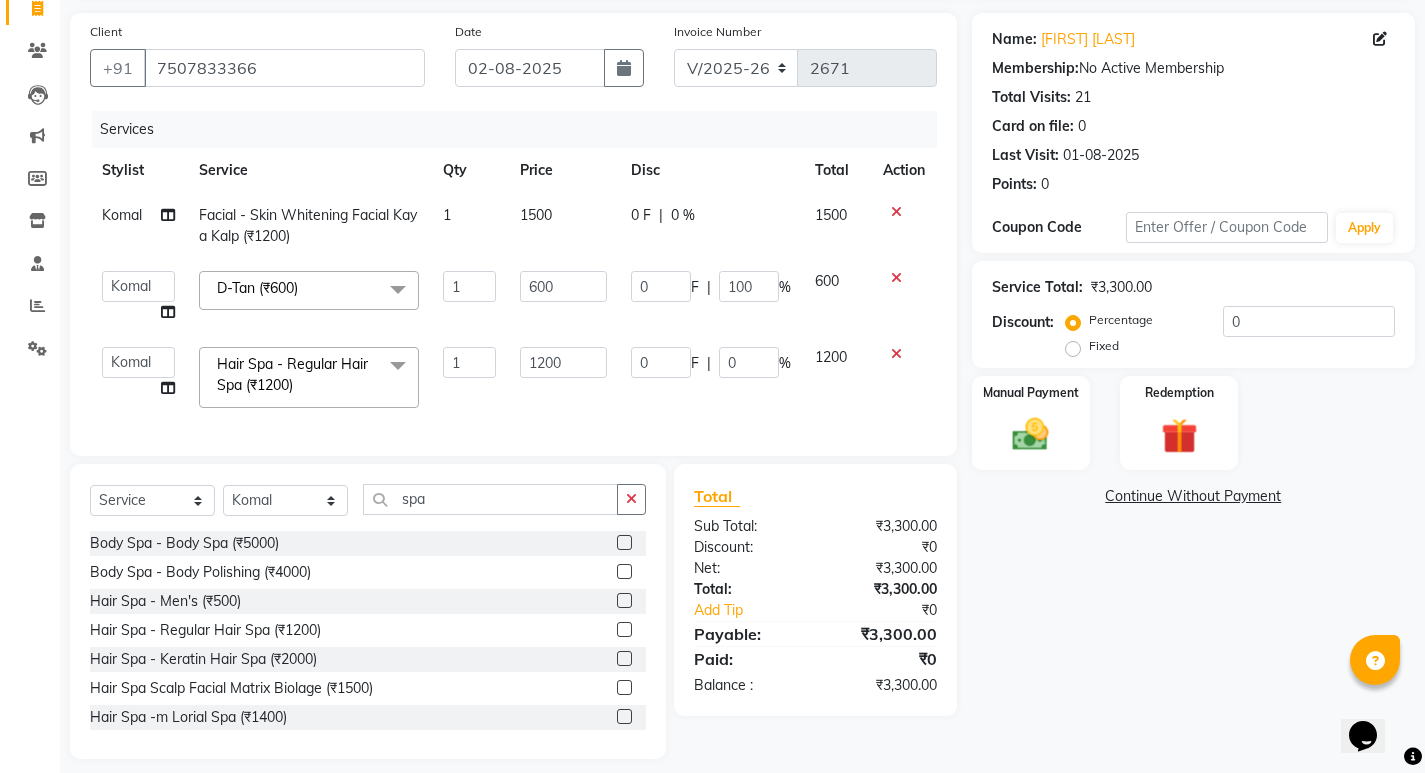 click on "[FIRST] Facial - Skin Whitening Facial Kaya Kalp (₹1200) 1 1500 0 F | 0 % 1500 [FIRST] [FIRST] [FIRST] [FIRST] [FIRST] [FIRST] [FIRST] [FIRST] [FIRST] [FIRST] D-Tan (₹600) x Pedicure - Padicure Normal (₹600) Pedicure - O3 (₹1000) Pedicure - Advance Padicure (₹1500) Pedicure - Foot Massage (₹500) Pedicure - Hand Massage (₹500) Back Massage (₹500) Acupressure Foot Massage (₹100) Boddy Massage with oil (₹1200) Boddy Massage with cream (₹1500) Makeup - Light Makeup (₹1500) Makeup - Hd Light Makeup (₹2500) Makeup - Mac Light Makeup (₹4000) Makeup- Male Light Makeup (₹500) Saree Drapping (₹300) Makeup- Male Groom Makeup (₹2500) Bridal Makeup - Hd Makeup (₹8000) Bridal Makeup - Mac Makeup (₹10000) Bridal Makeup - Air Brush Makeup (₹12000) Bridal Makeup - Glossy Makeup (₹15000) Nail Art - Gel Polish (₹1200) Nail Art - Gel Polish Nail Art (₹2500) Nail Art - Acrylic Nail Extension (₹3000) Nail Art - Fake Nails Extension (₹1500) Nail cut (₹20) 1 600 0 F | %" 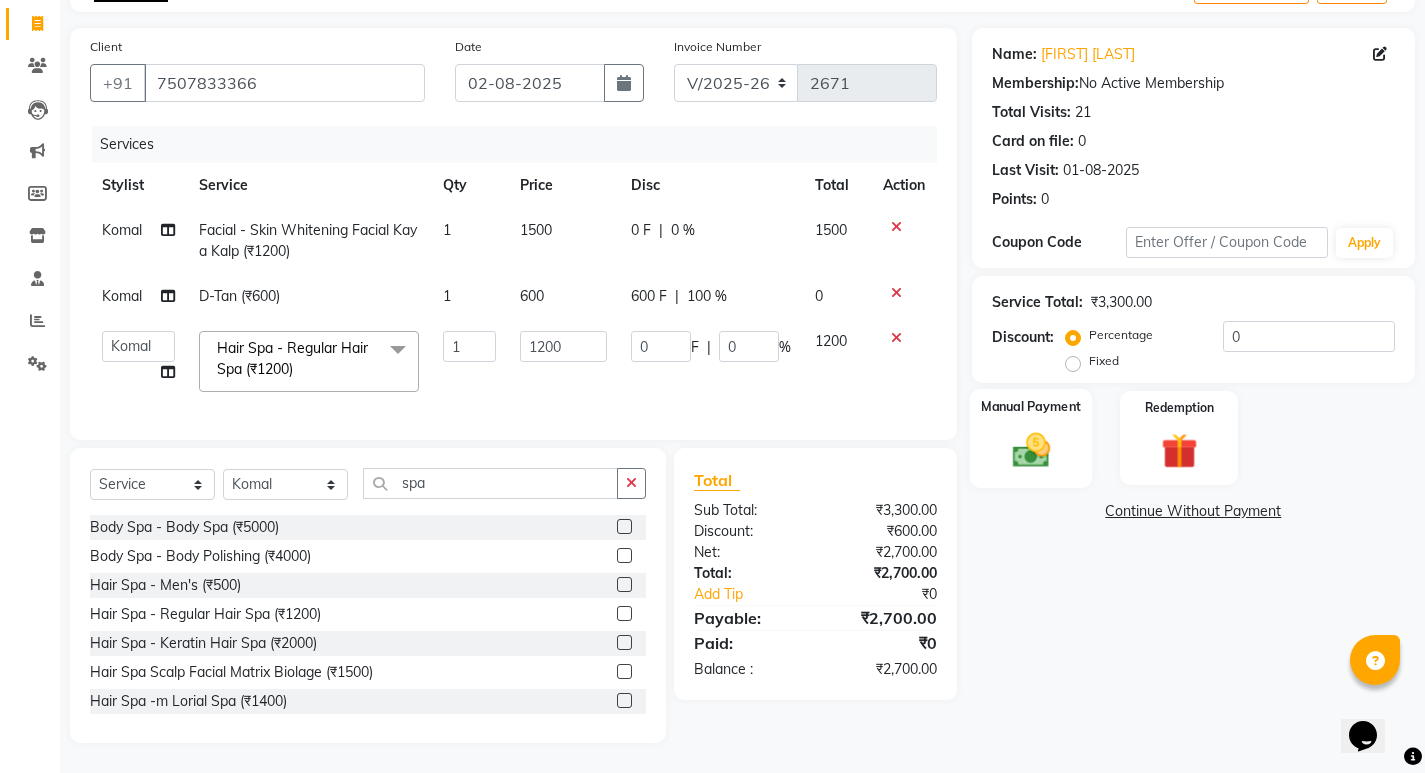click 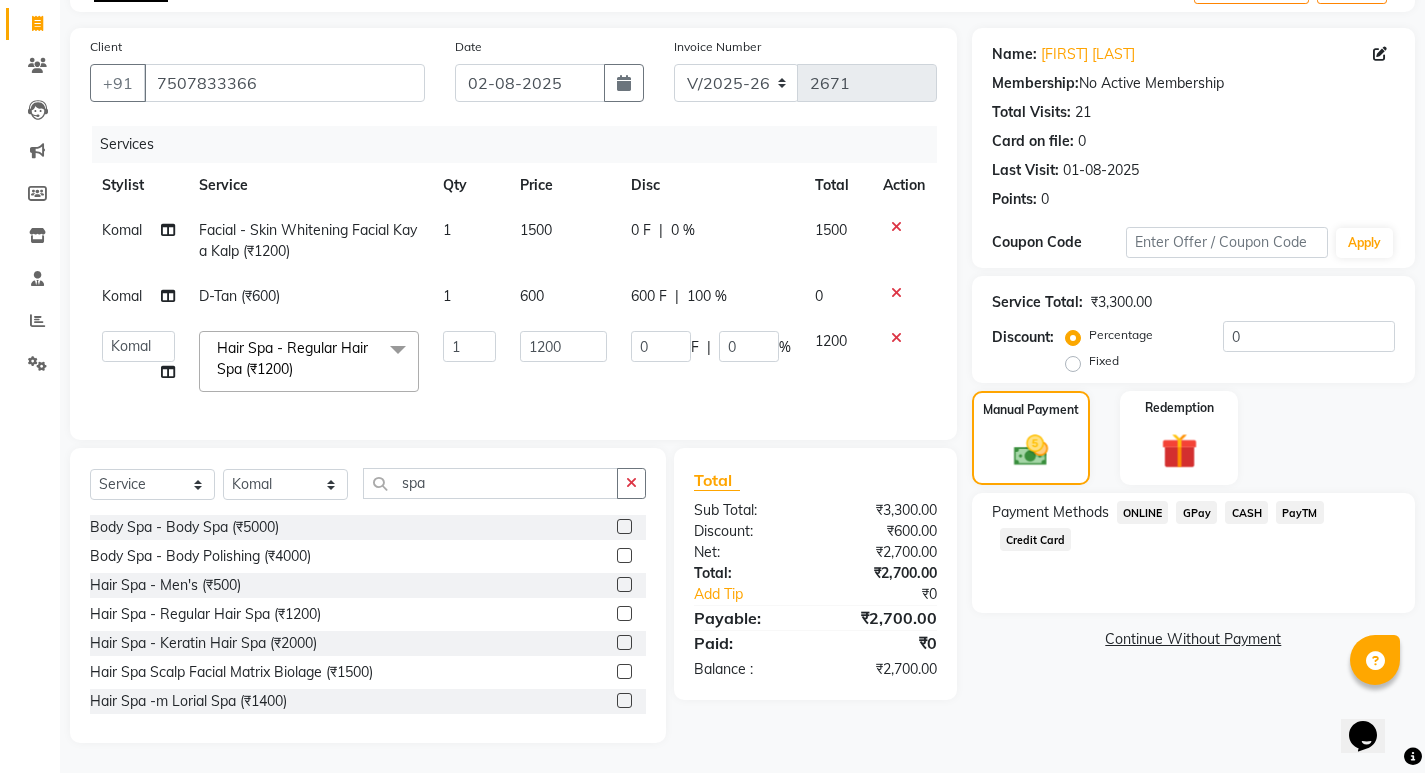 click on "CASH" 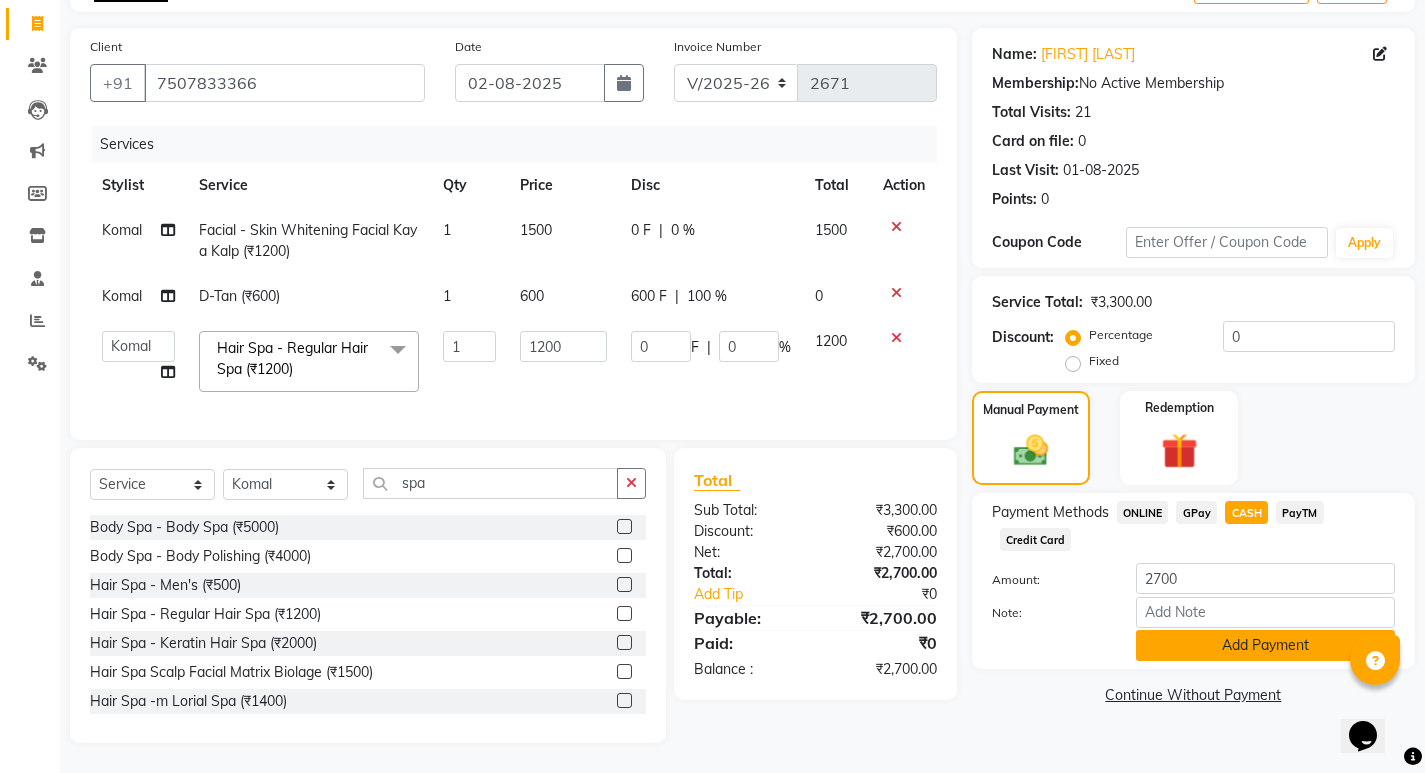 click on "Add Payment" 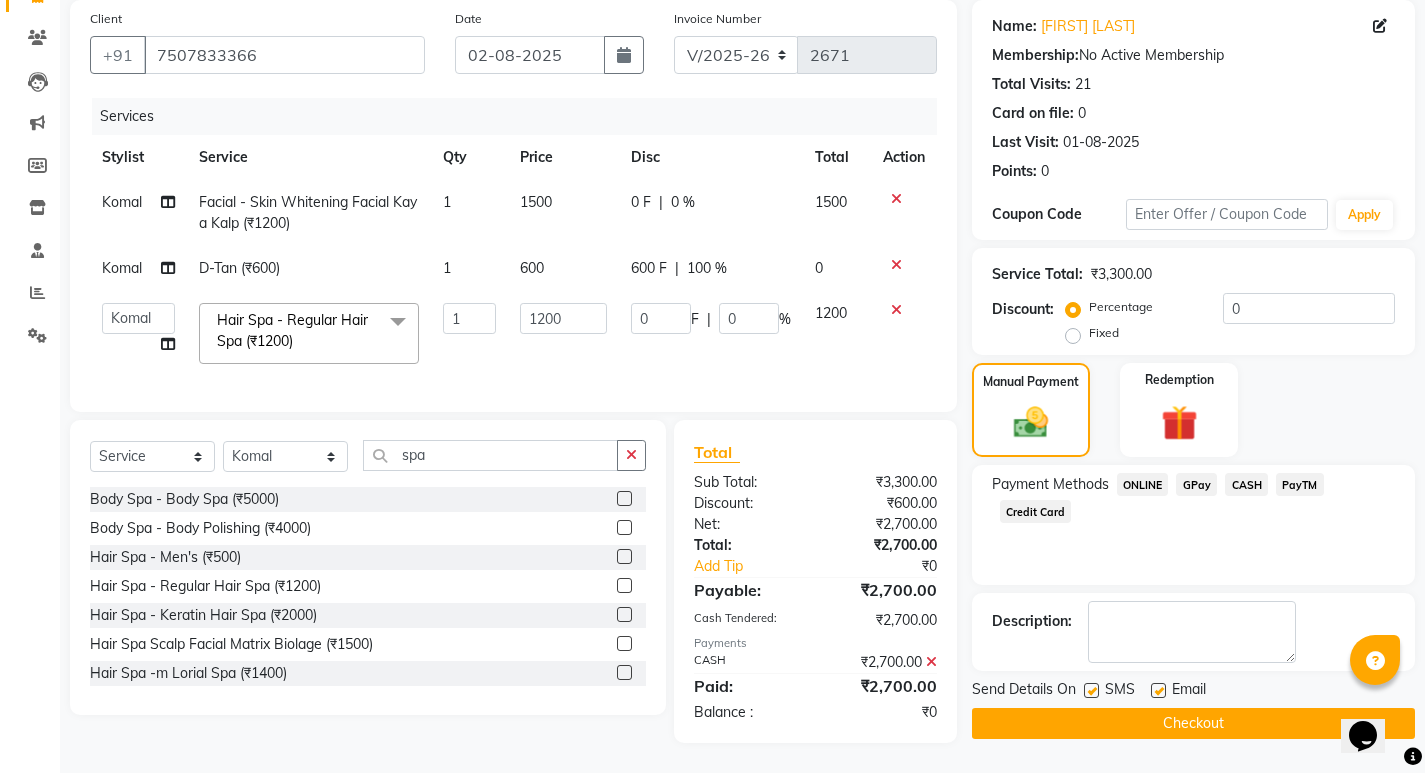scroll, scrollTop: 165, scrollLeft: 0, axis: vertical 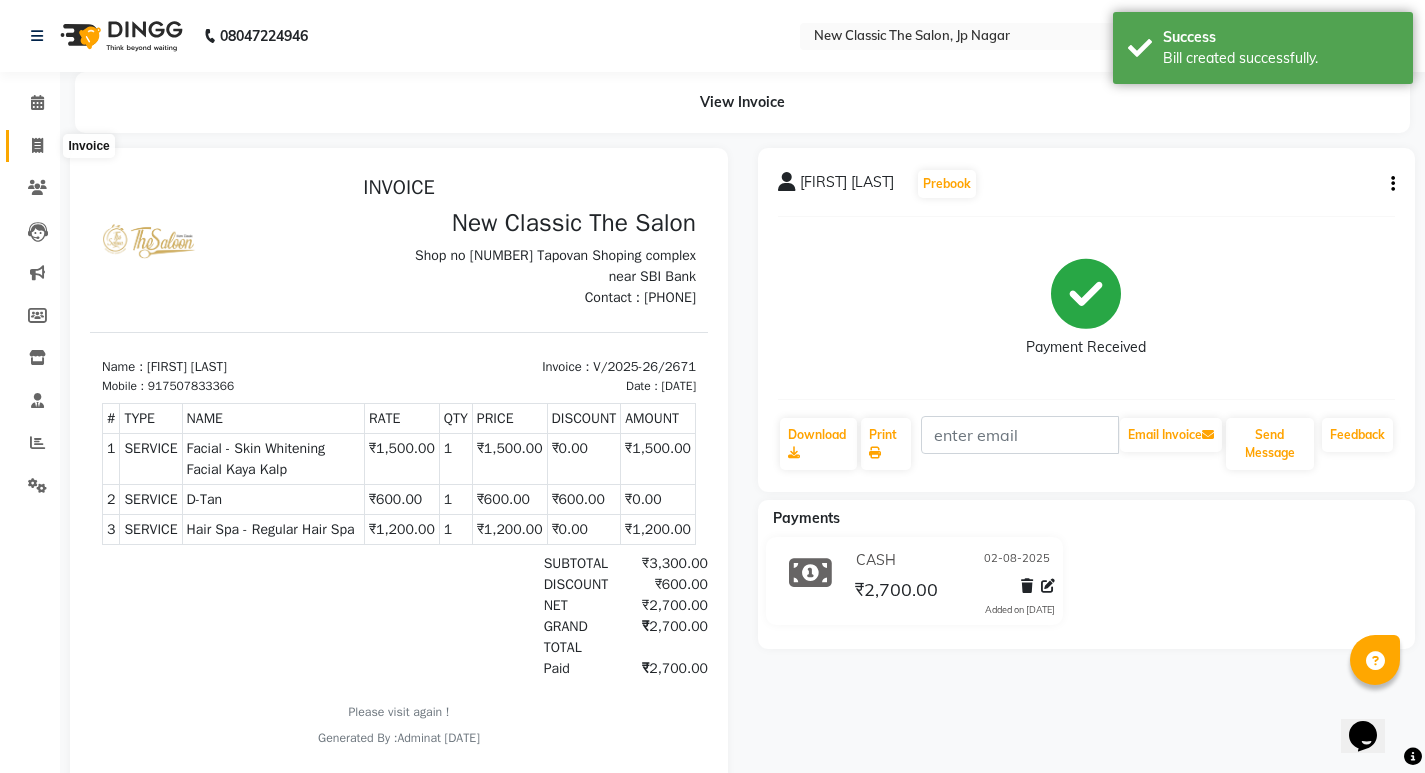 click 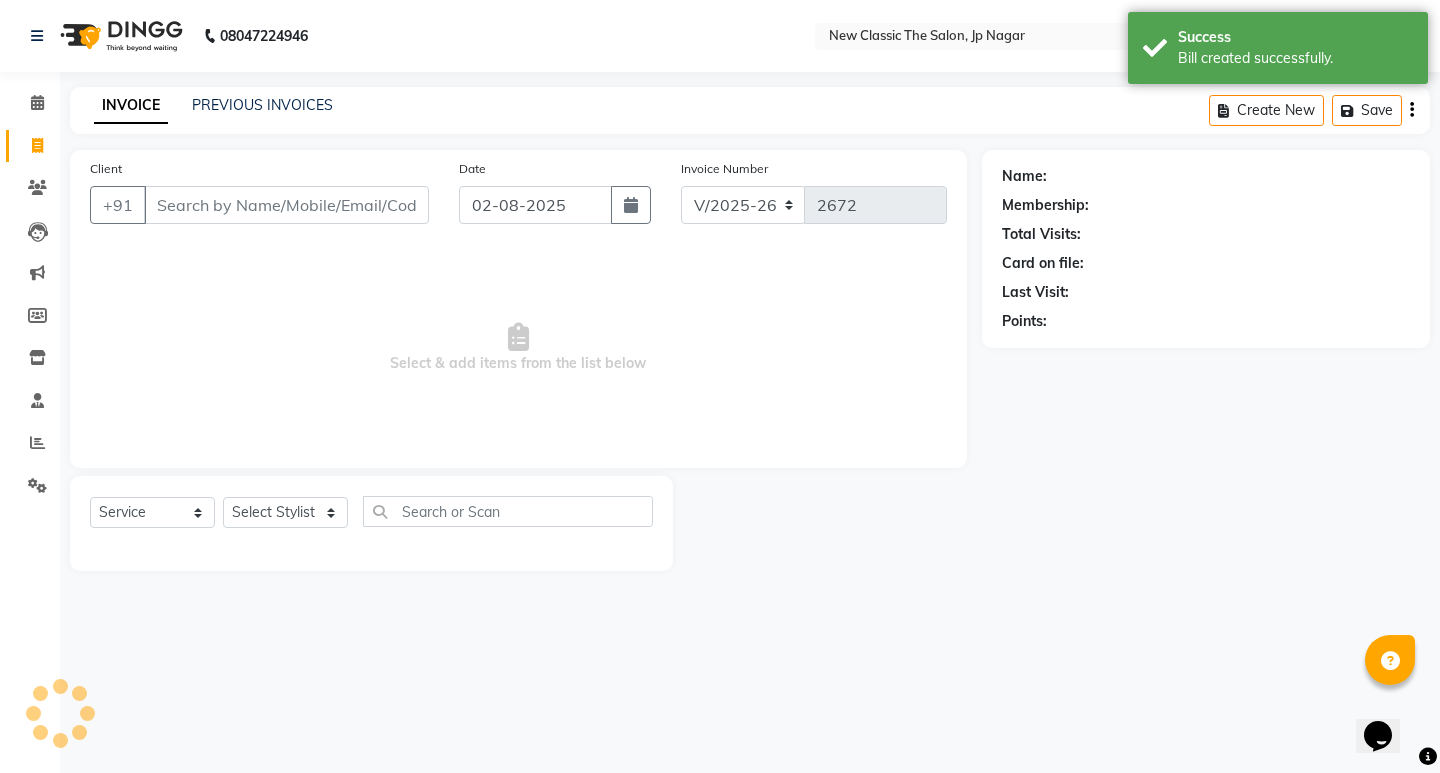 click on "Client" at bounding box center [286, 205] 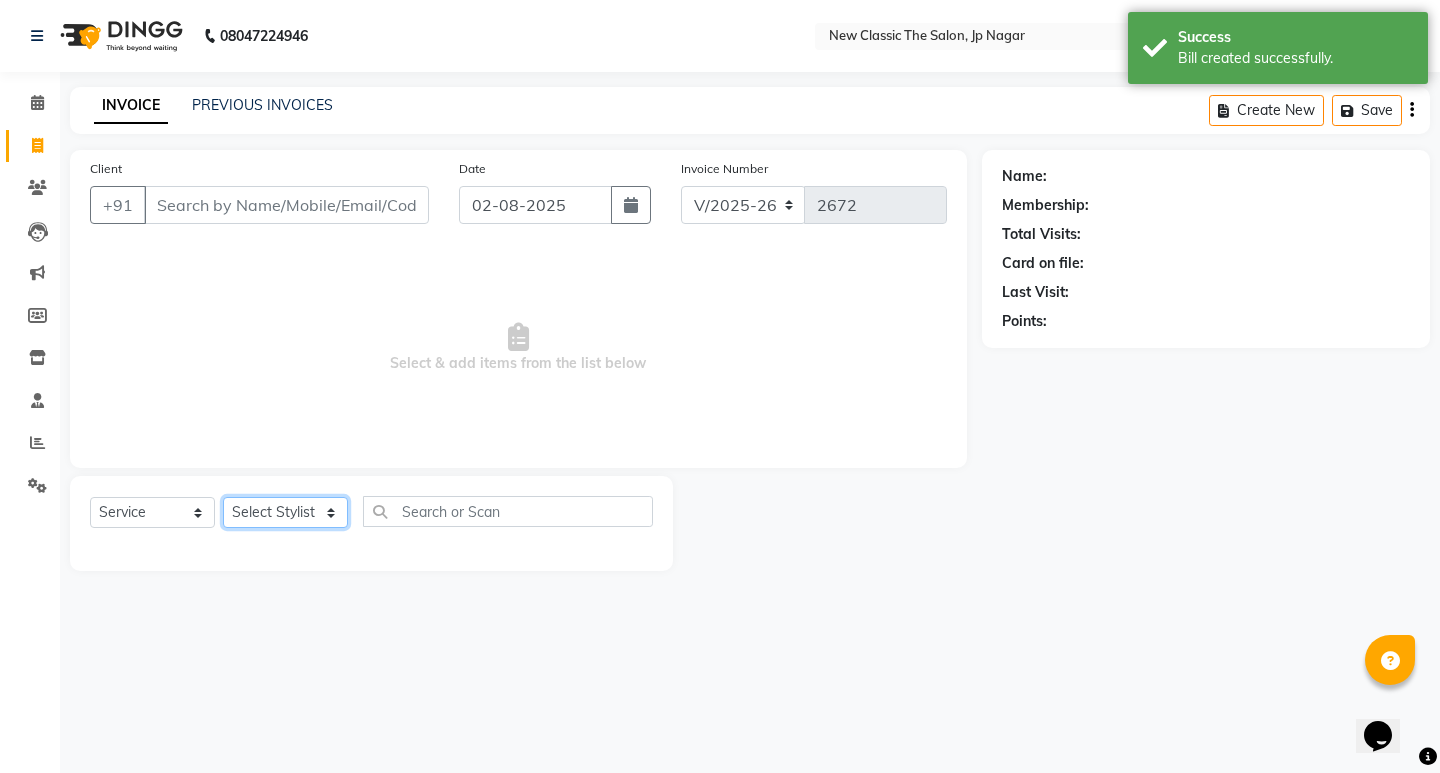 drag, startPoint x: 296, startPoint y: 509, endPoint x: 295, endPoint y: 497, distance: 12.0415945 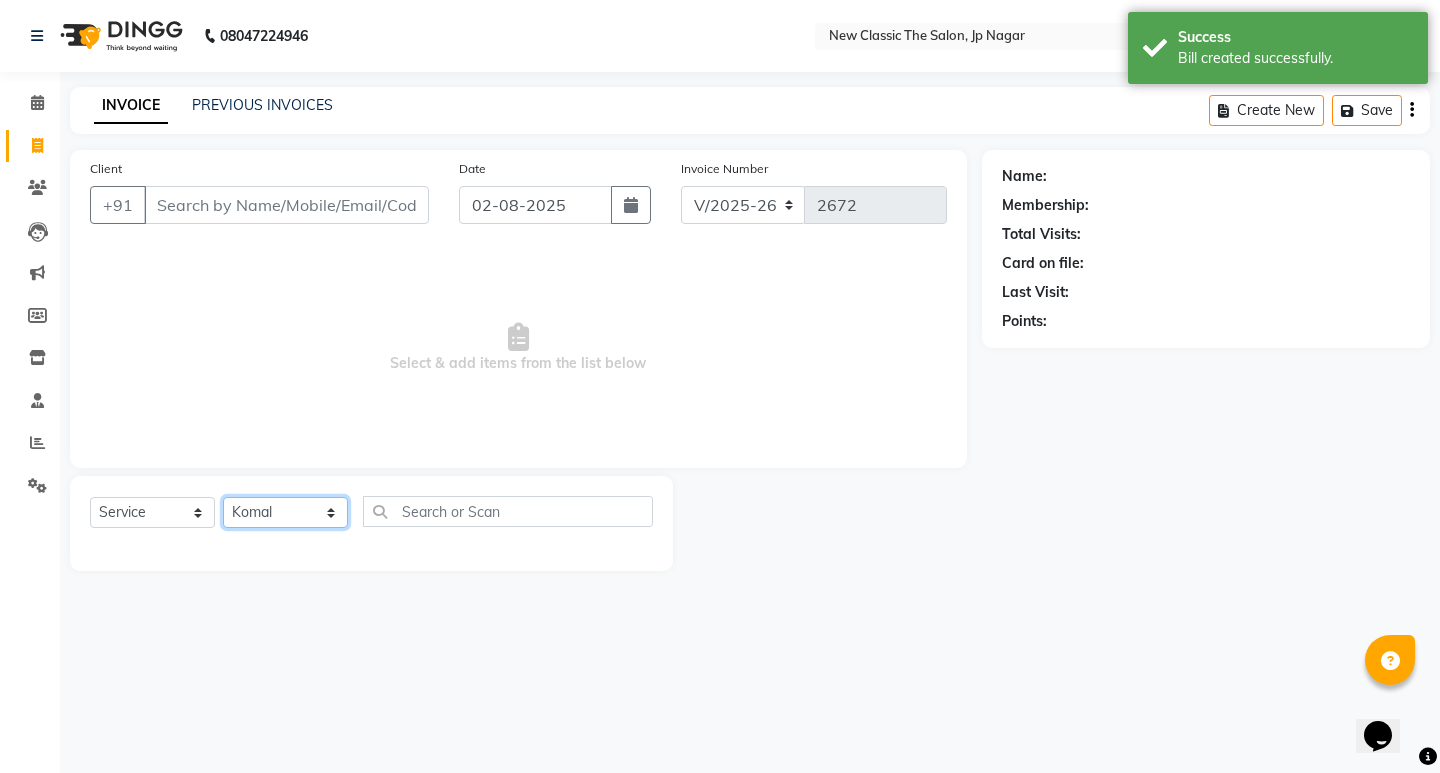 click on "Select Stylist [FIRST] [FIRST] [FIRST] [FIRST] [FIRST] [FIRST] [FIRST] [FIRST] [FIRST] [FIRST]" 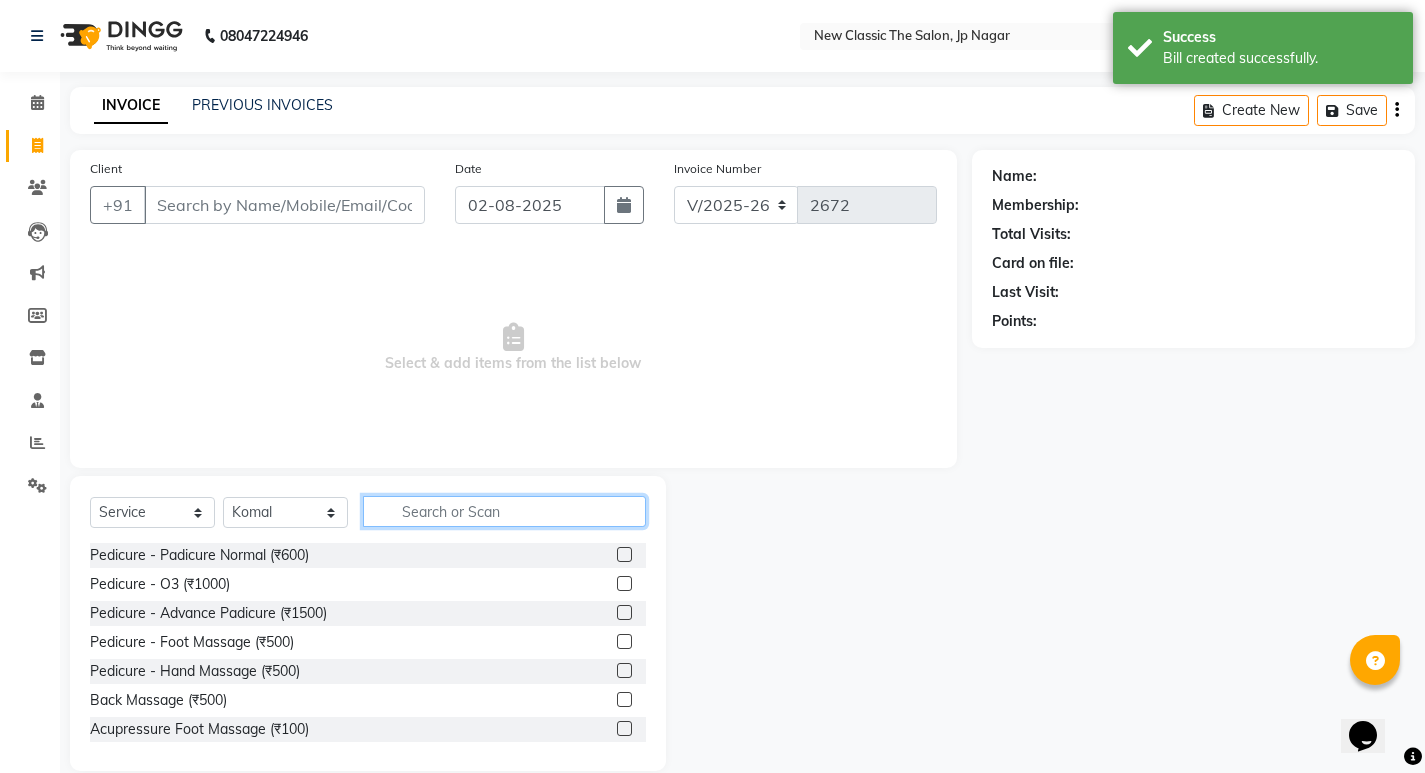 click 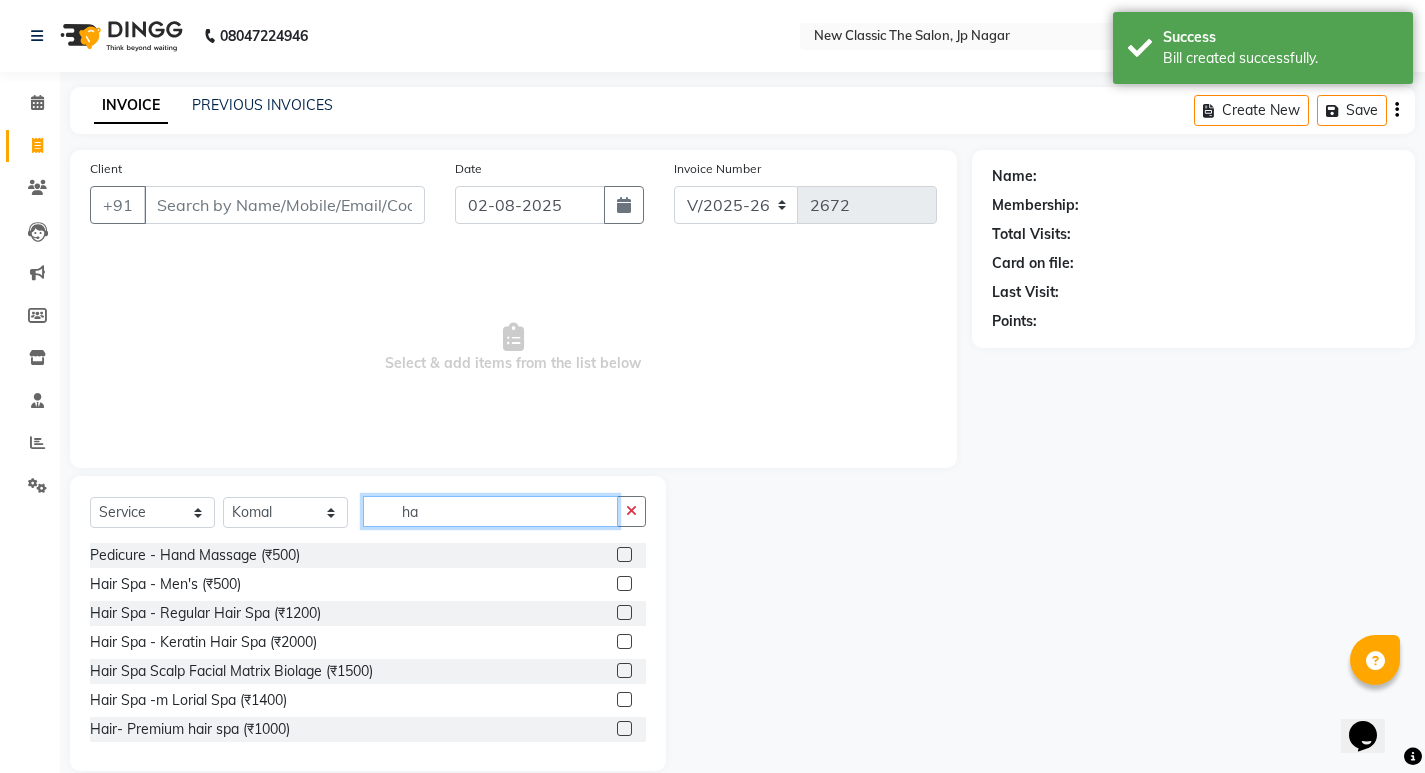 type on "h" 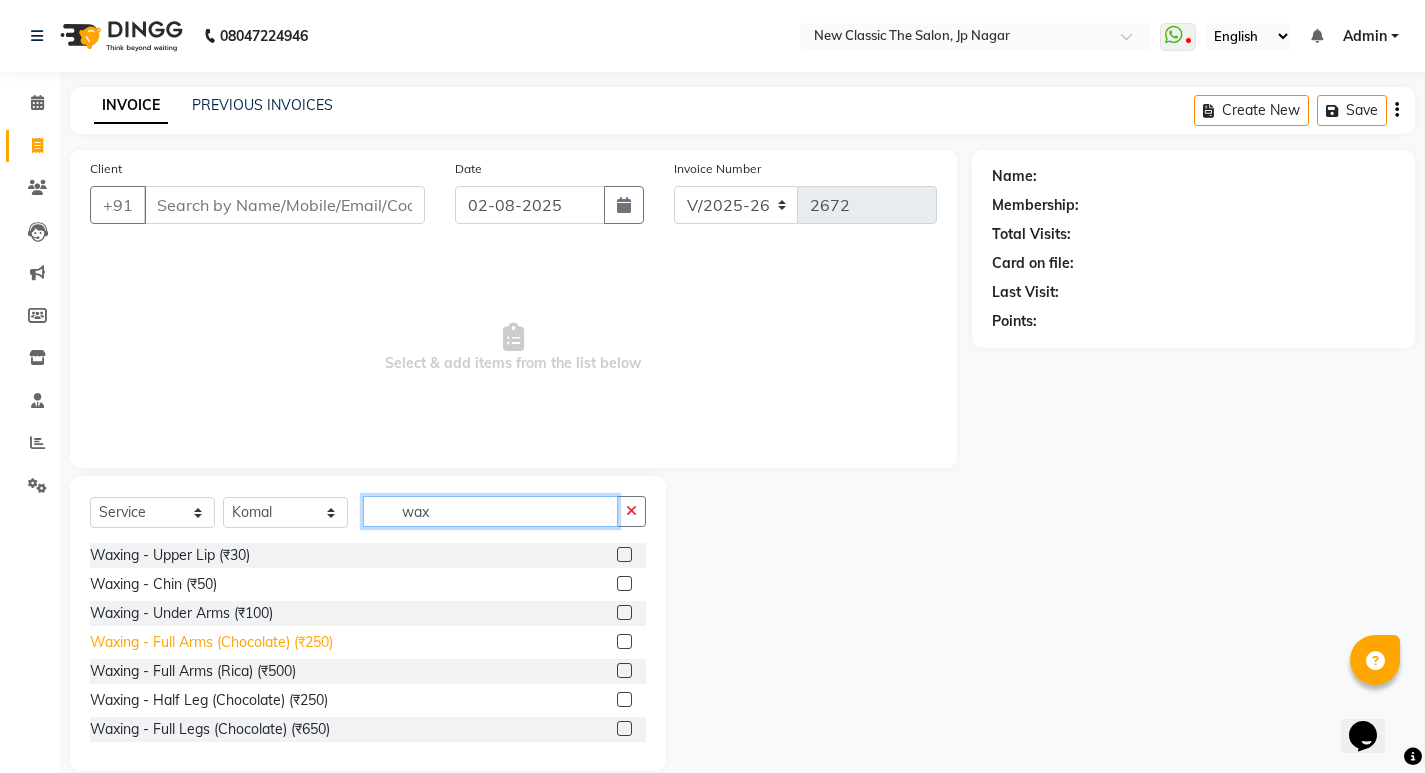 type on "wax" 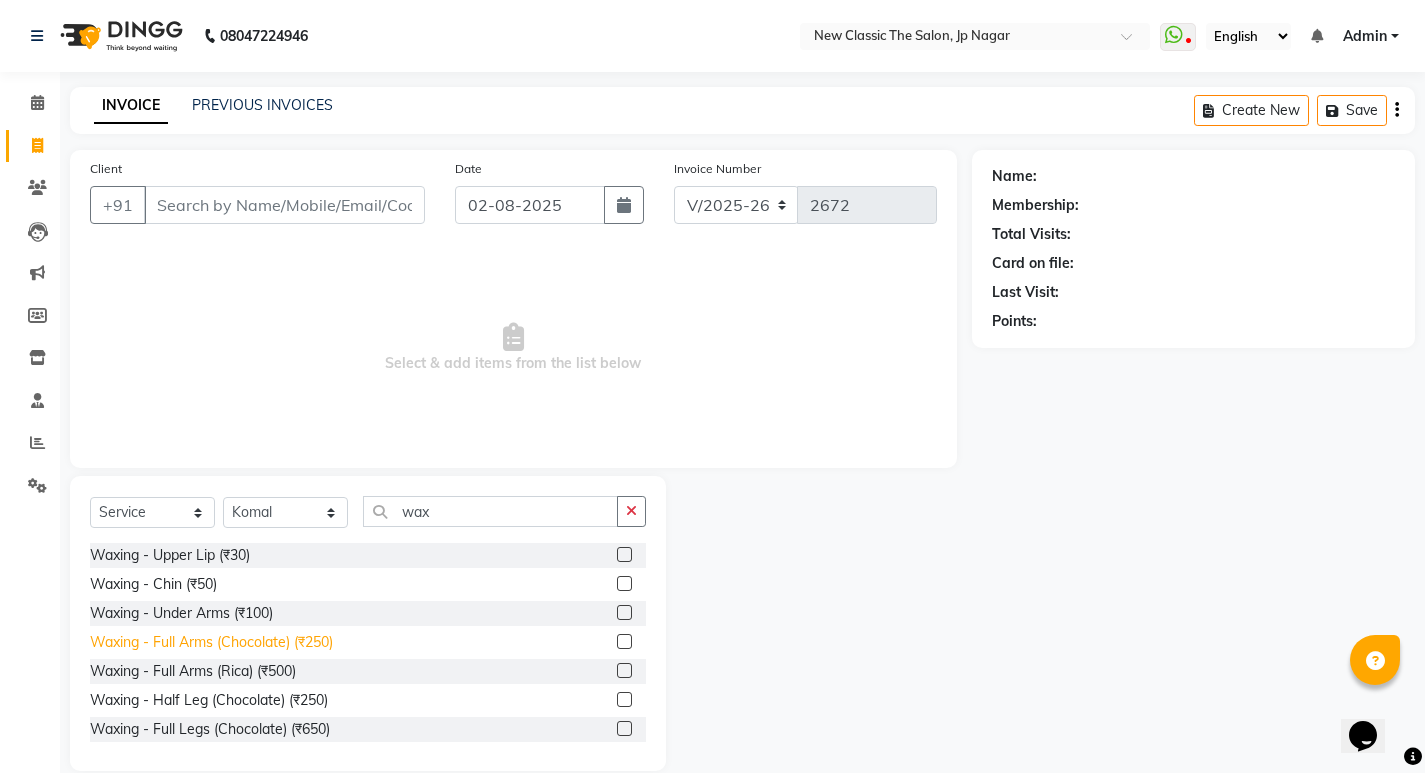 click on "Waxing  - Full Arms (Chocolate) (₹250)" 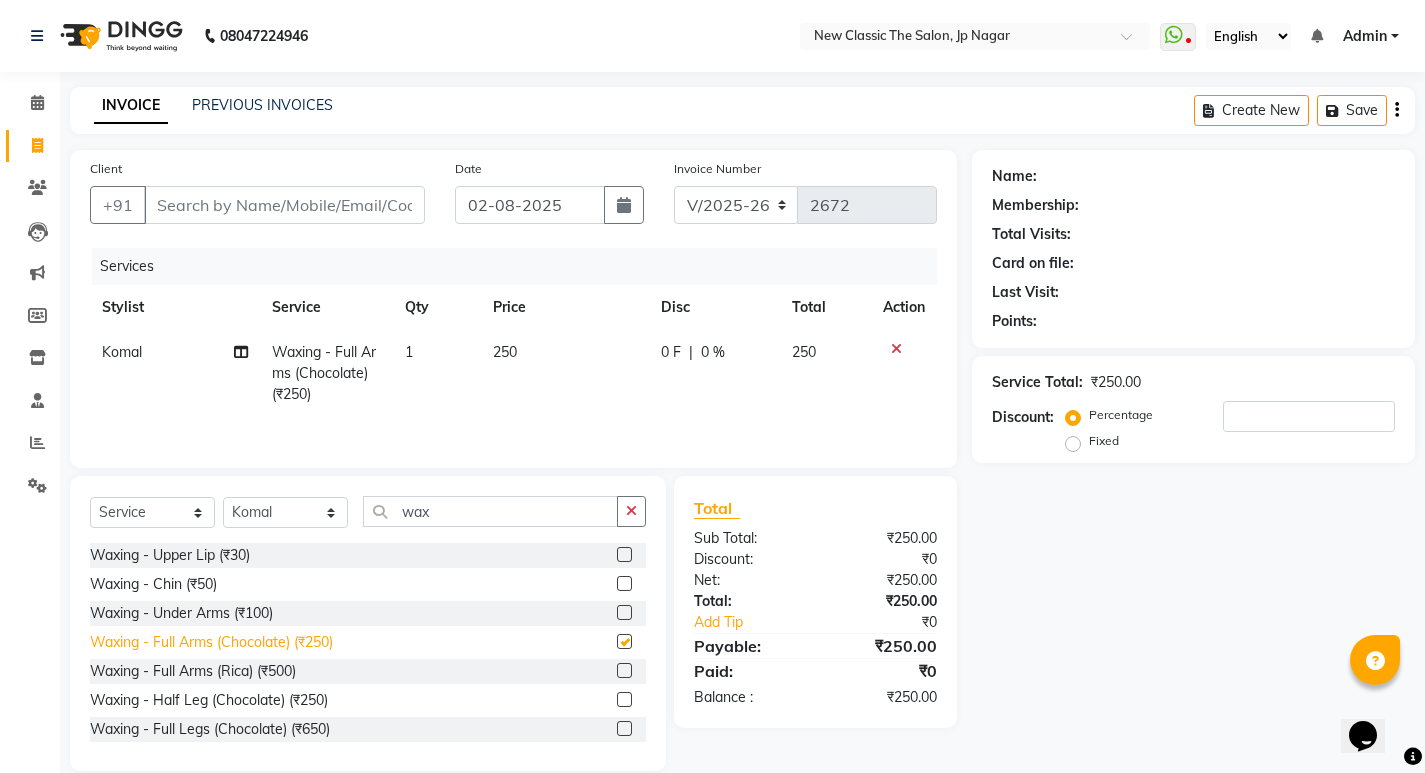 checkbox on "false" 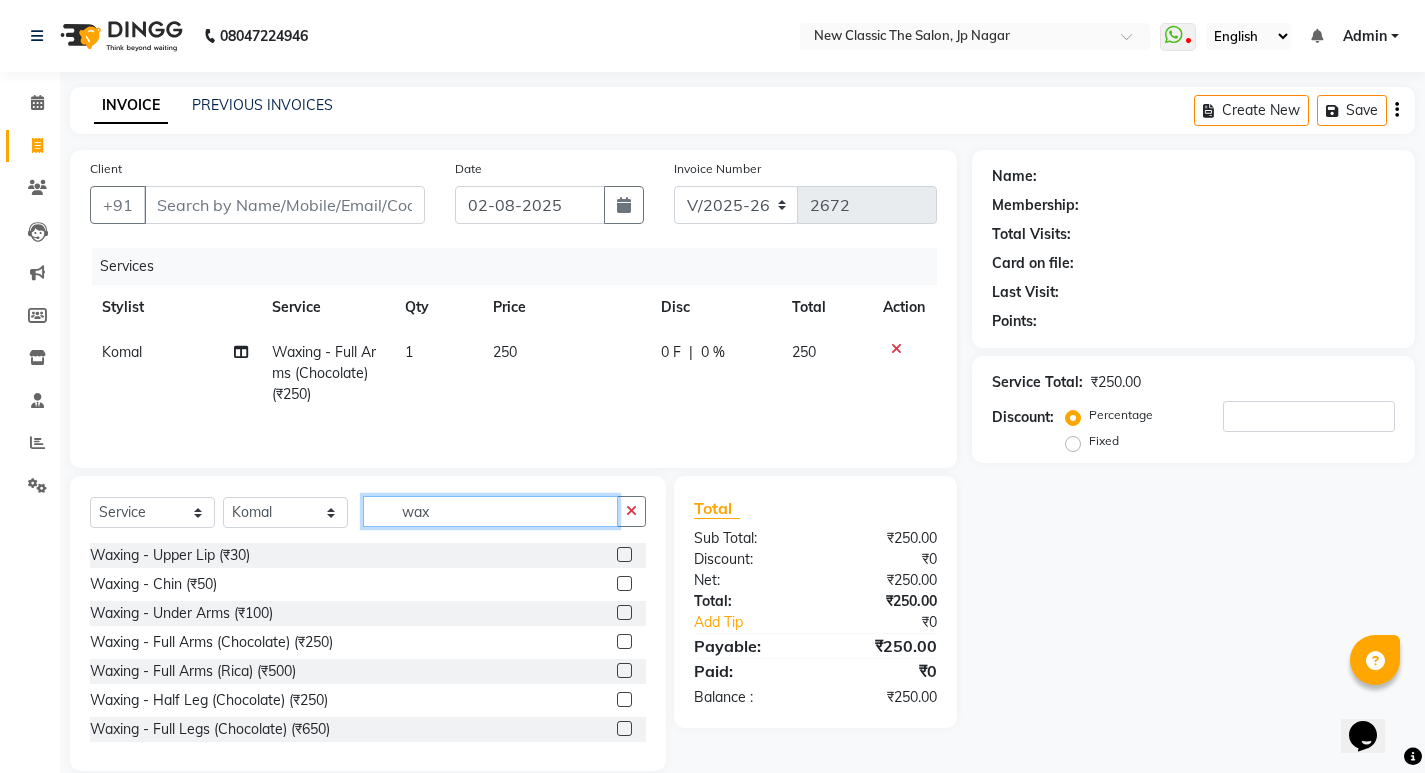 click on "wax" 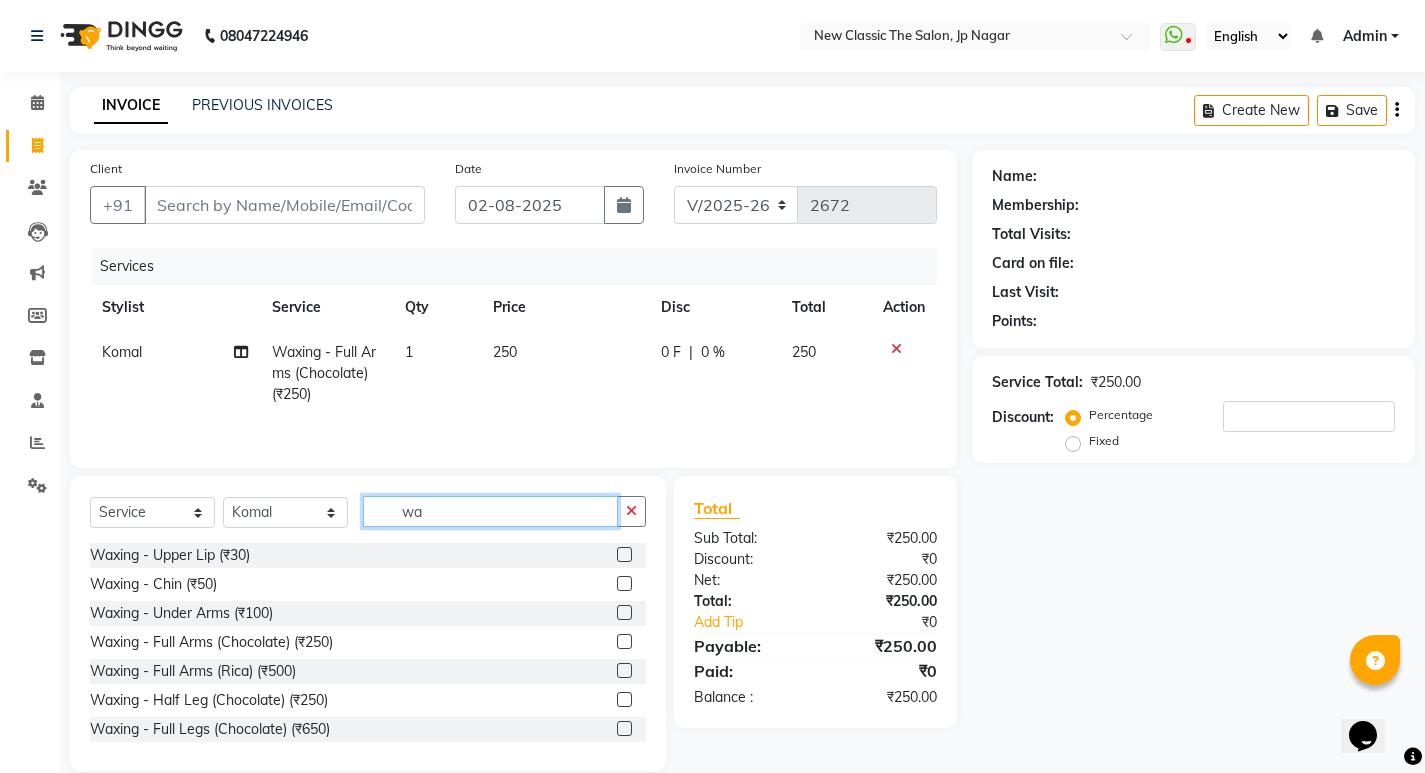 type on "w" 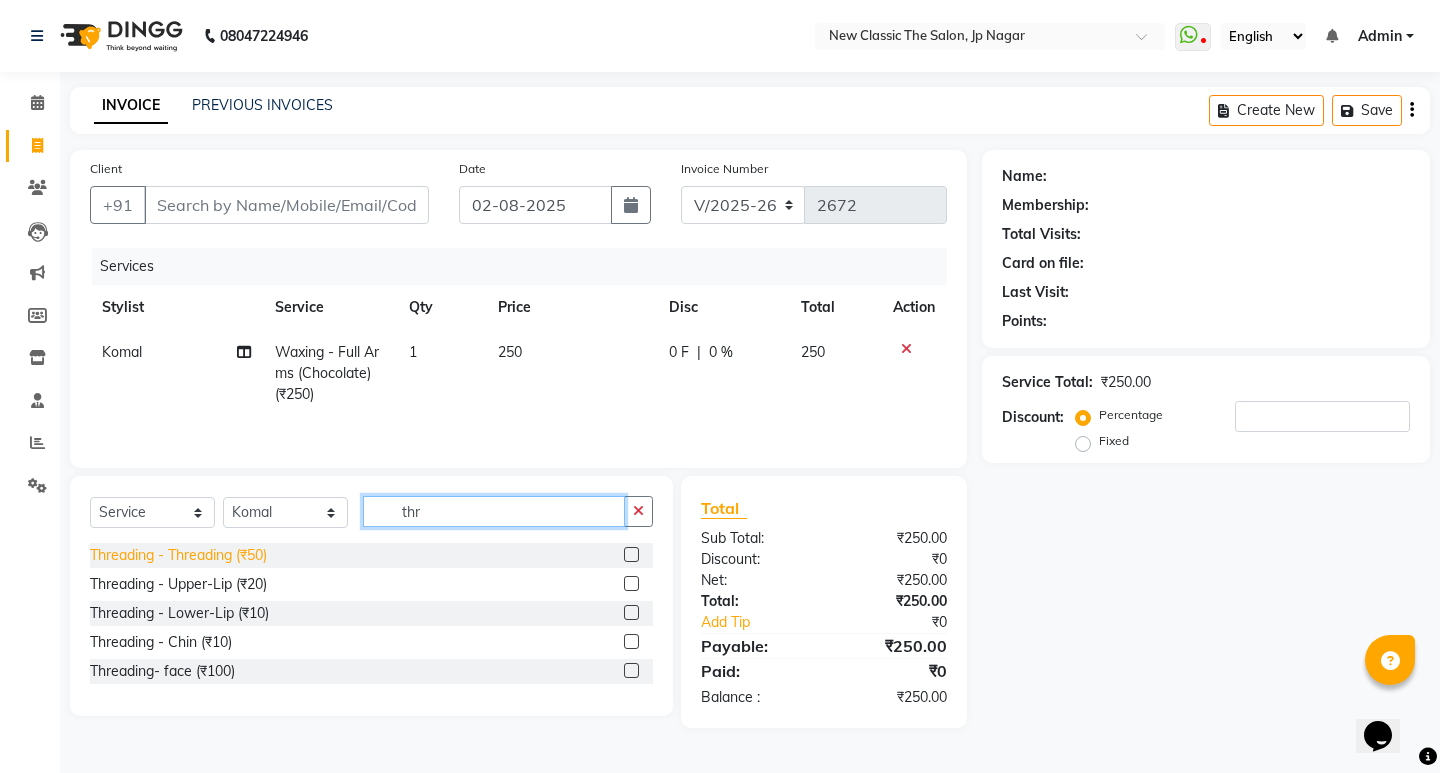 type on "thr" 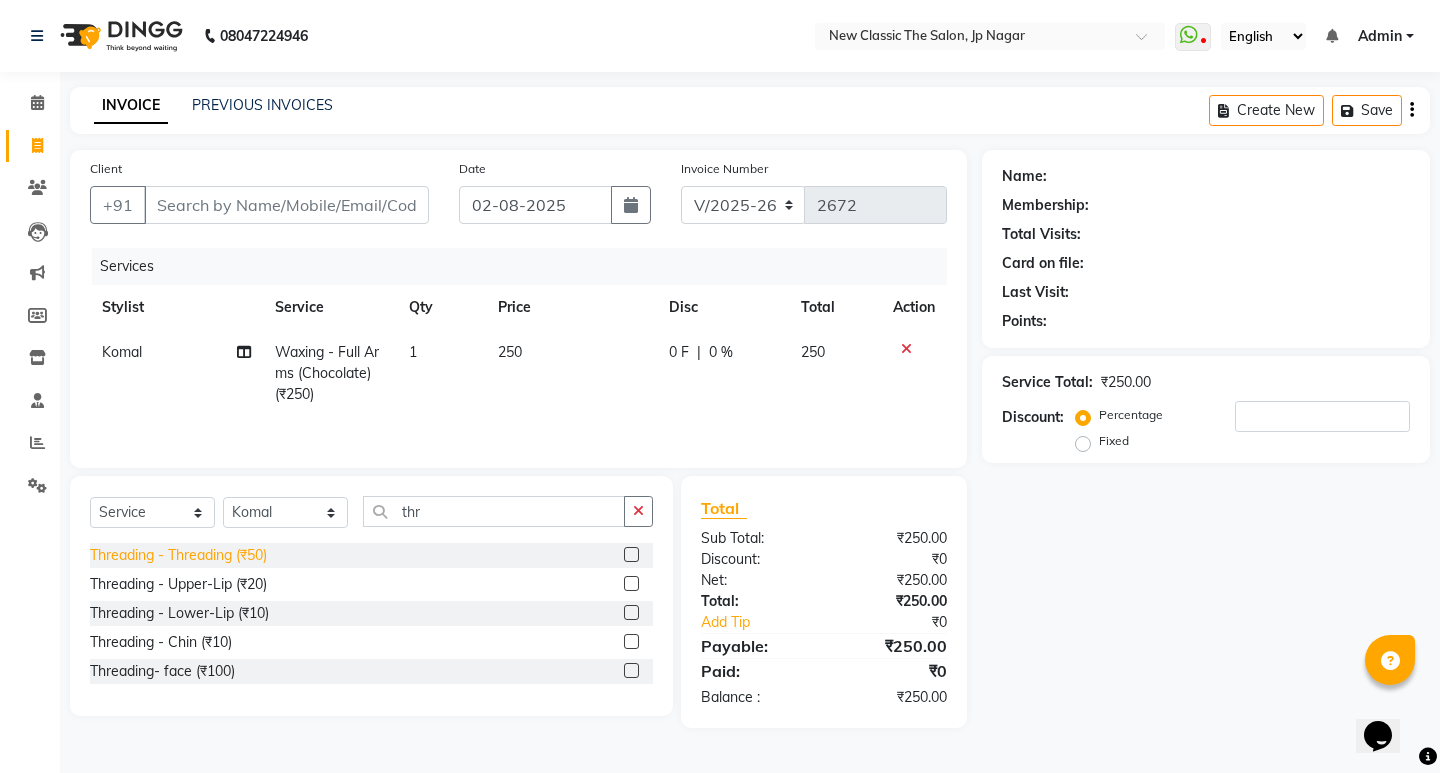 click on "Threading - Threading (₹50)" 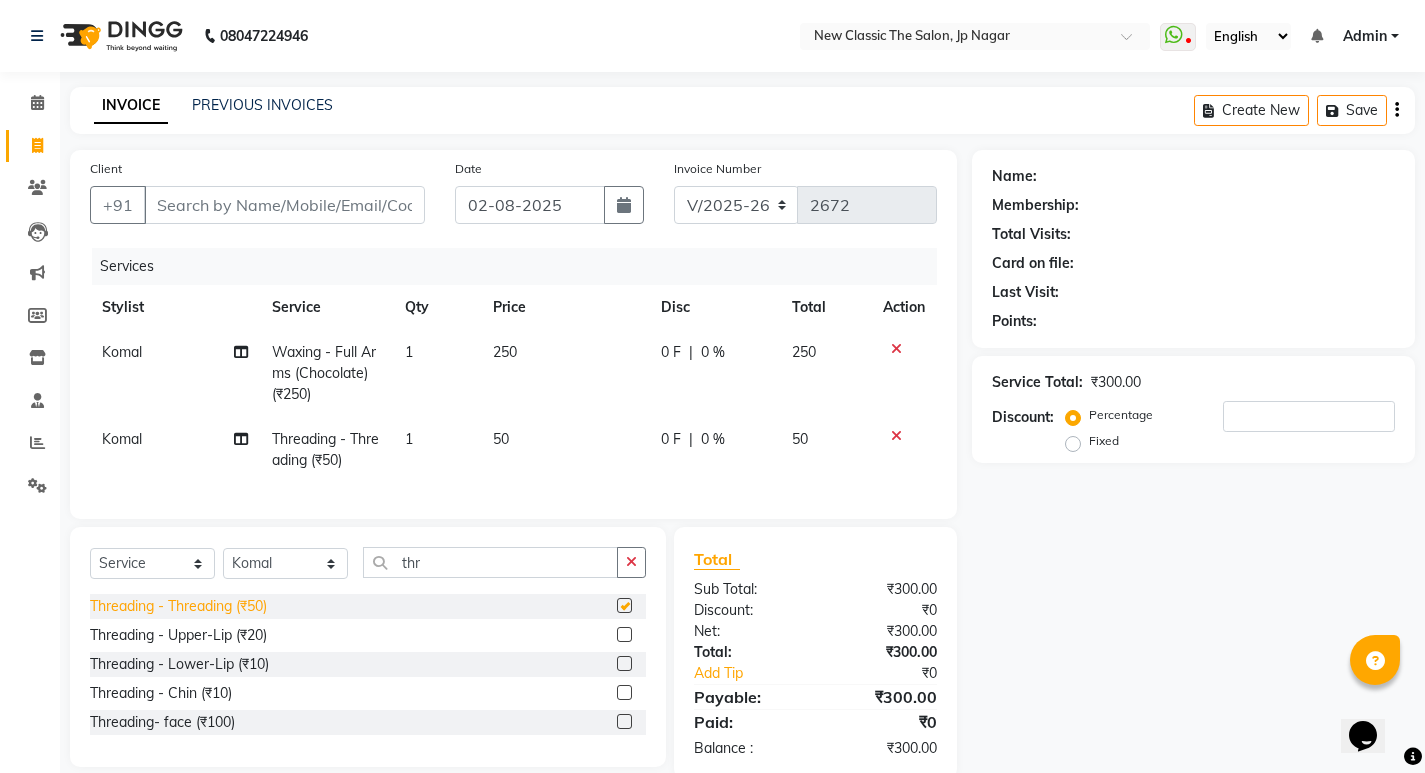 checkbox on "false" 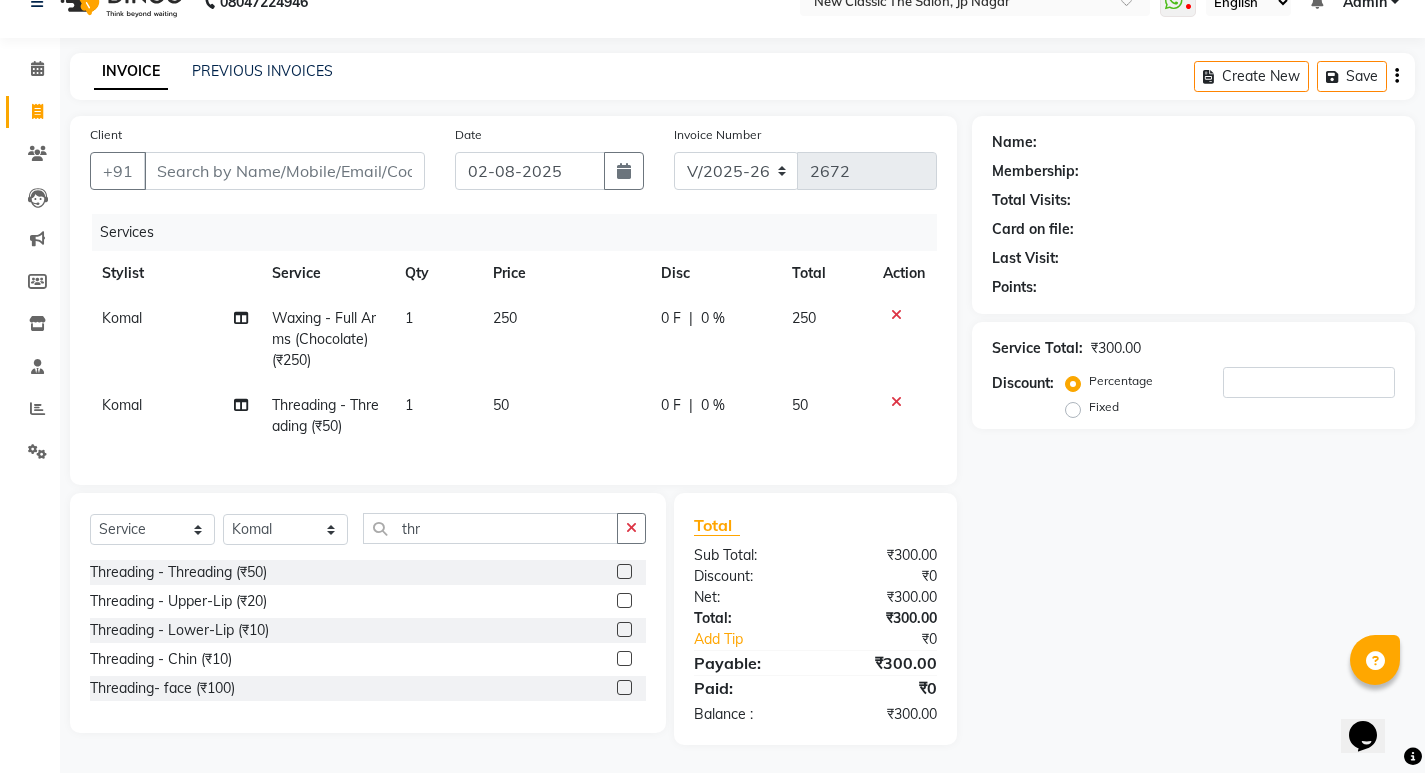scroll, scrollTop: 51, scrollLeft: 0, axis: vertical 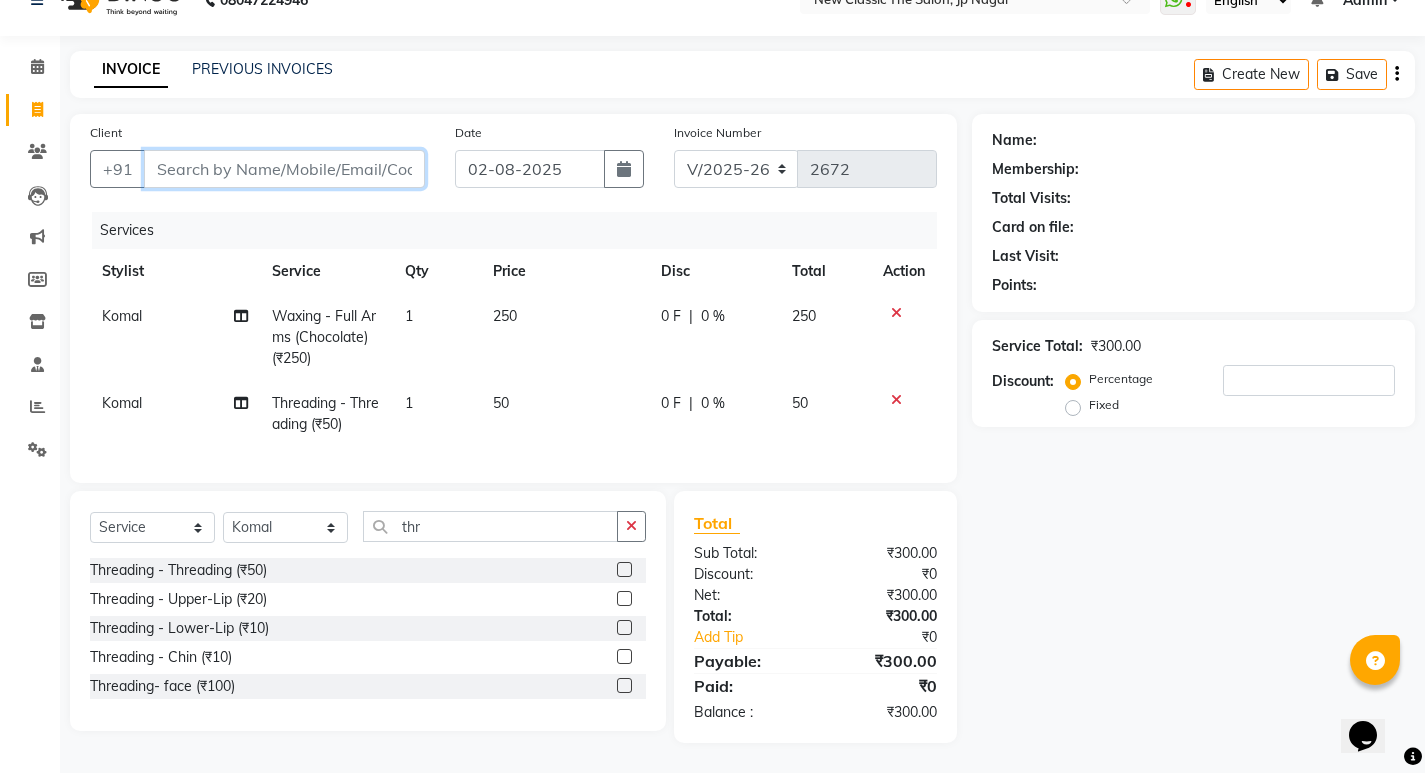 click on "Client" at bounding box center [284, 169] 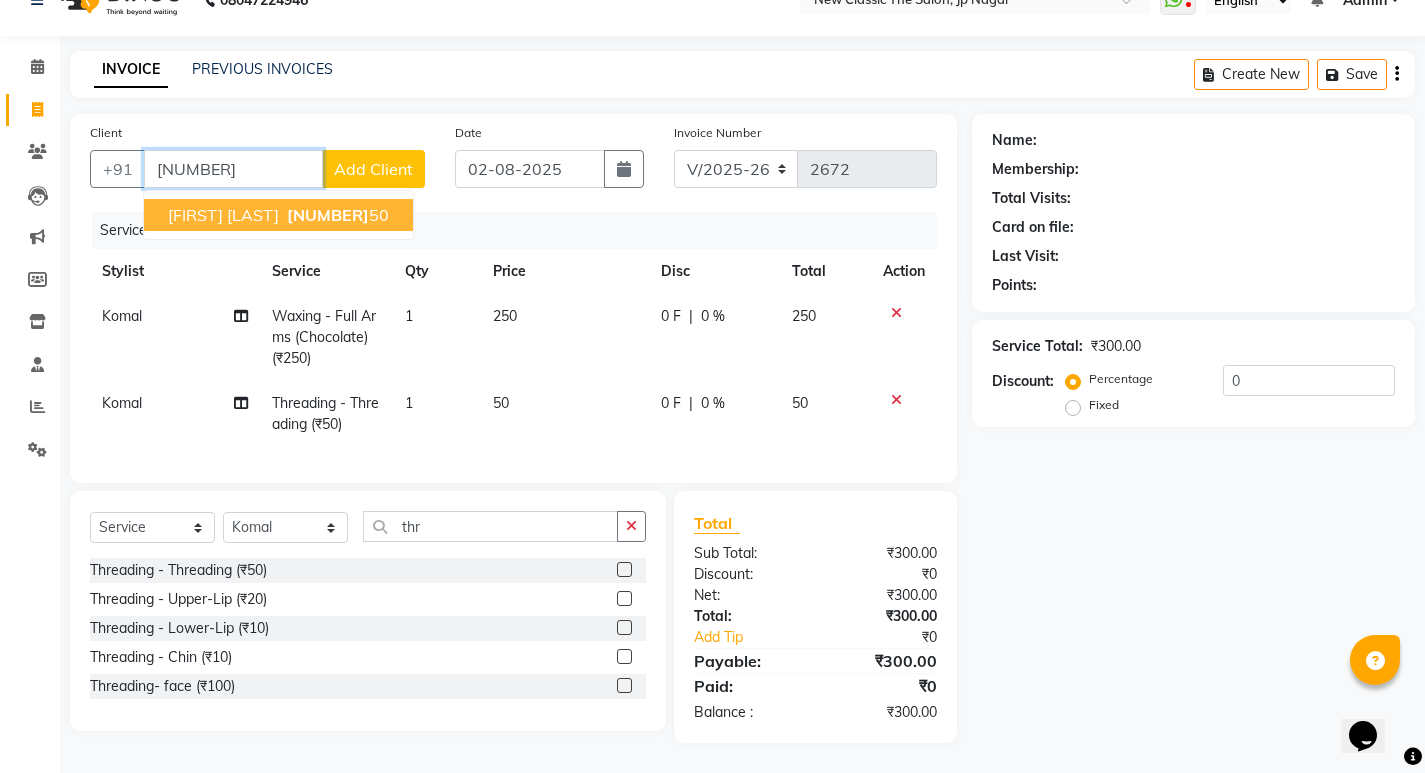 click on "[FIRST] [LAST]" at bounding box center (223, 215) 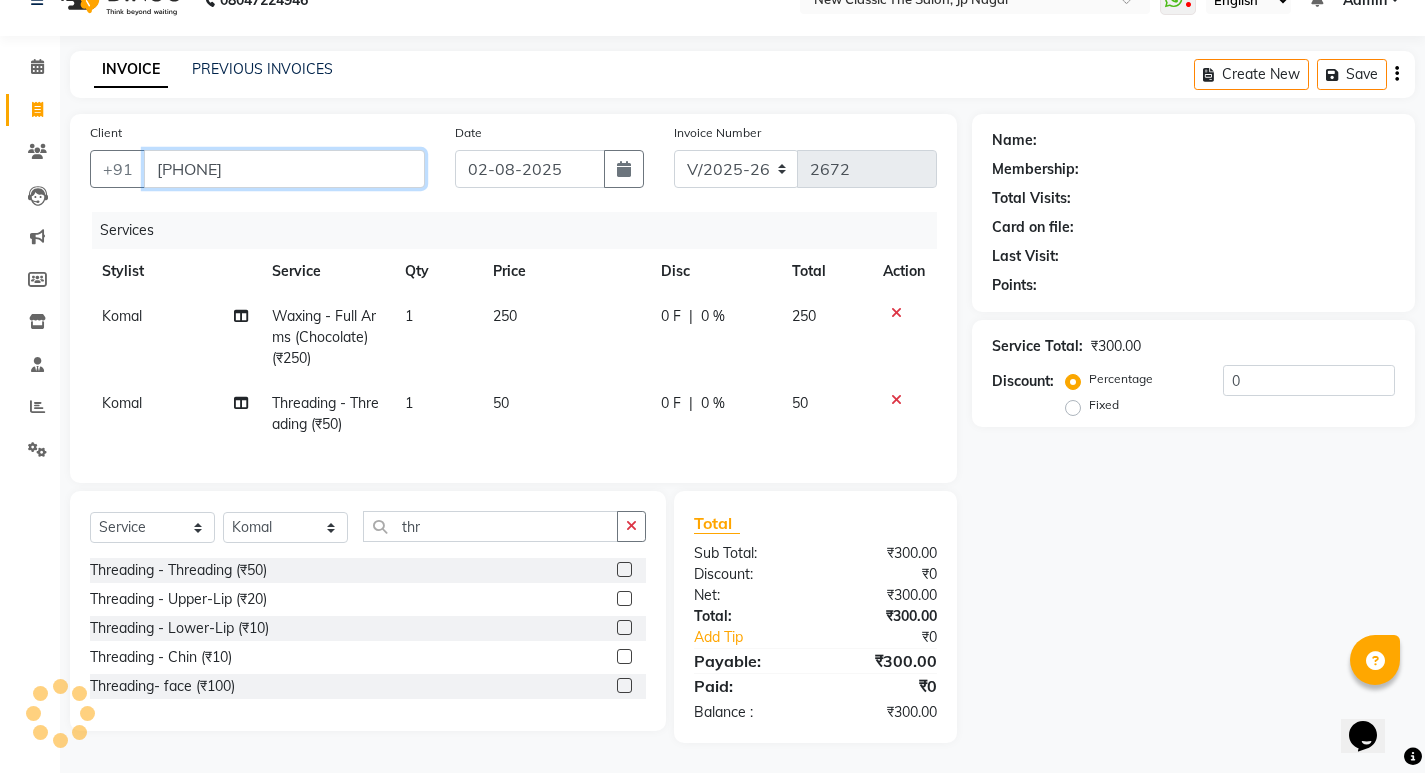 type on "[PHONE]" 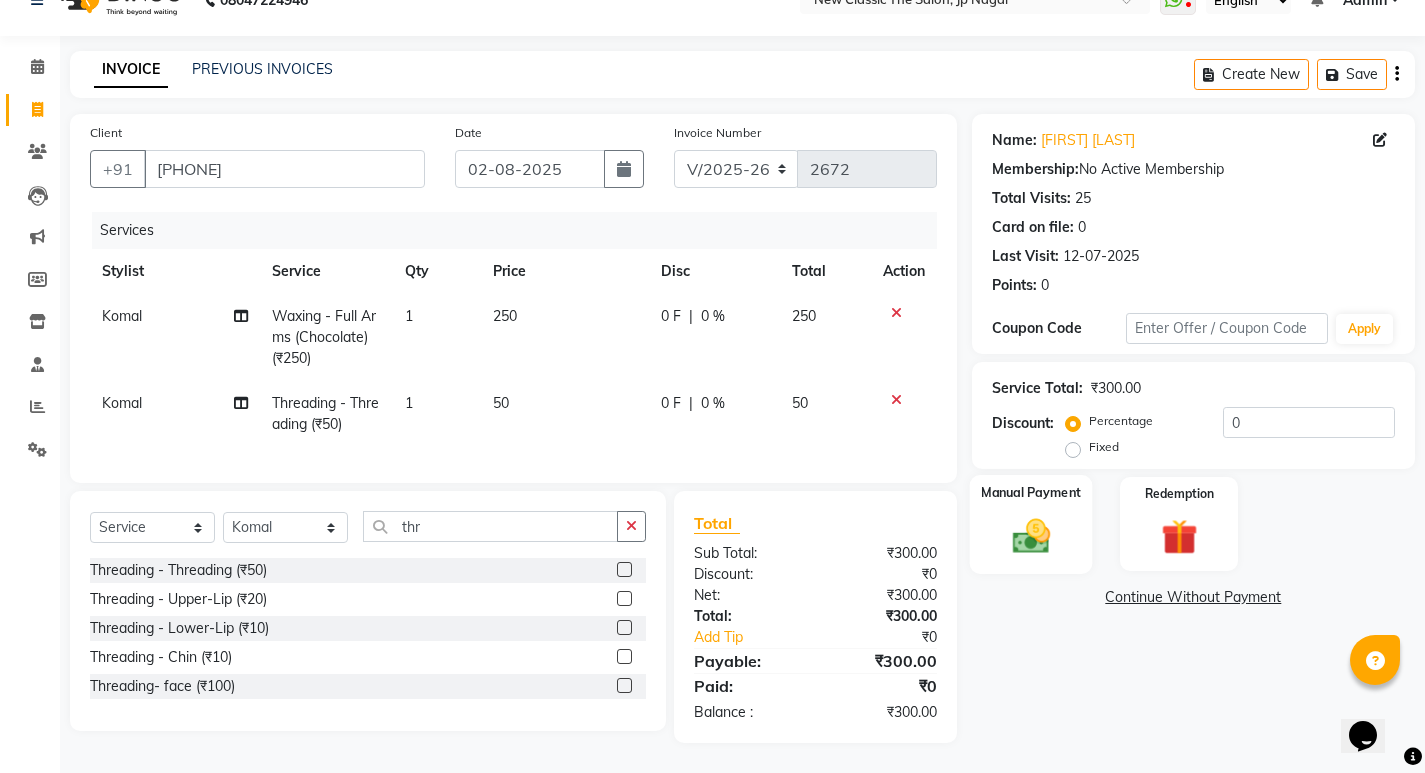 click 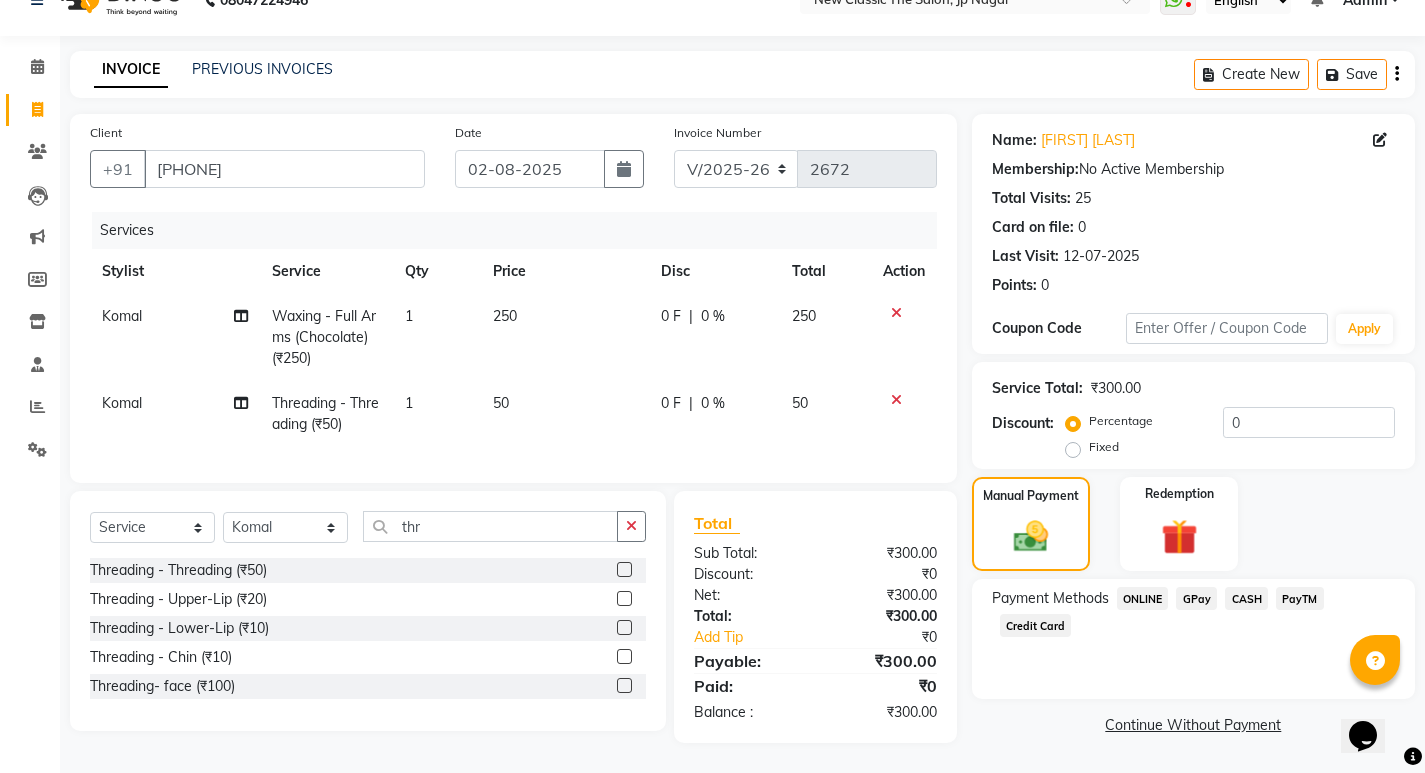 drag, startPoint x: 1291, startPoint y: 568, endPoint x: 1289, endPoint y: 585, distance: 17.117243 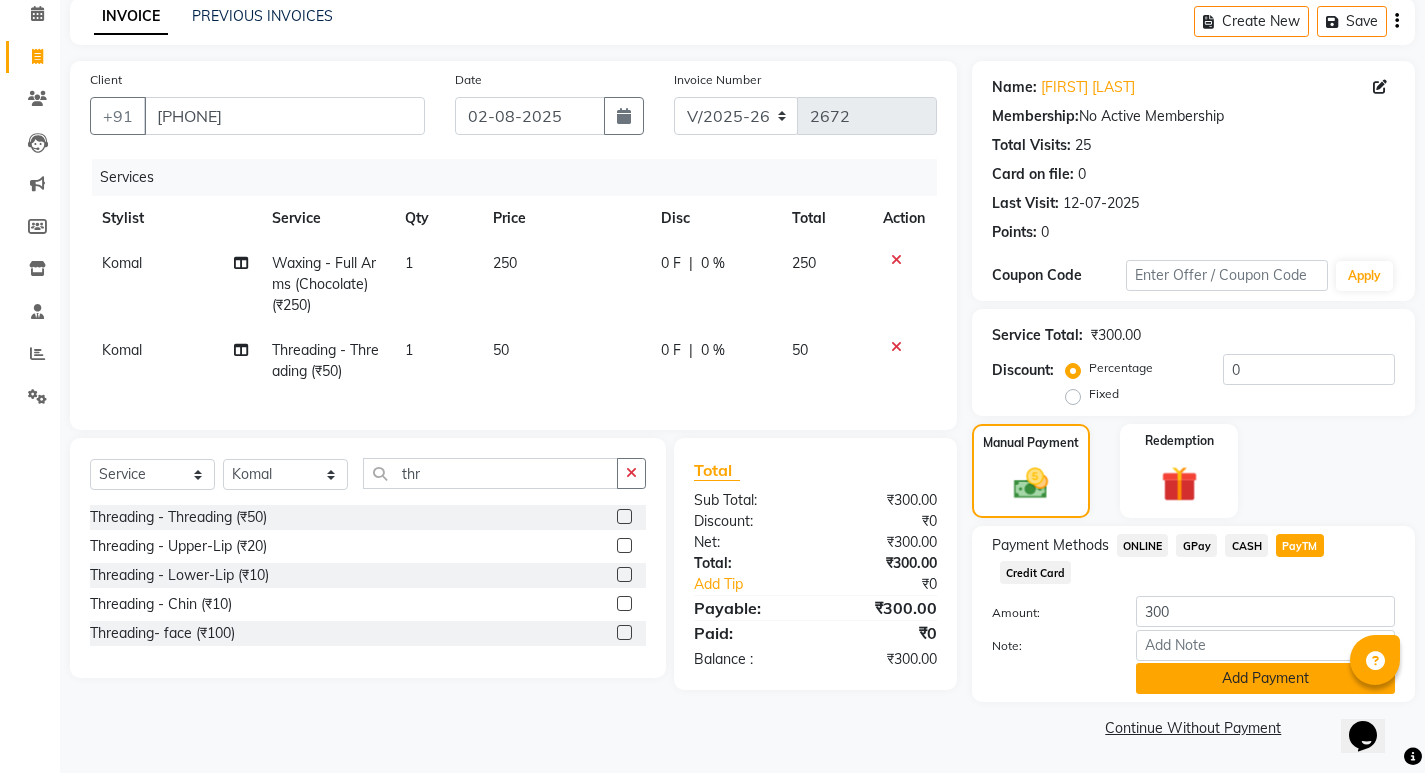 click on "Add Payment" 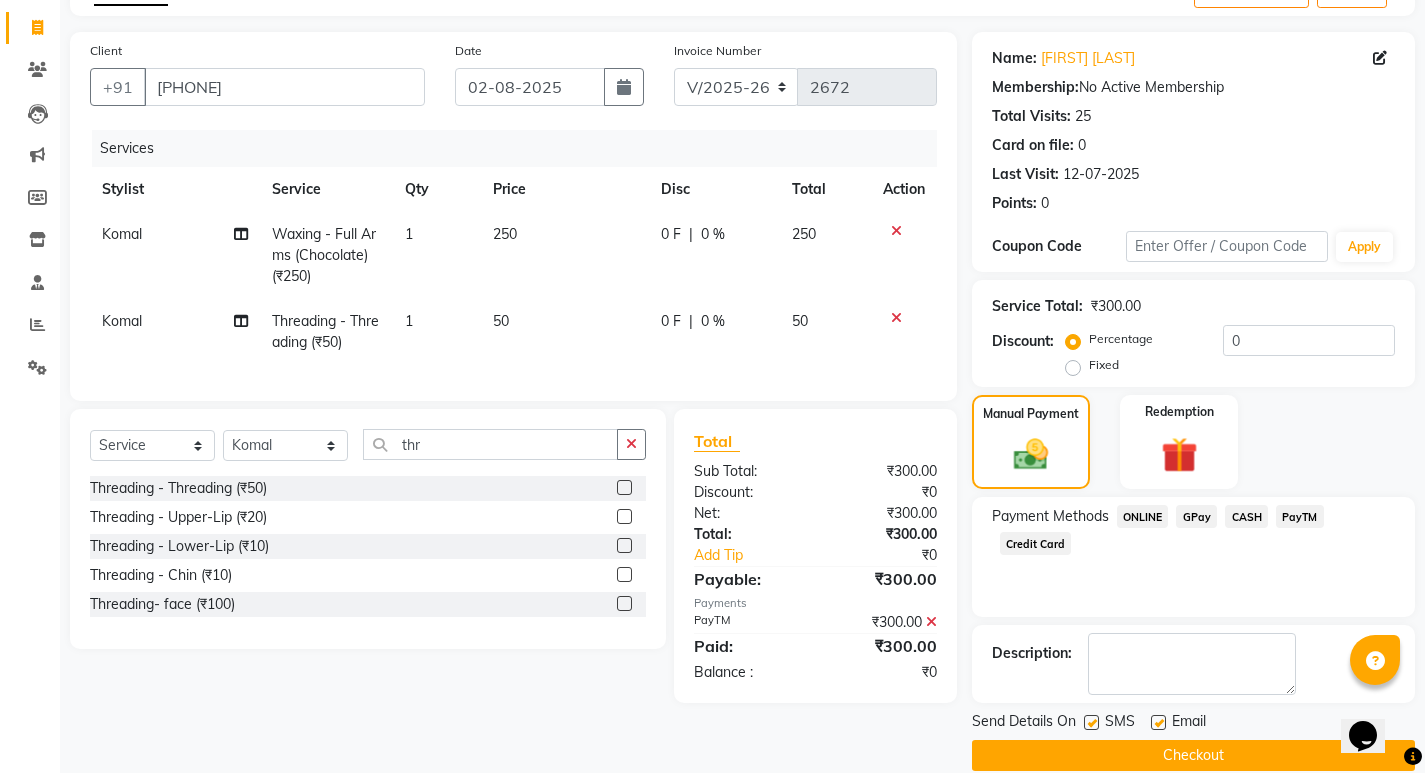 scroll, scrollTop: 146, scrollLeft: 0, axis: vertical 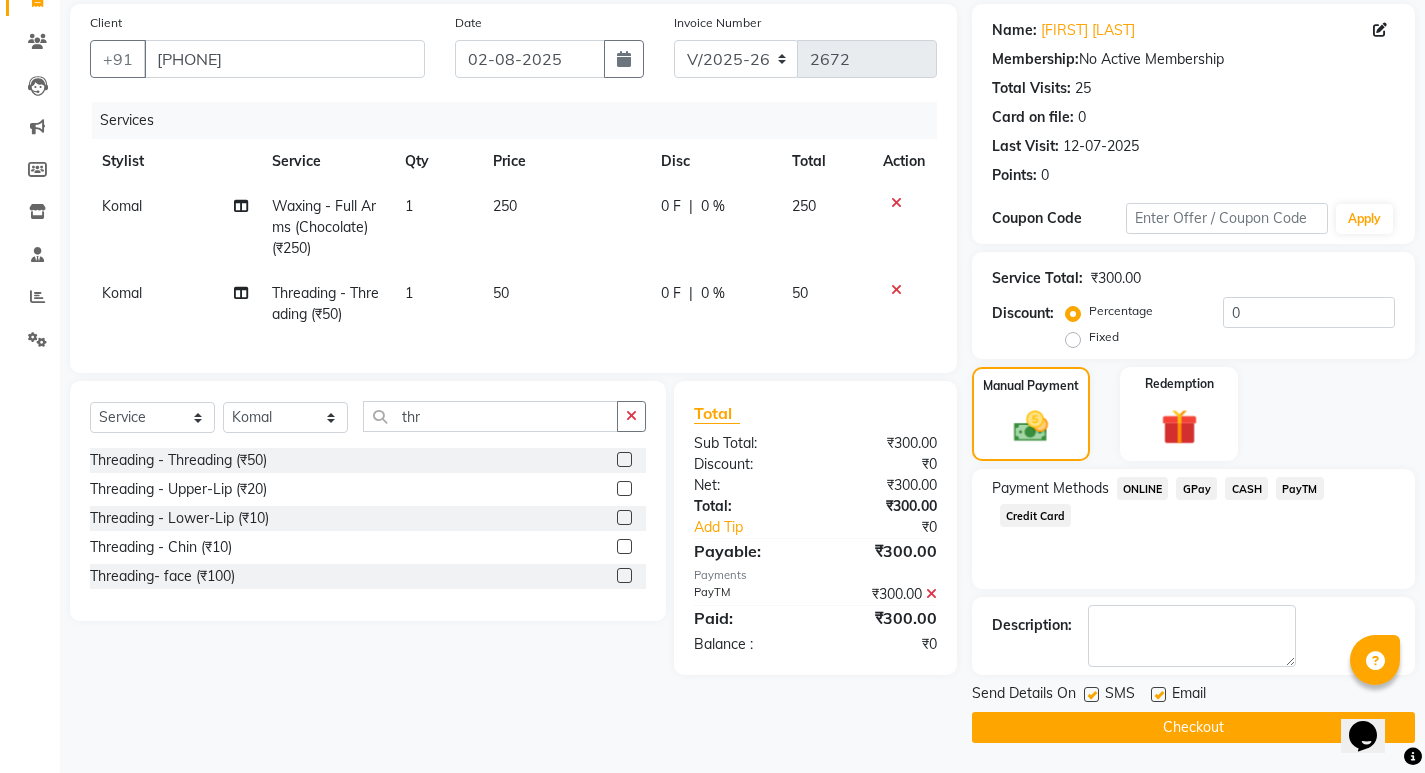 click on "Checkout" 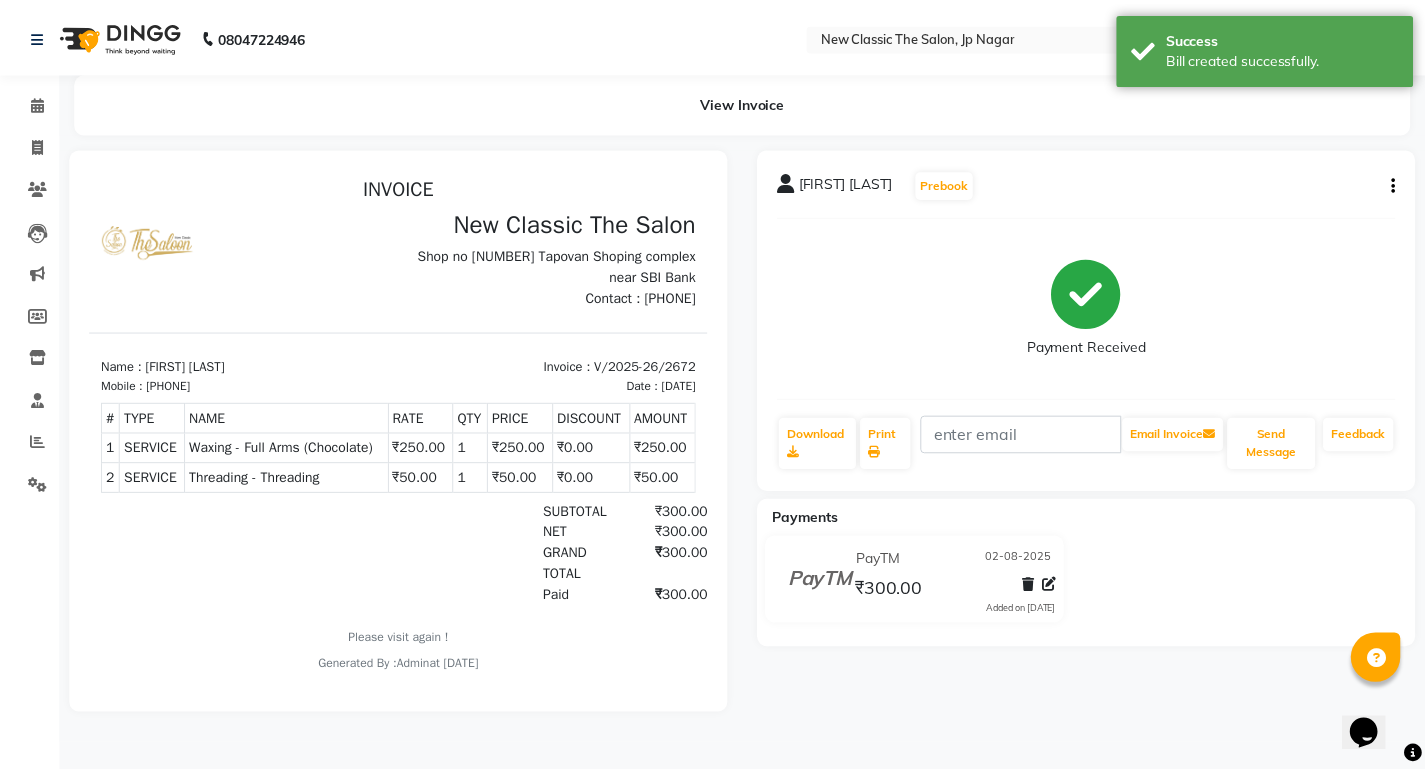 scroll, scrollTop: 0, scrollLeft: 0, axis: both 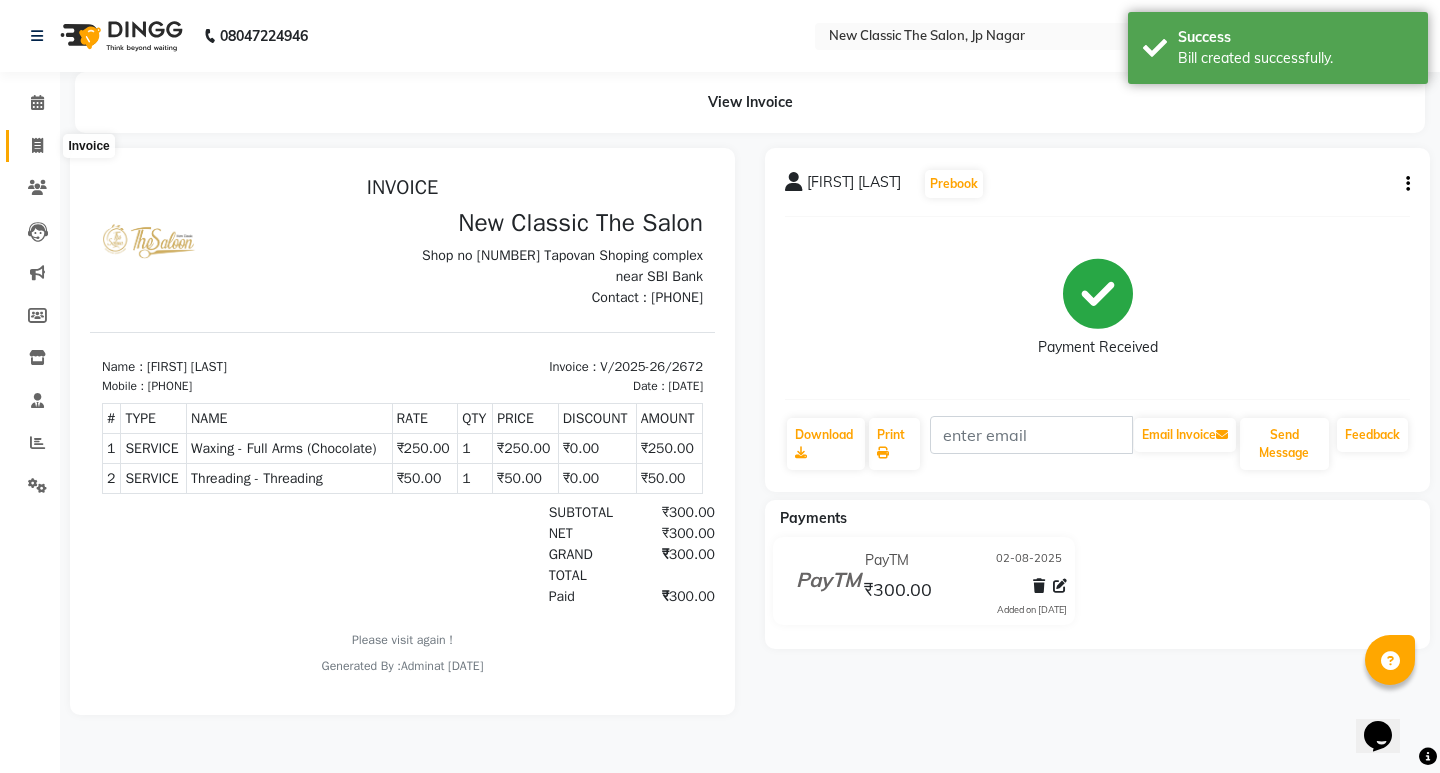 click 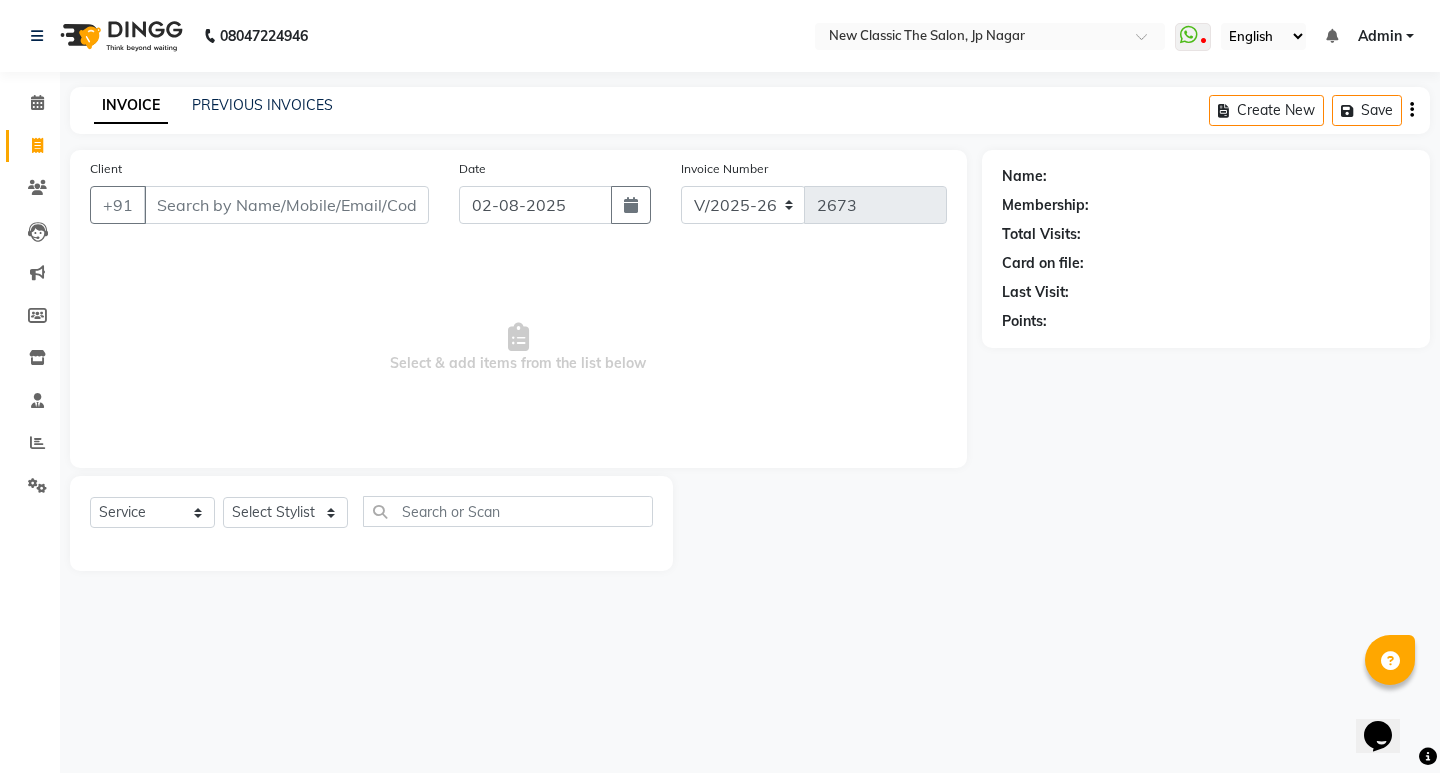 click on "Client" at bounding box center (286, 205) 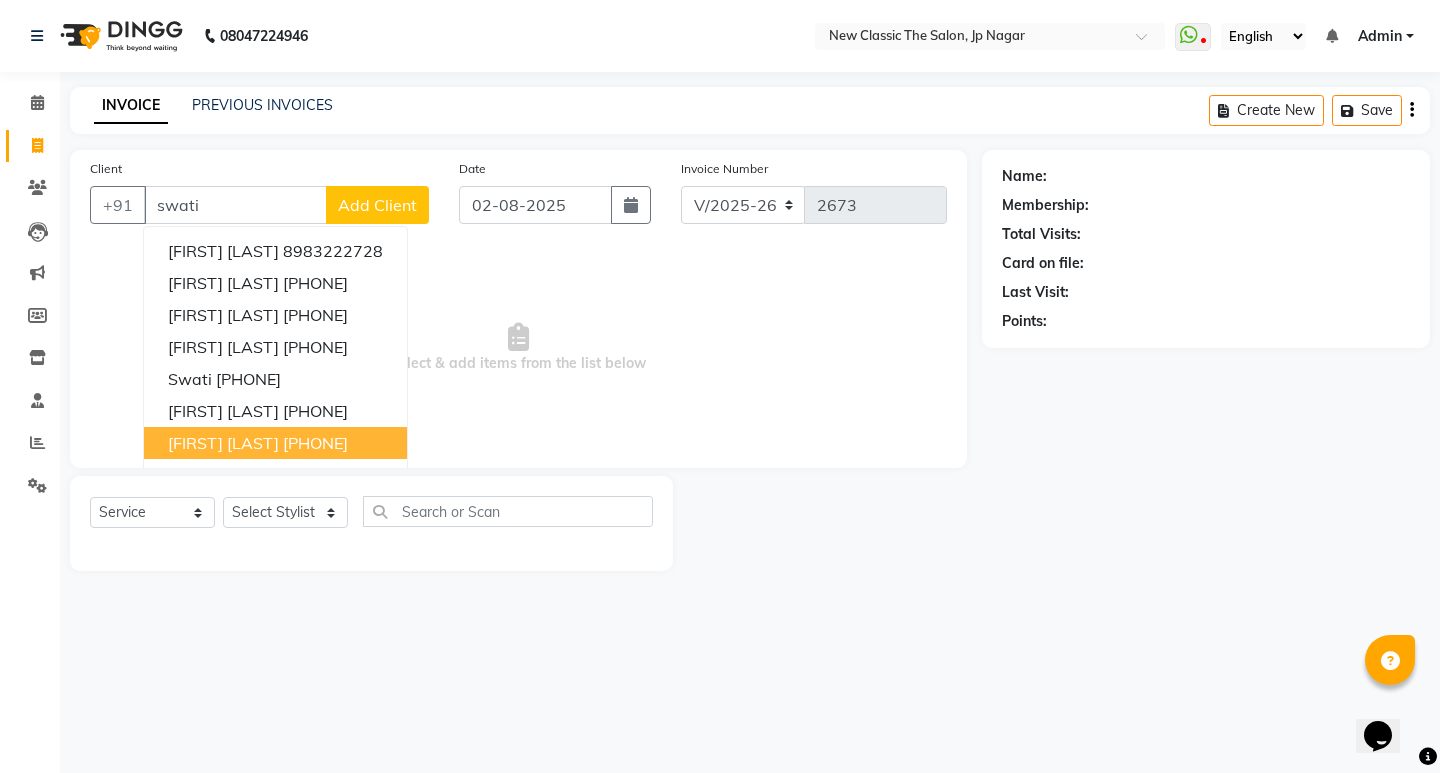 click on "[FIRST] [LAST]" at bounding box center (223, 443) 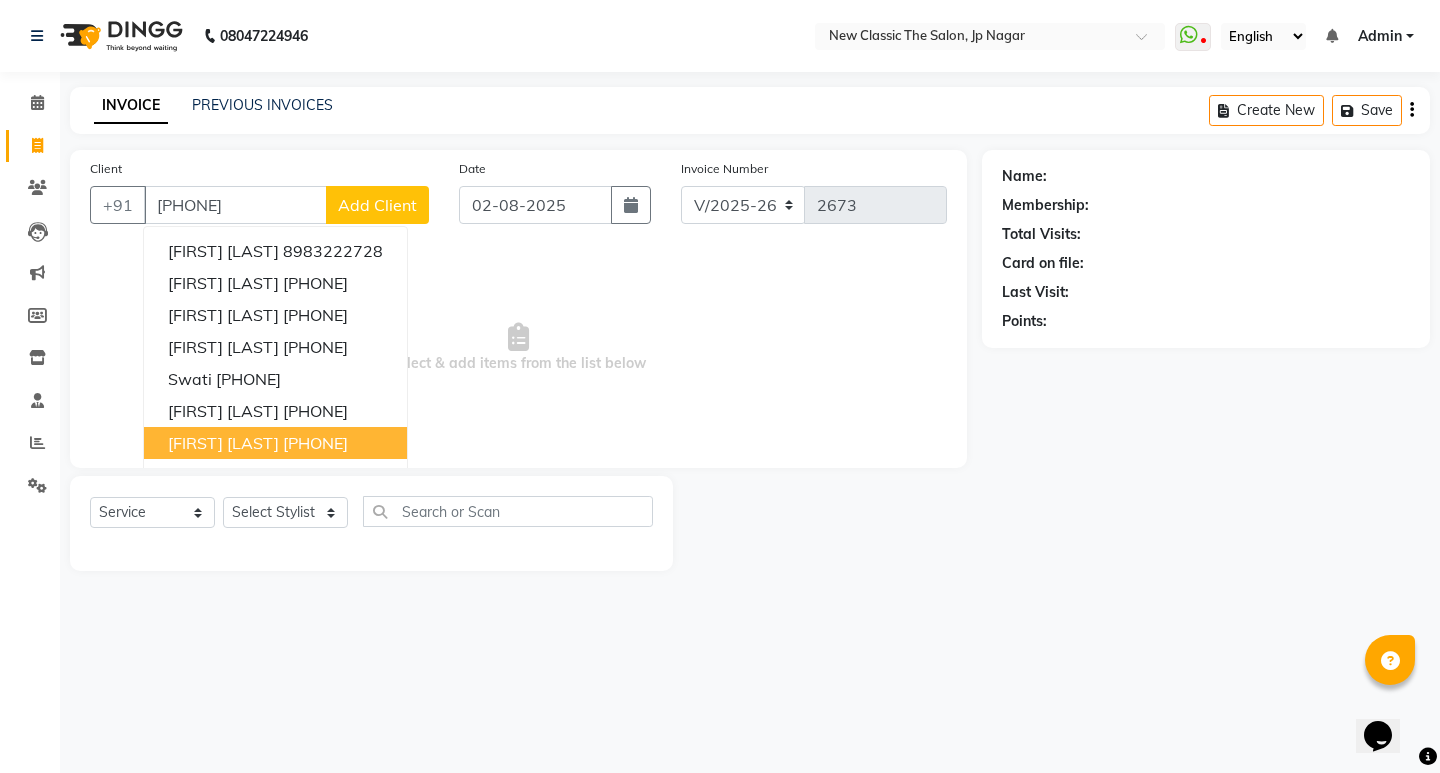 type on "[PHONE]" 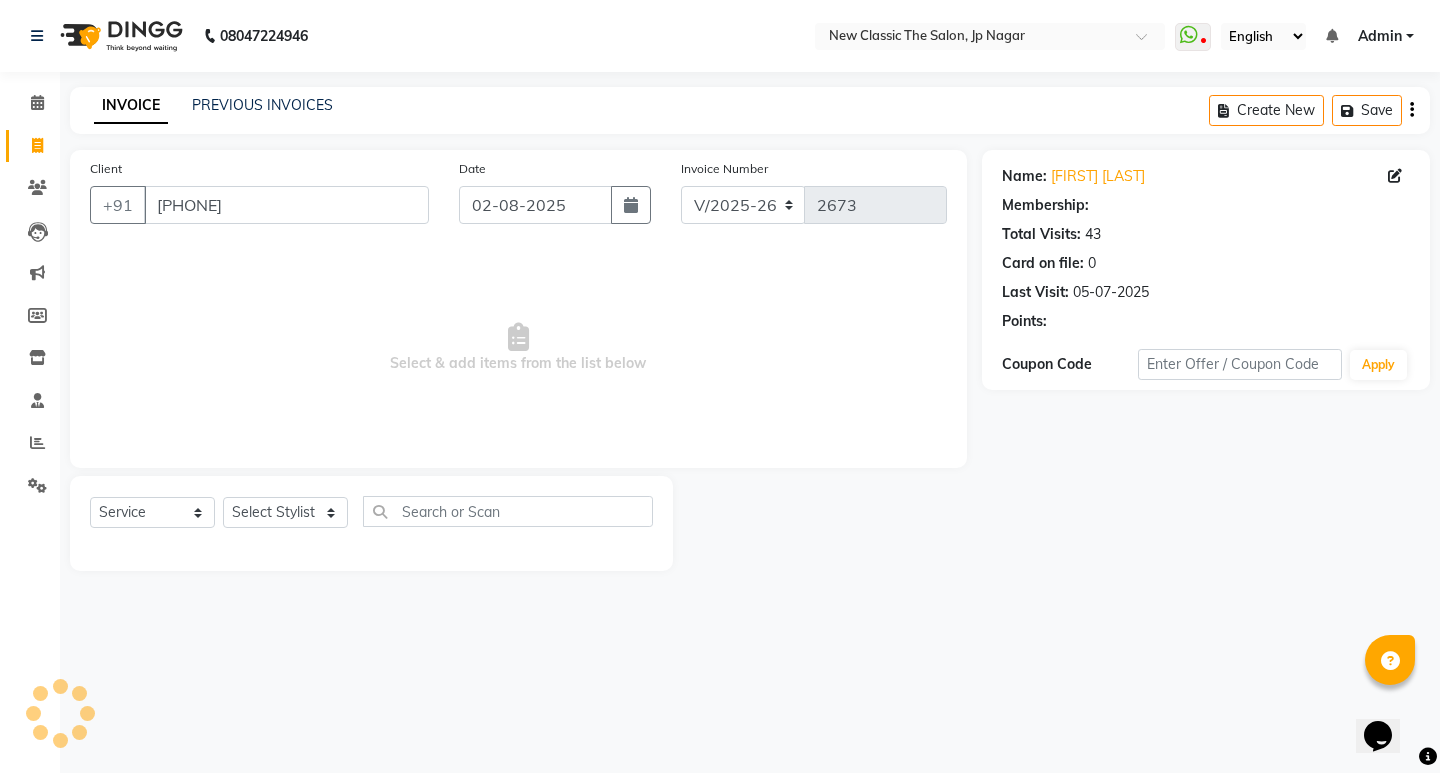 select on "1: Object" 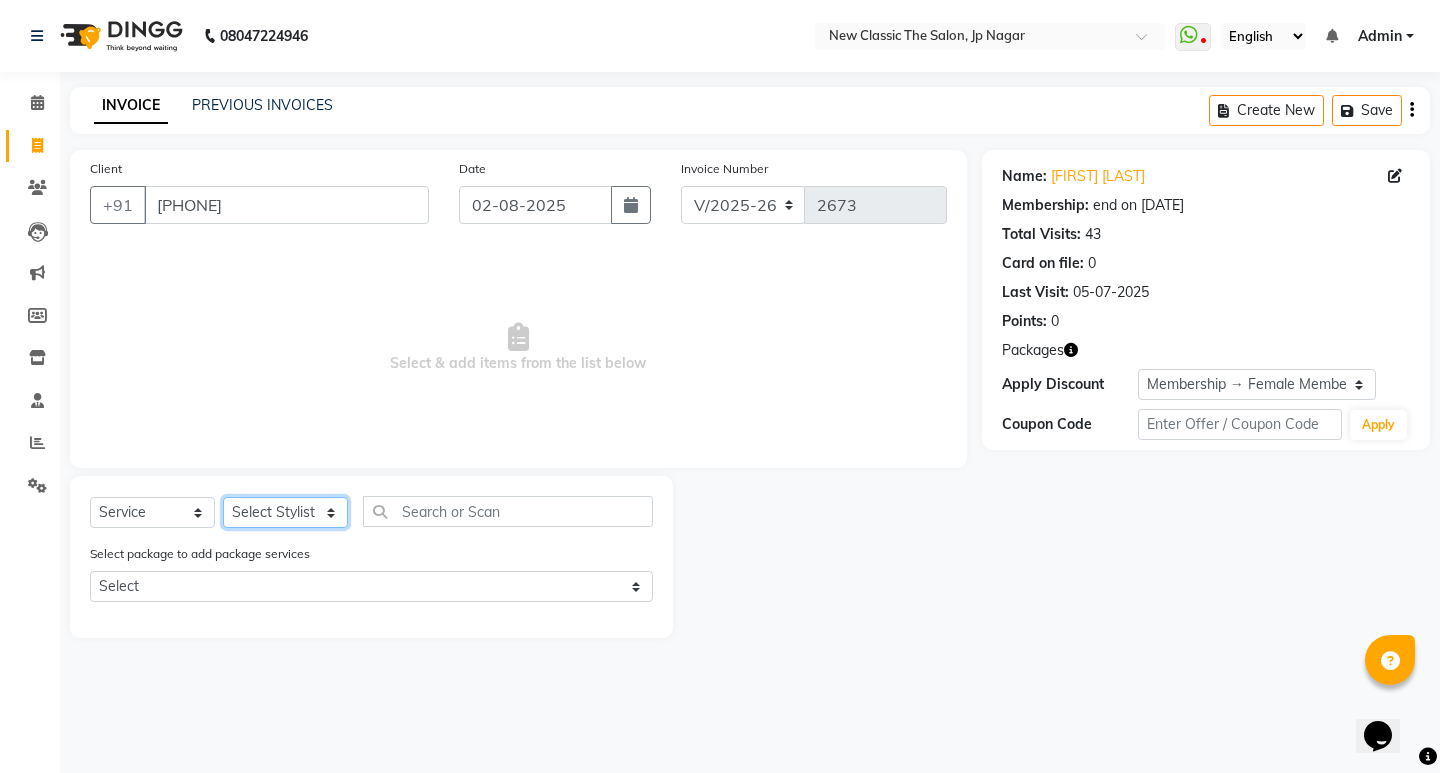 drag, startPoint x: 283, startPoint y: 511, endPoint x: 282, endPoint y: 501, distance: 10.049875 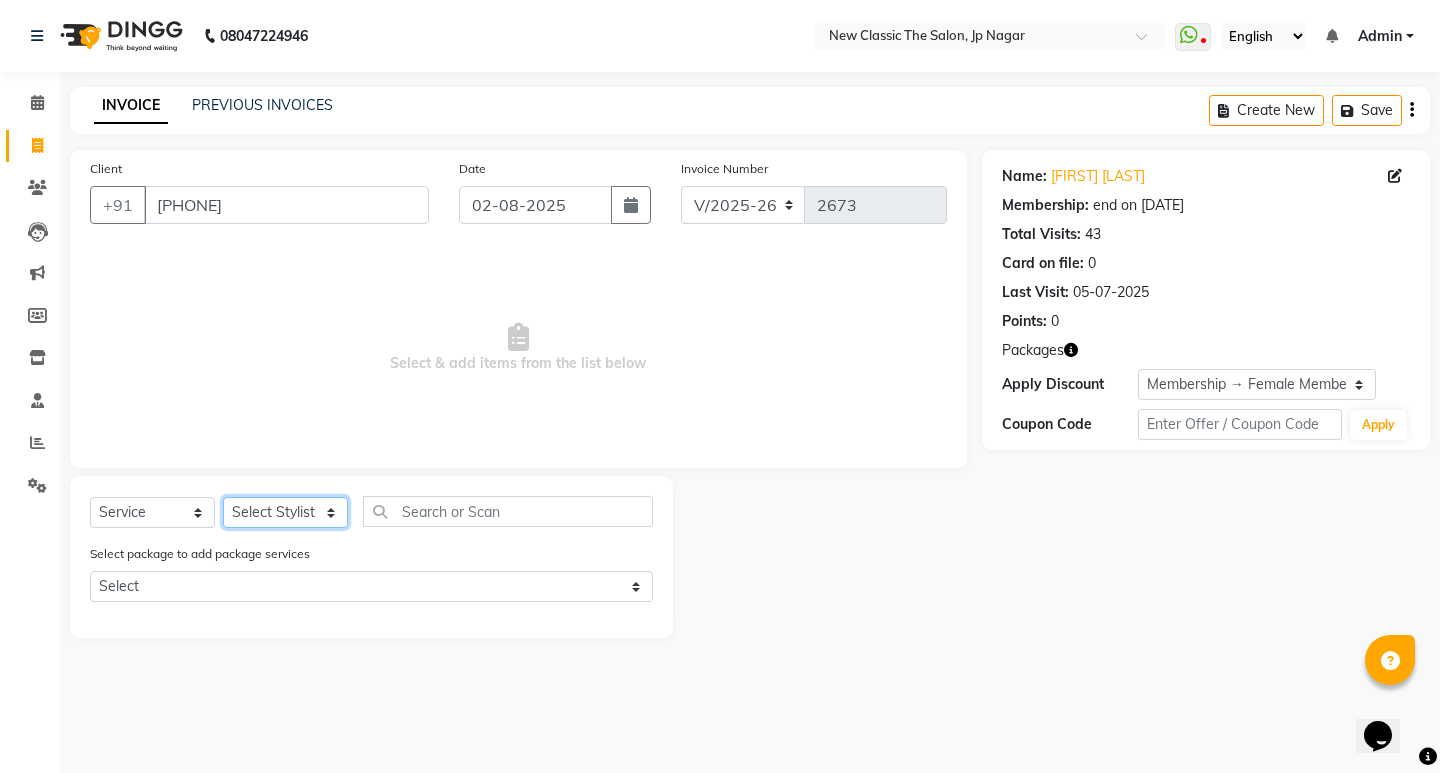 select on "27780" 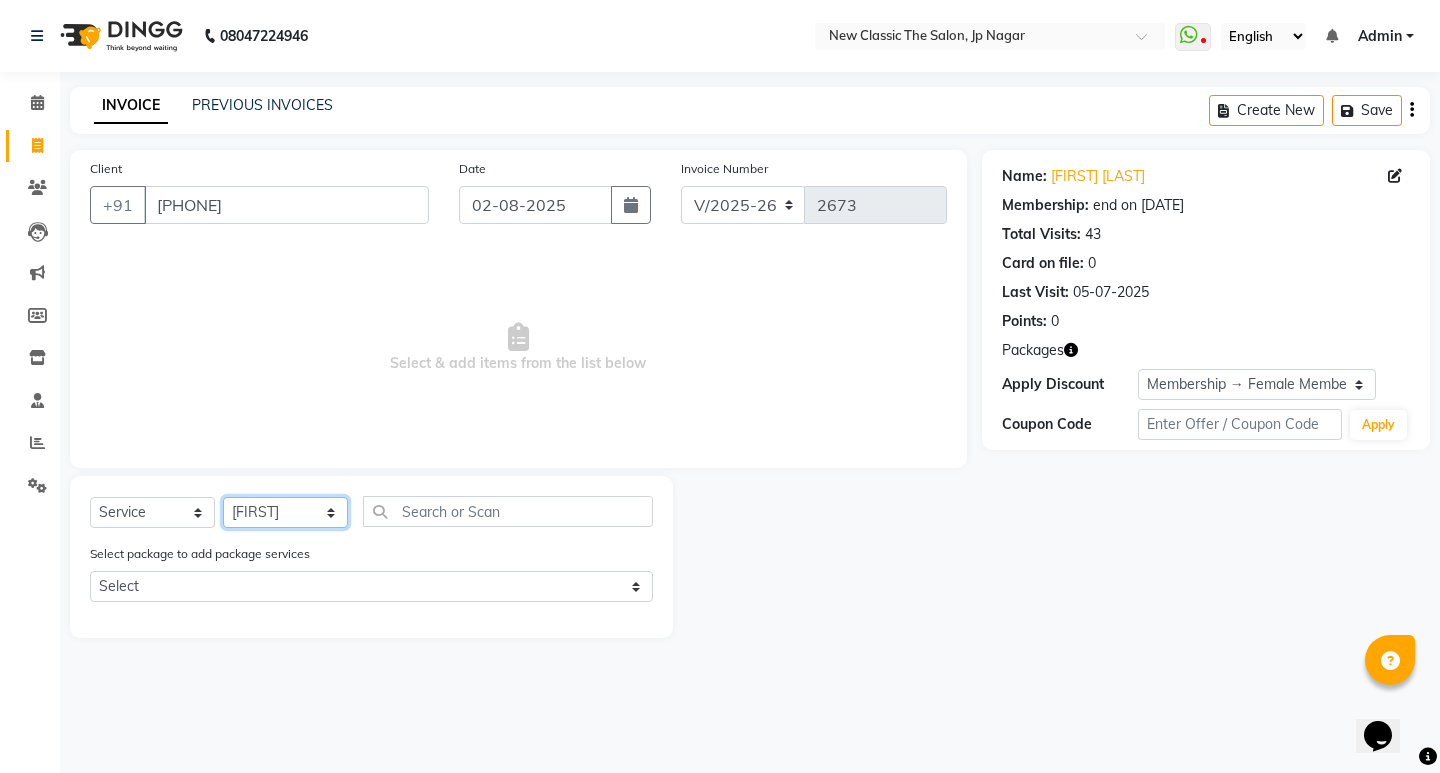 click on "Select Stylist [FIRST] [FIRST] [FIRST] [FIRST] [FIRST] [FIRST] [FIRST] [FIRST] [FIRST] [FIRST]" 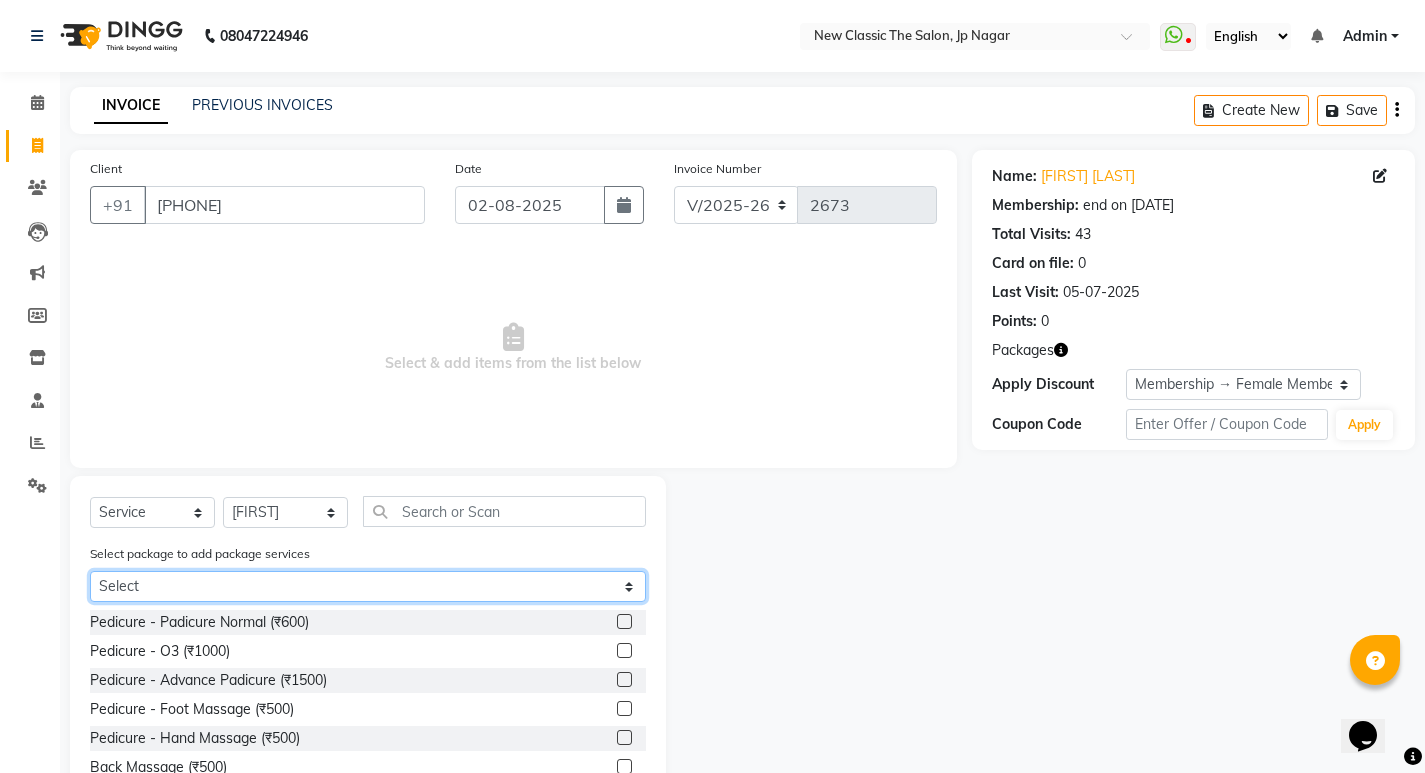 click on "Select female member [PRICE]" 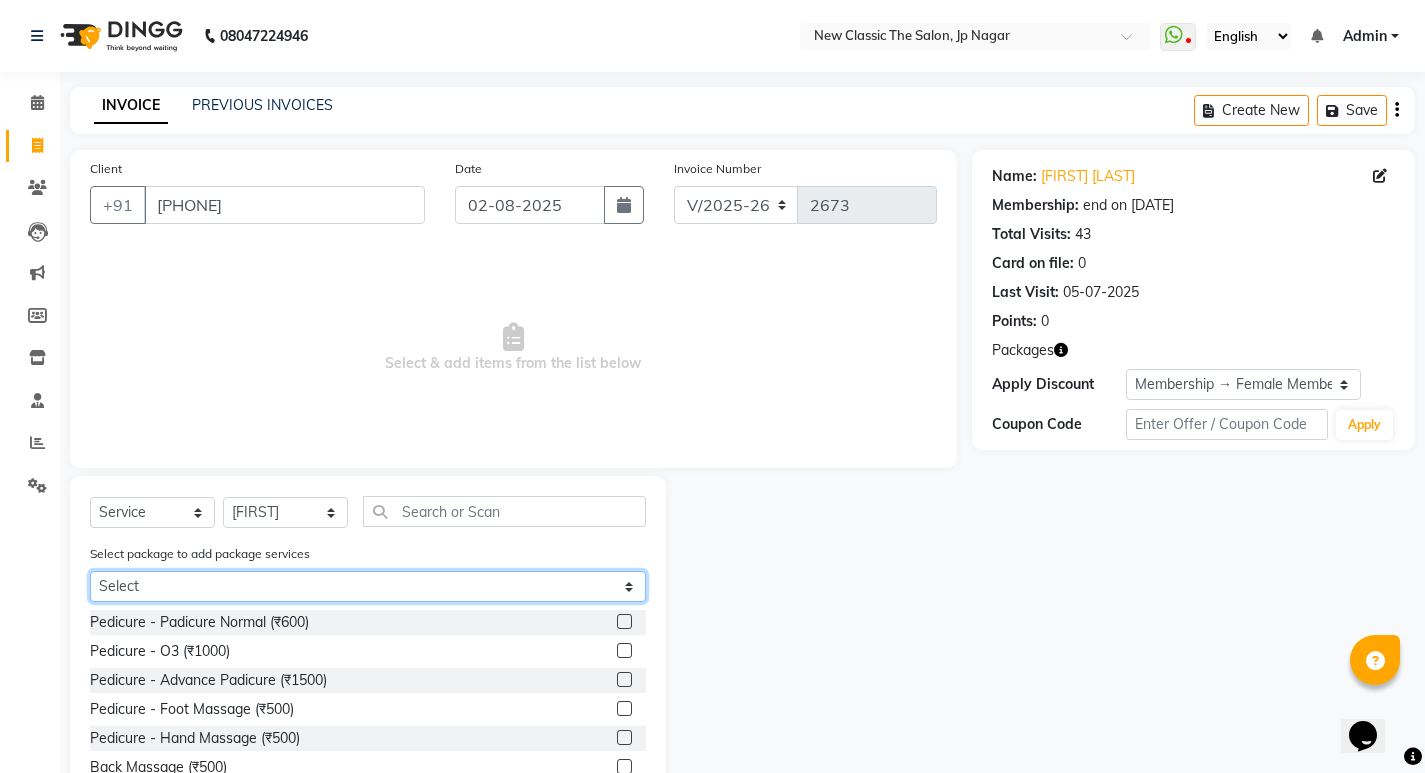 select on "1: Object" 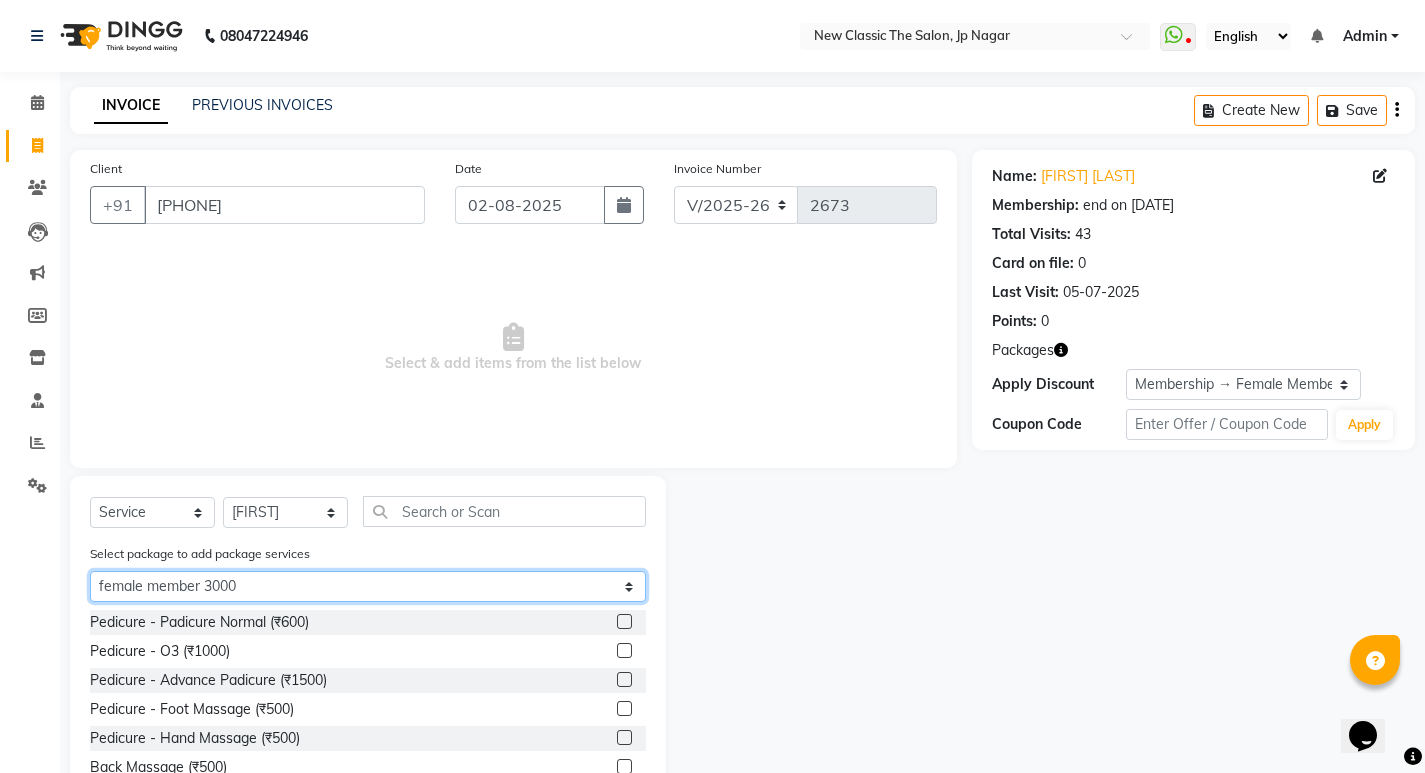 click on "Select female member [PRICE]" 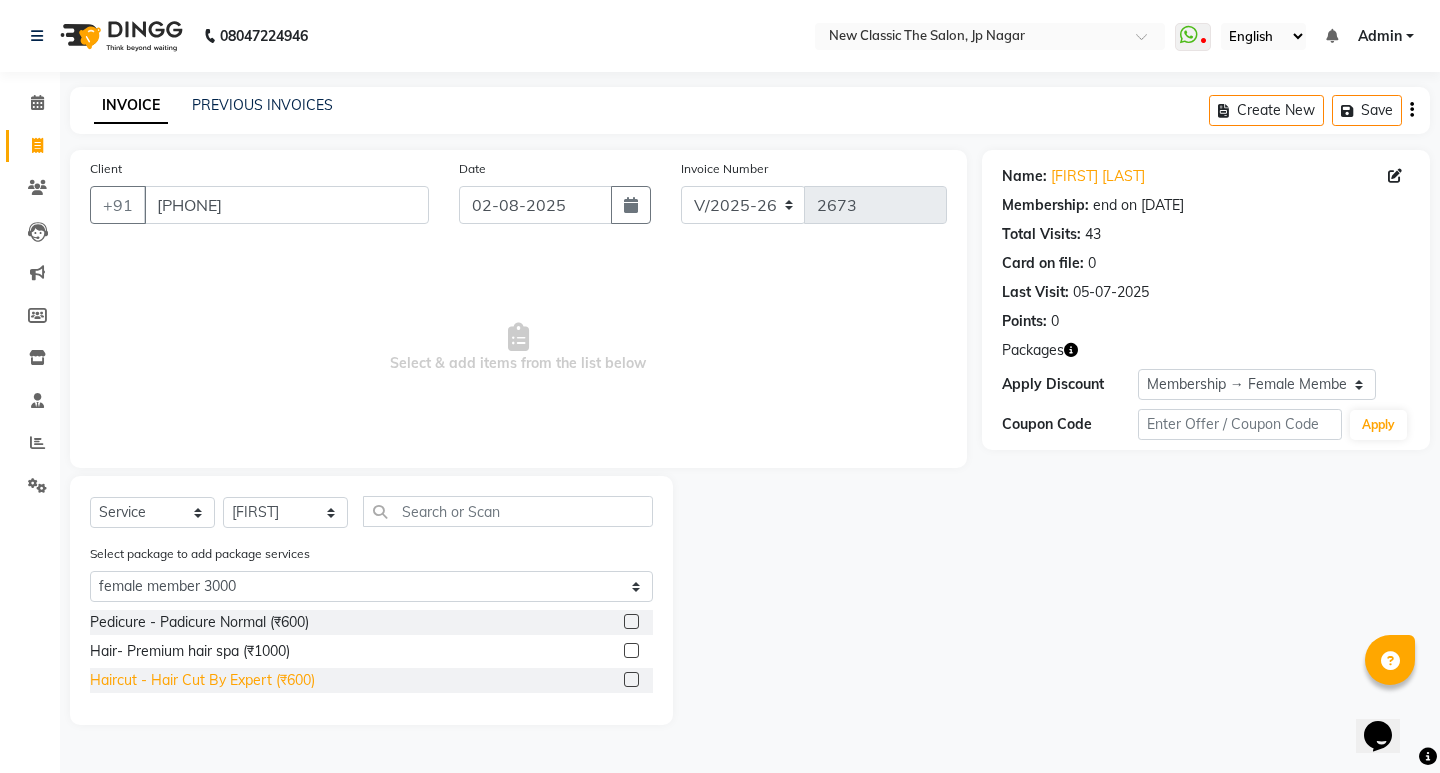 click on "Haircut - Hair Cut By Expert (₹600)" 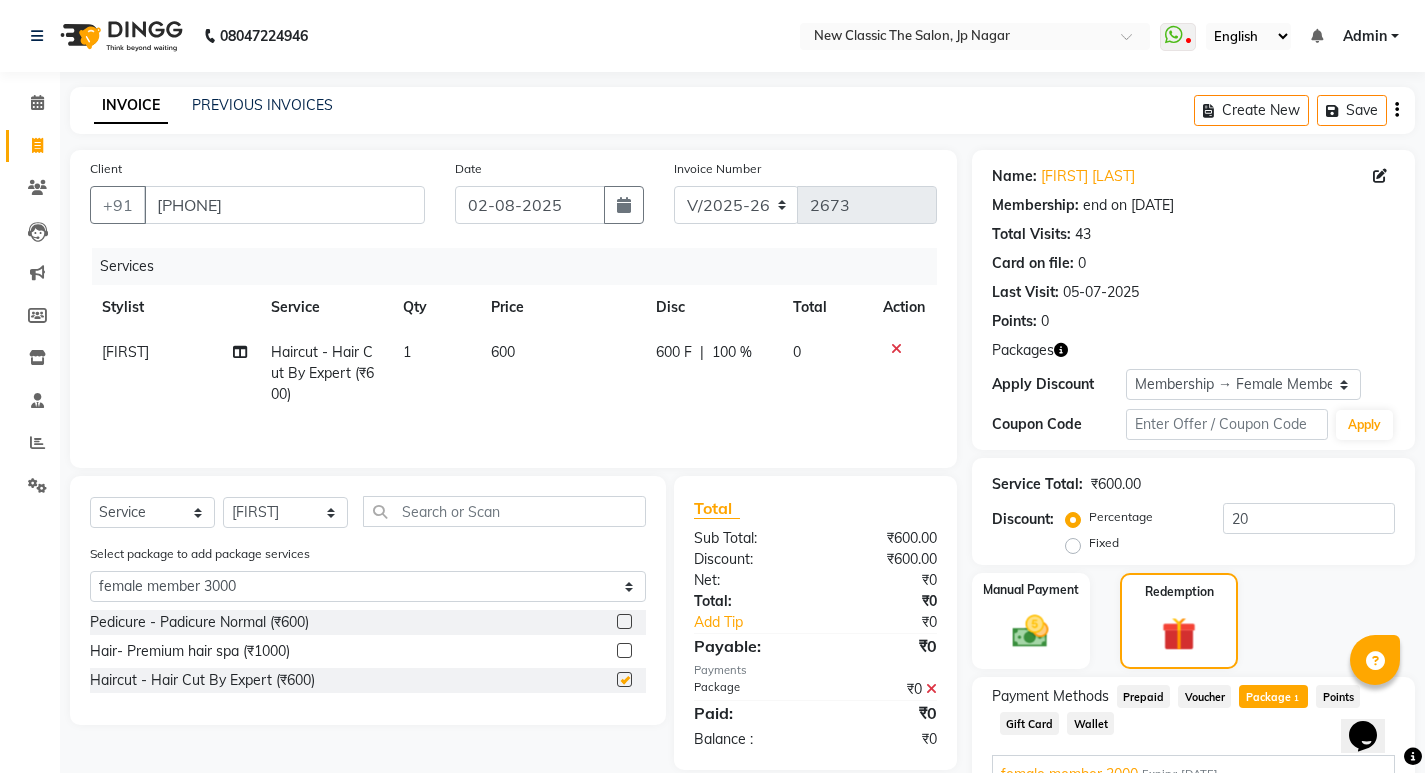 checkbox on "false" 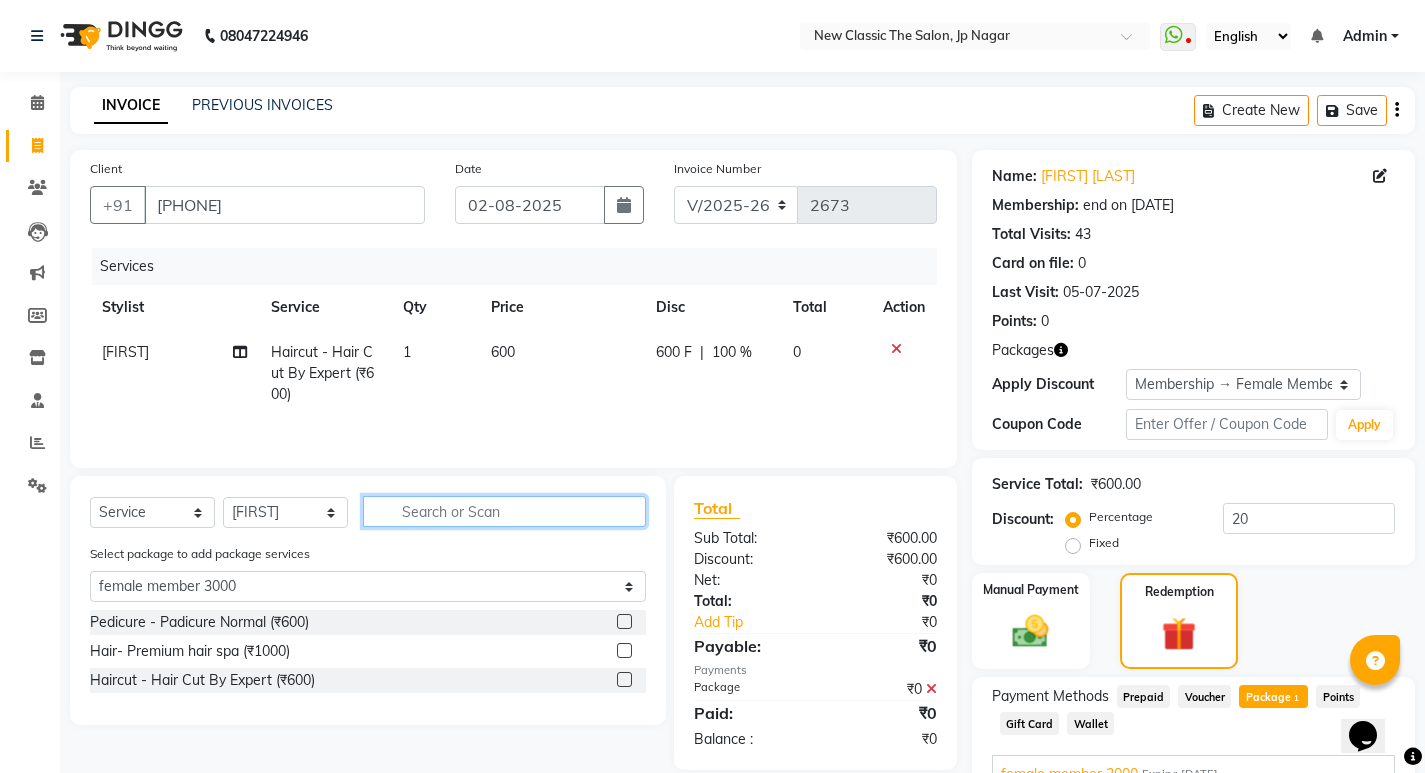 click 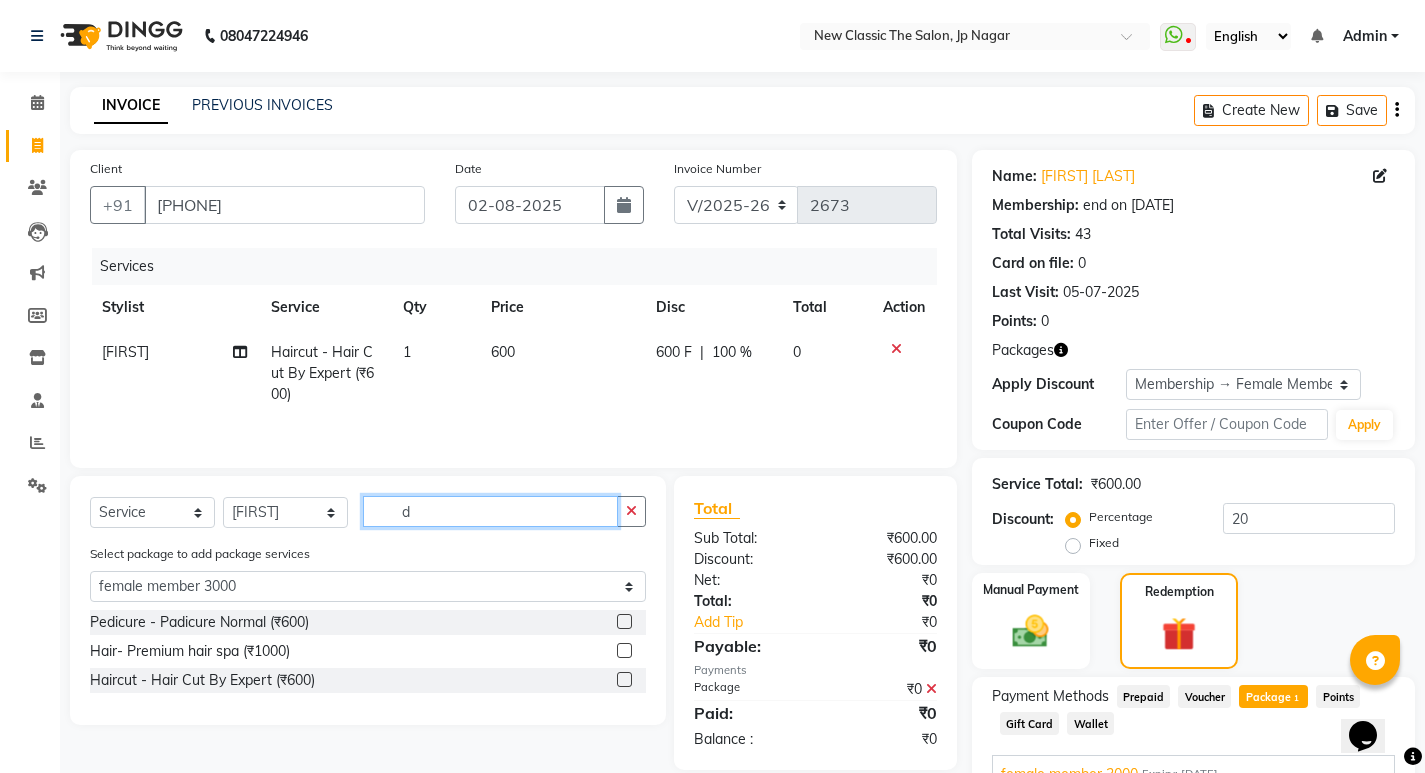 select on "0: undefined" 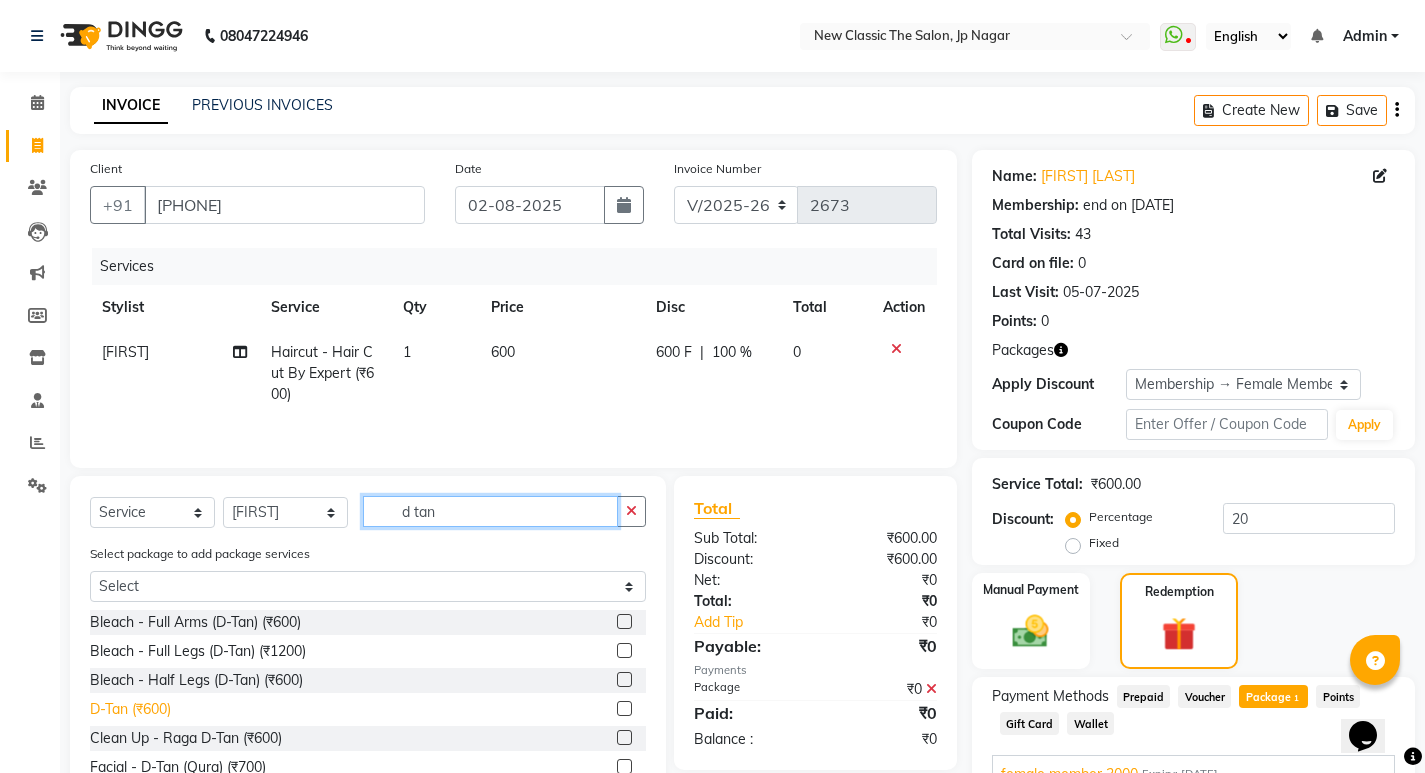type on "d tan" 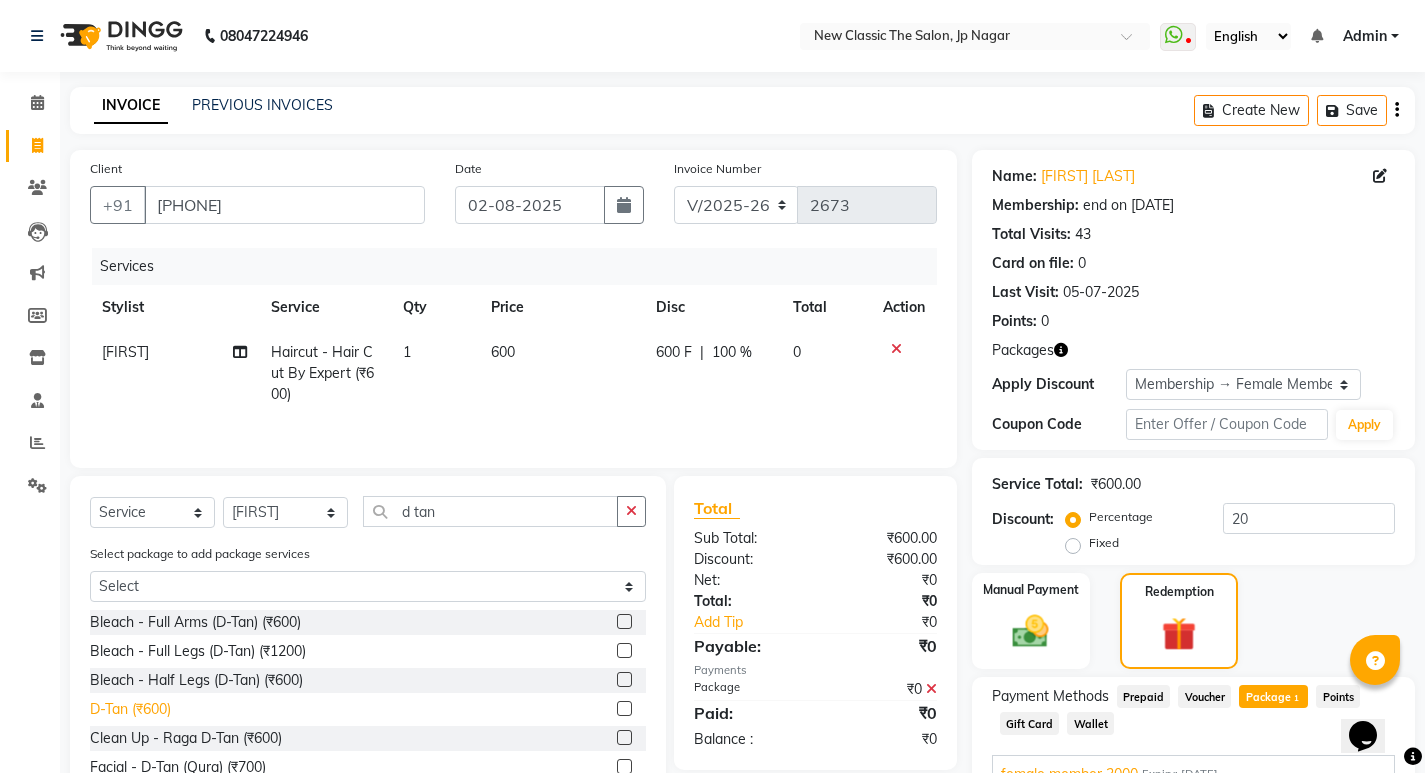 click on "D-Tan (₹600)" 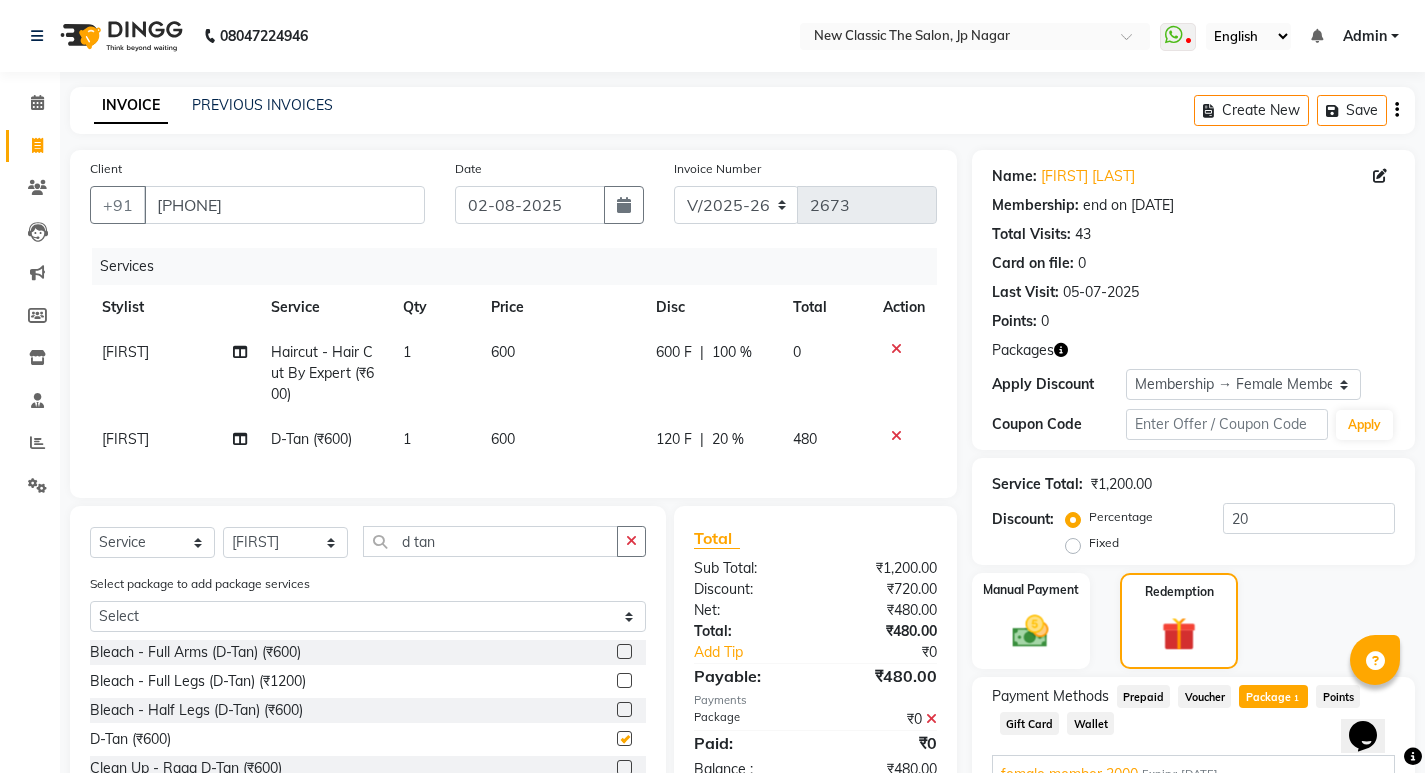 checkbox on "false" 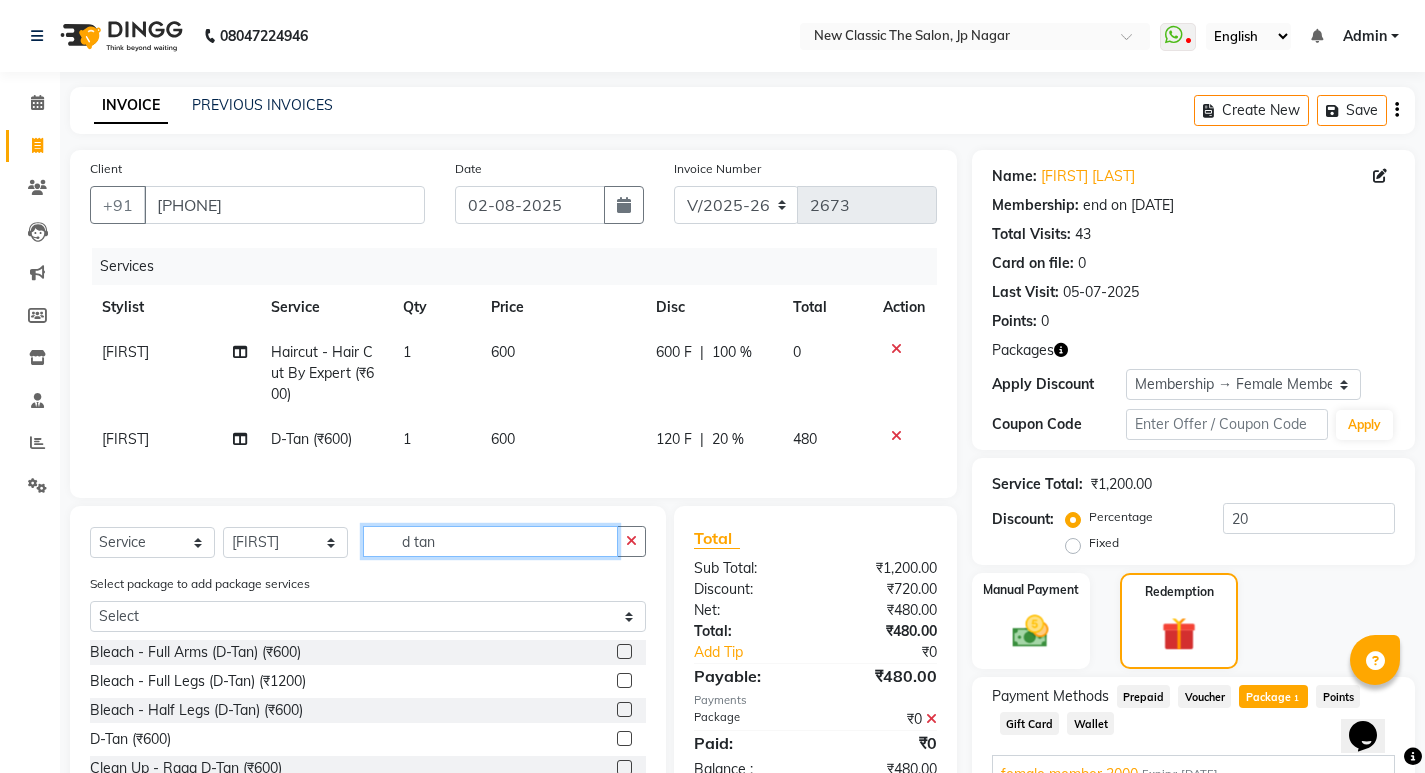 drag, startPoint x: 462, startPoint y: 558, endPoint x: 451, endPoint y: 548, distance: 14.866069 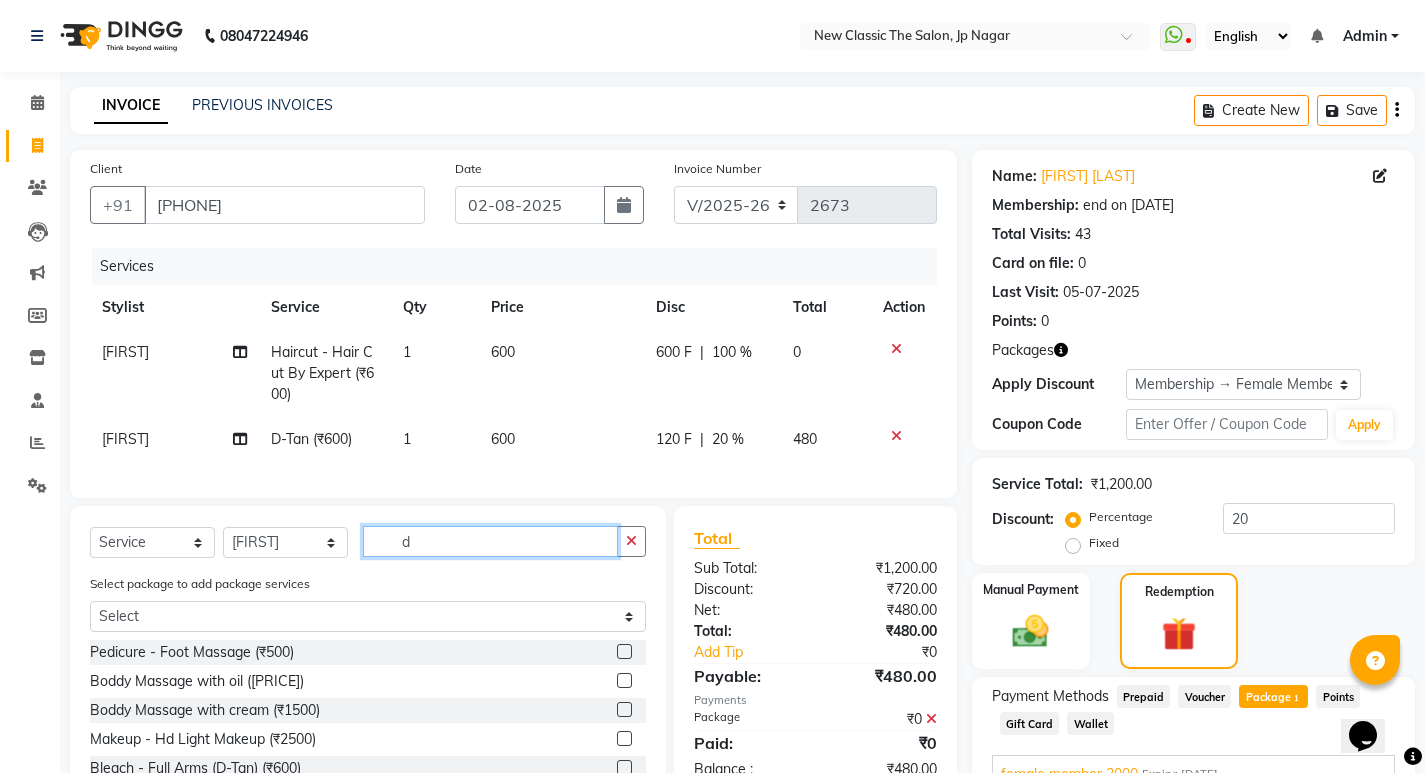 type on "d" 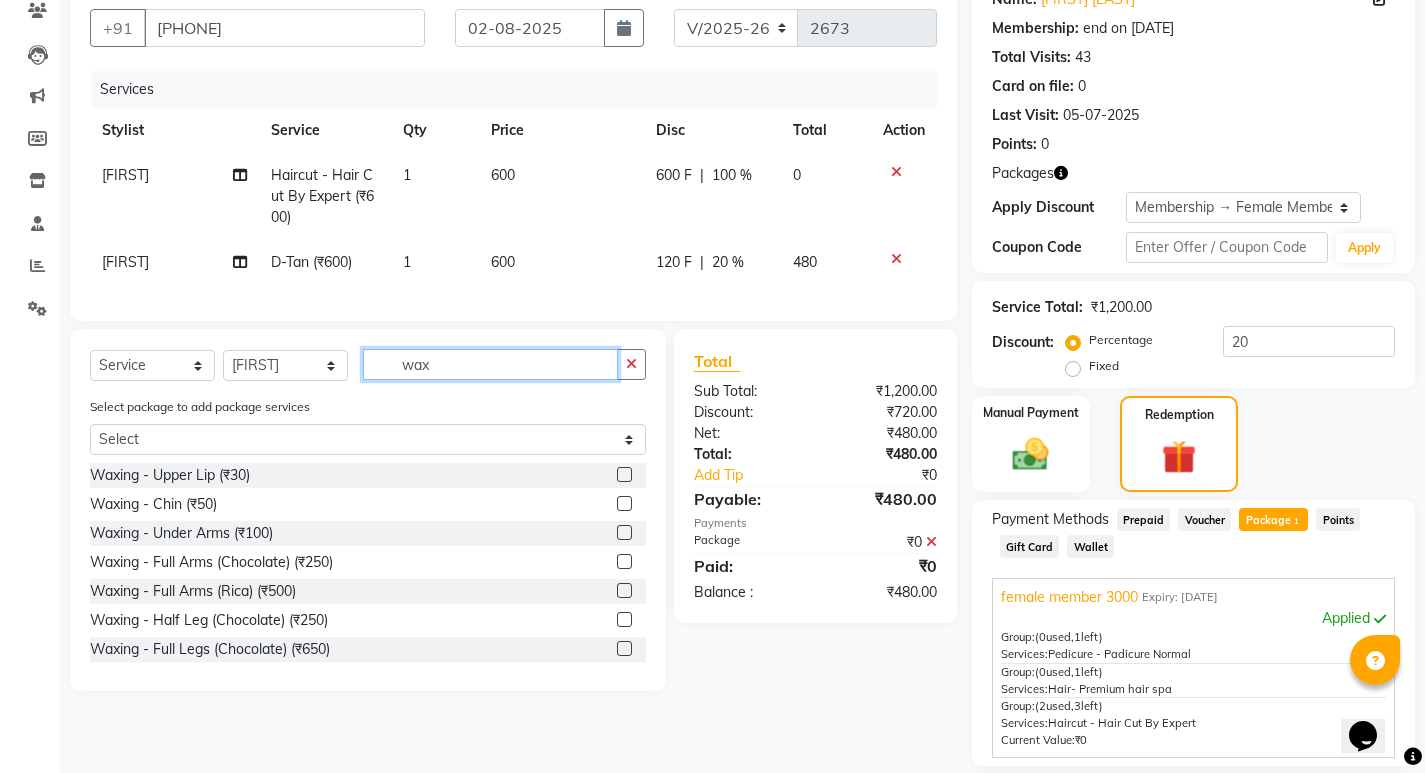 scroll, scrollTop: 200, scrollLeft: 0, axis: vertical 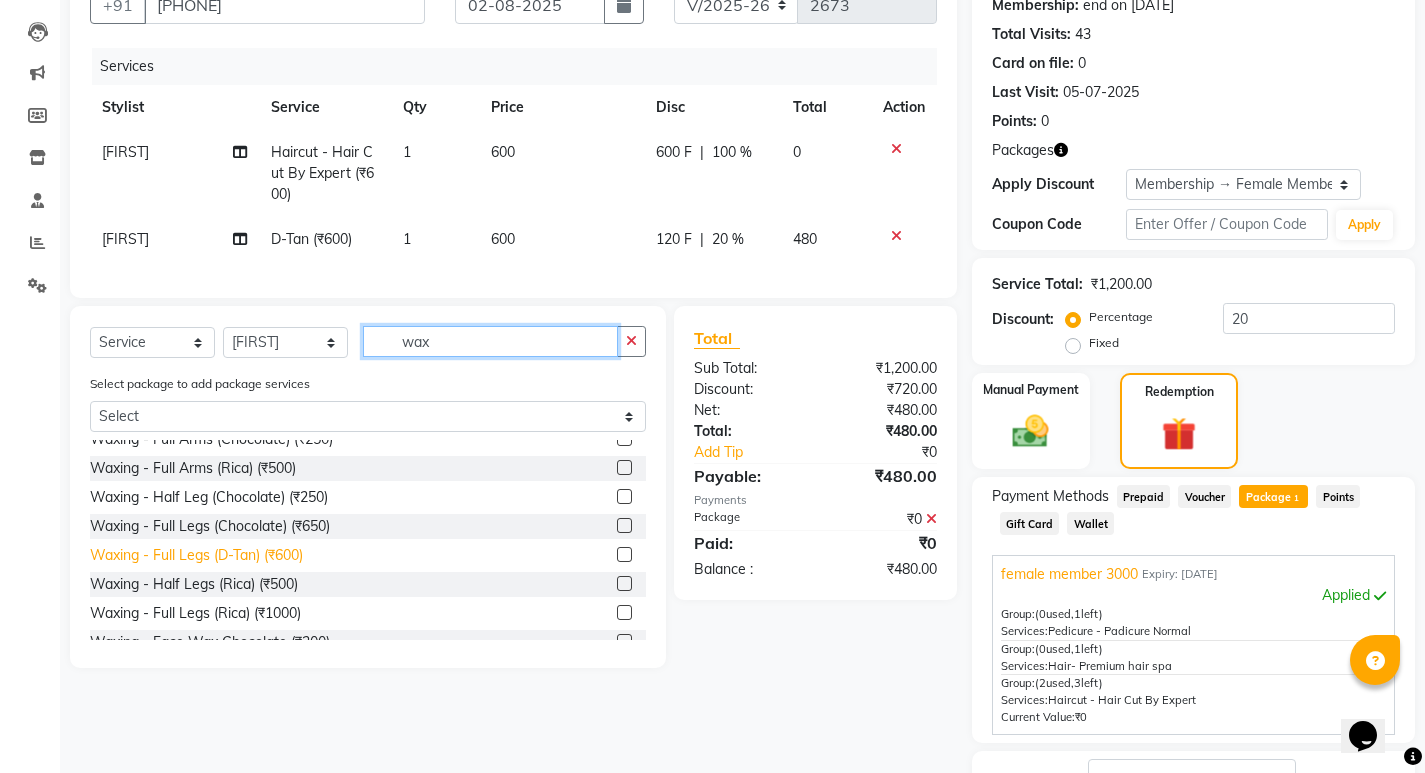 type on "wax" 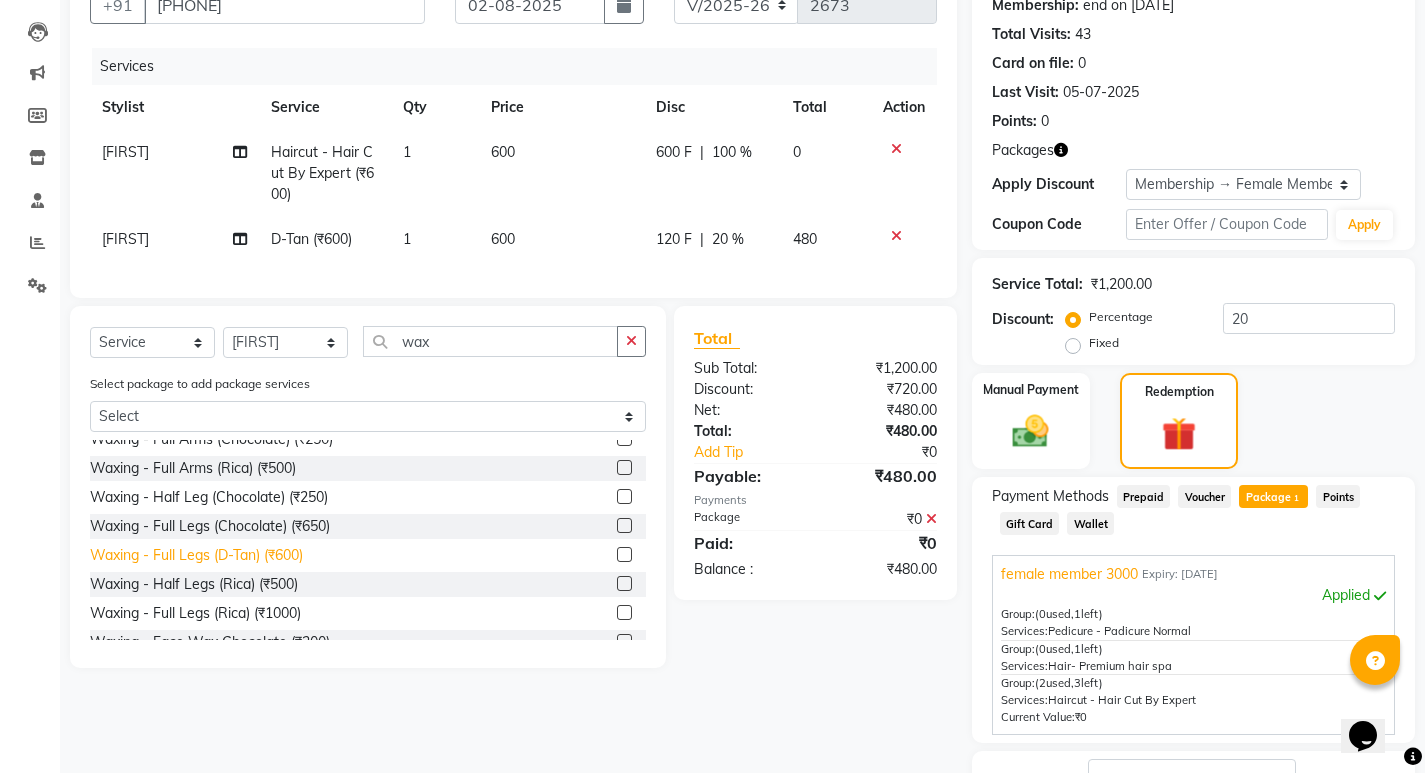 click on "Waxing  - Full Legs (D-Tan) (₹600)" 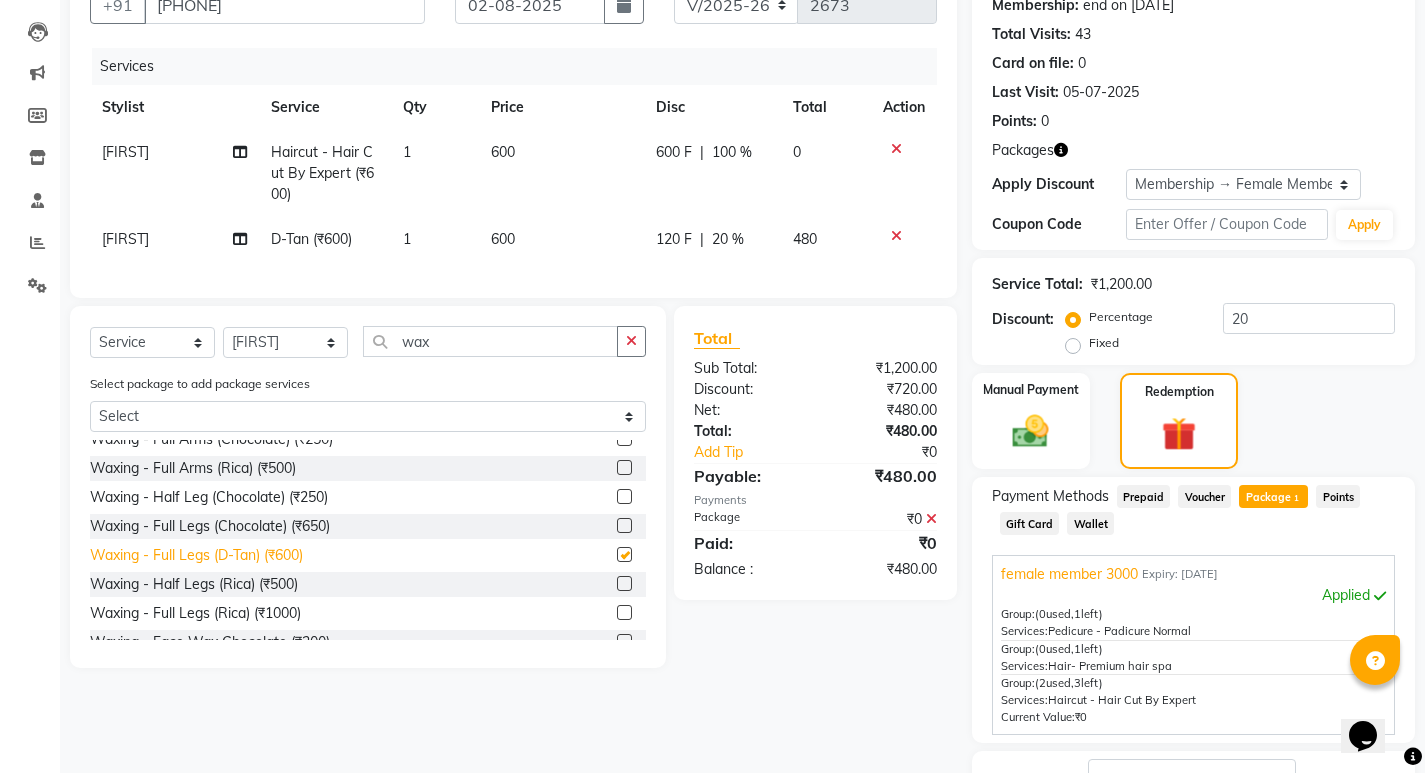 checkbox on "false" 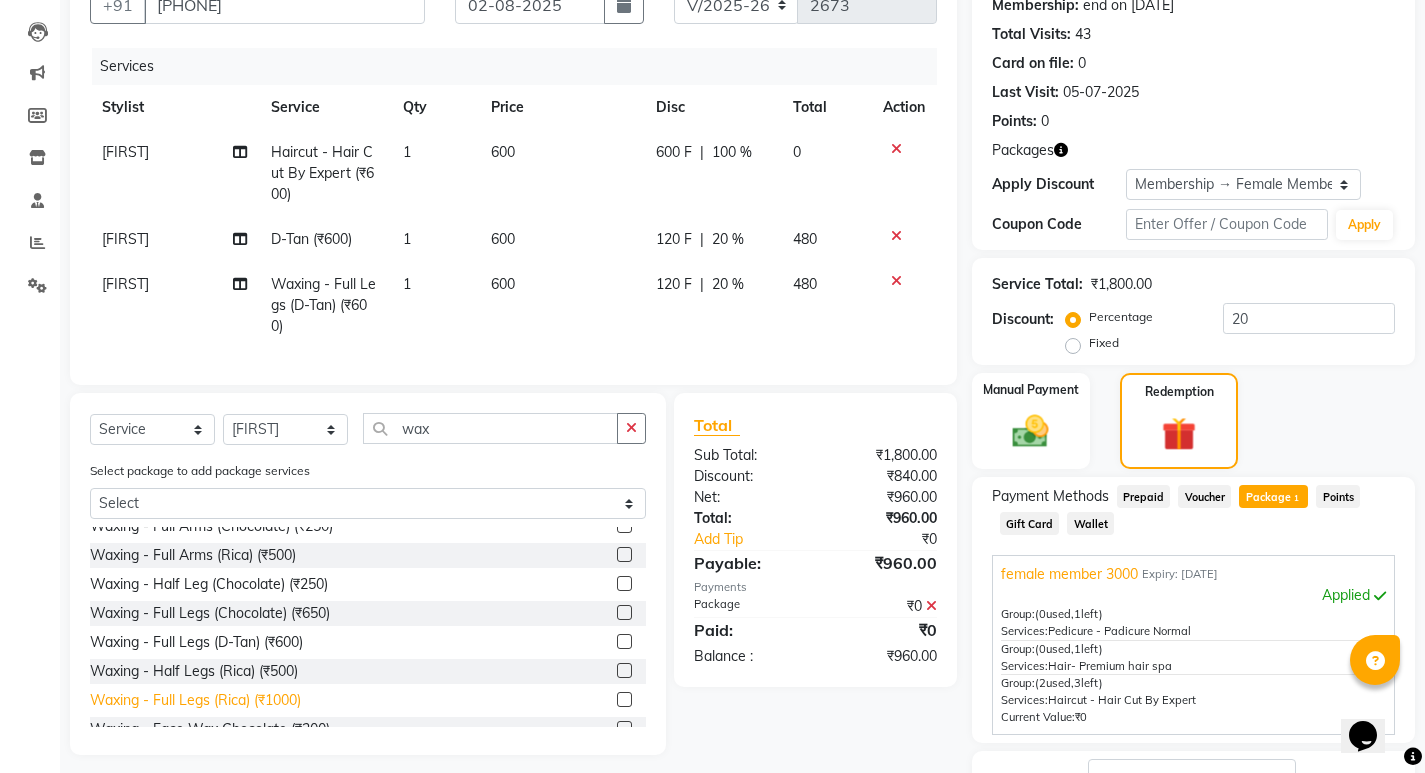 click on "Waxing  - Full Legs (Rica) (₹1000)" 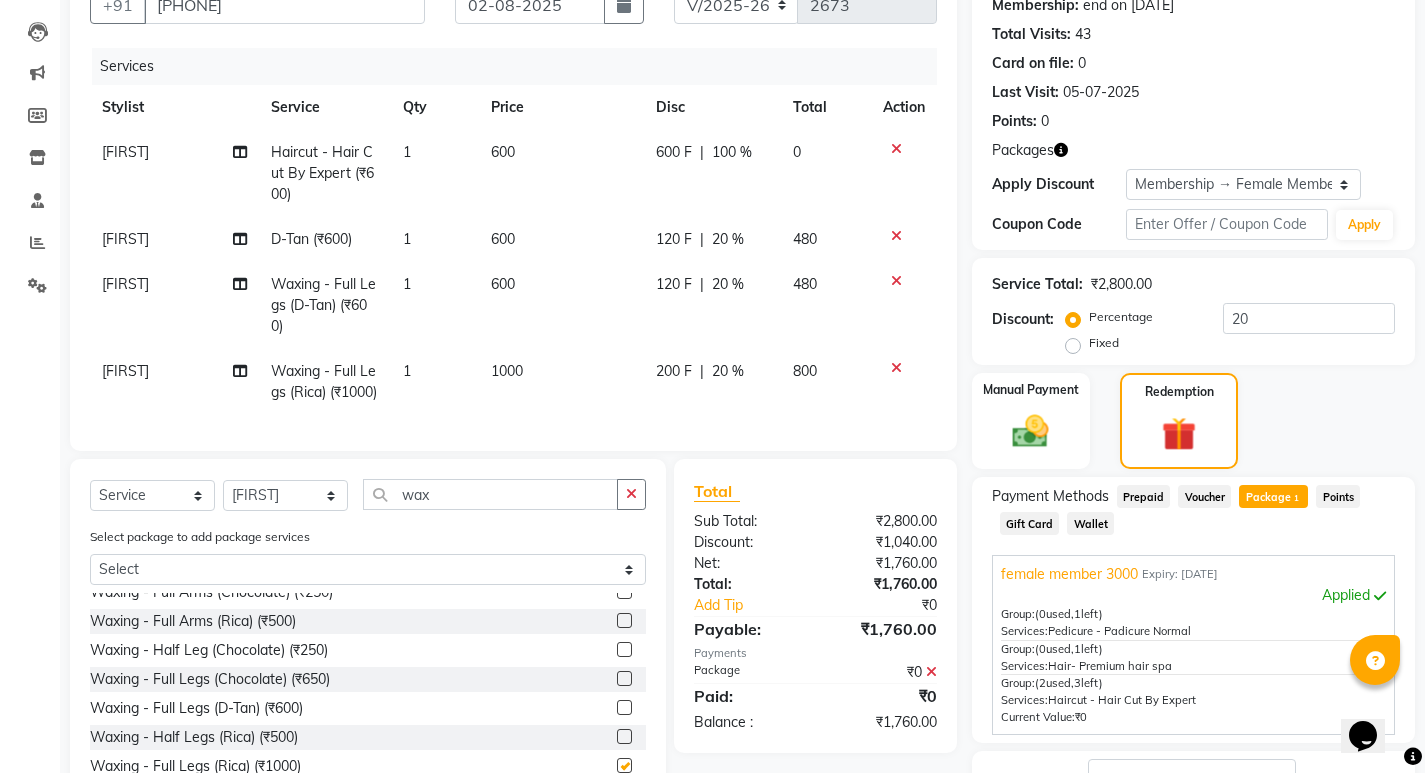 checkbox on "false" 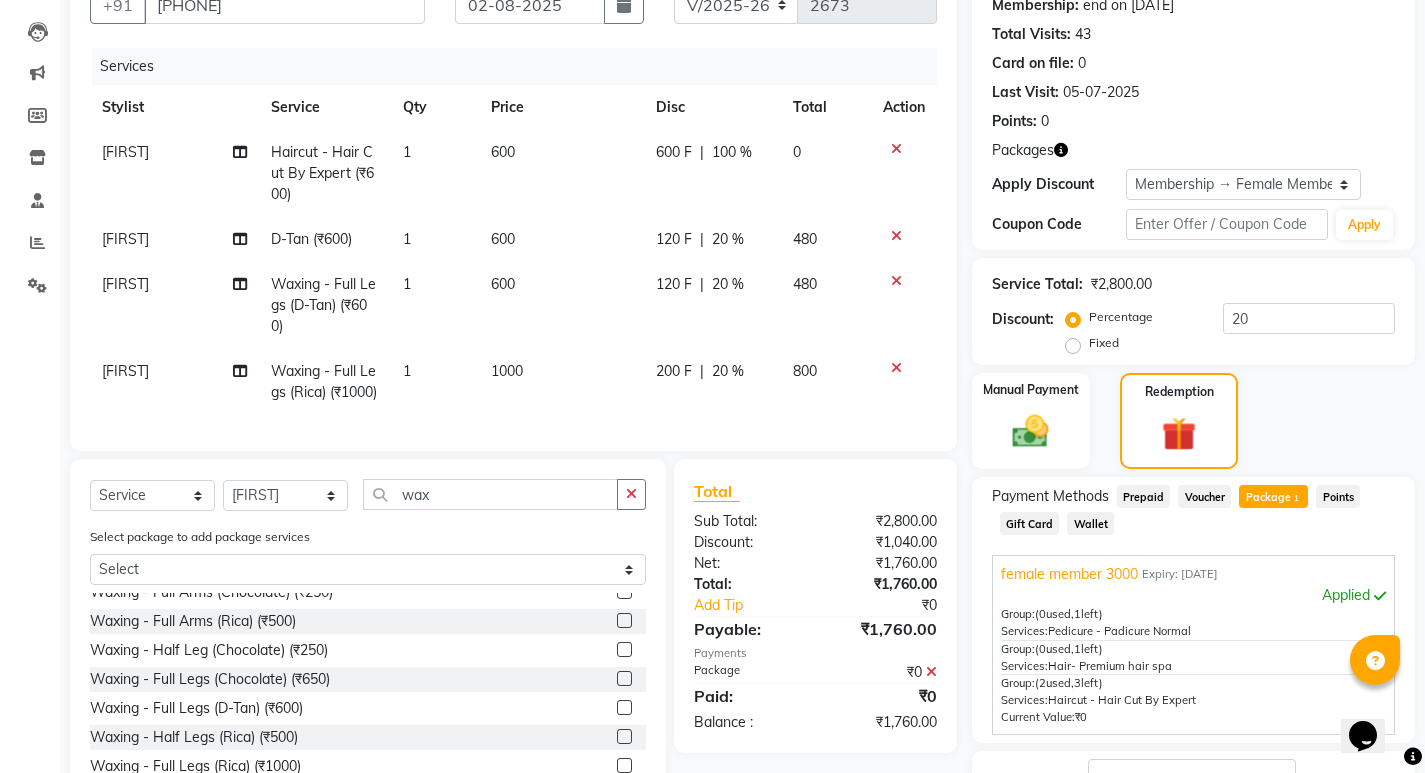 click 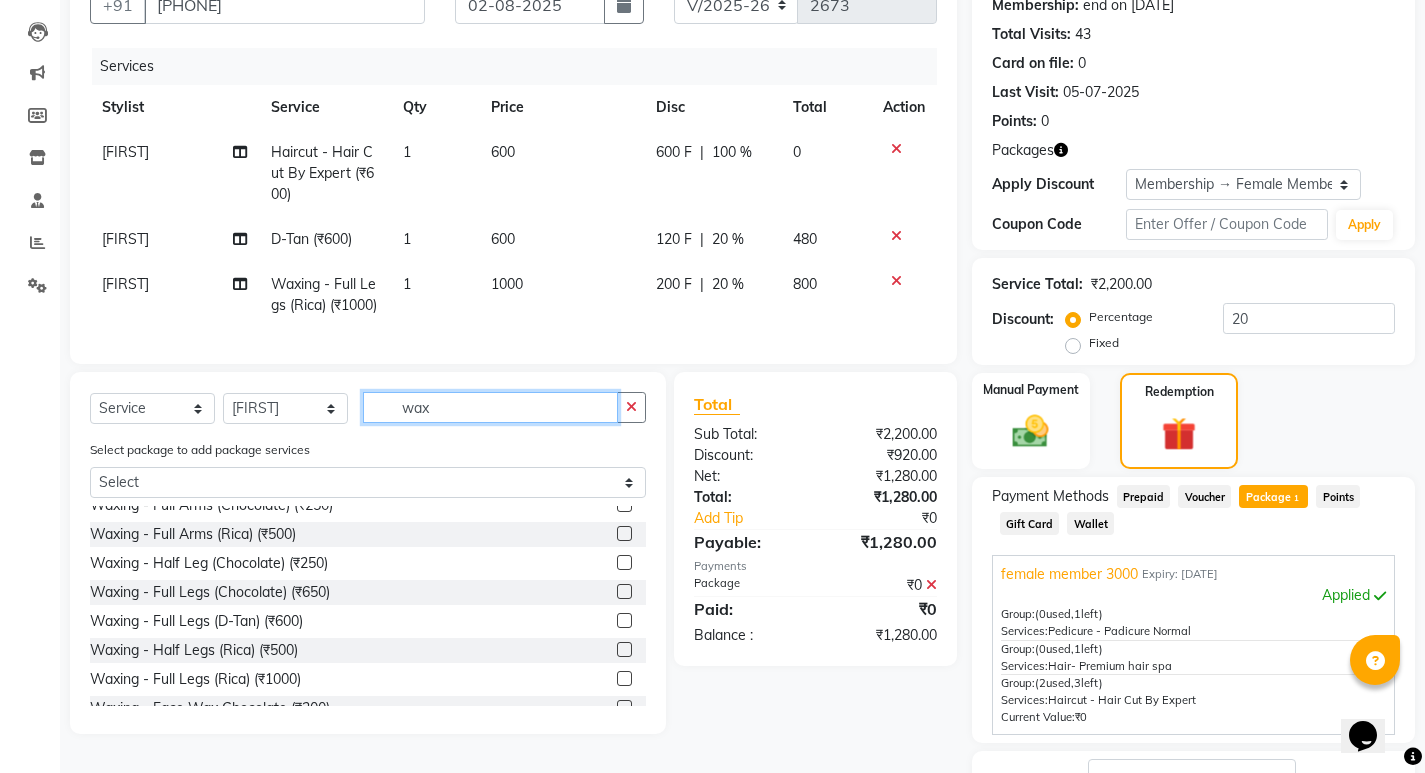 click on "wax" 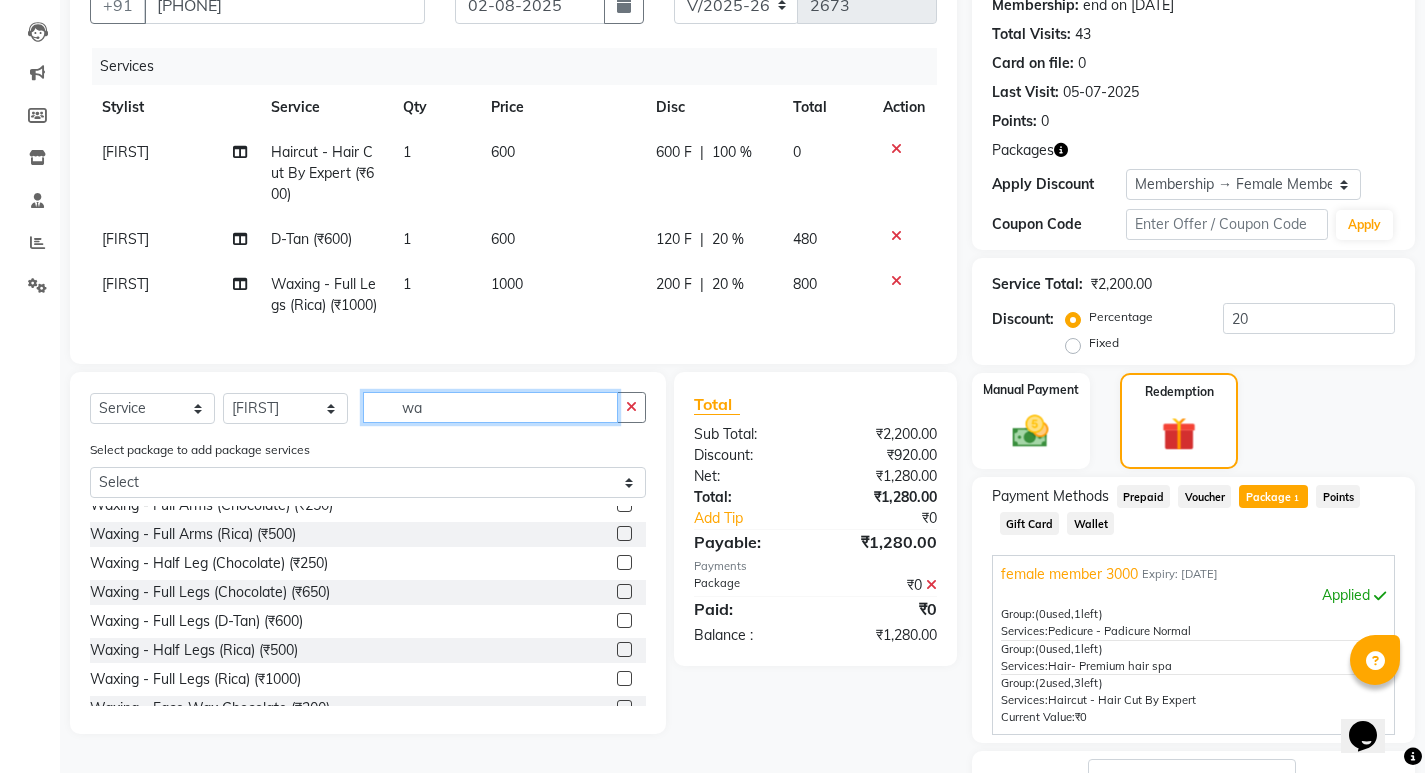 type on "w" 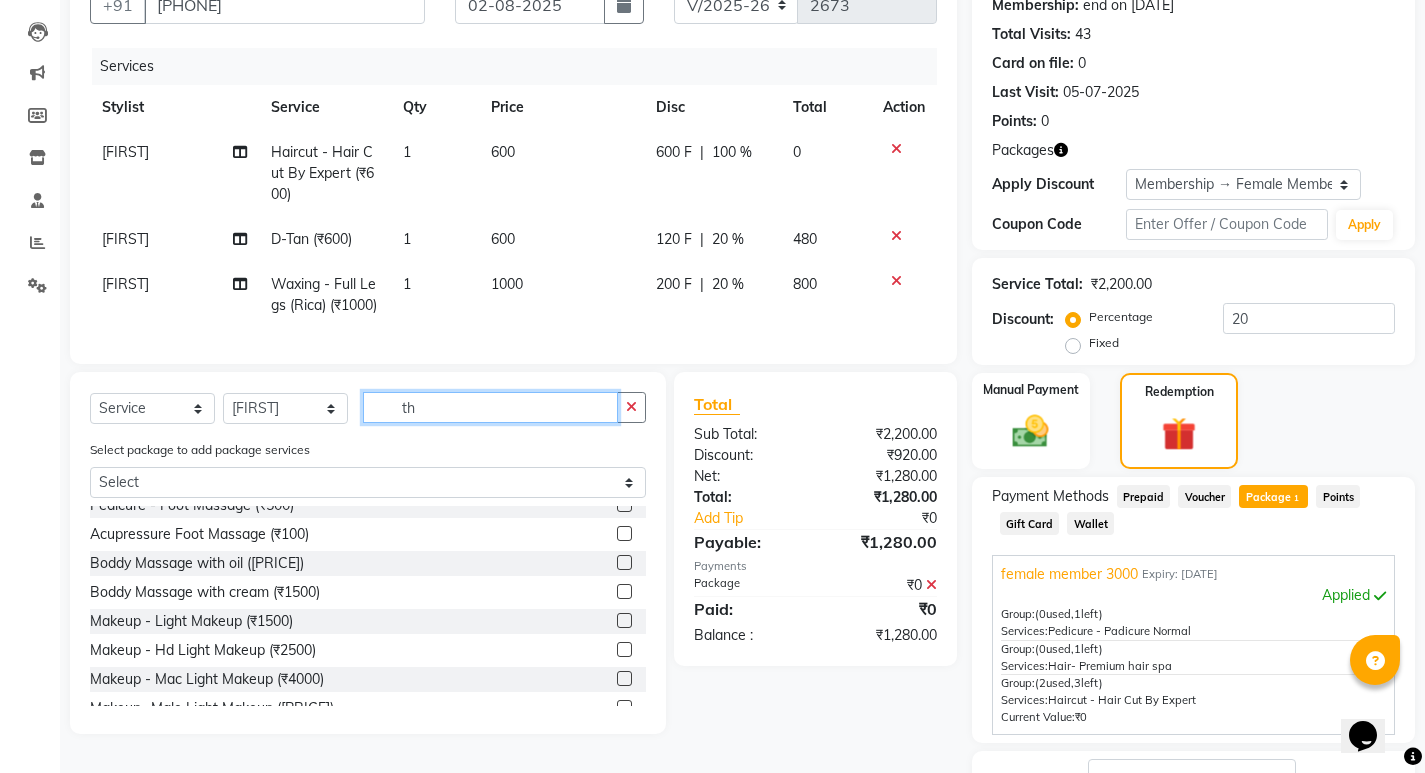 scroll, scrollTop: 0, scrollLeft: 0, axis: both 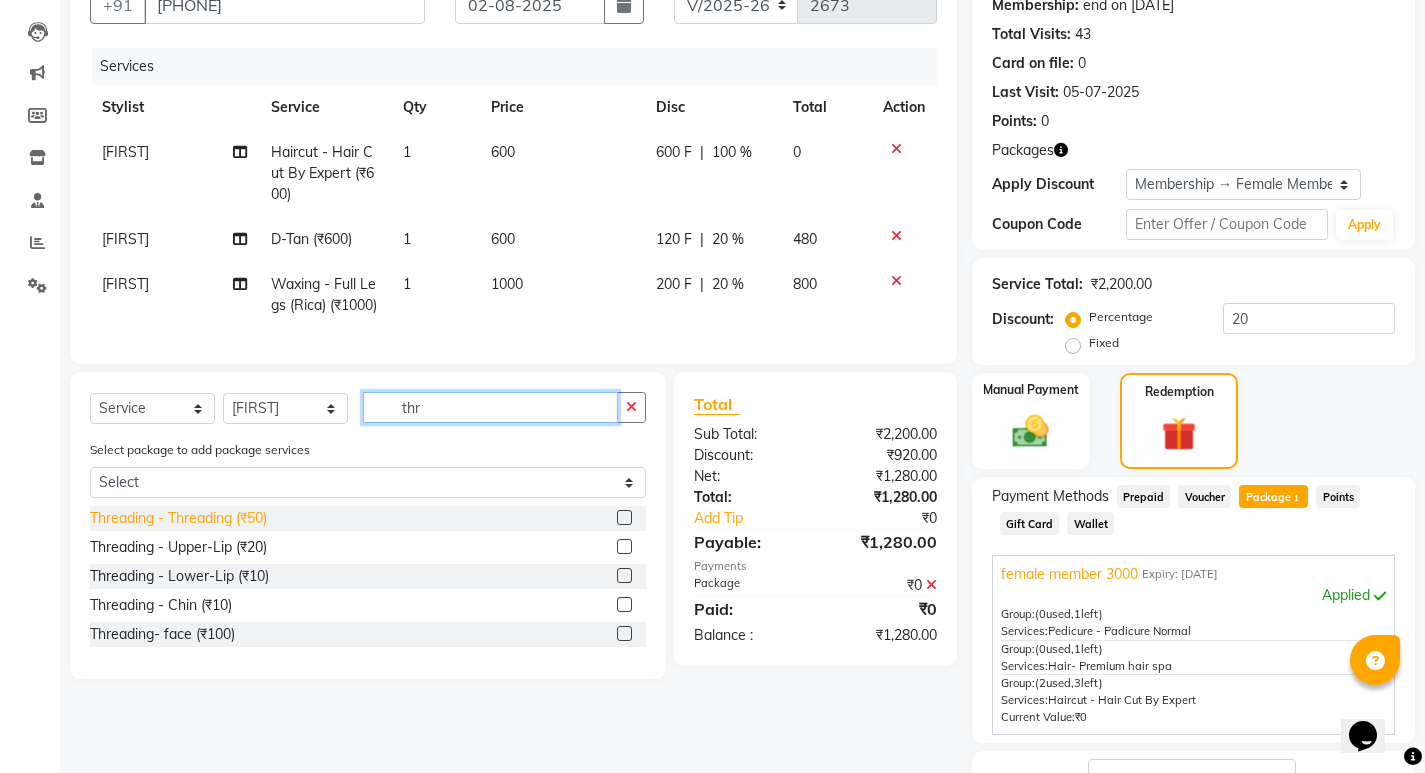 type on "thr" 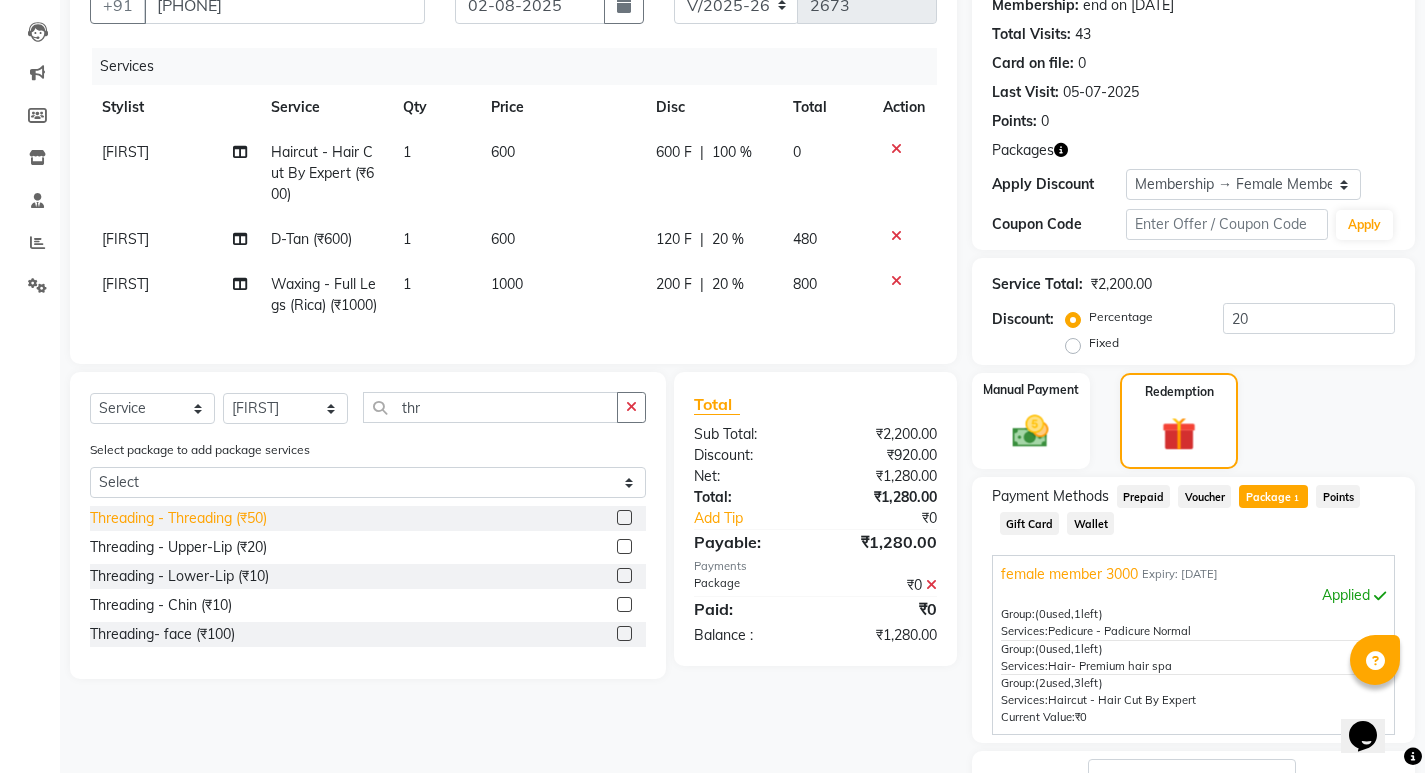 click on "Threading - Threading (₹50)" 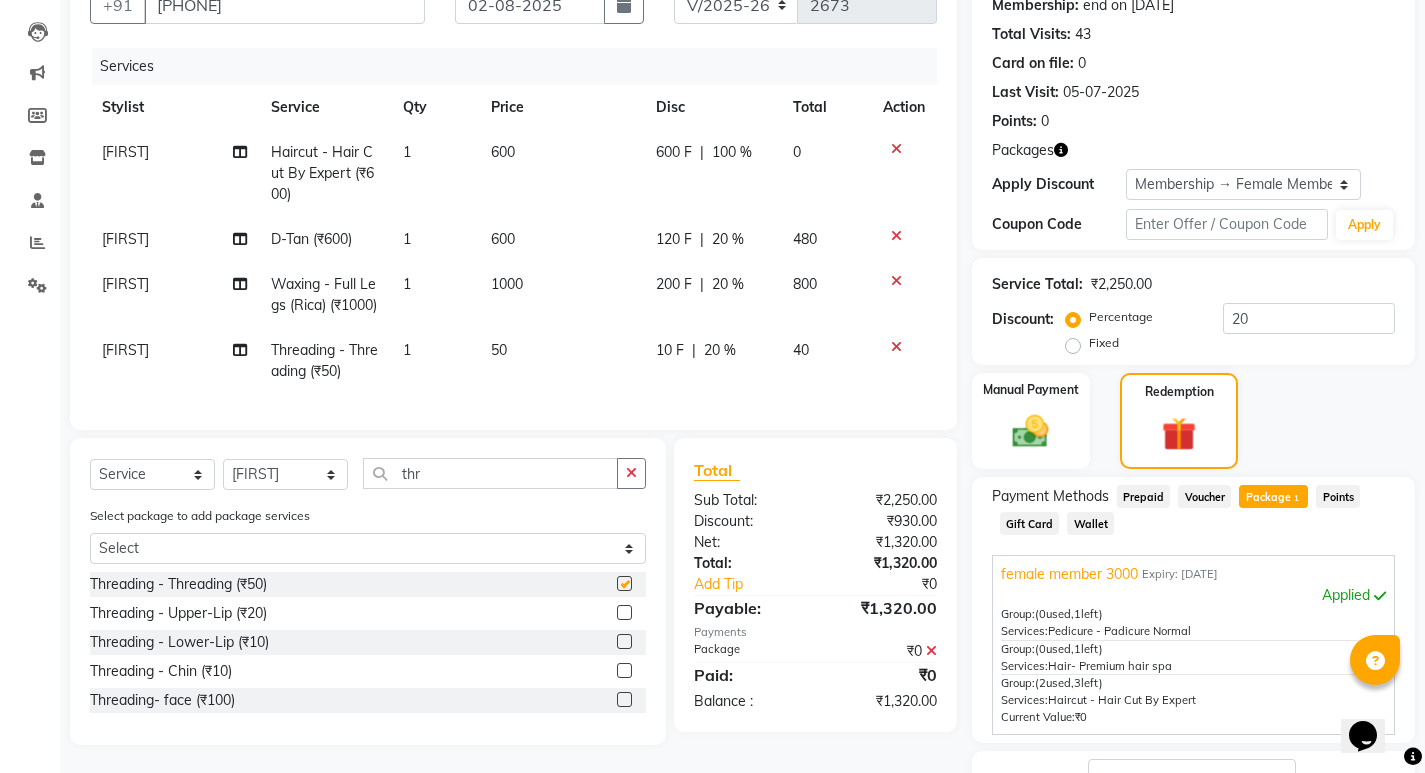 checkbox on "false" 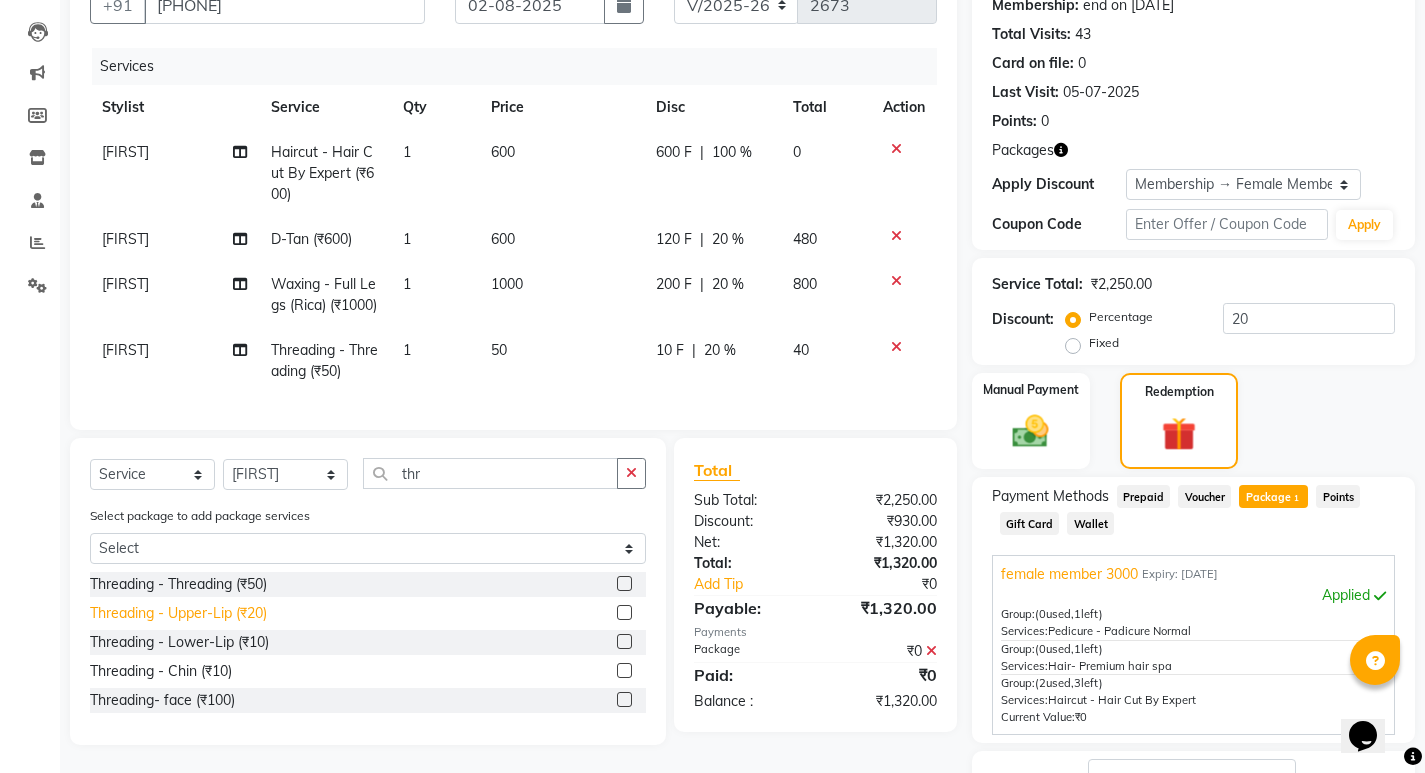 click on "Threading - Upper-Lip (₹20)" 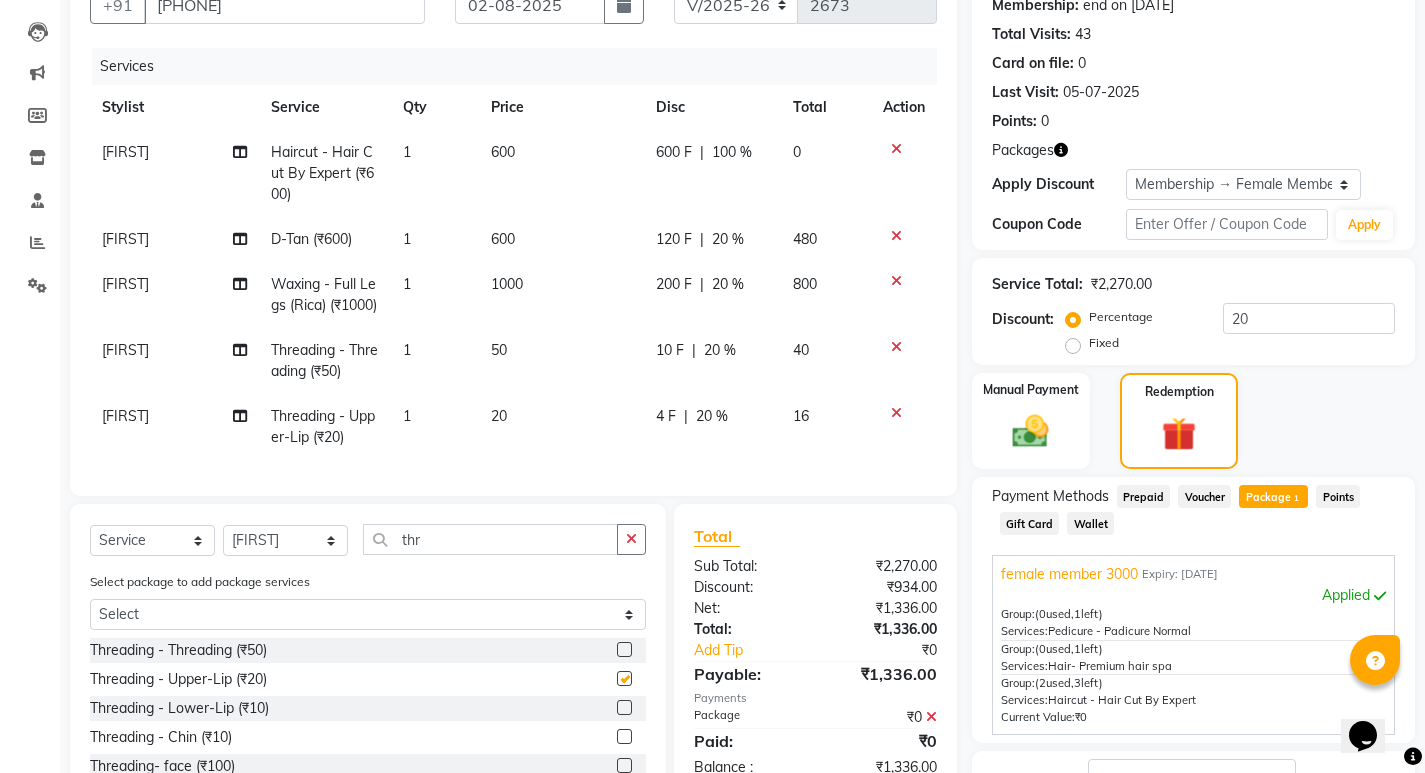 checkbox on "false" 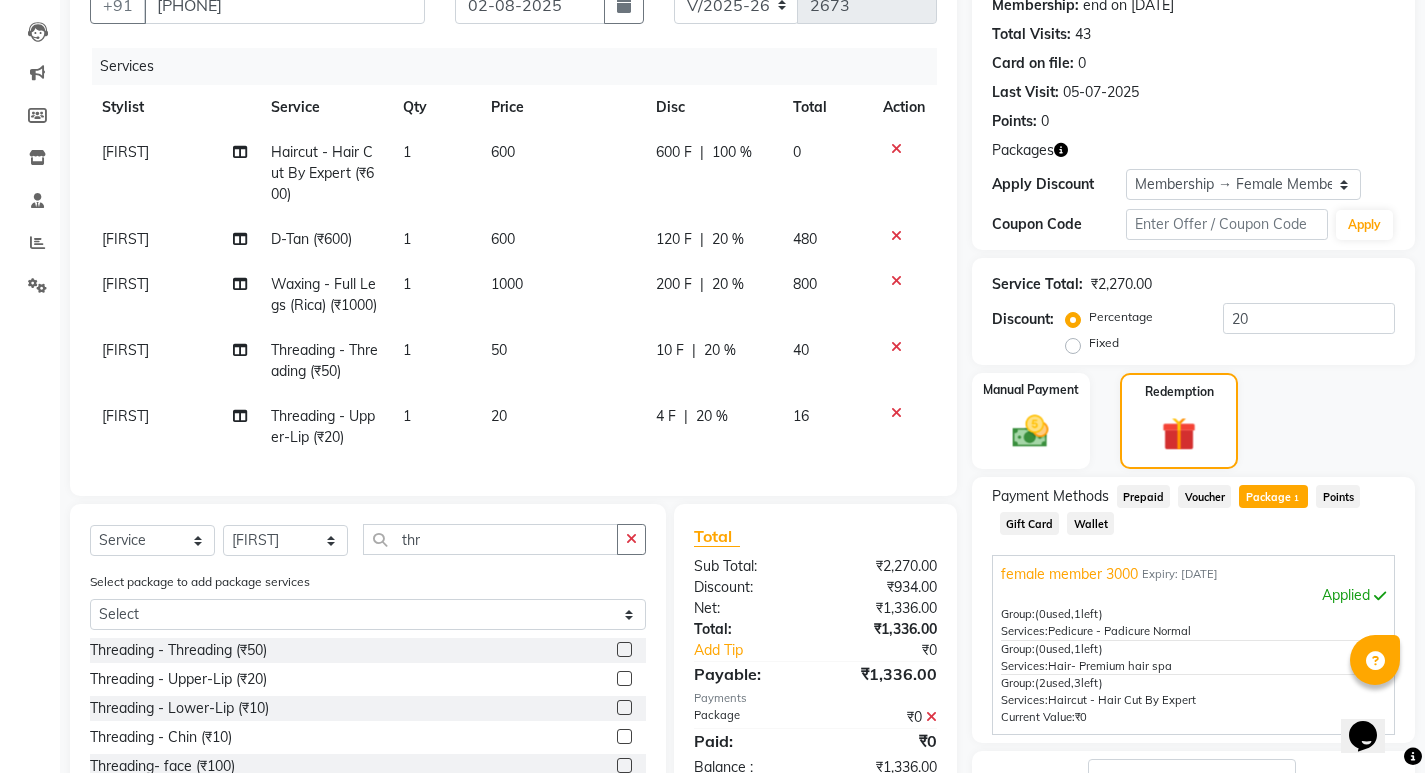 click on "Select Service Product Membership Package Voucher Prepaid Gift Card Select Stylist [FIRST] [FIRST] [FIRST] [FIRST] [FIRST] [FIRST] [FIRST] [FIRST] [FIRST] [FIRST] thr Select package to add package services Select female member 3000 Threading - Threading (₹50) Threading - Upper-Lip (₹20) Threading - Lower-Lip (₹10) Threading - Chin (₹10) Threading- face (₹100)" 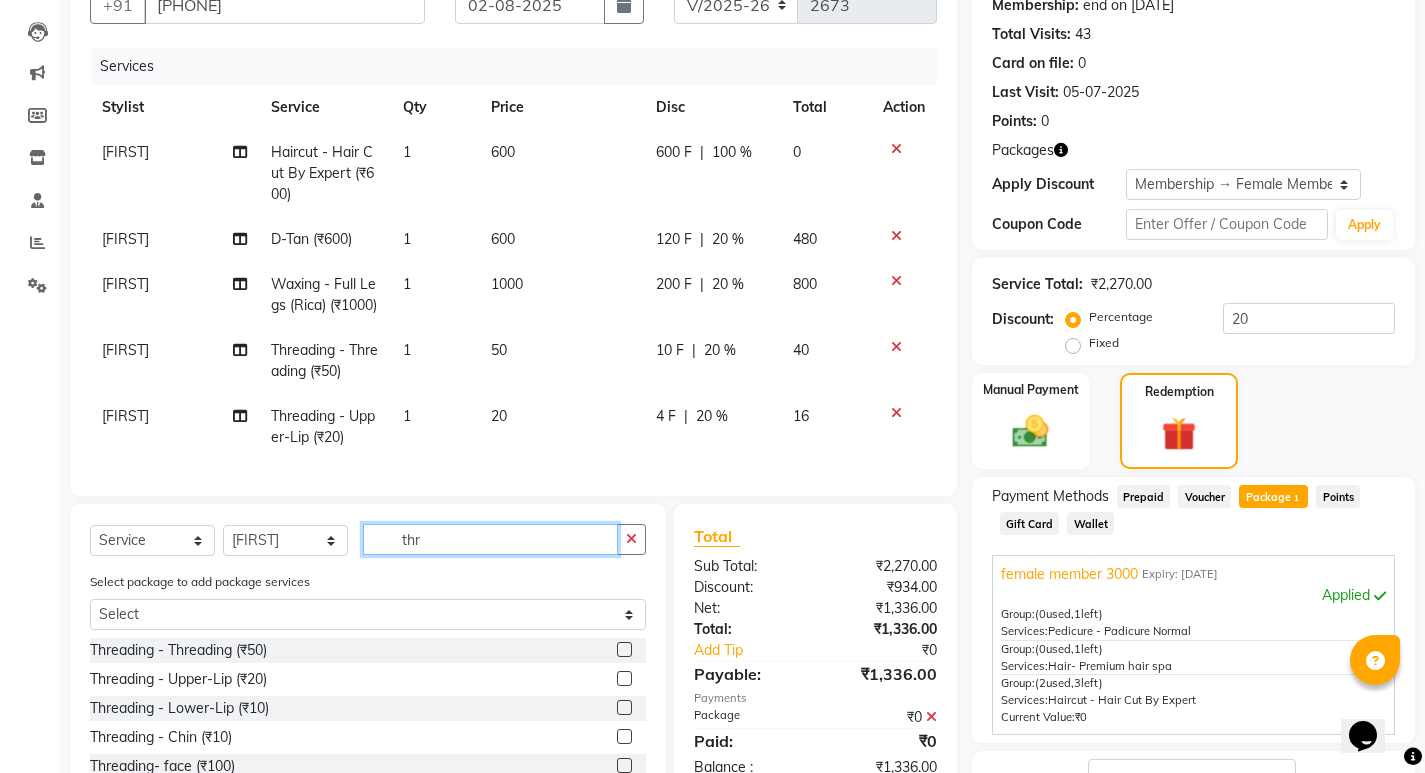 click on "thr" 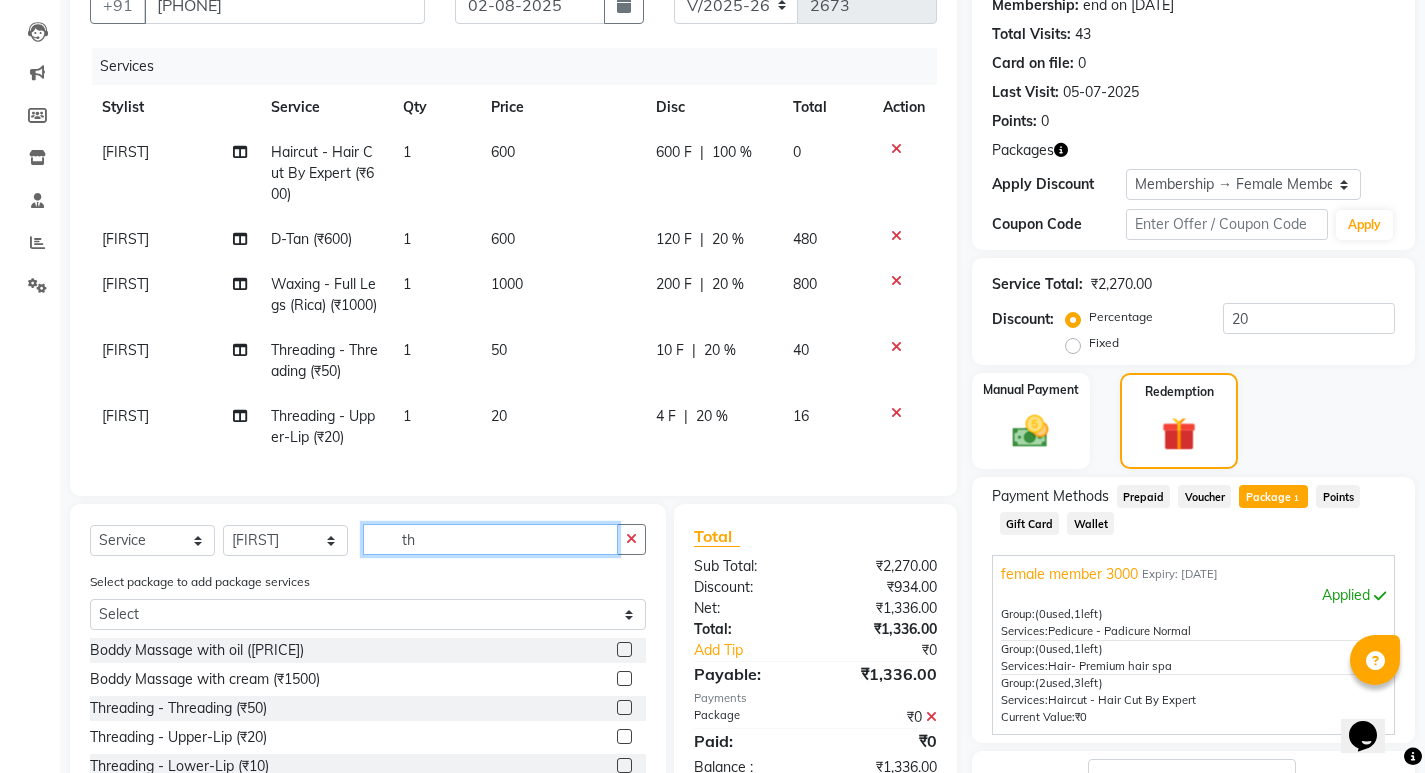 type on "t" 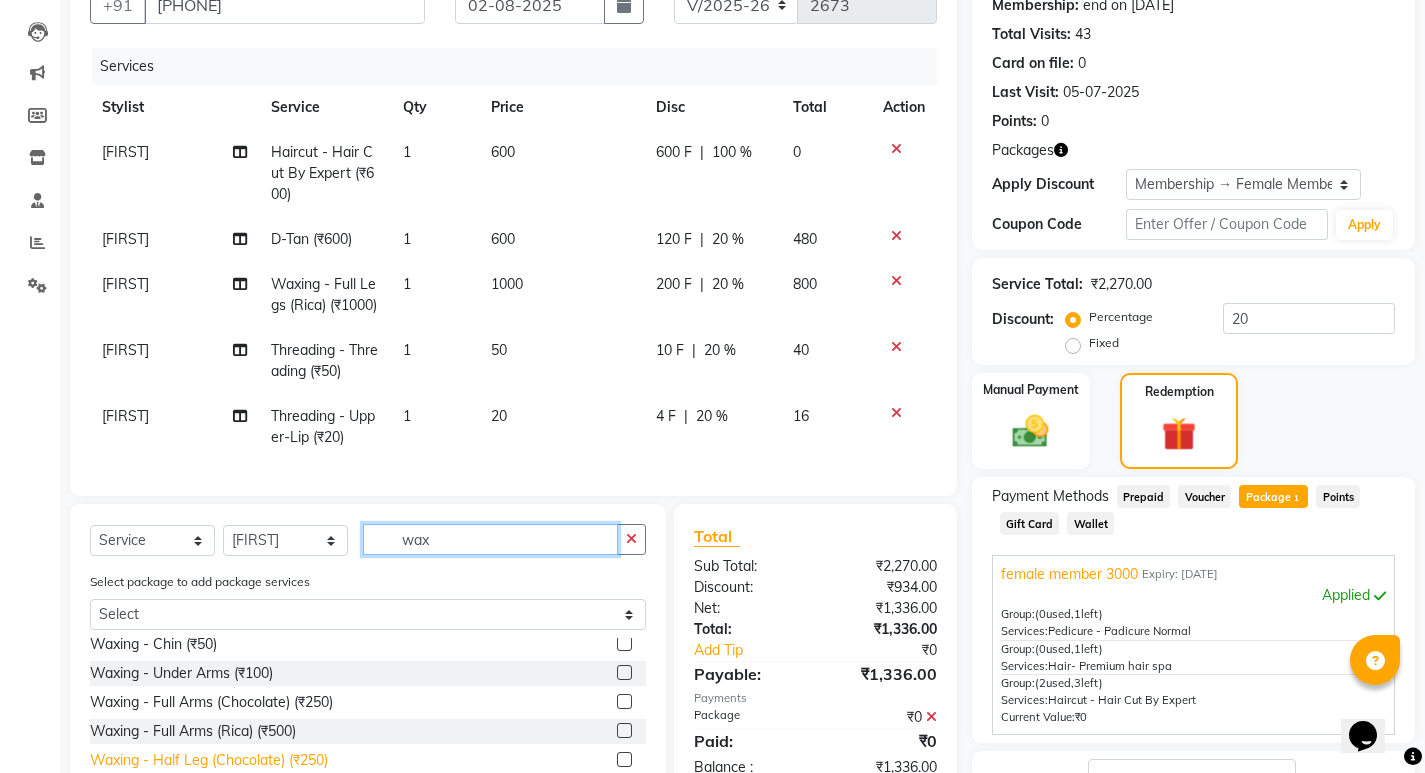 scroll, scrollTop: 0, scrollLeft: 0, axis: both 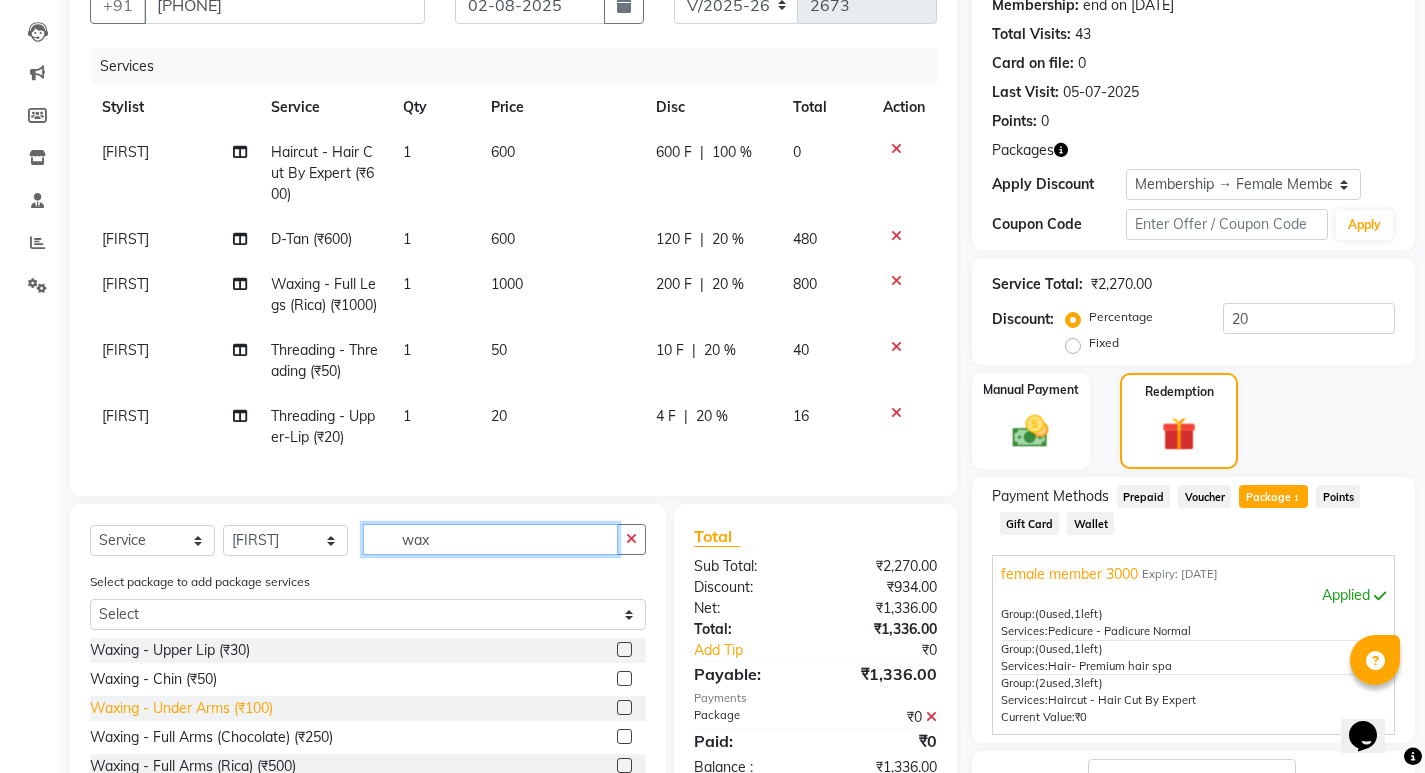 type on "wax" 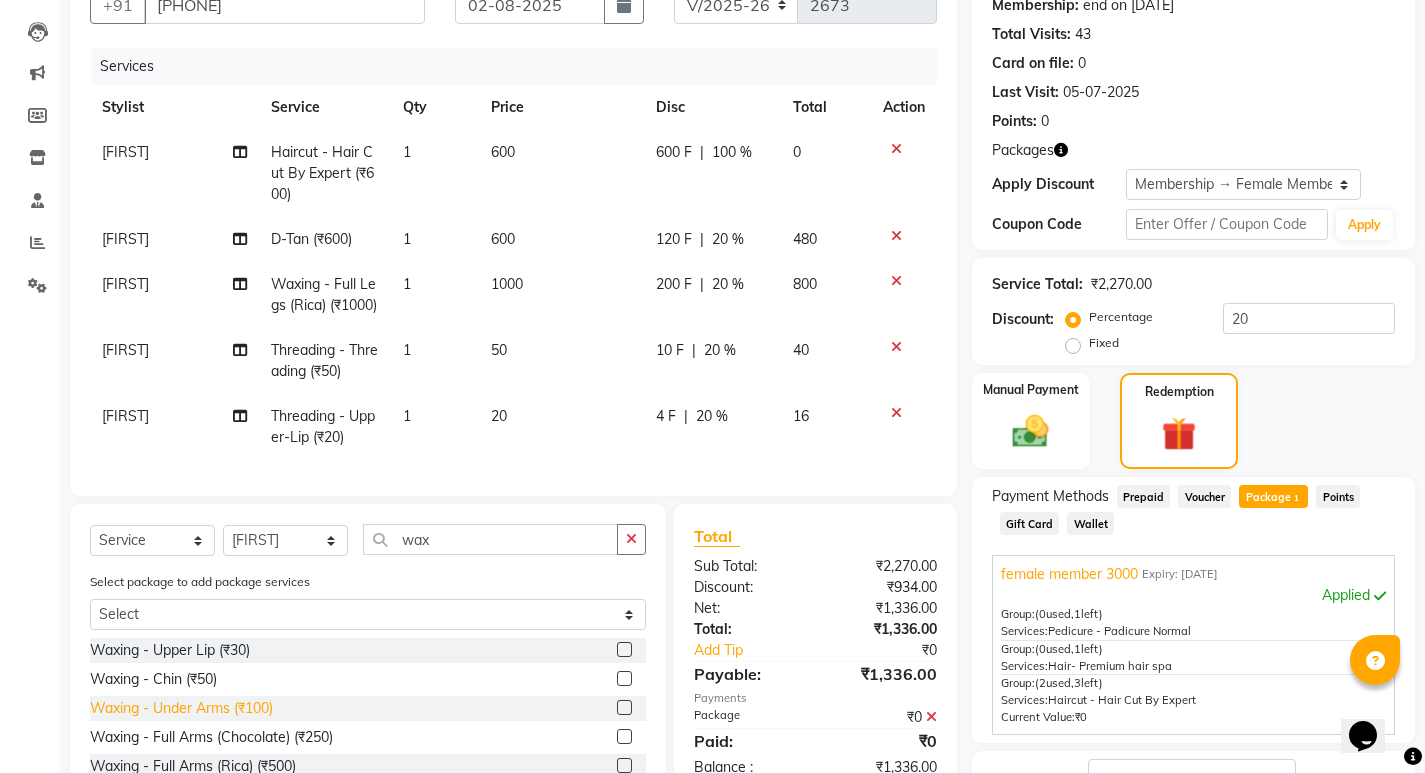 click on "Waxing  - Under Arms (₹100)" 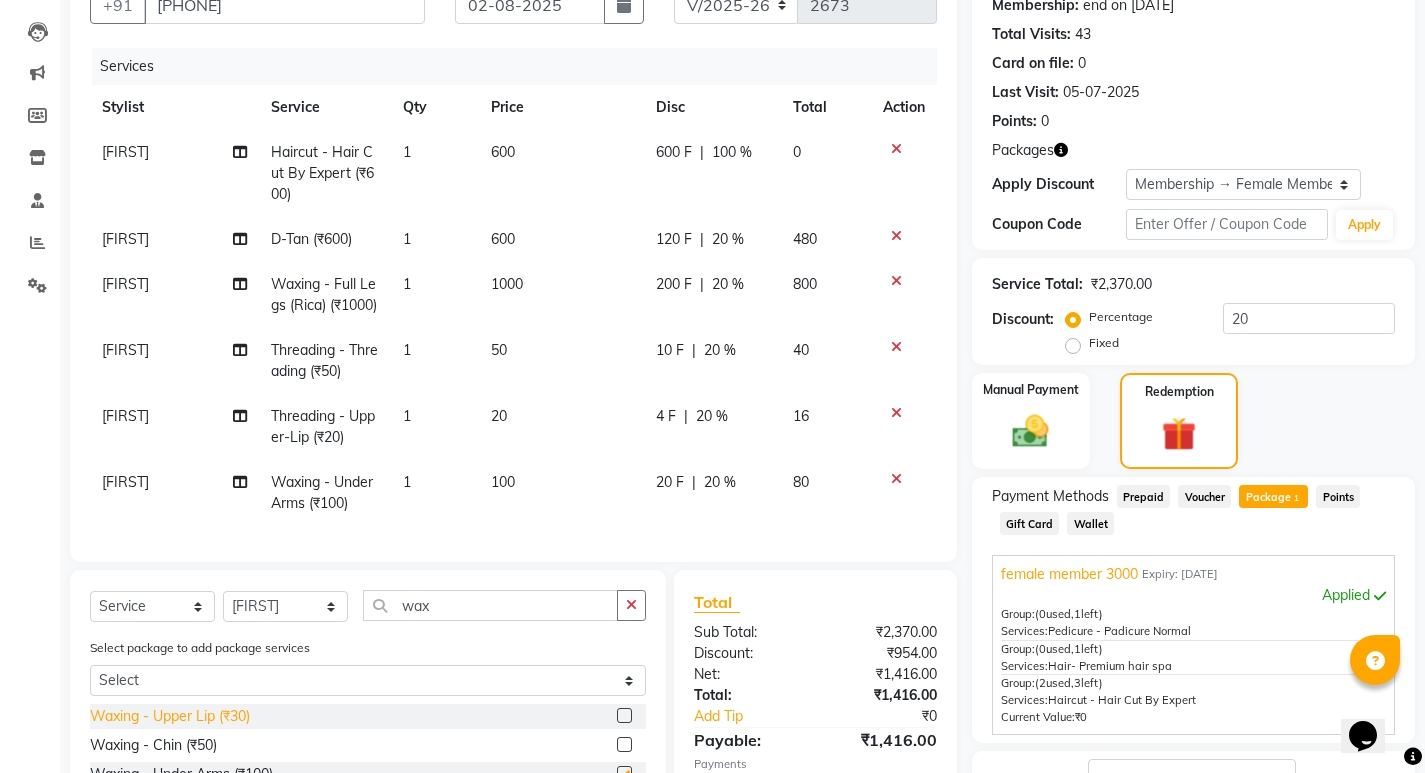 checkbox on "false" 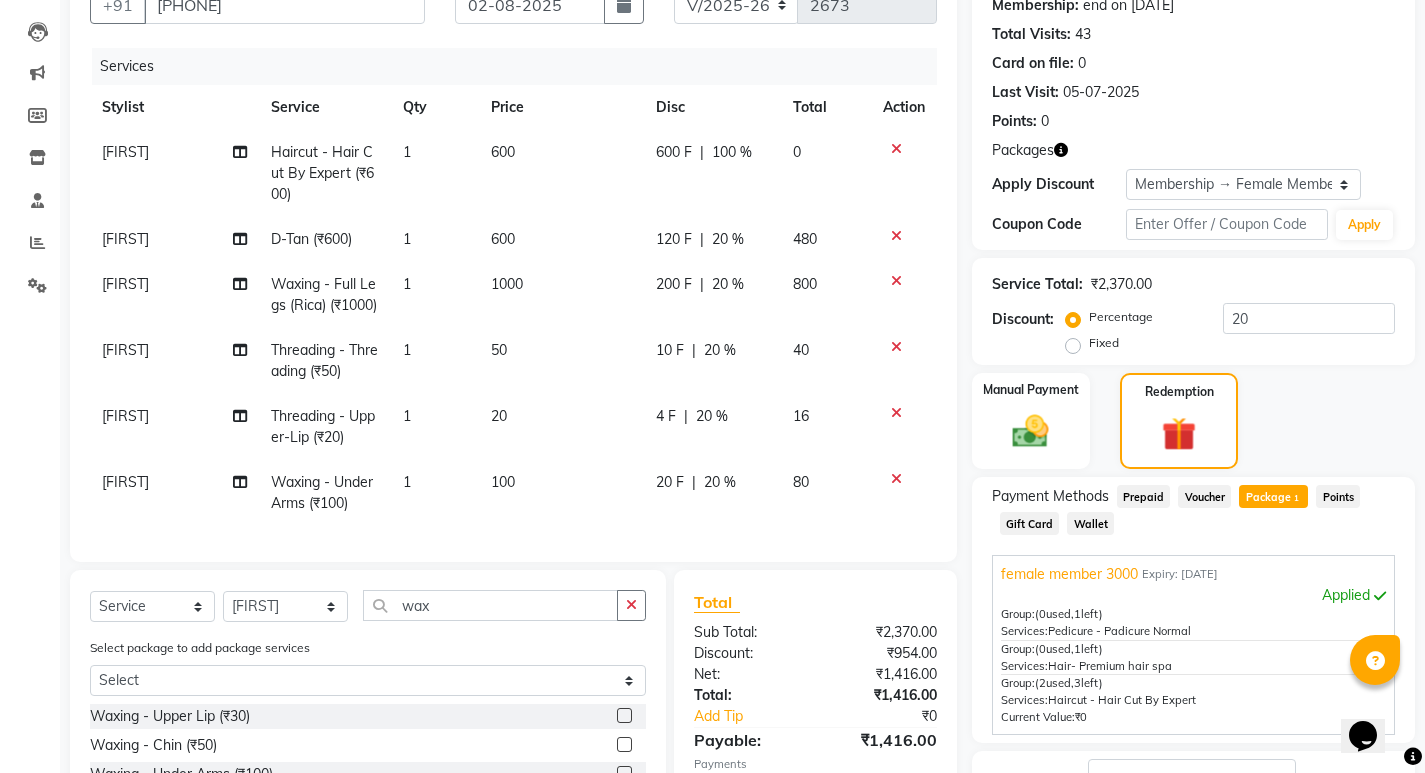 scroll, scrollTop: 30, scrollLeft: 0, axis: vertical 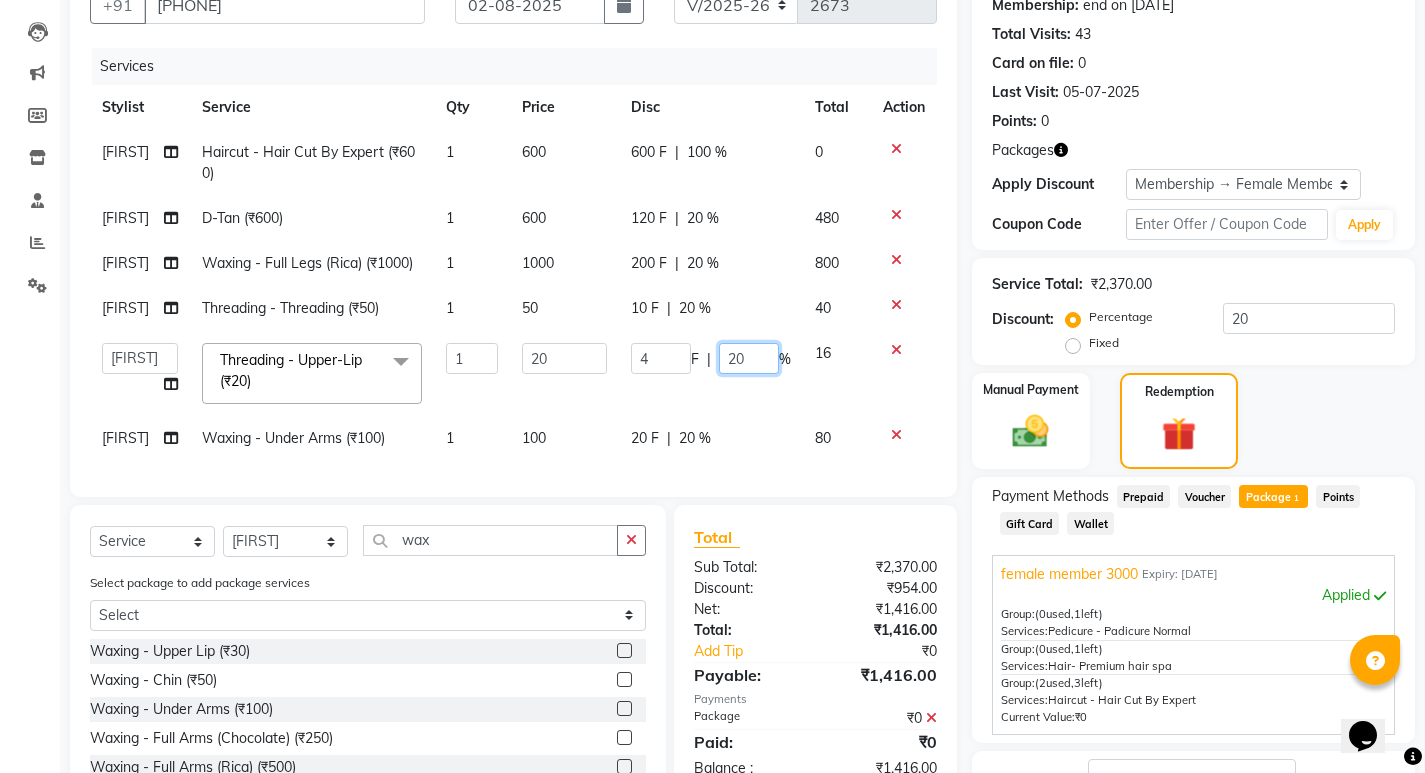 drag, startPoint x: 743, startPoint y: 362, endPoint x: 728, endPoint y: 364, distance: 15.132746 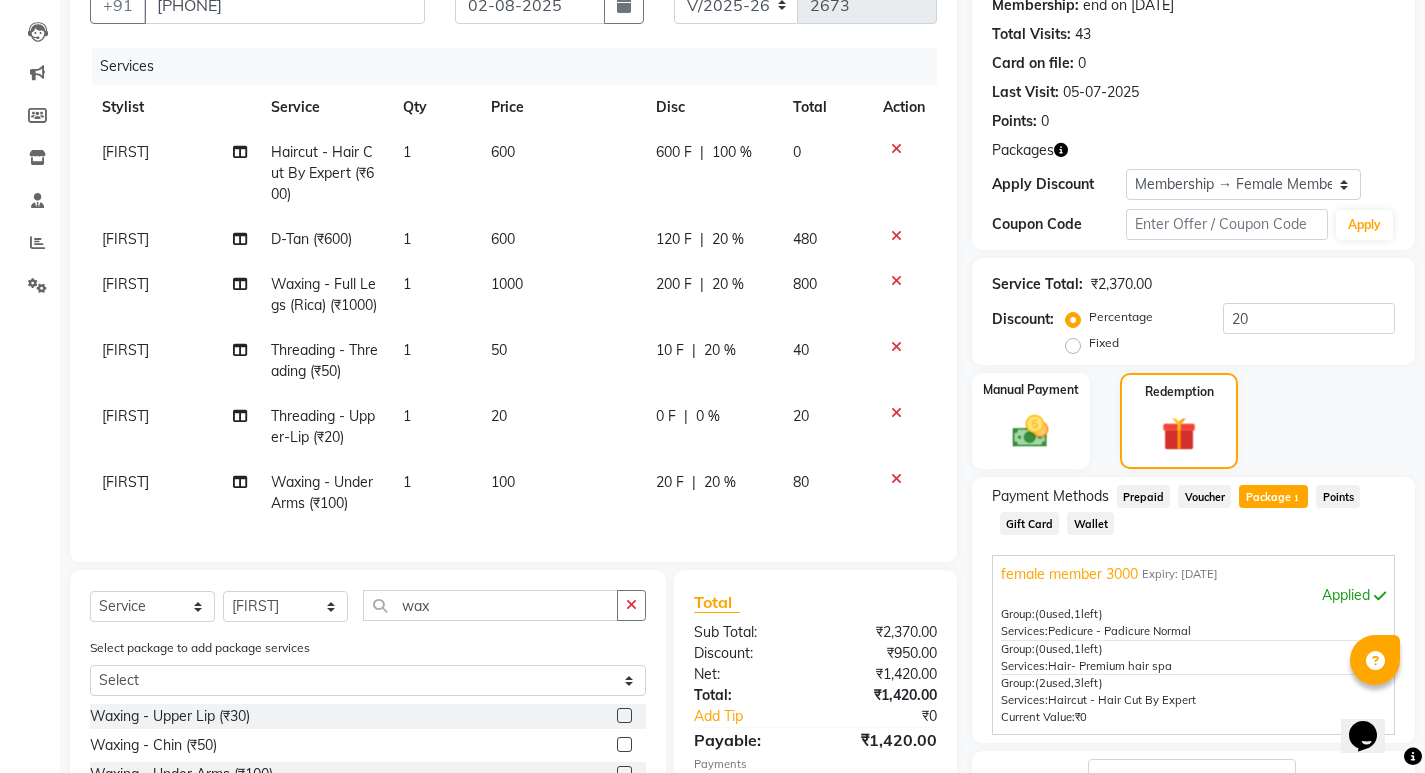 click on "[FIRST] Haircut - Hair Cut By Expert (₹600) 1 600 600 F | 100 % 0 [FIRST] D-Tan (₹600) 1 600 120 F | 20 % 480 [FIRST] Waxing - Full Legs (Rica) (₹1000) 1 1000 200 F | 20 % 800 [FIRST] Threading - Threading (₹50) 1 50 0 F | 0 % 50 [FIRST] Threading - Upper-Lip (₹20) 1 20 0 F | 0 % 20 [FIRST] Waxing - Under Arms (₹100) 1 100 20 F | 20 % 80" 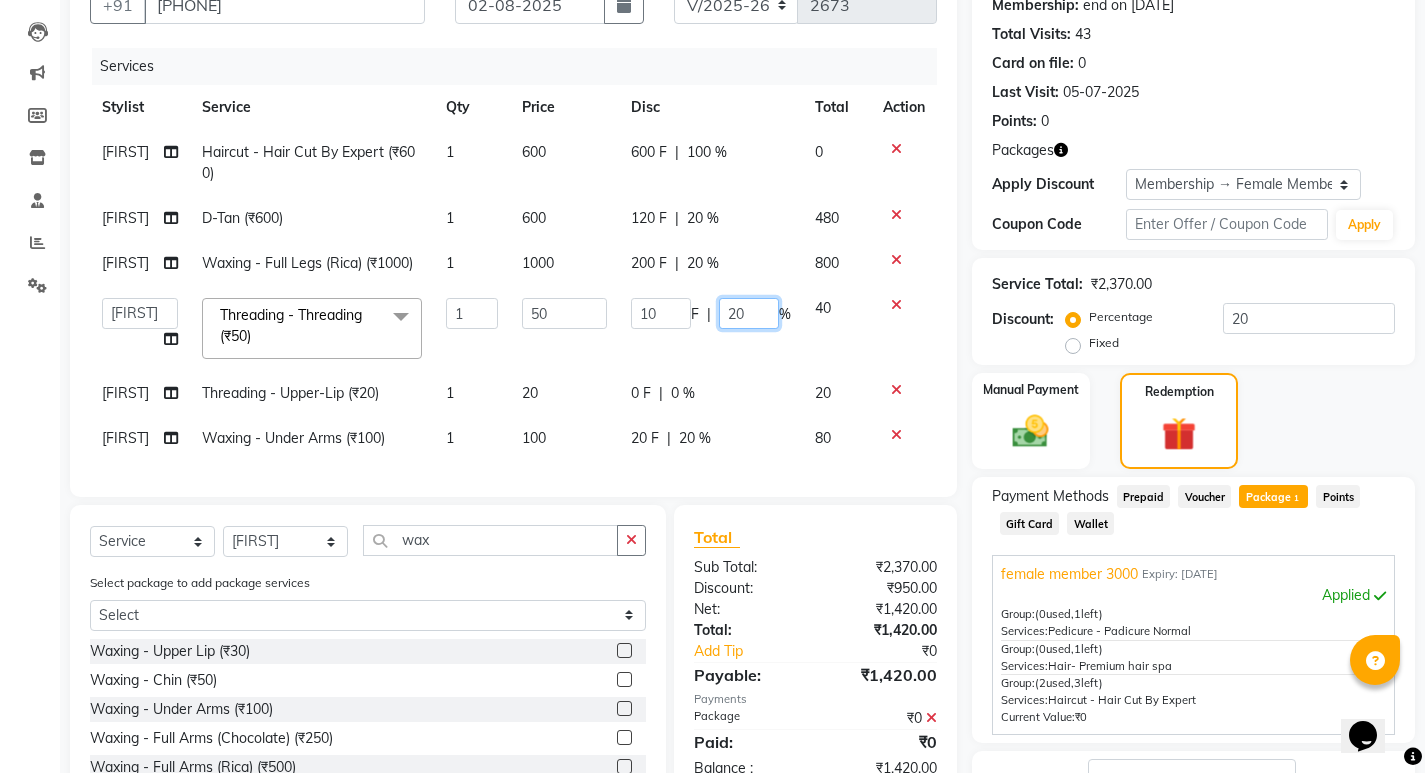 click on "20" 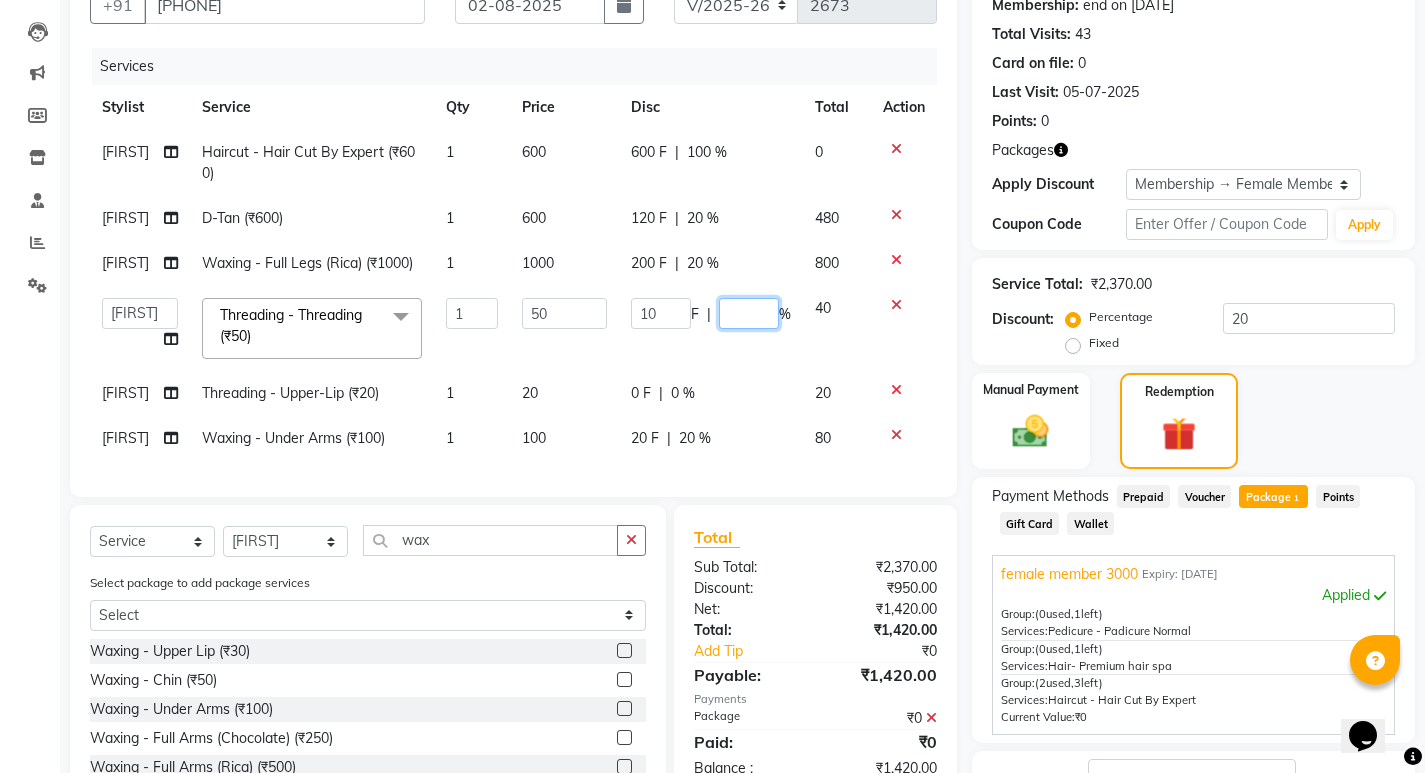 type on "0" 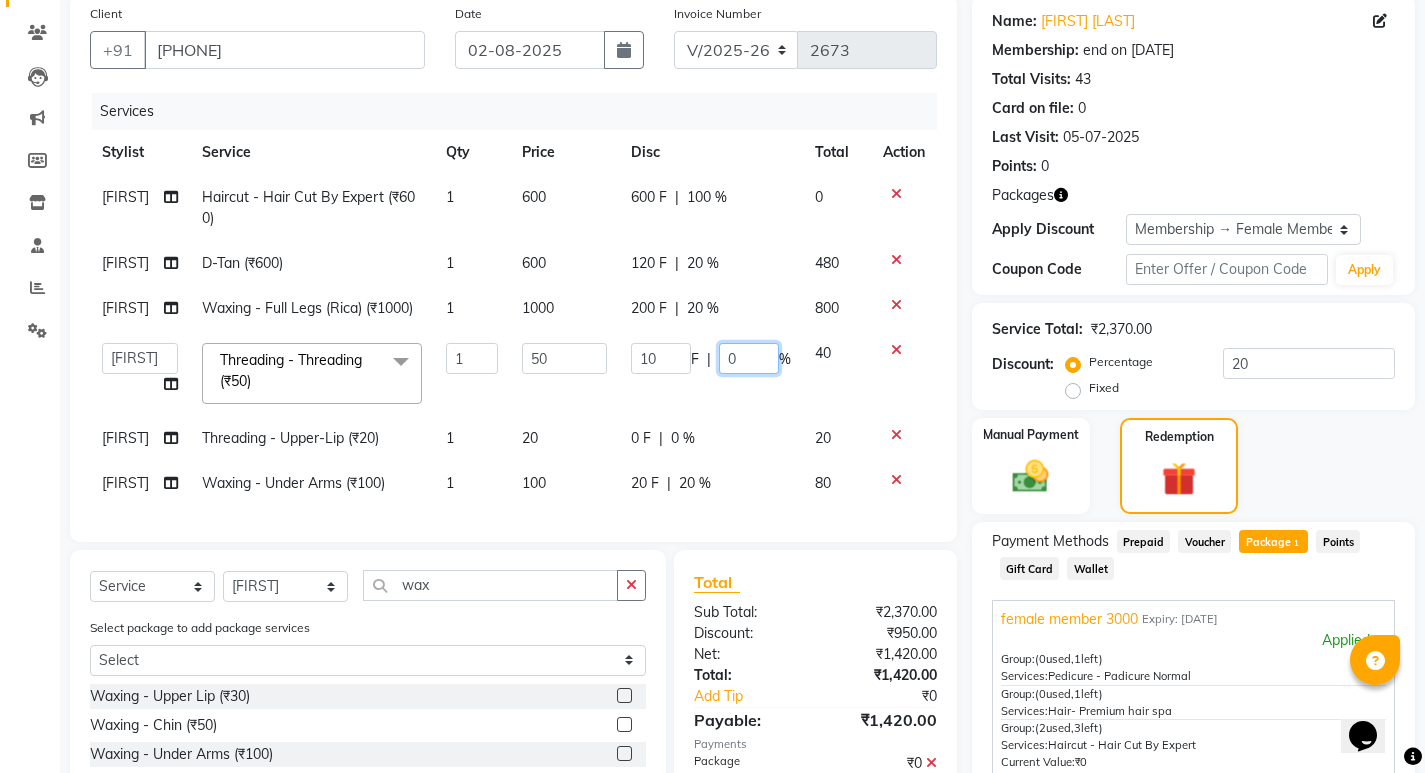 scroll, scrollTop: 154, scrollLeft: 0, axis: vertical 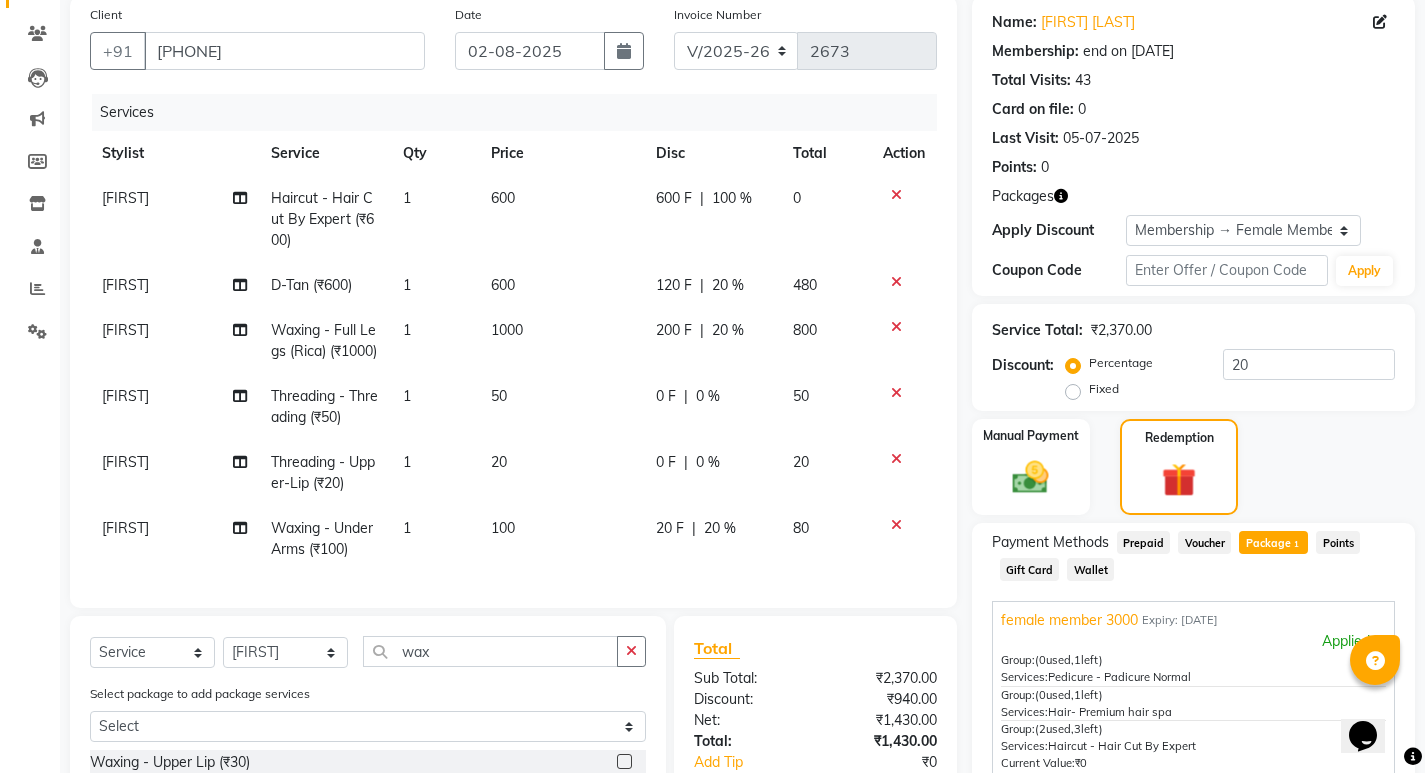 click on "[FIRST] Haircut - Hair Cut By Expert (₹600) 1 600 600 F | 100 % 0 [FIRST] D-Tan (₹600) 1 600 120 F | 20 % 480 [FIRST] Waxing - Full Legs (Rica) (₹1000) 1 1000 200 F | 20 % 800 [FIRST] Threading - Threading (₹50) 1 50 0 F | 0 % 50 [FIRST] Threading - Upper-Lip (₹20) 1 20 0 F | 0 % 20 [FIRST] Waxing - Under Arms (₹100) 1 100 20 F | 20 % 80" 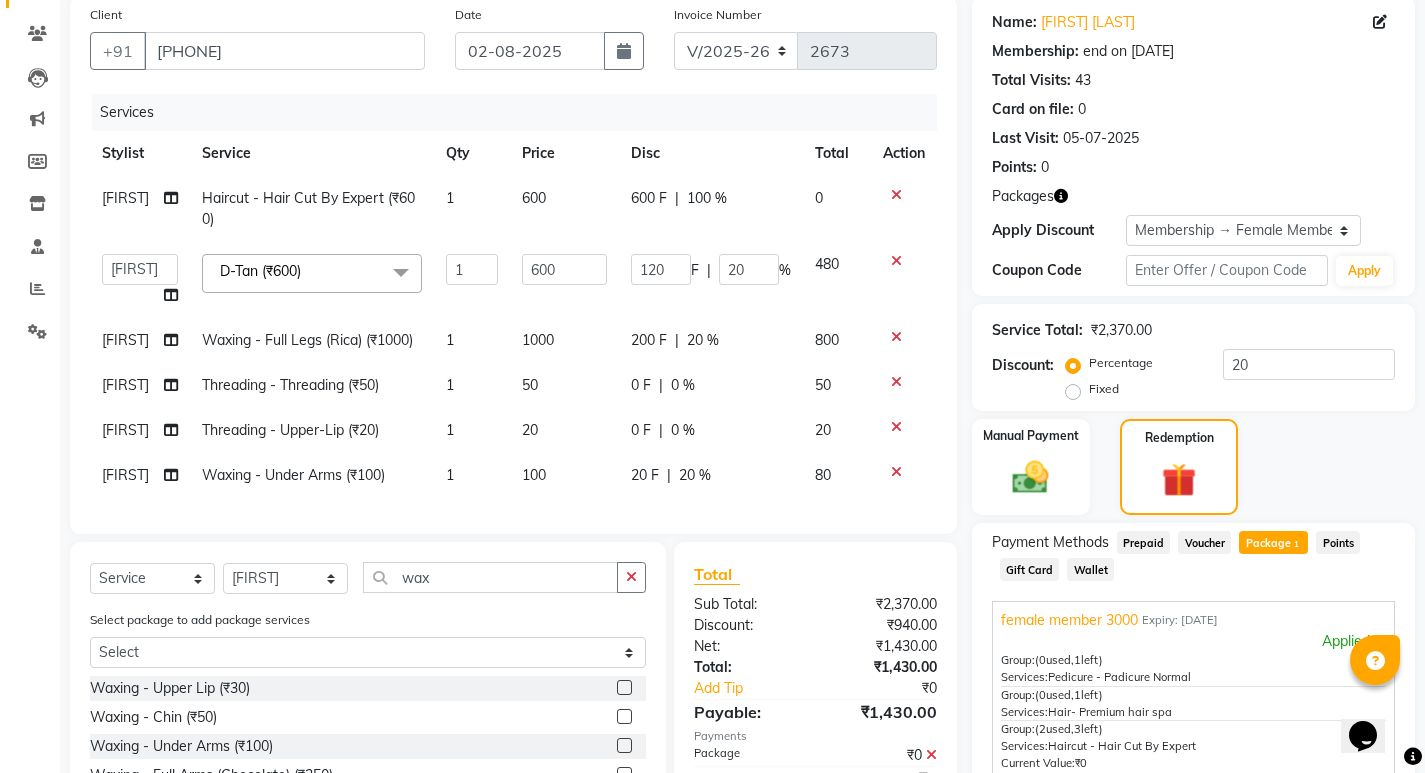 click on "[FIRST]" 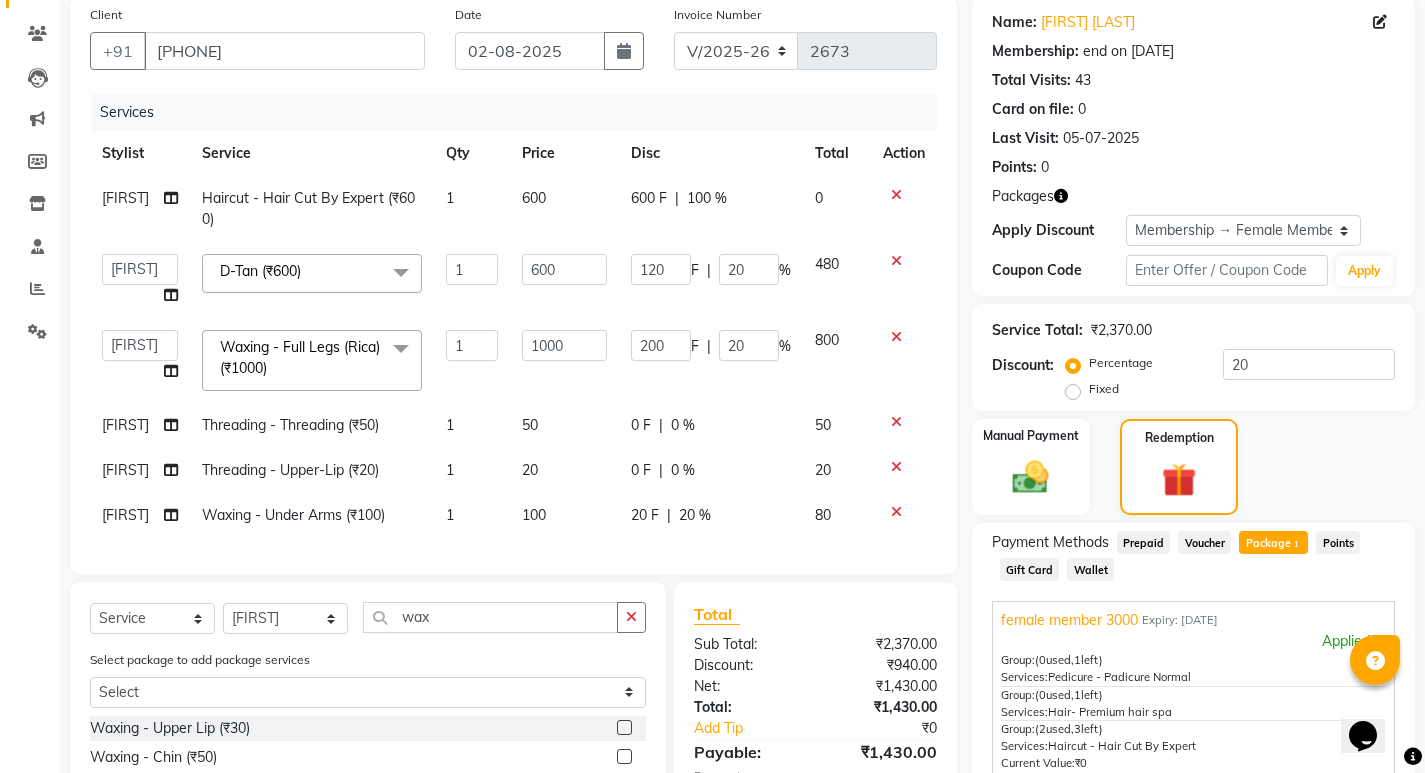 click on "[FIRST]   [FIRST]   [FIRST]   [FIRST]   [FIRST]   [FIRST]   [FIRST]   [FIRST]   [FIRST]   [FIRST]" 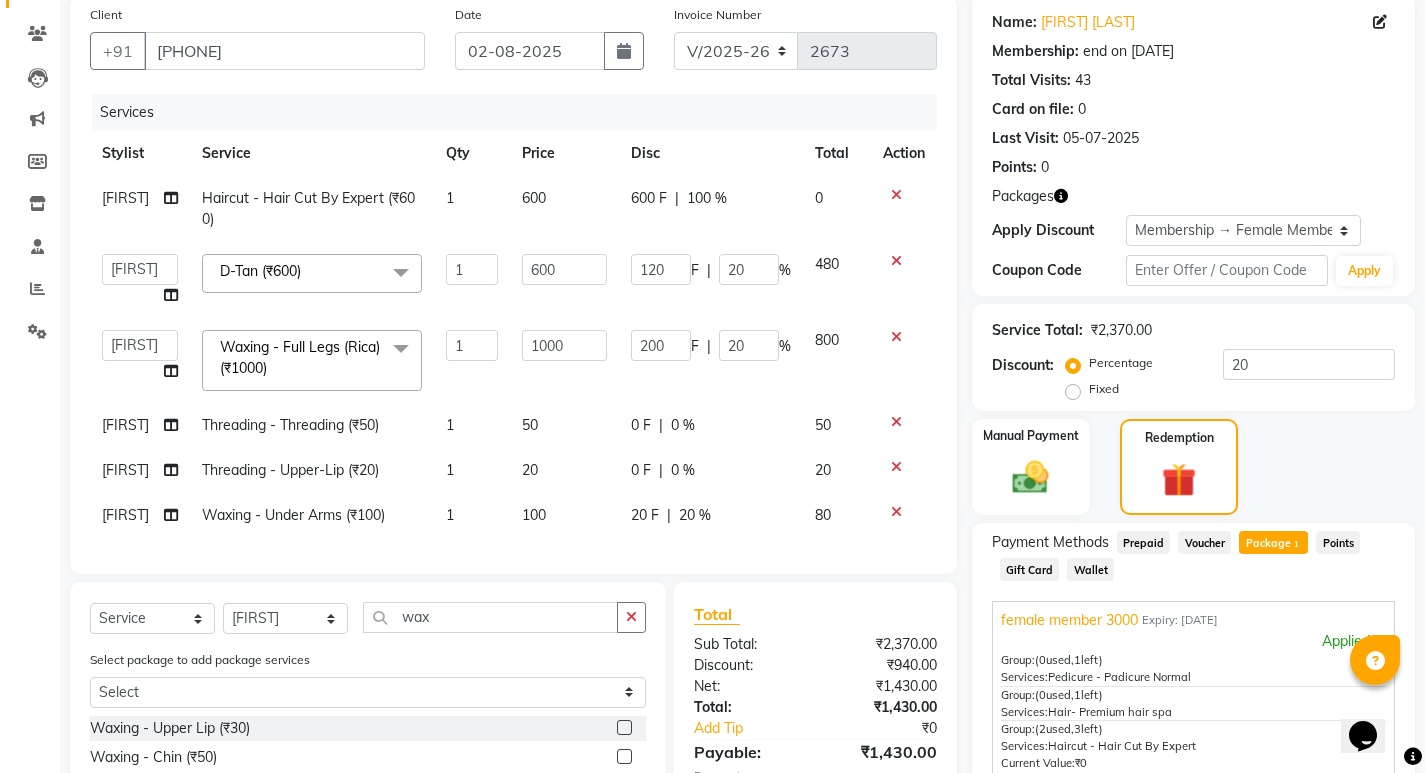 click on "[FIRST]" 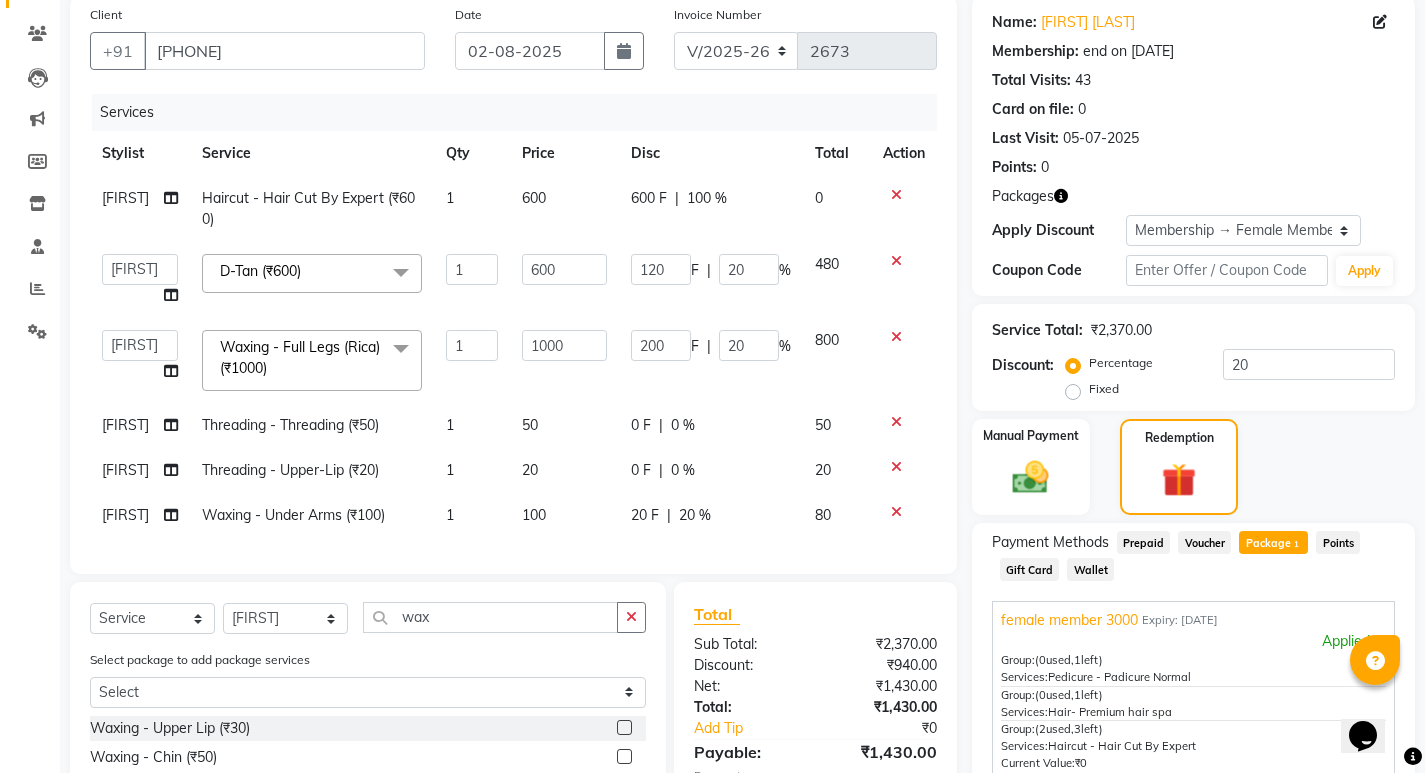select on "27780" 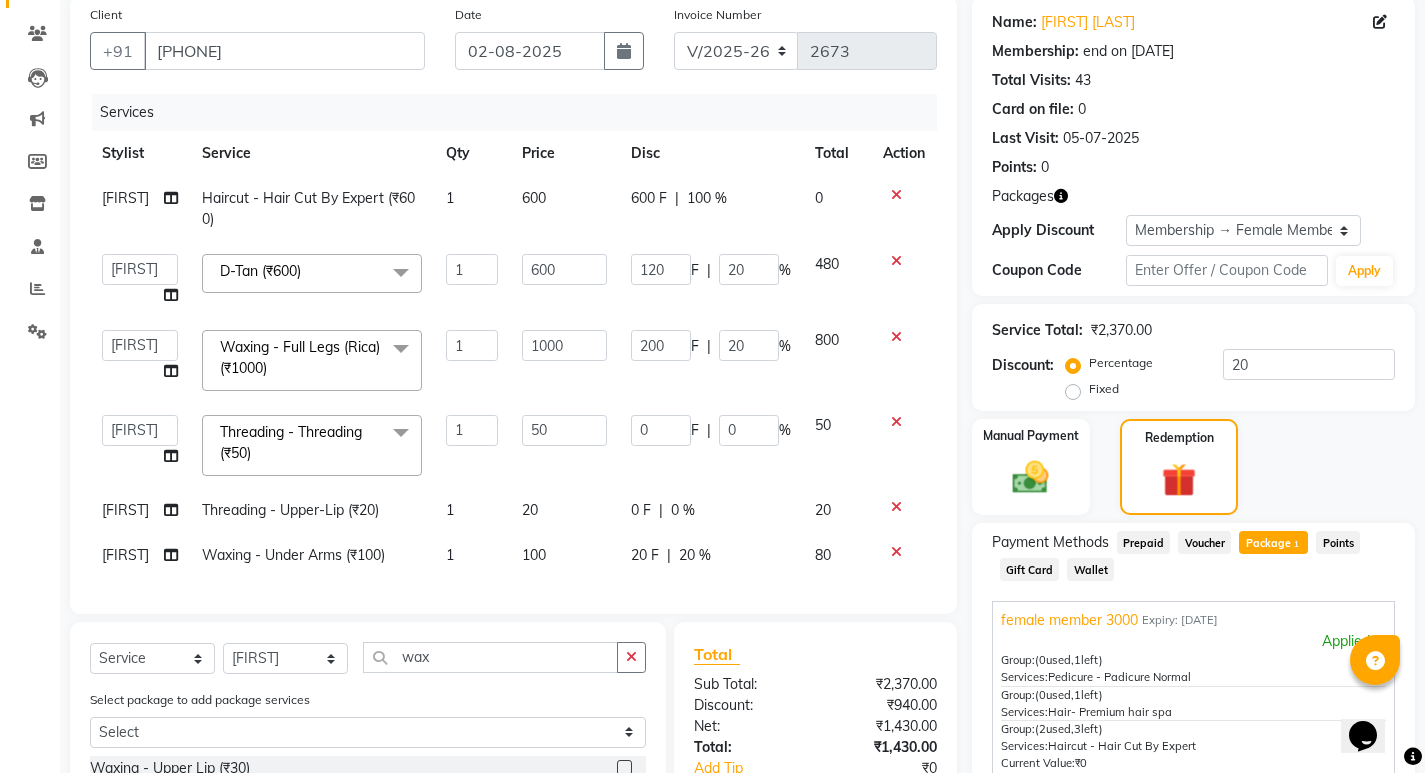 click on "[FIRST]   [FIRST]   [FIRST]   [FIRST]   [FIRST]   [FIRST]   [FIRST]   [FIRST]   [FIRST]   [FIRST]" 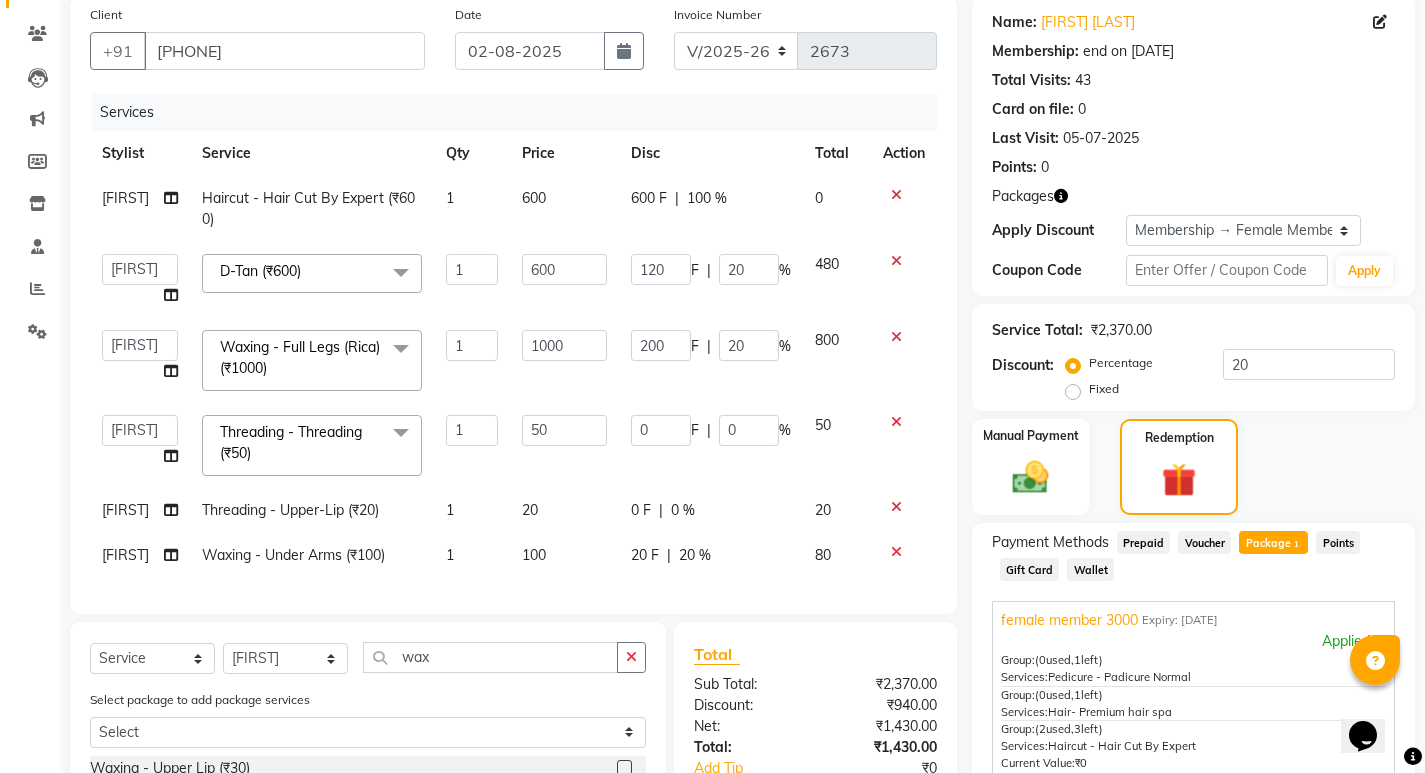 click on "[FIRST]" 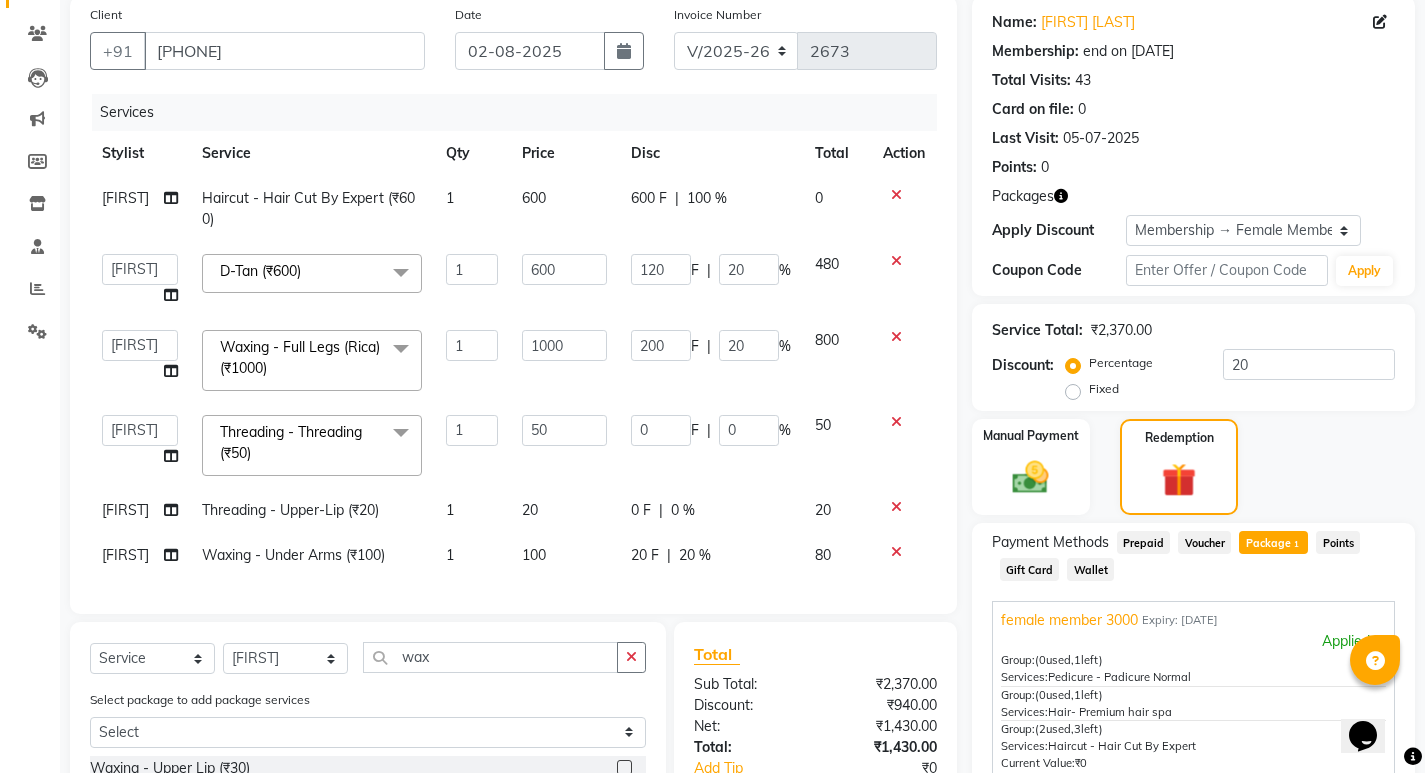 select on "27780" 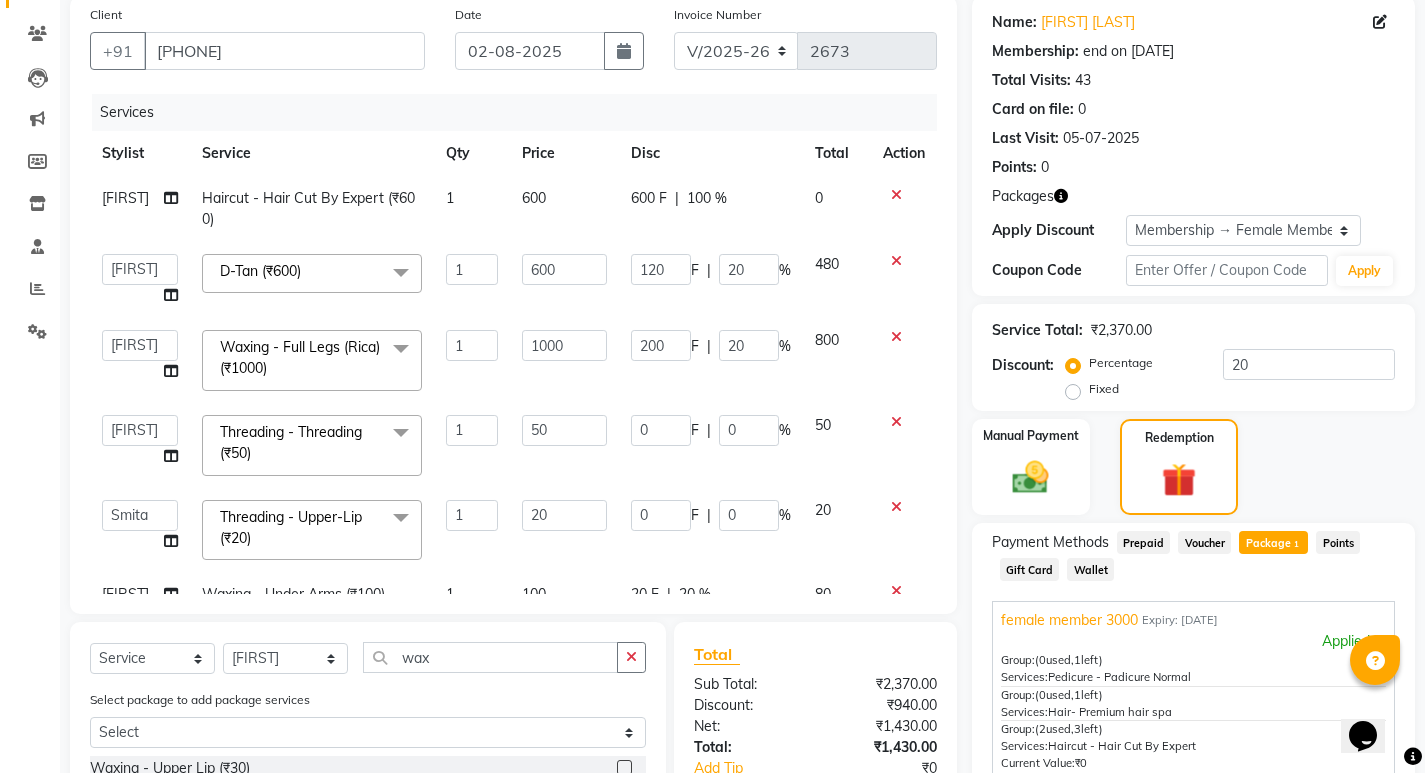 select on "27781" 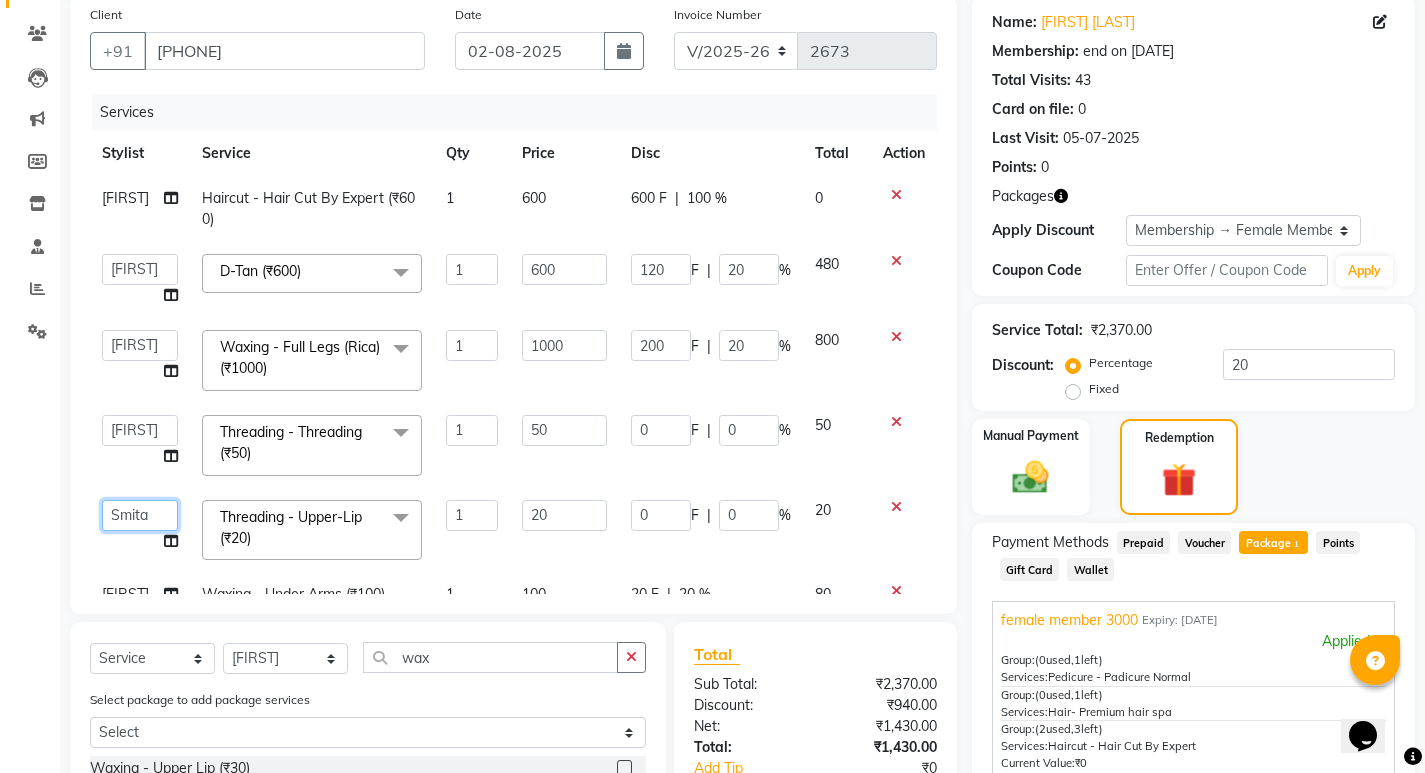 click on "[FIRST]   [FIRST]   [FIRST]   [FIRST]   [FIRST]   [FIRST]   [FIRST]   [FIRST]   [FIRST]   [FIRST]" 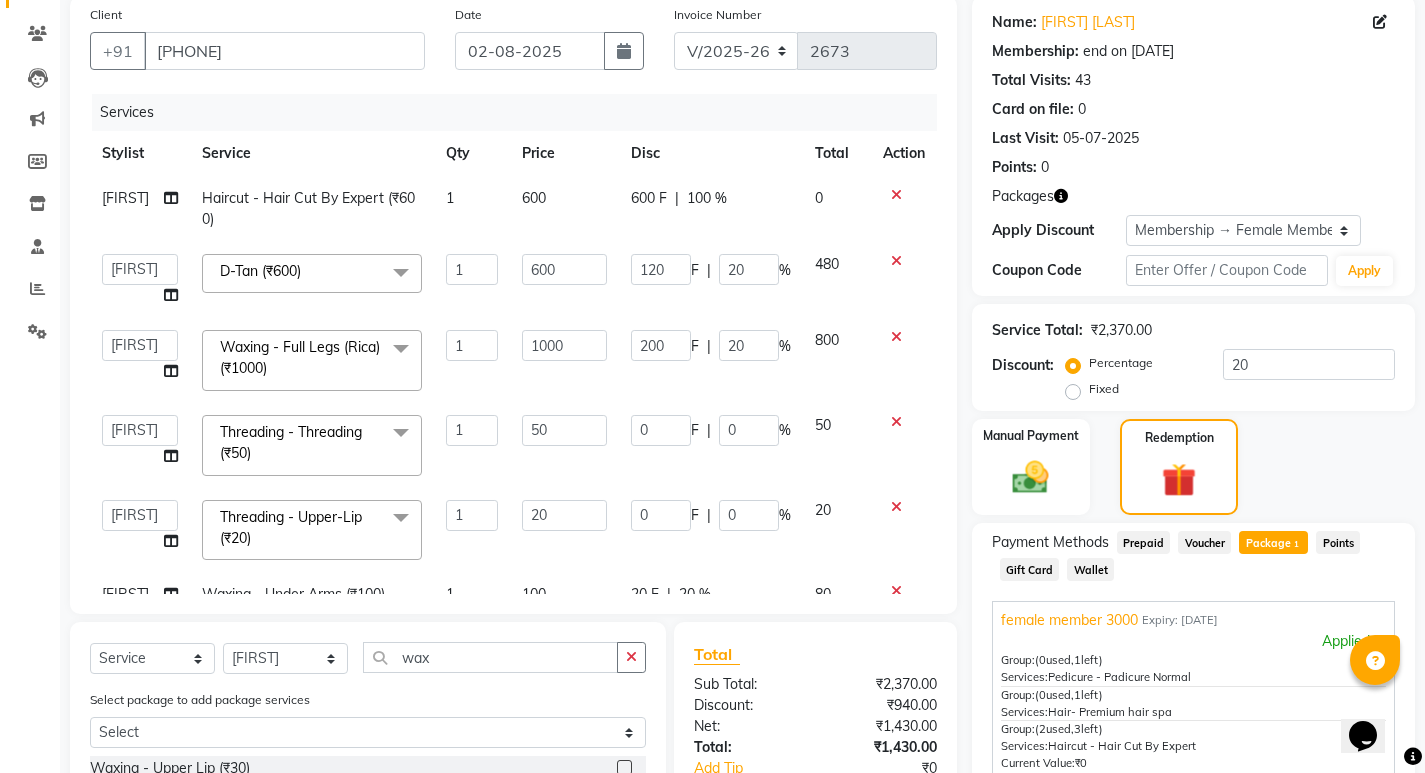select on "27628" 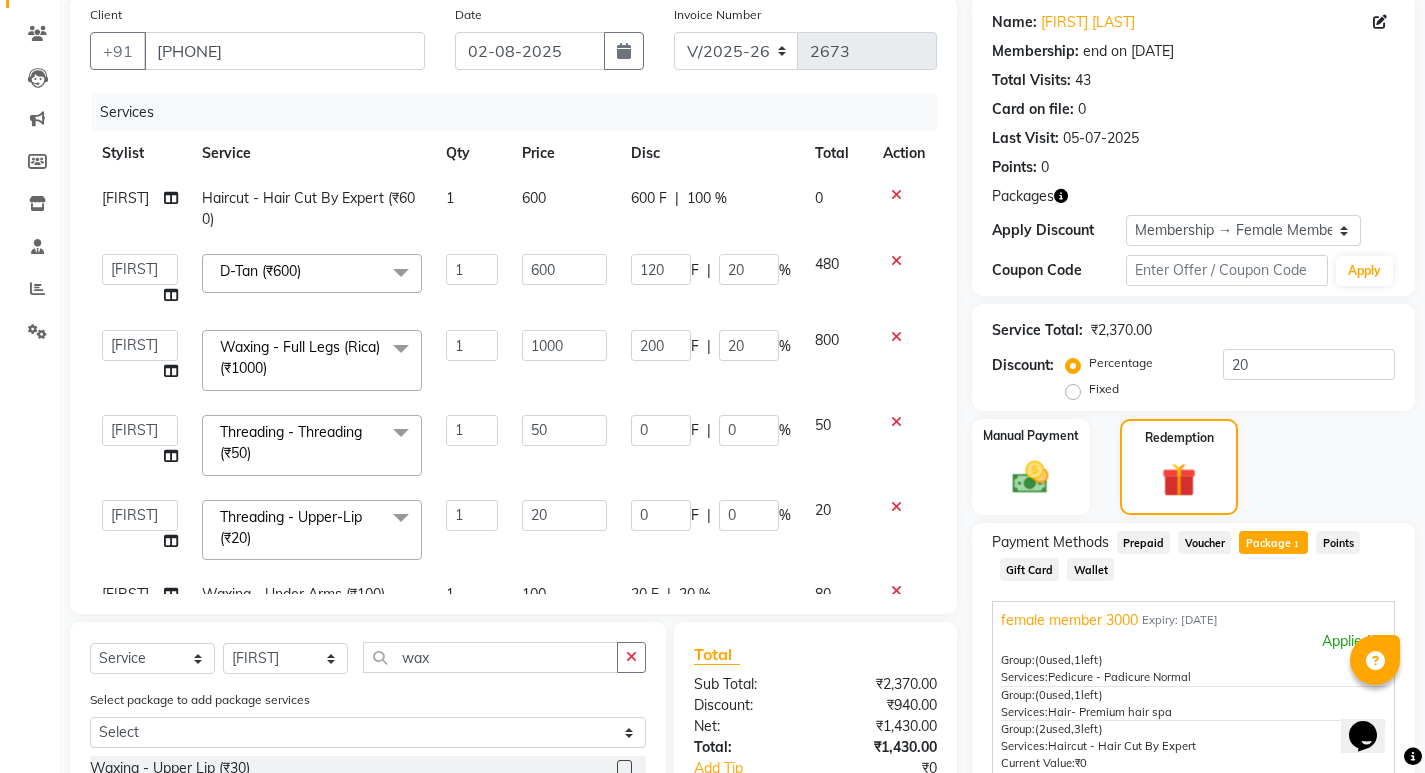 scroll, scrollTop: 54, scrollLeft: 0, axis: vertical 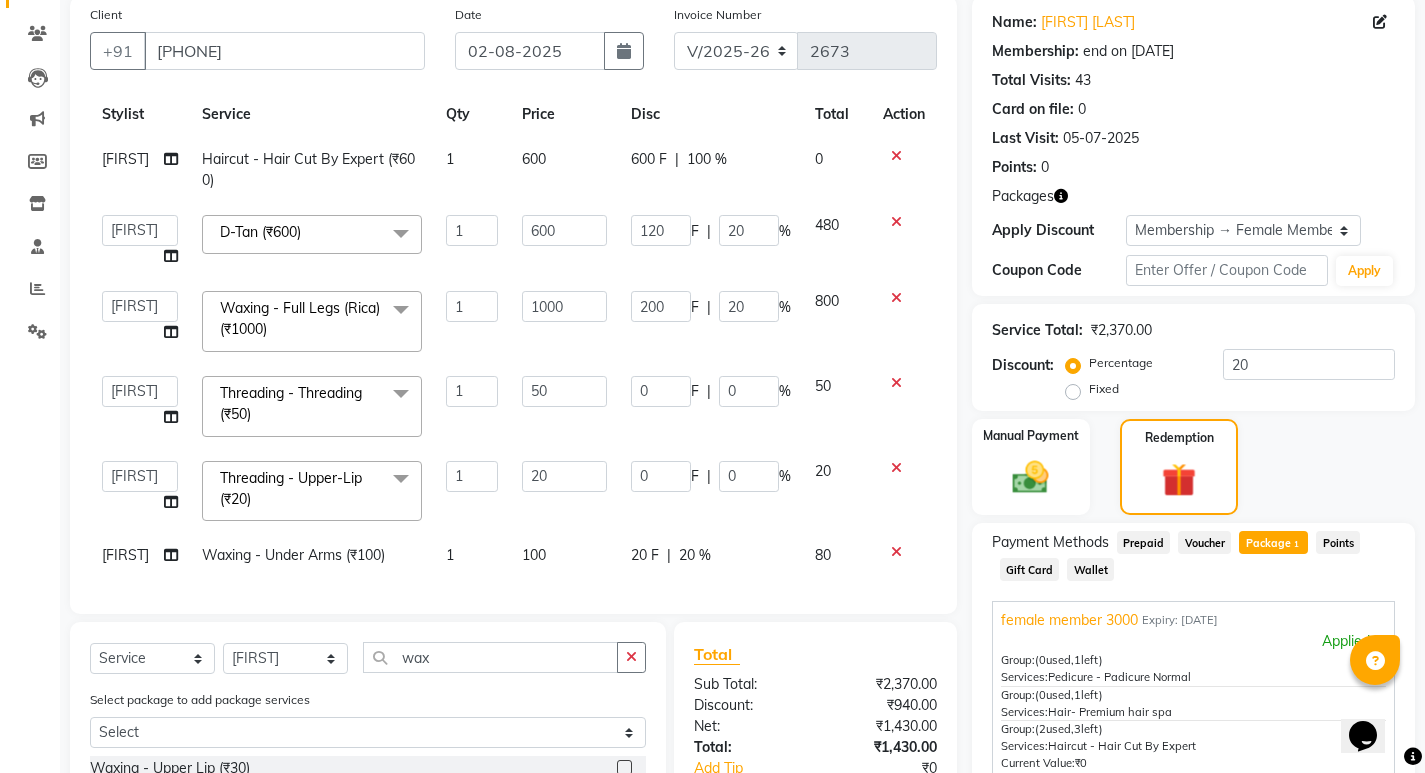 click on "[FIRST]" 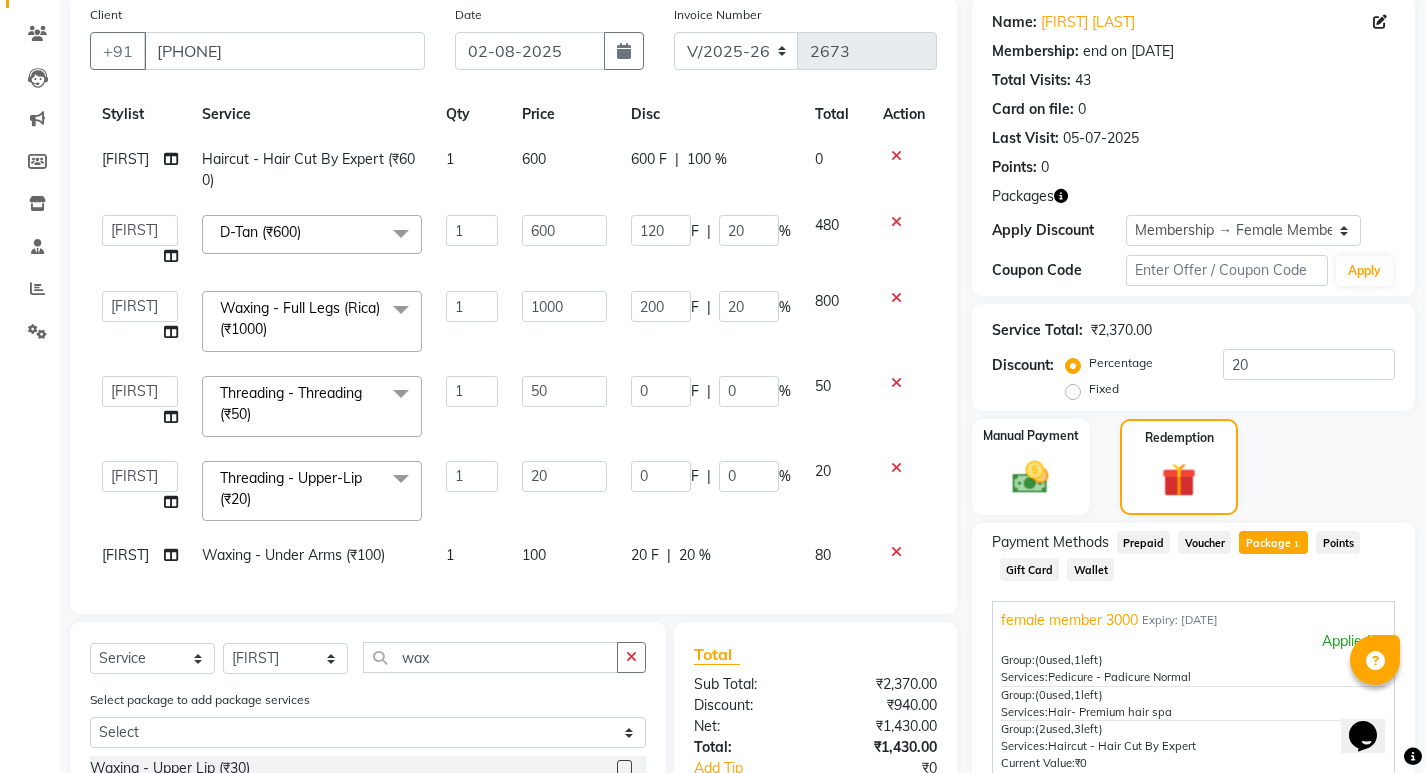 select on "27780" 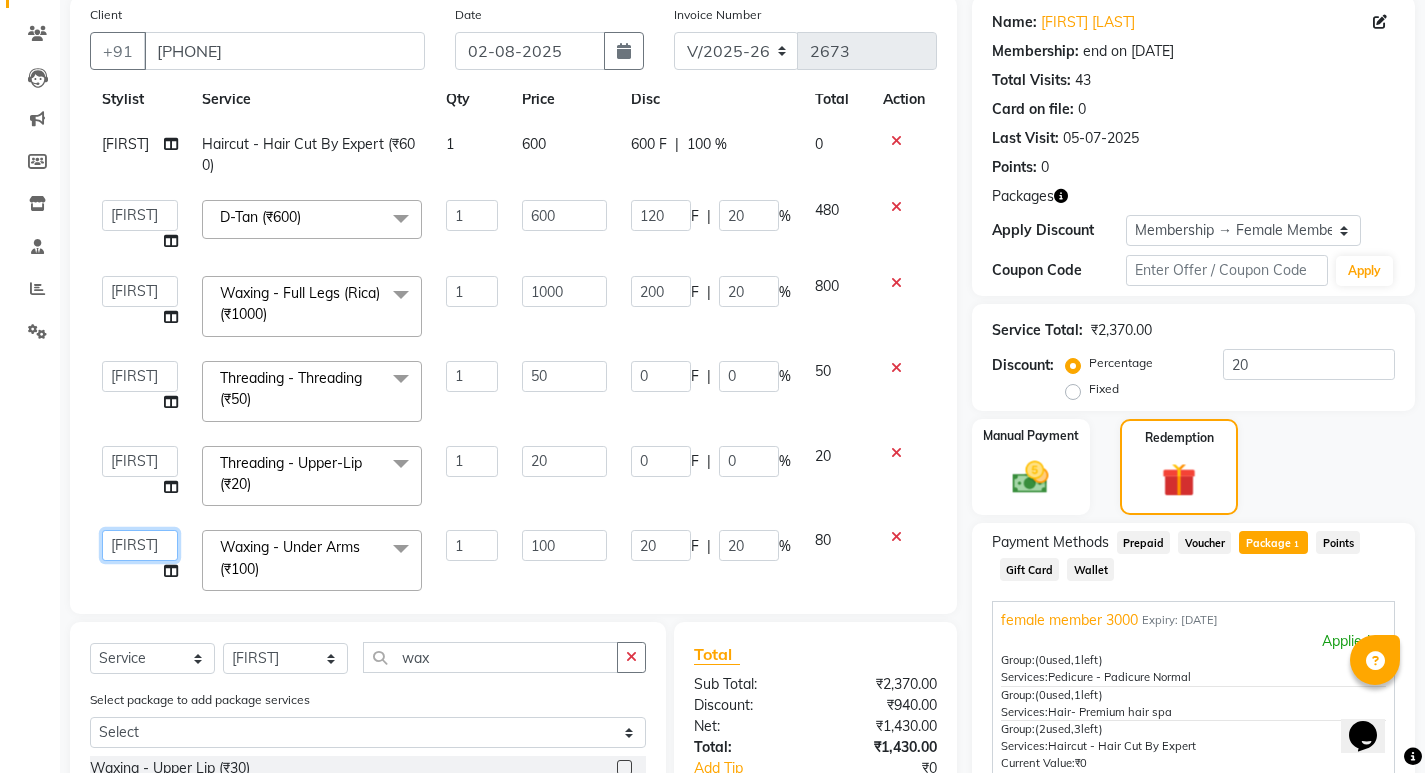 click on "[FIRST]   [FIRST]   [FIRST]   [FIRST]   [FIRST]   [FIRST]   [FIRST]   [FIRST]   [FIRST]   [FIRST]" 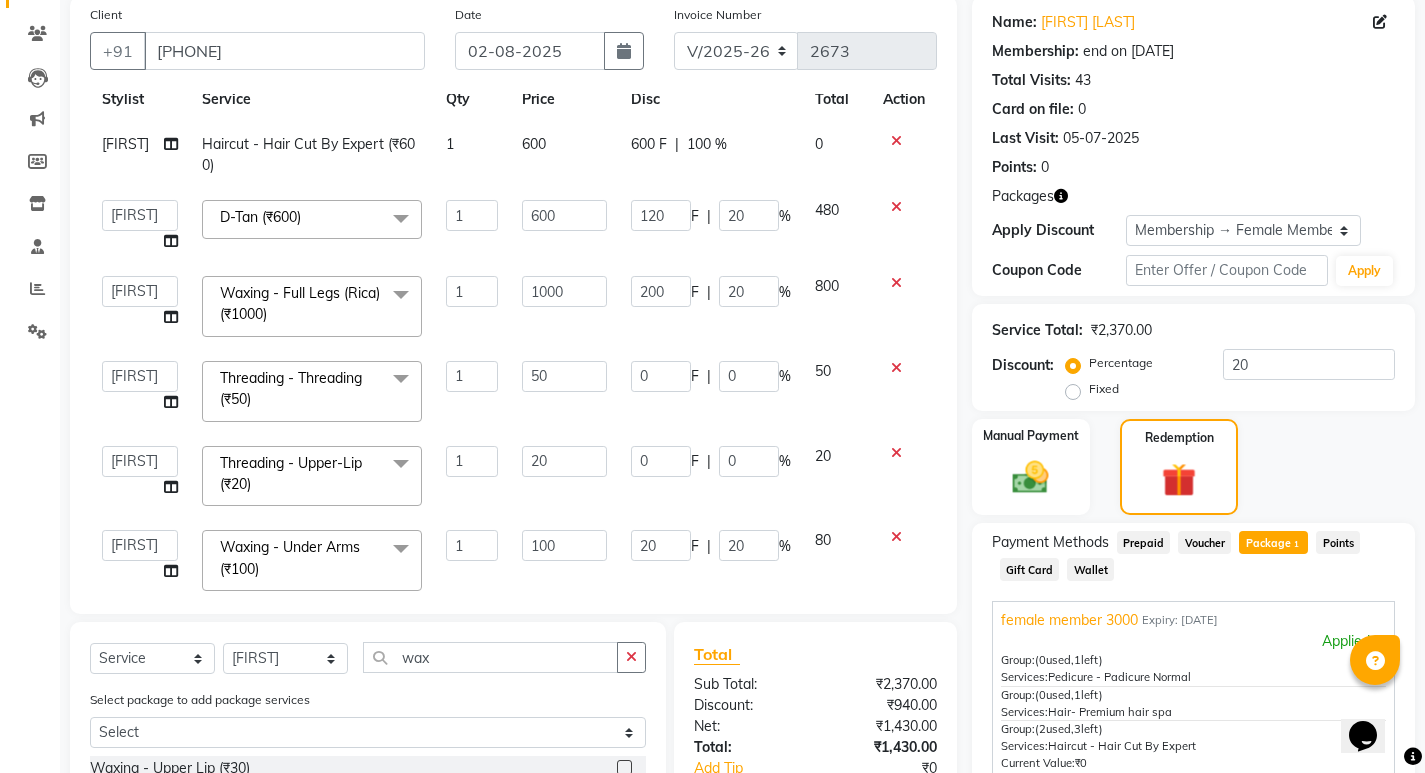 select on "27628" 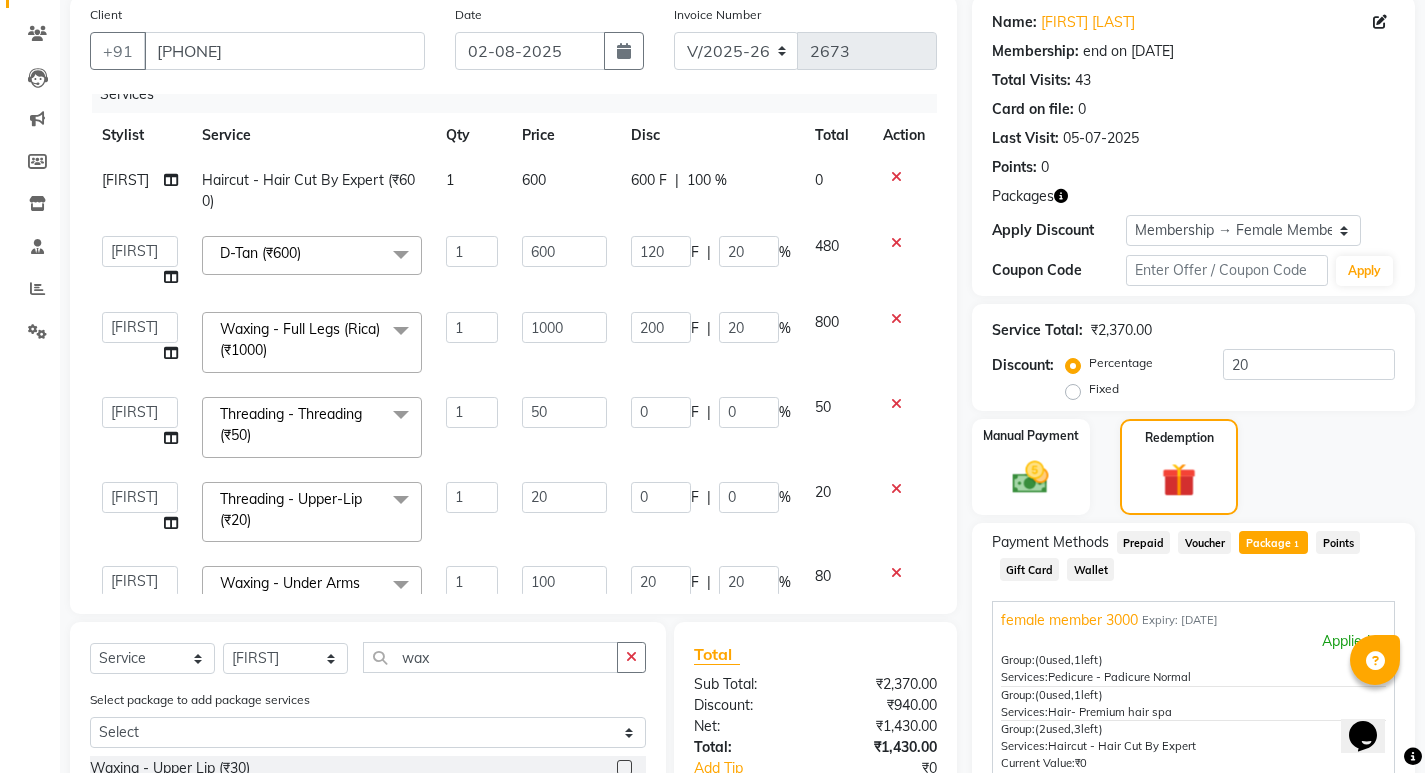 scroll, scrollTop: 0, scrollLeft: 0, axis: both 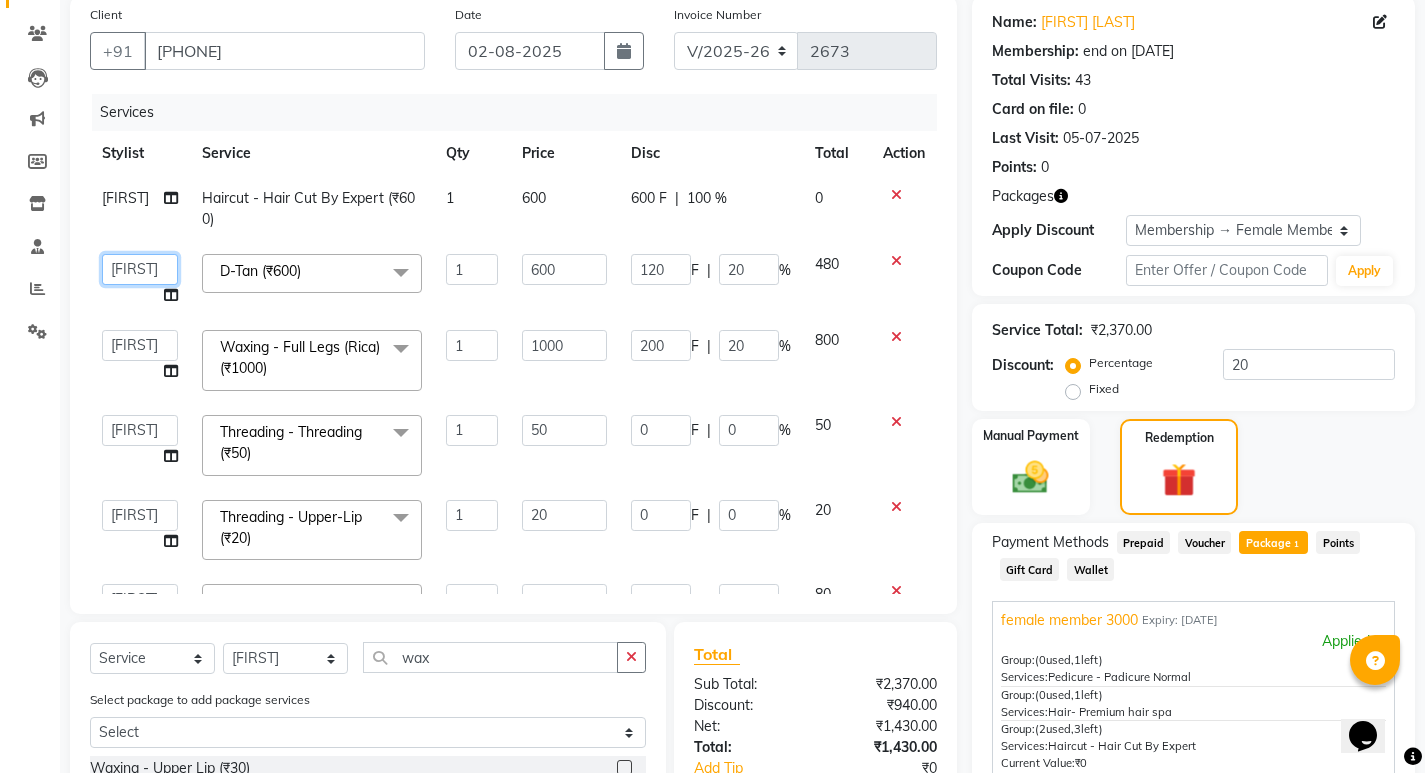 click on "[FIRST]   [FIRST]   [FIRST]   [FIRST]   [FIRST]   [FIRST]   [FIRST]   [FIRST]   [FIRST]   [FIRST]" 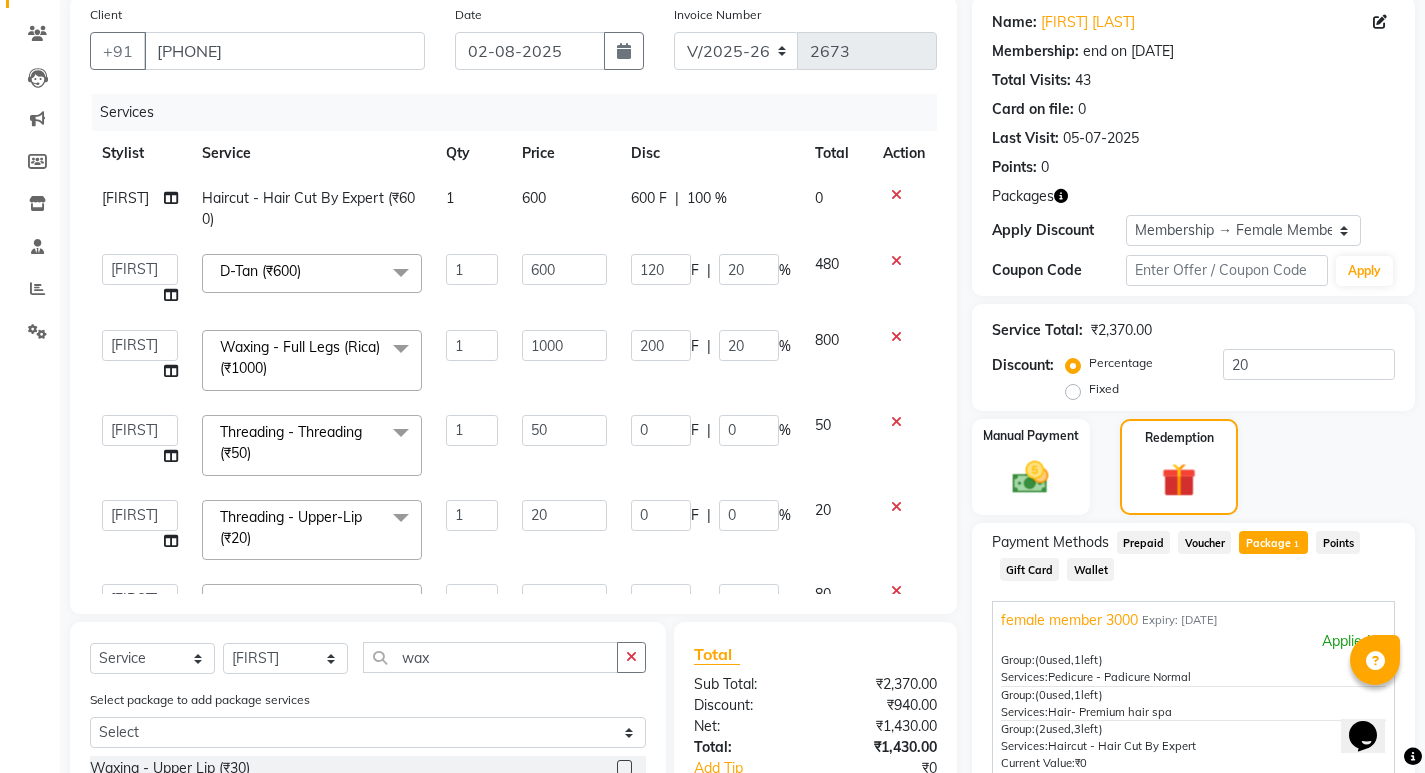 select on "27628" 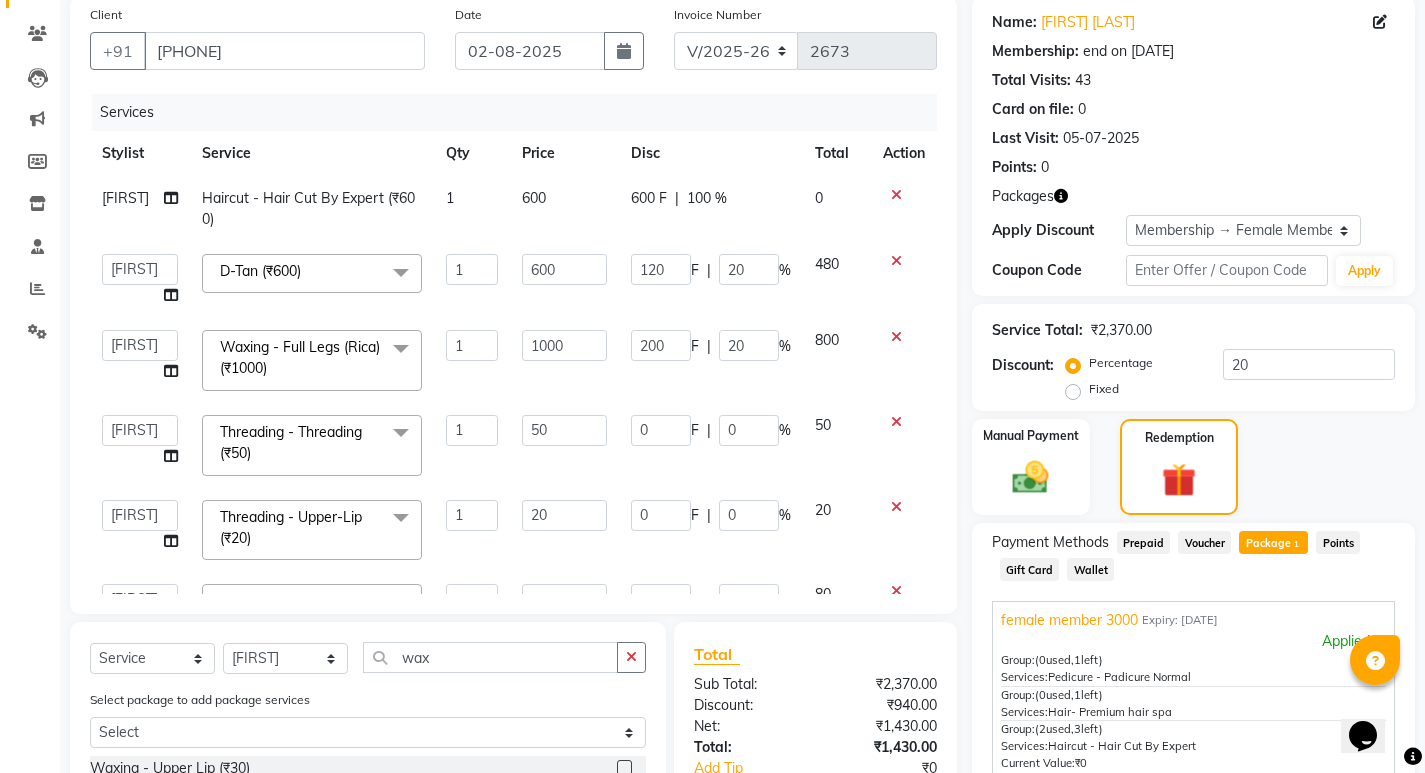 scroll, scrollTop: 0, scrollLeft: 0, axis: both 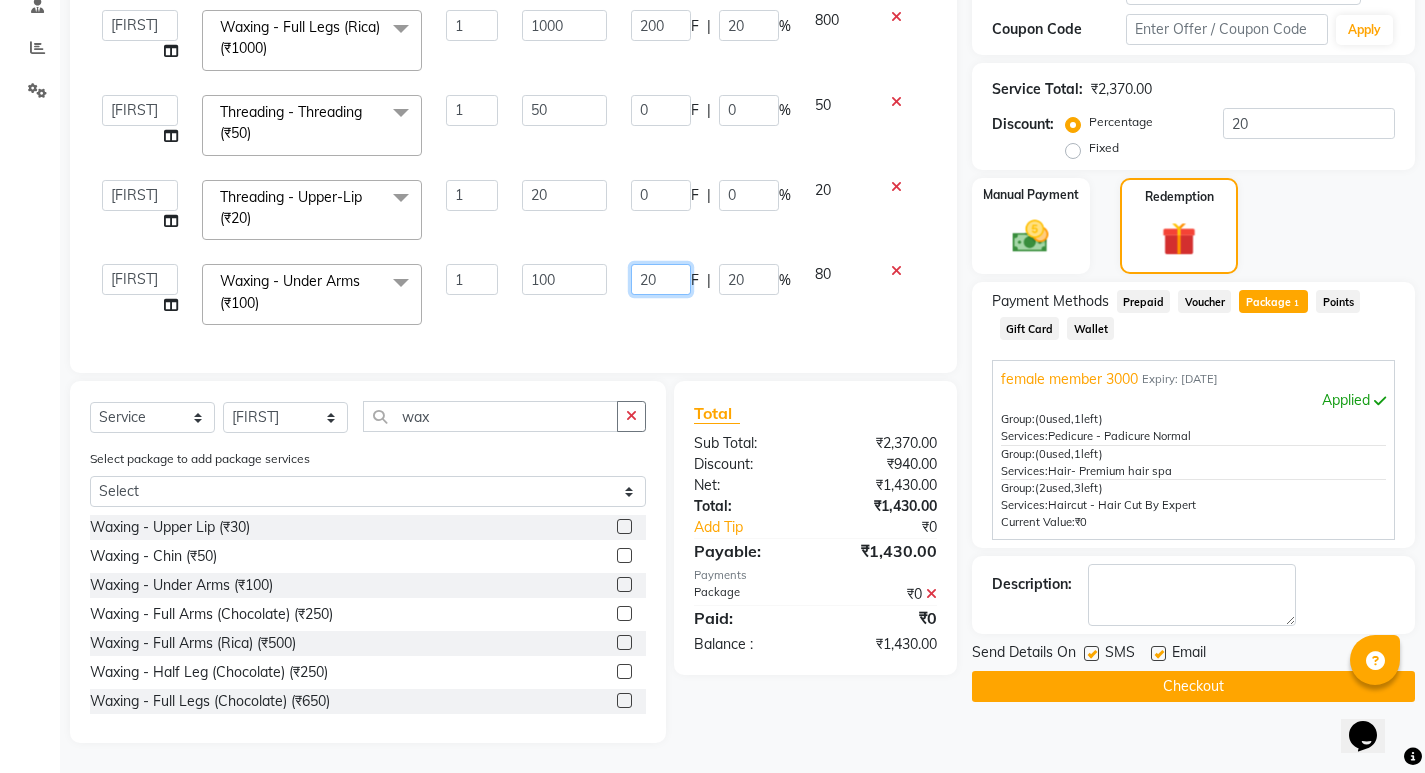 click on "20" 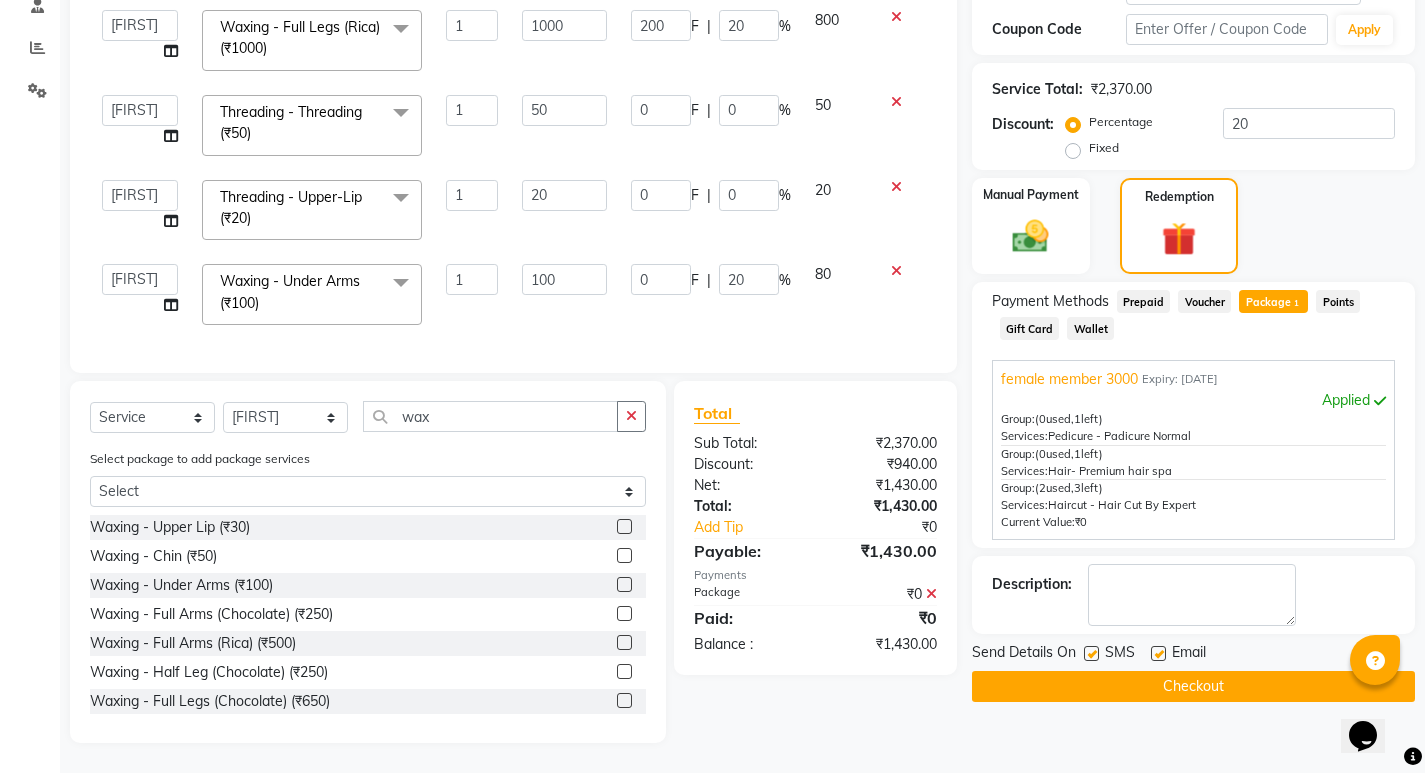 click on "0 F | 20 %" 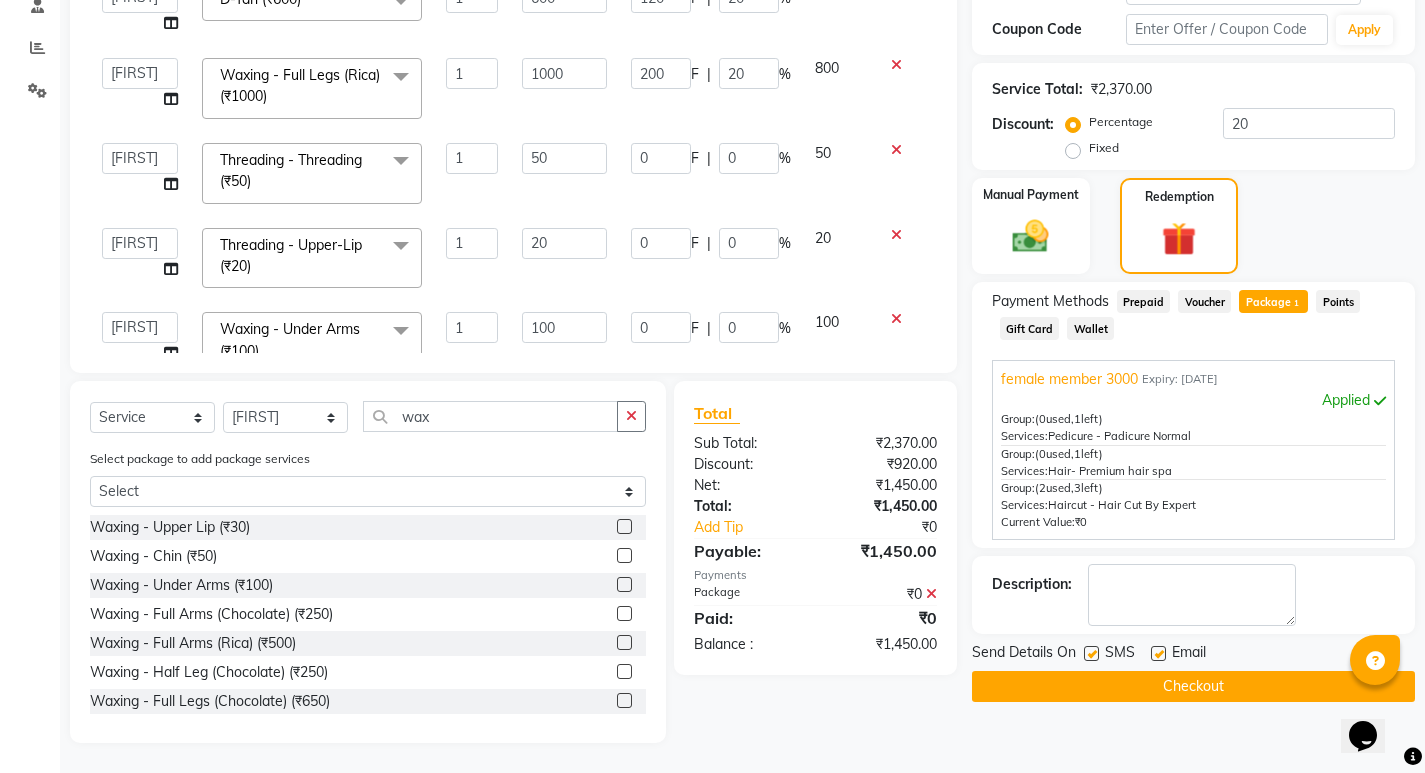 scroll, scrollTop: 0, scrollLeft: 0, axis: both 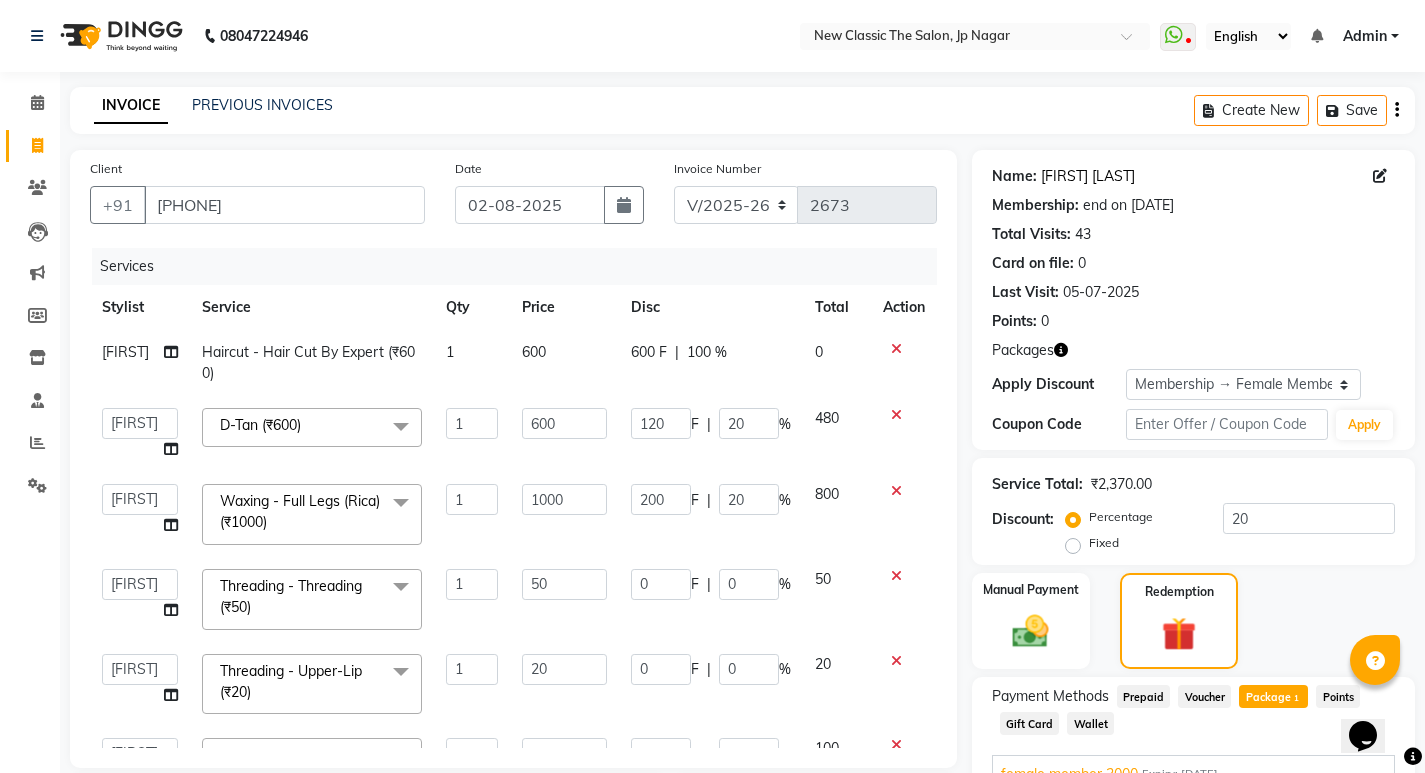 click on "[FIRST] [LAST]" 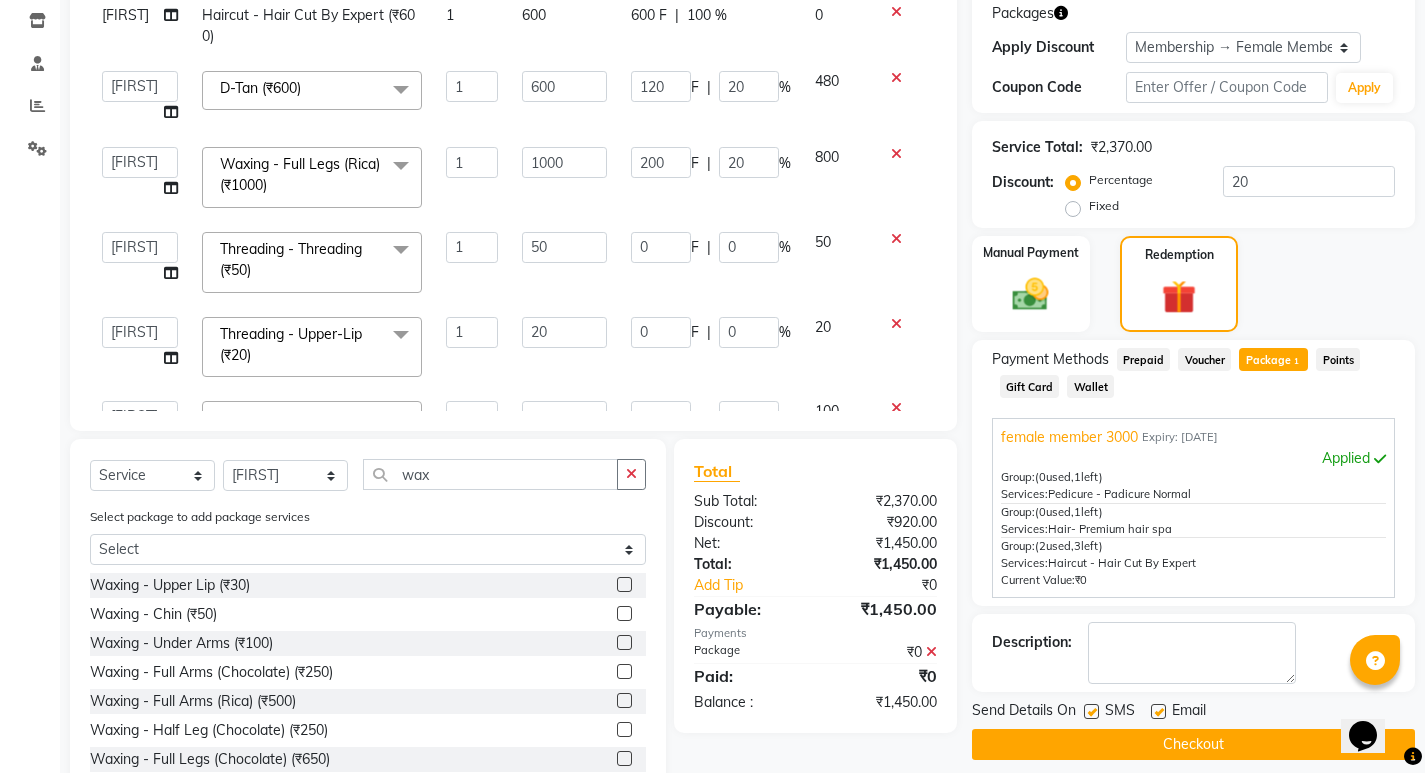 scroll, scrollTop: 395, scrollLeft: 0, axis: vertical 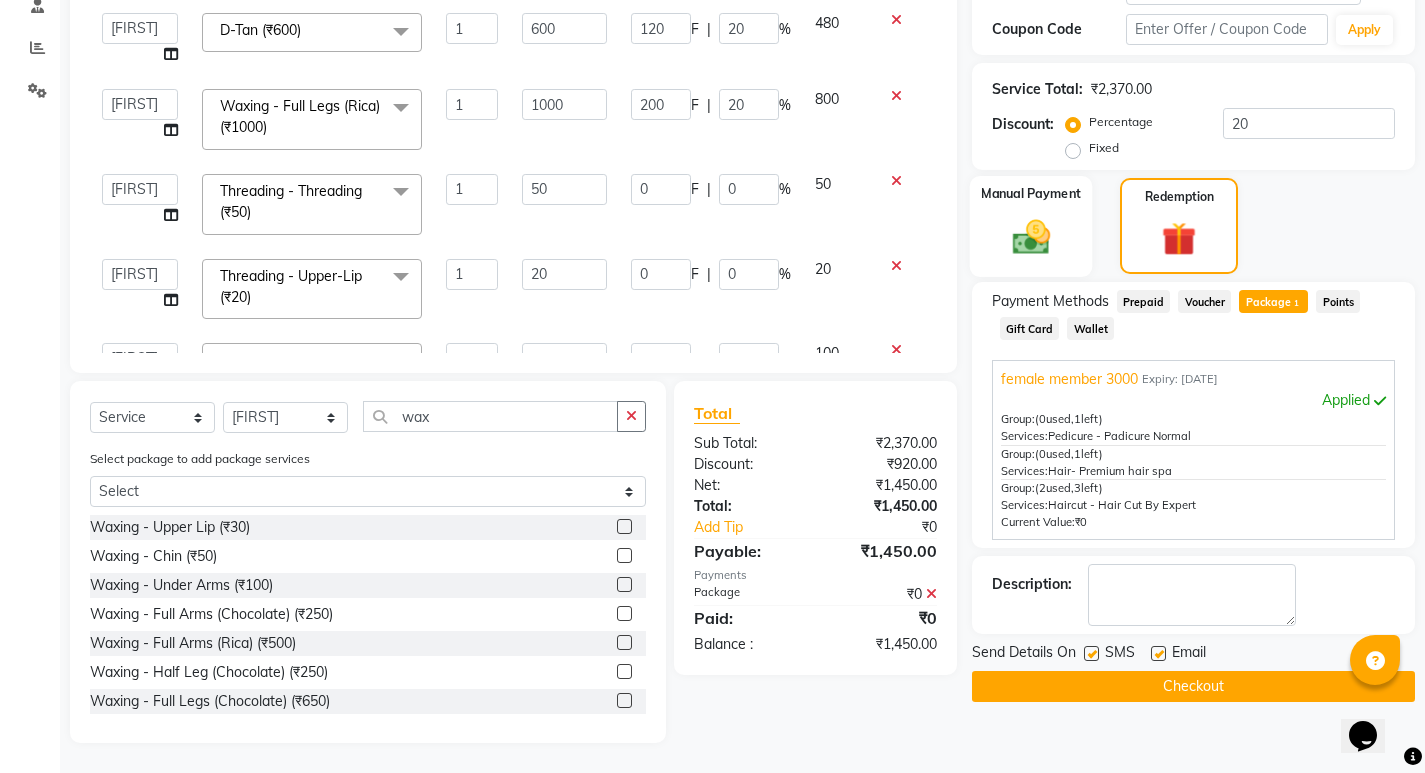 click 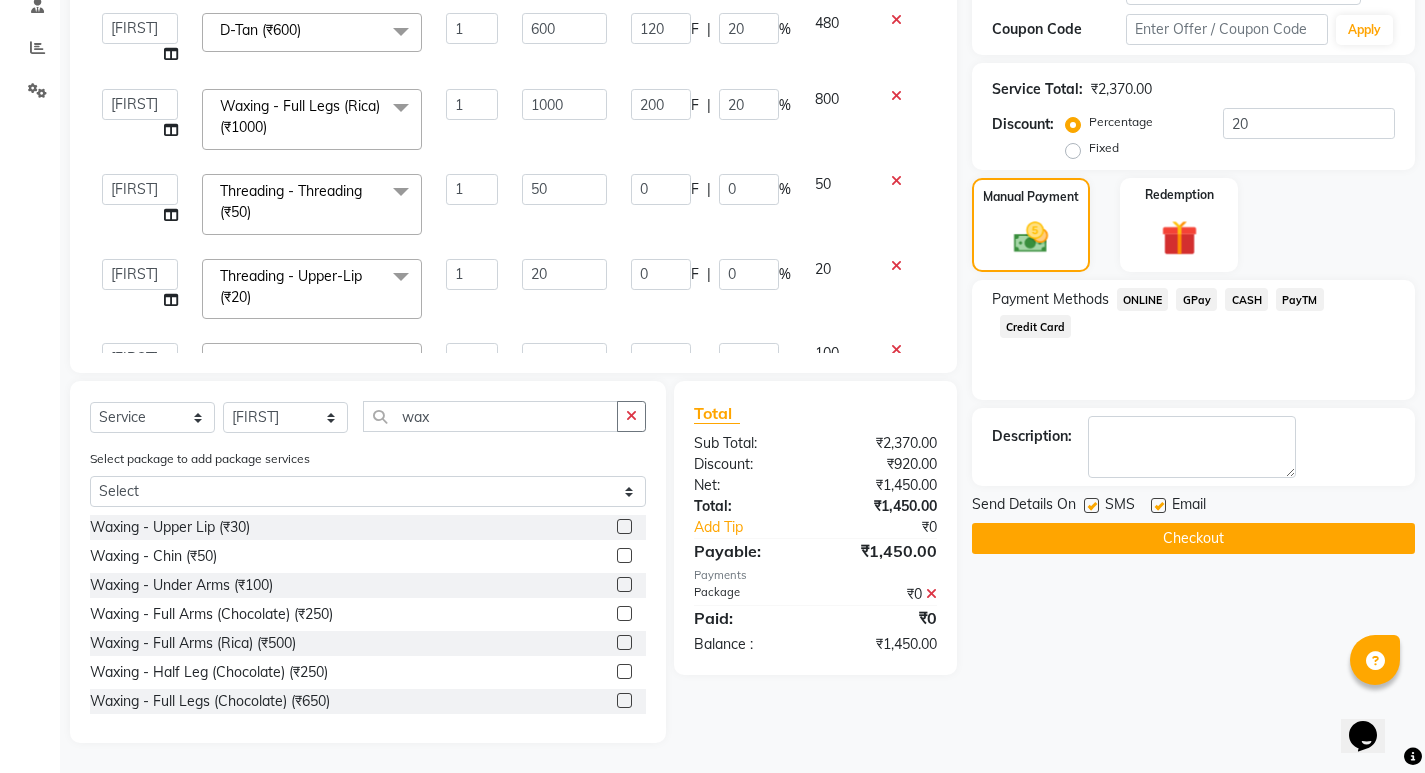 click on "ONLINE" 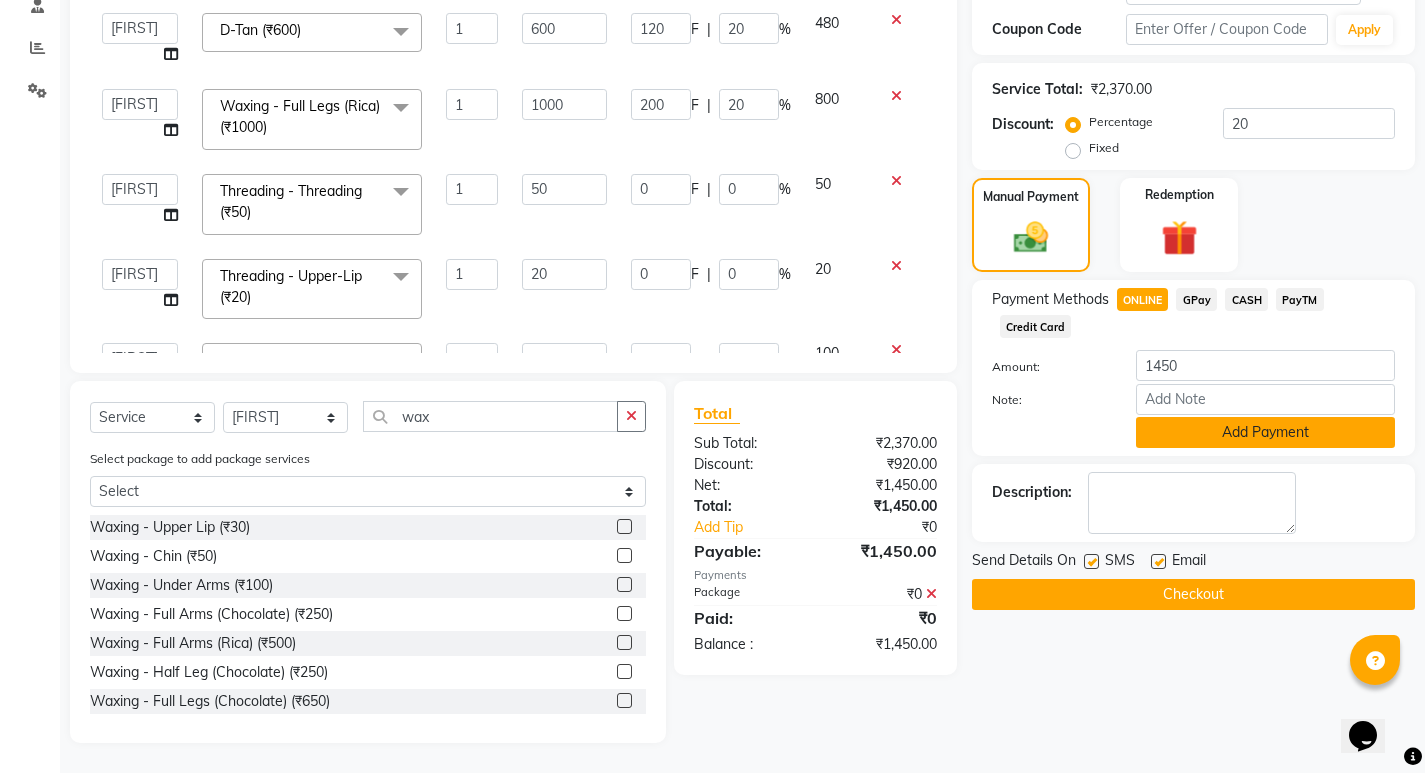 click on "Add Payment" 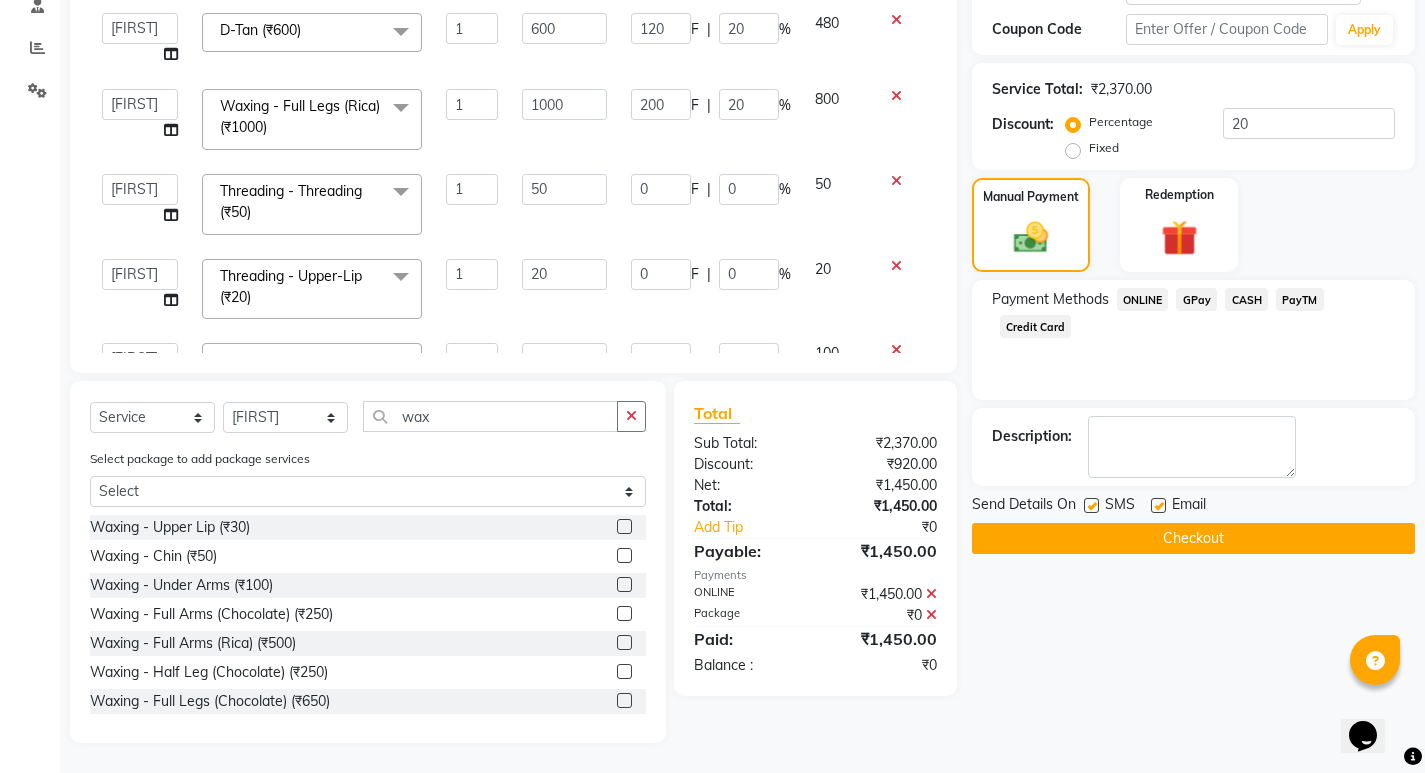 click on "Checkout" 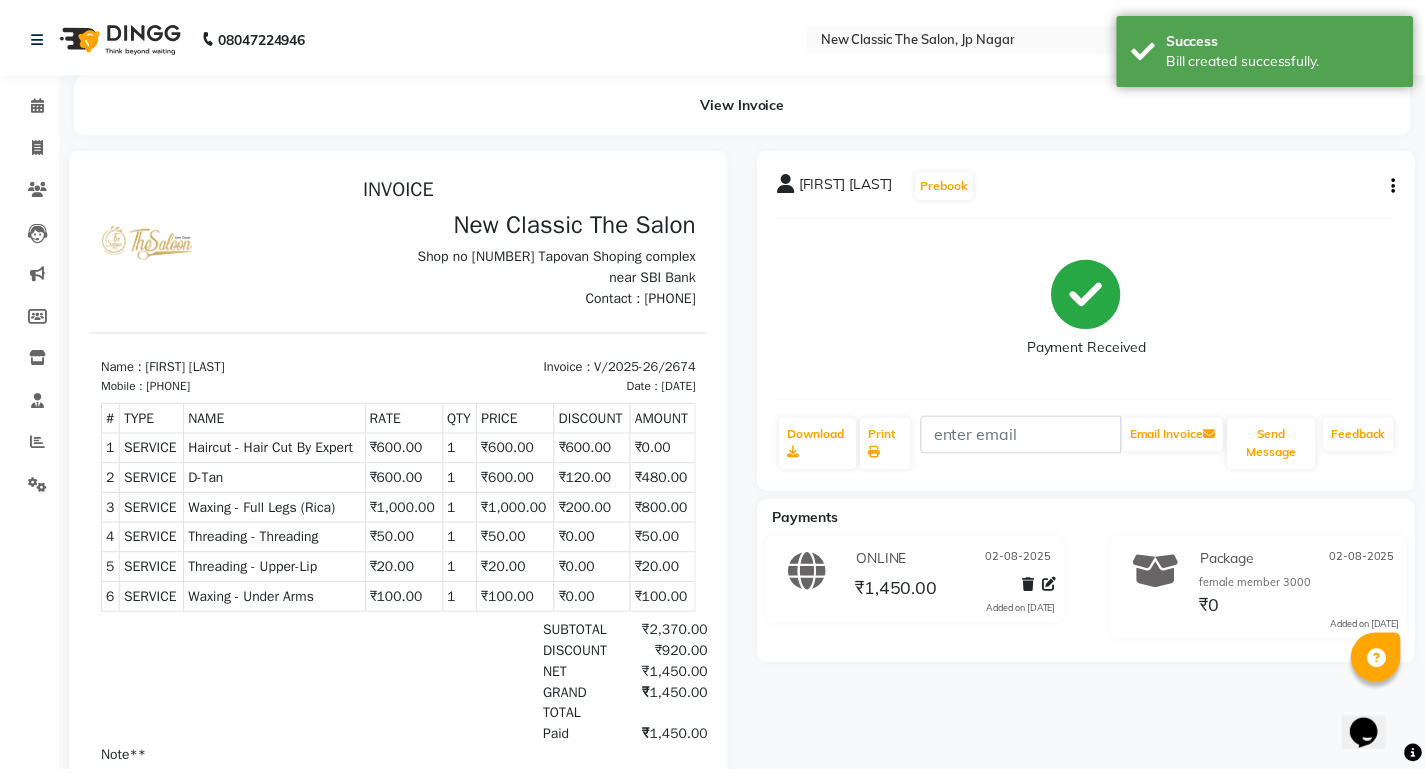 scroll, scrollTop: 0, scrollLeft: 0, axis: both 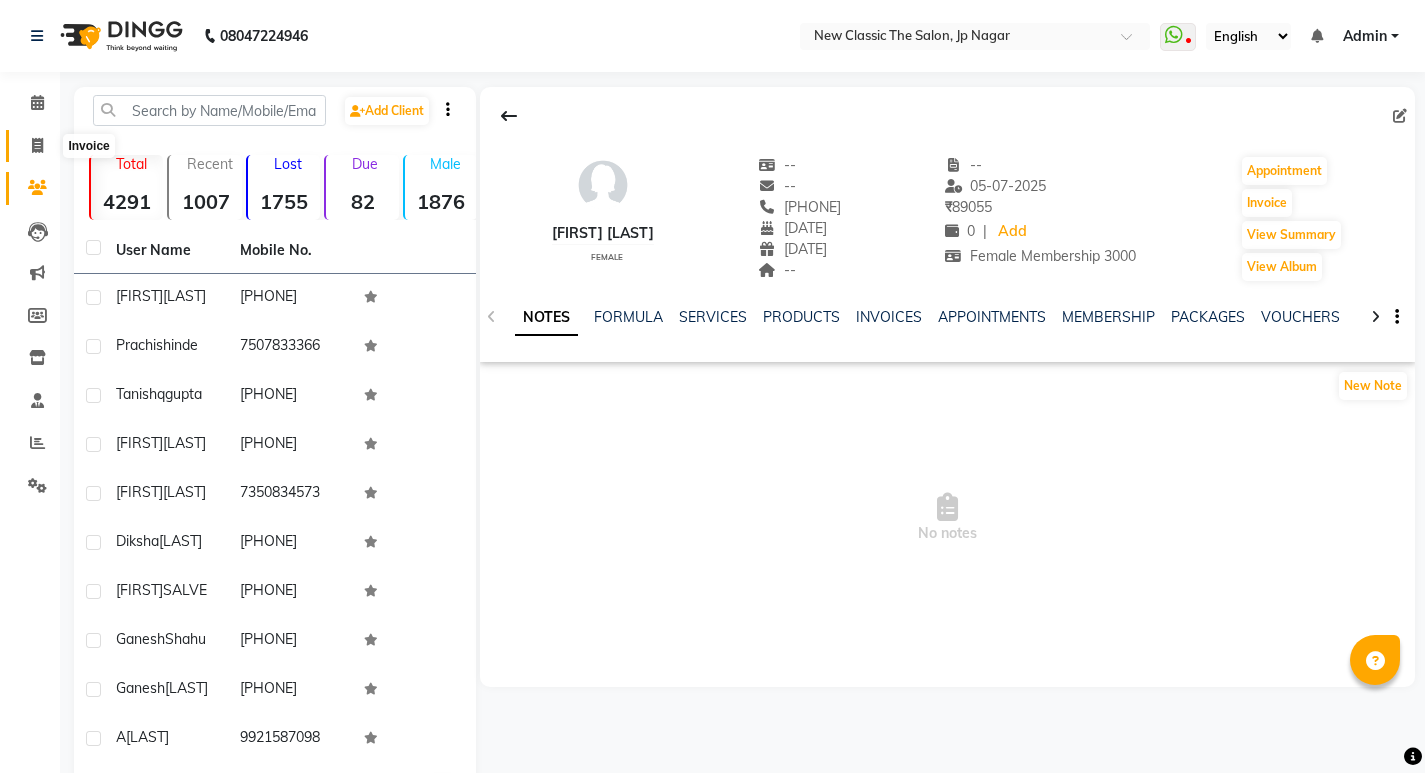 click on "Invoice" 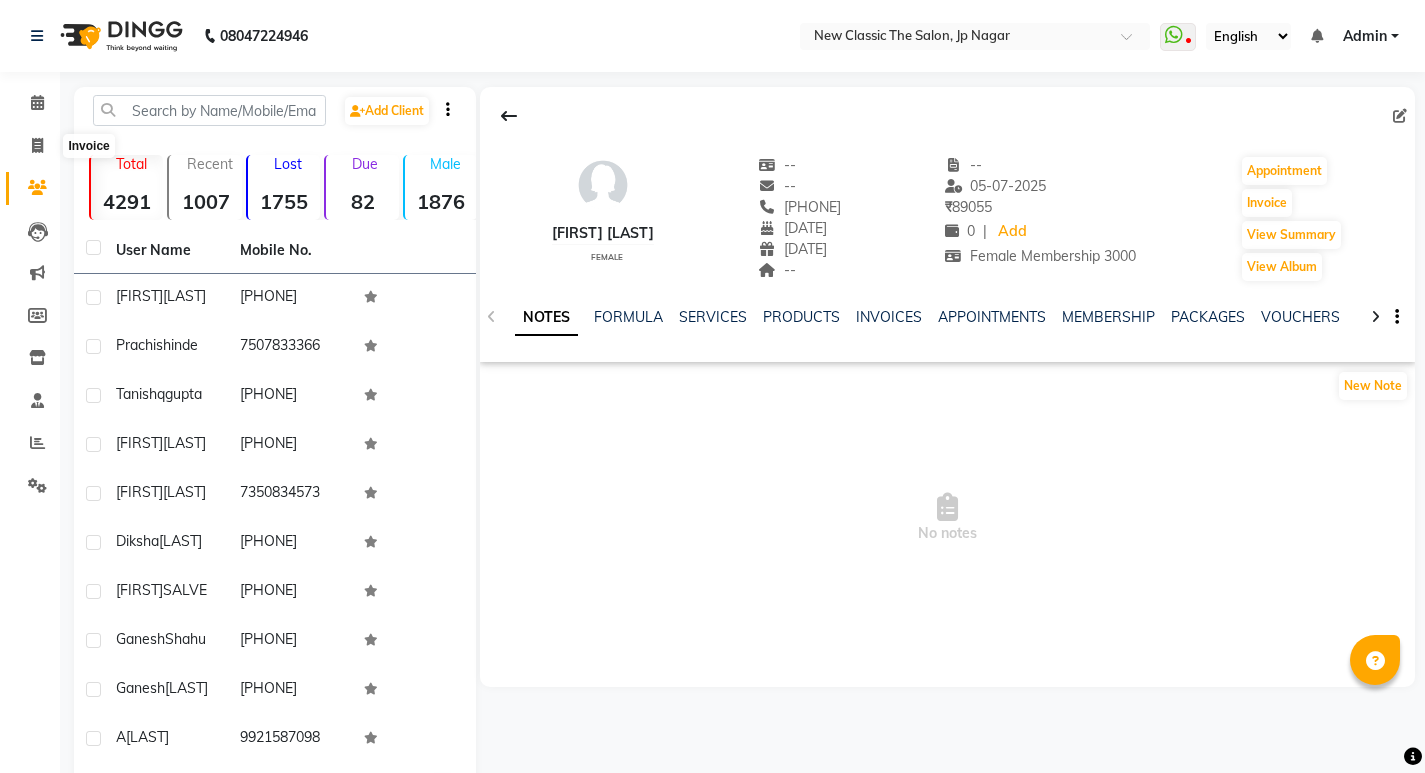 select on "4678" 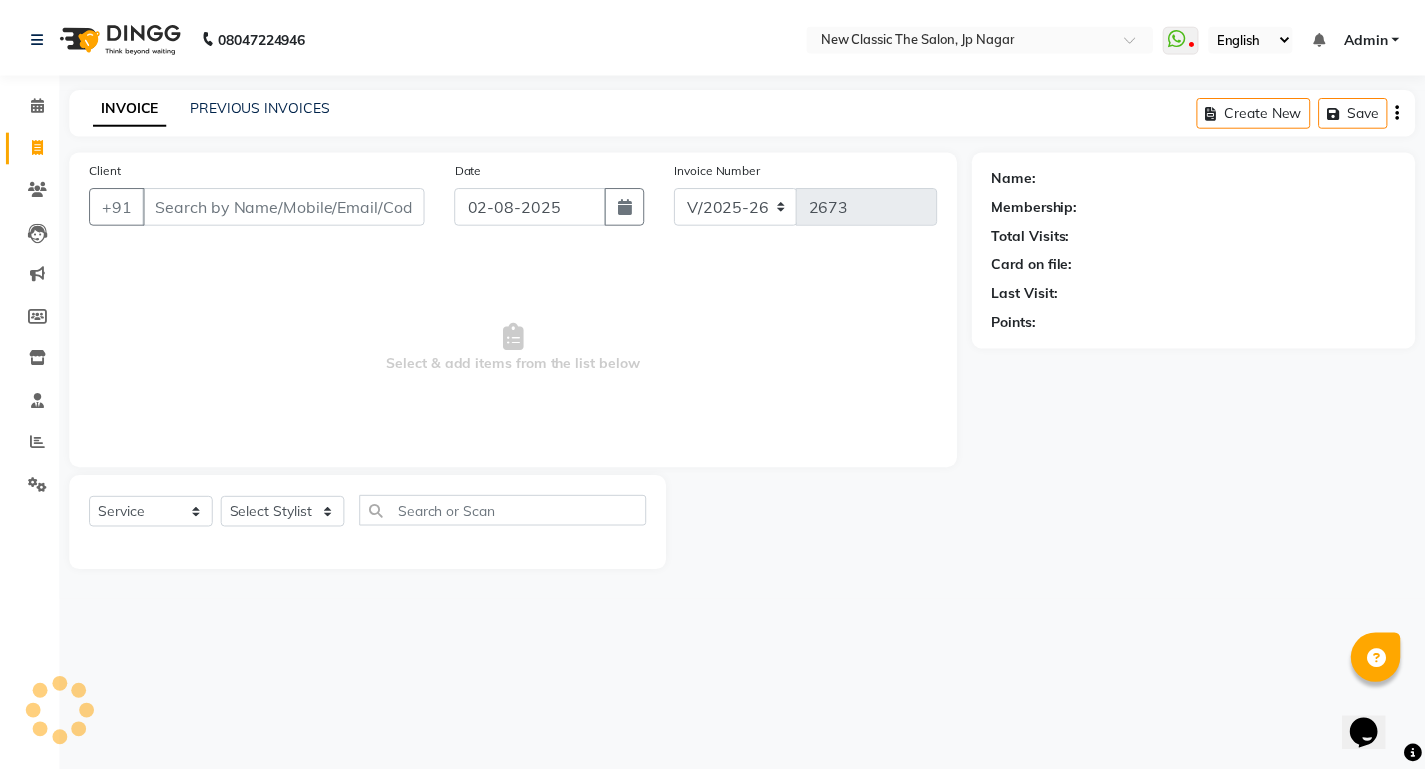 scroll, scrollTop: 0, scrollLeft: 0, axis: both 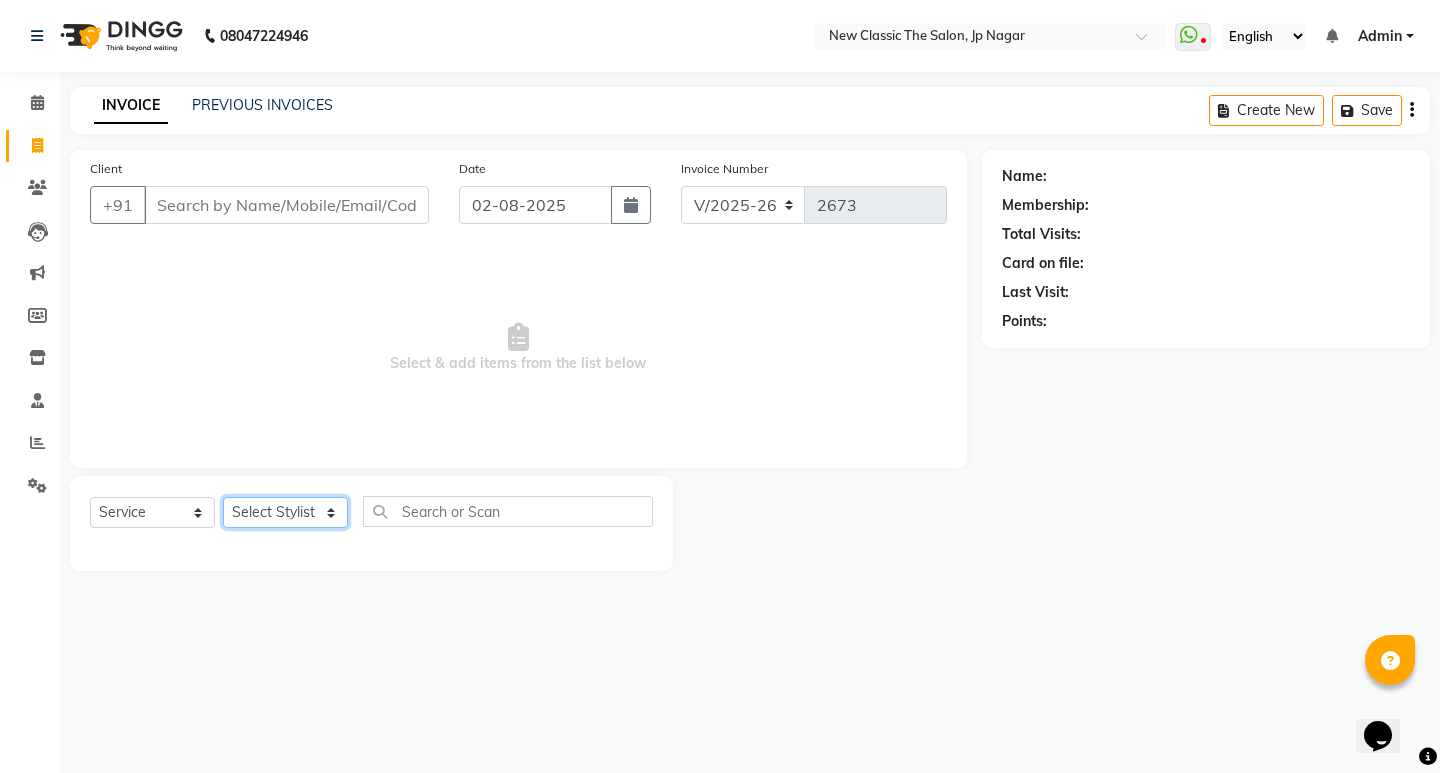 click on "Select Stylist [FIRST] [FIRST] [FIRST] [FIRST] [FIRST] [FIRST] [FIRST] [FIRST] [FIRST] [FIRST]" 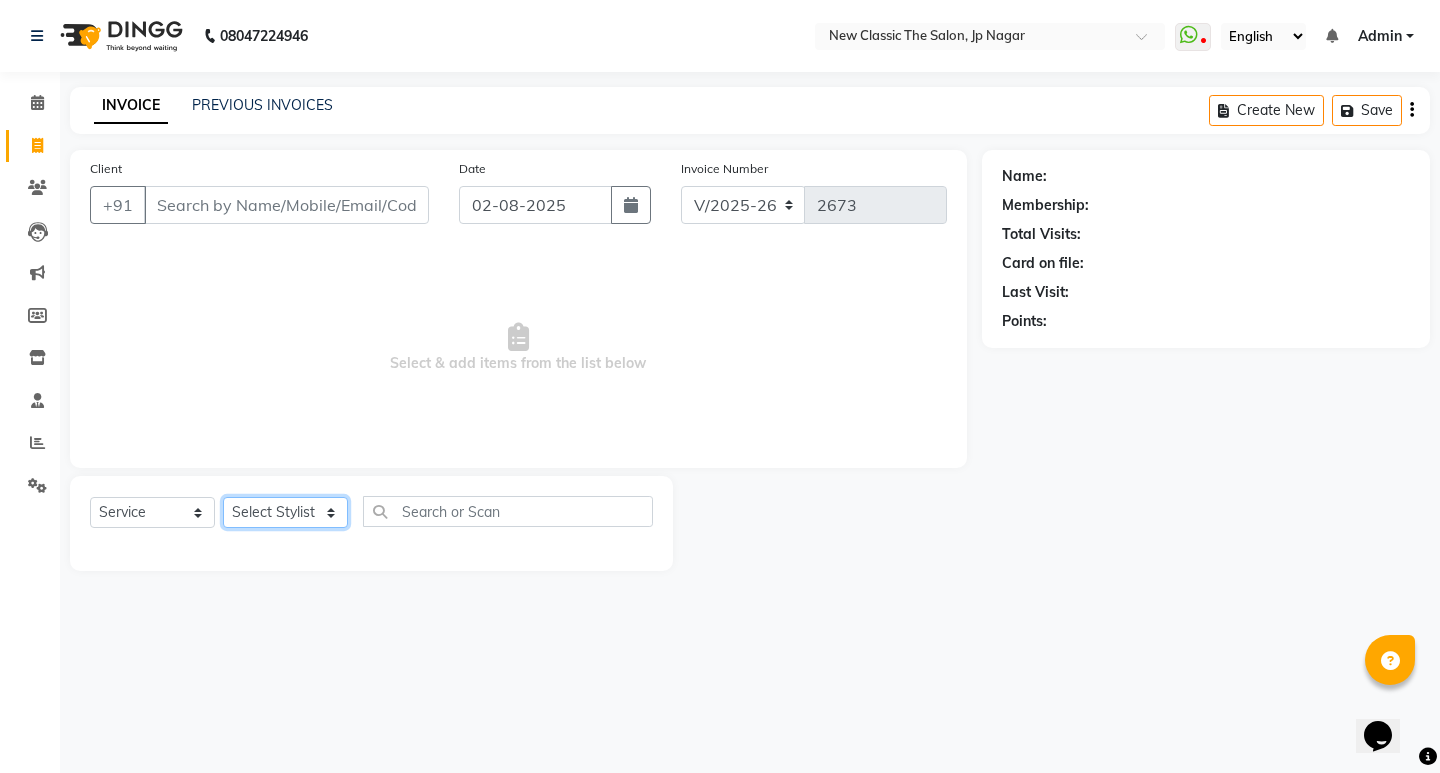 select on "27628" 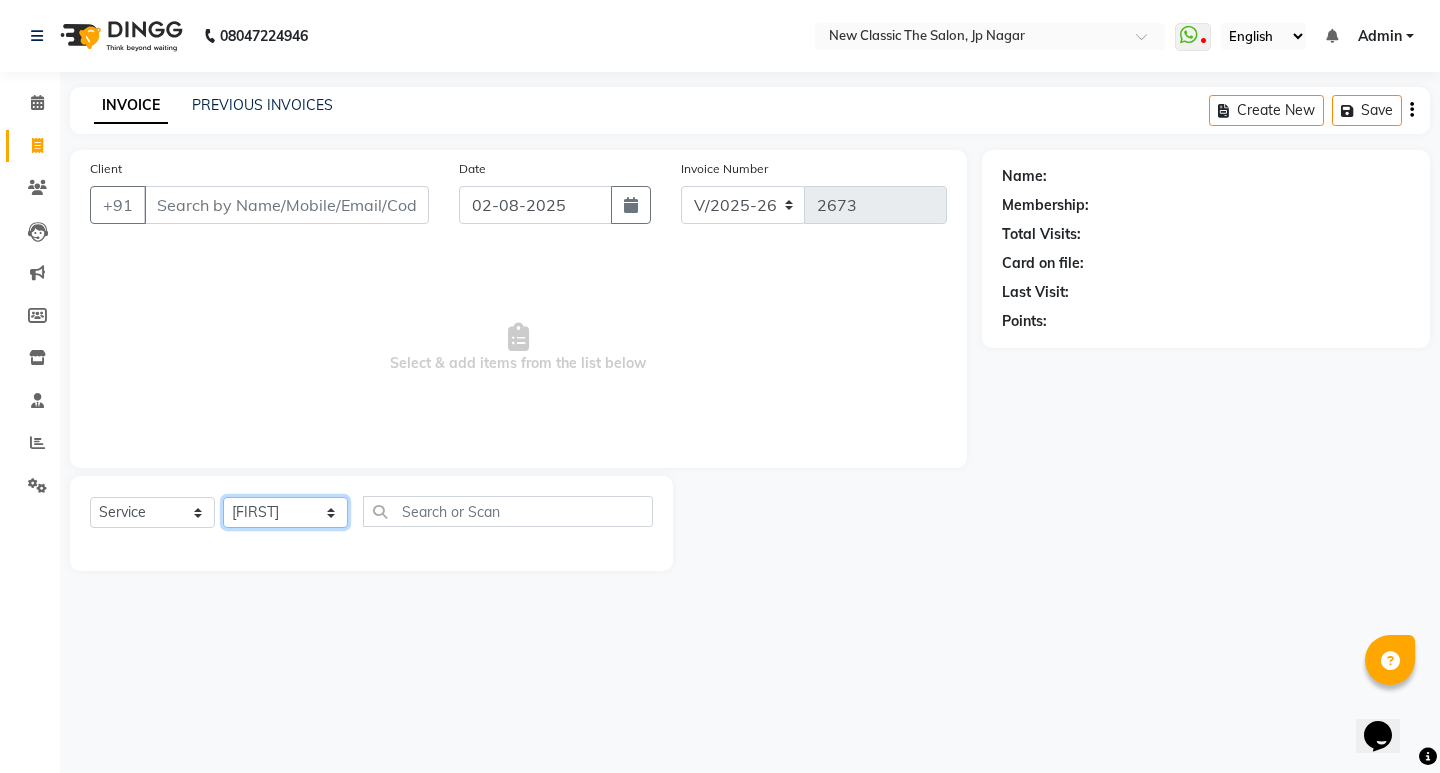 click on "Select Stylist [FIRST] [FIRST] [FIRST] [FIRST] [FIRST] [FIRST] [FIRST] [FIRST] [FIRST] [FIRST]" 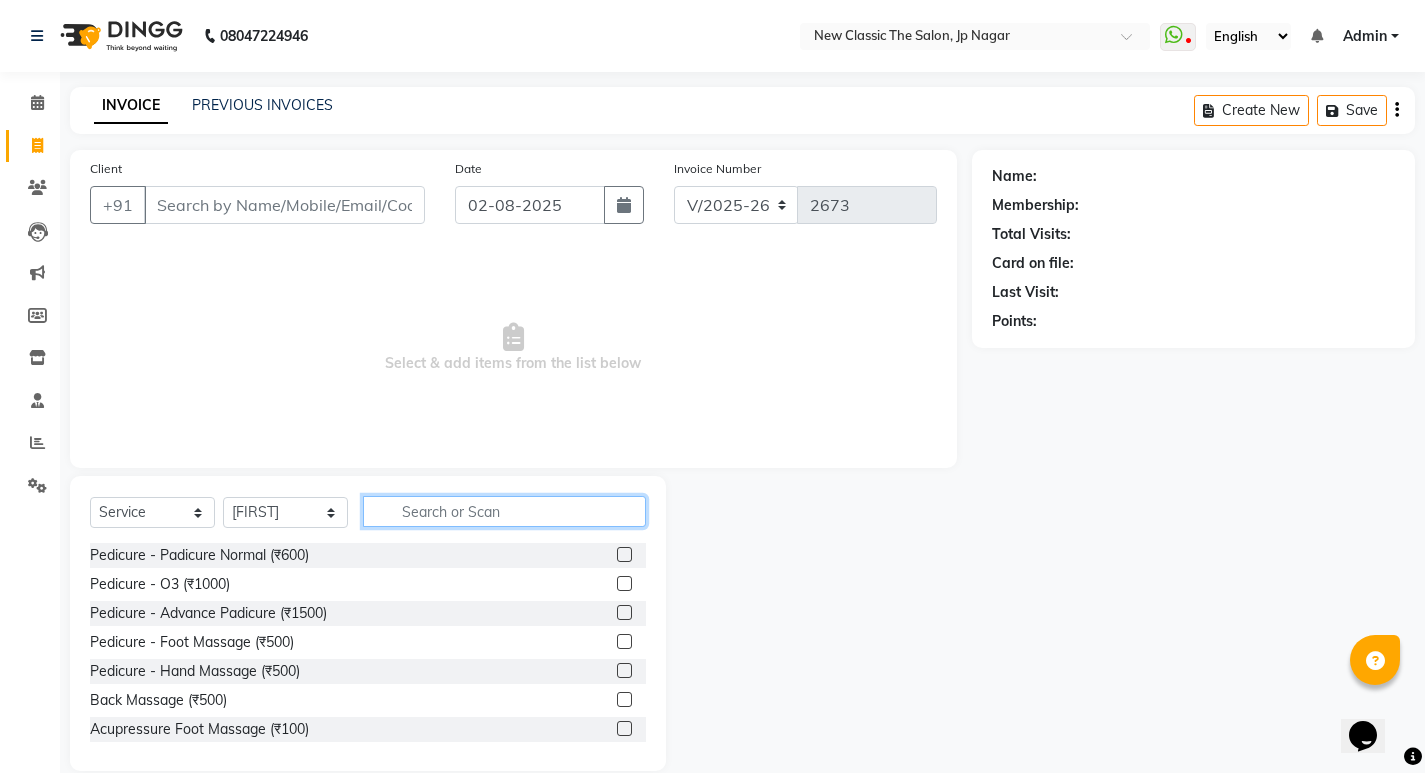 click 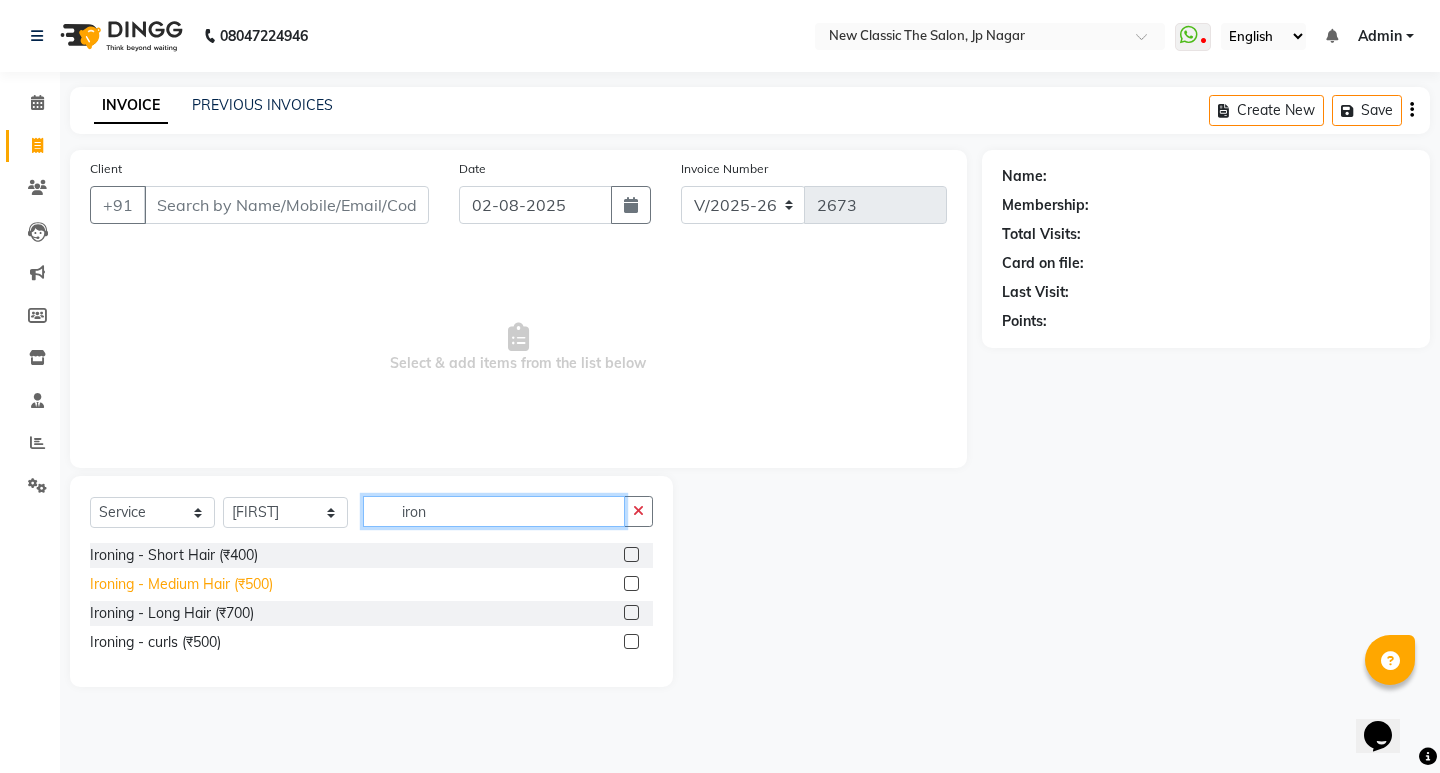 type on "iron" 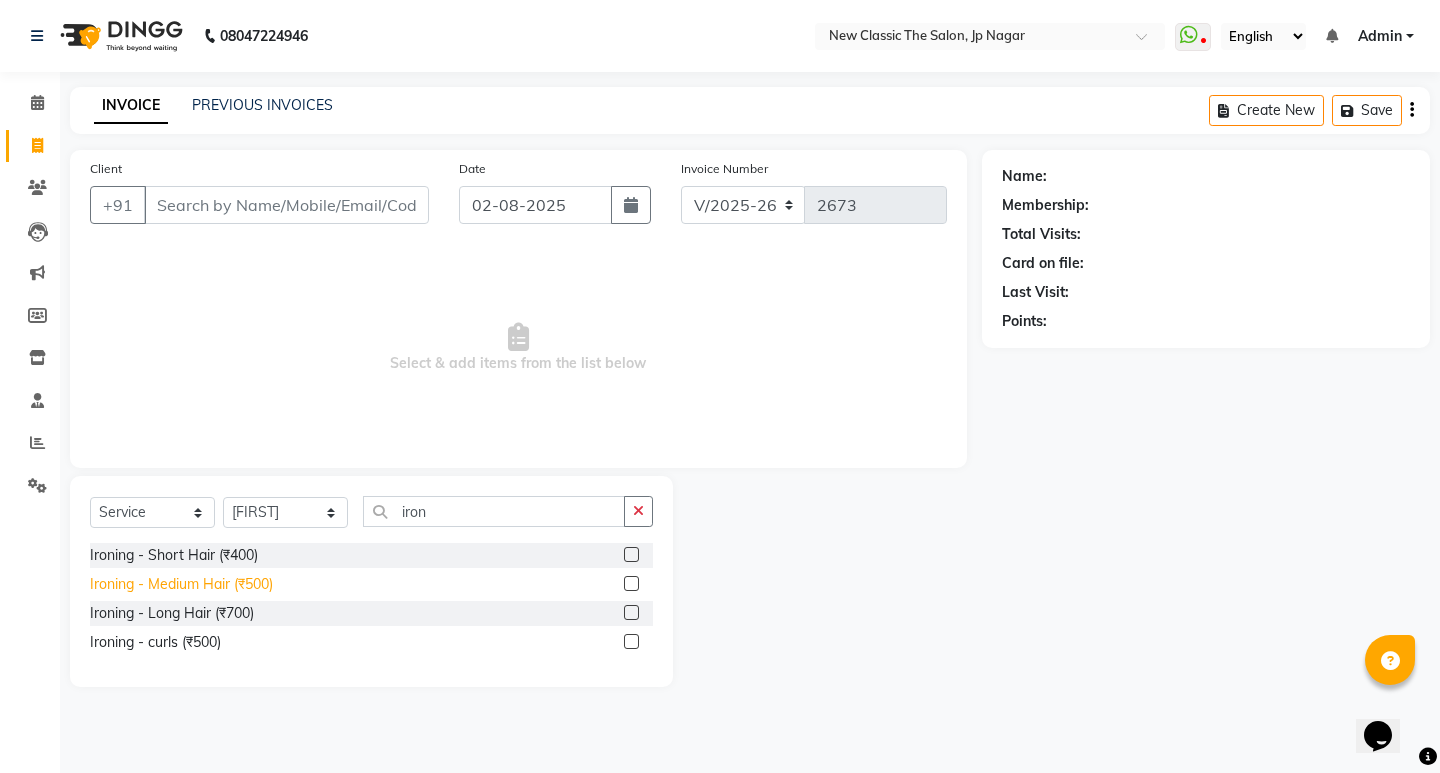 click on "Ironing - Medium Hair (₹500)" 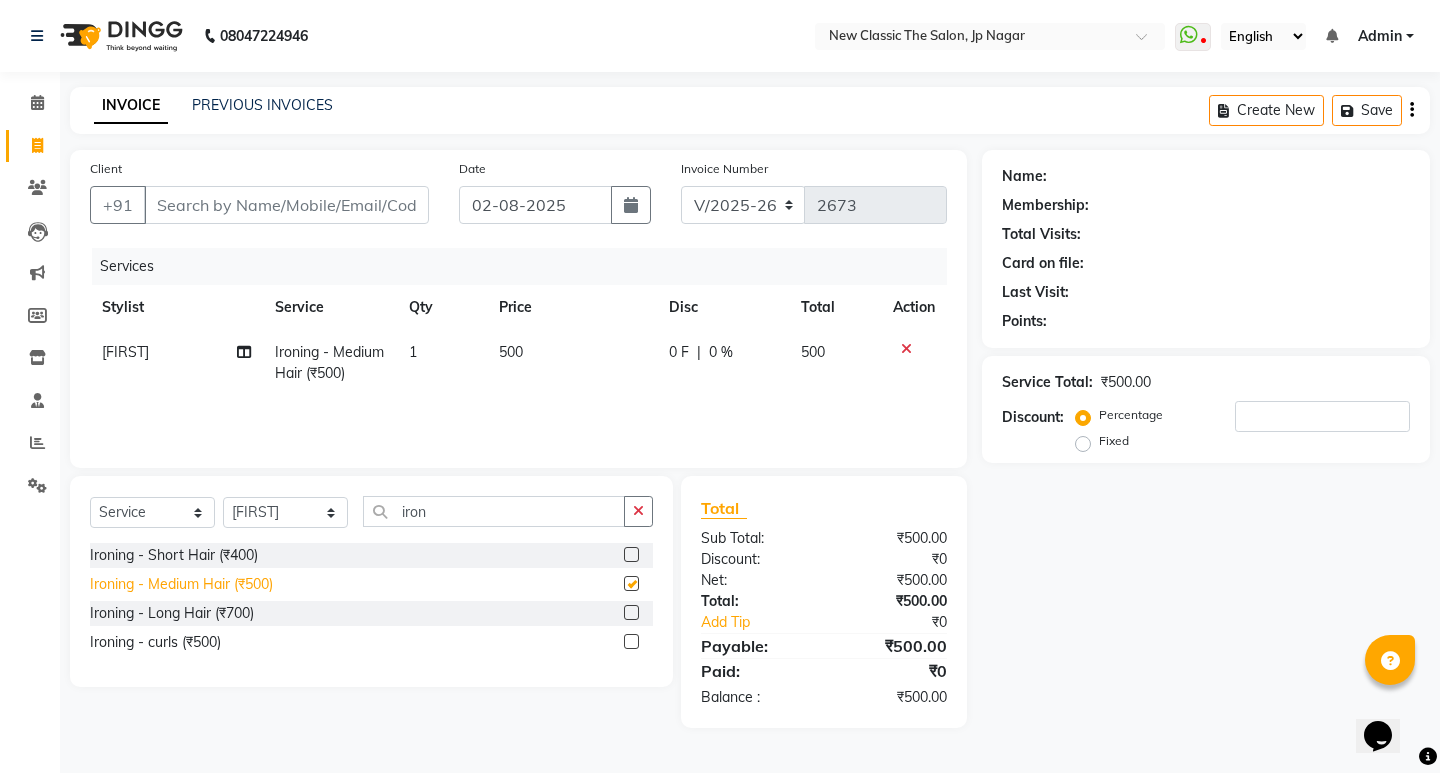 checkbox on "false" 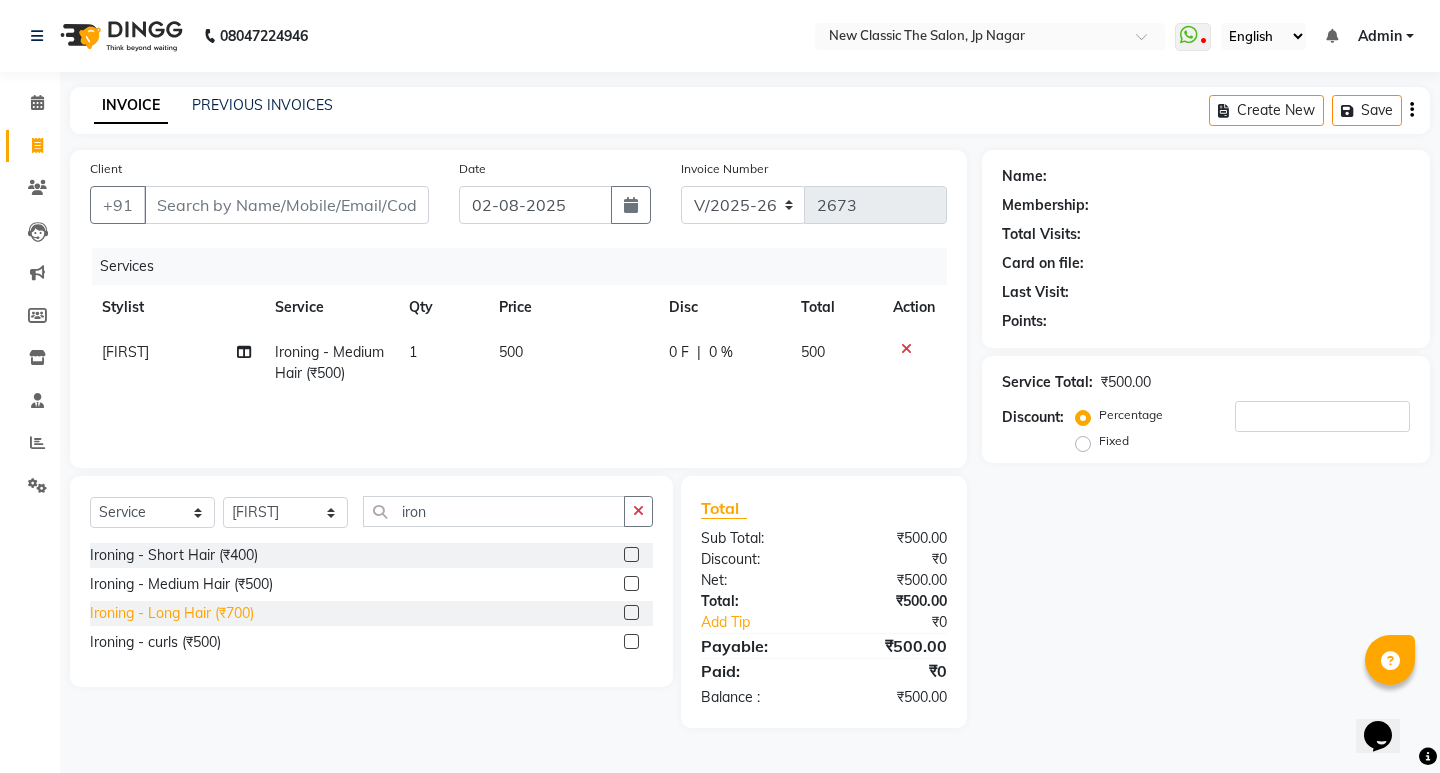 click on "Ironing - Long Hair (₹700)" 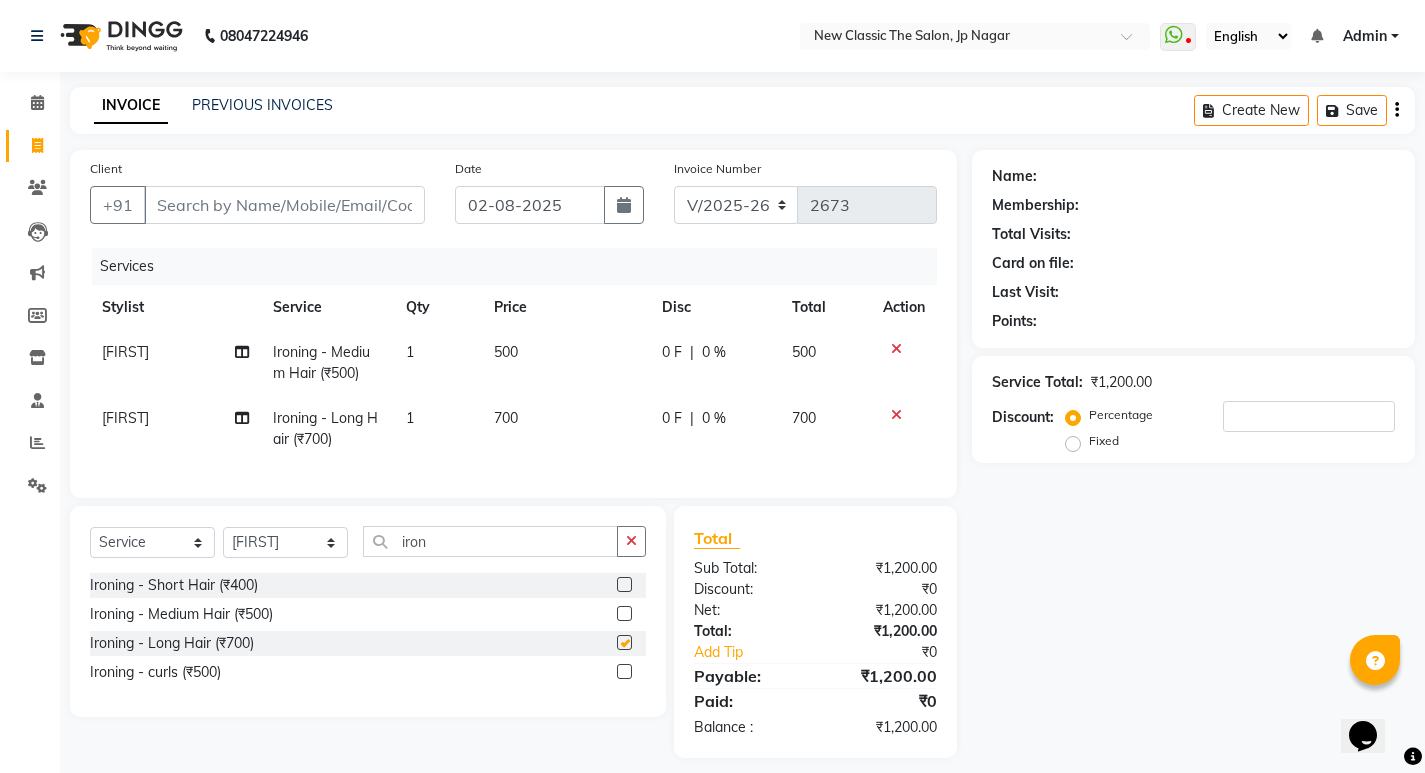 checkbox on "false" 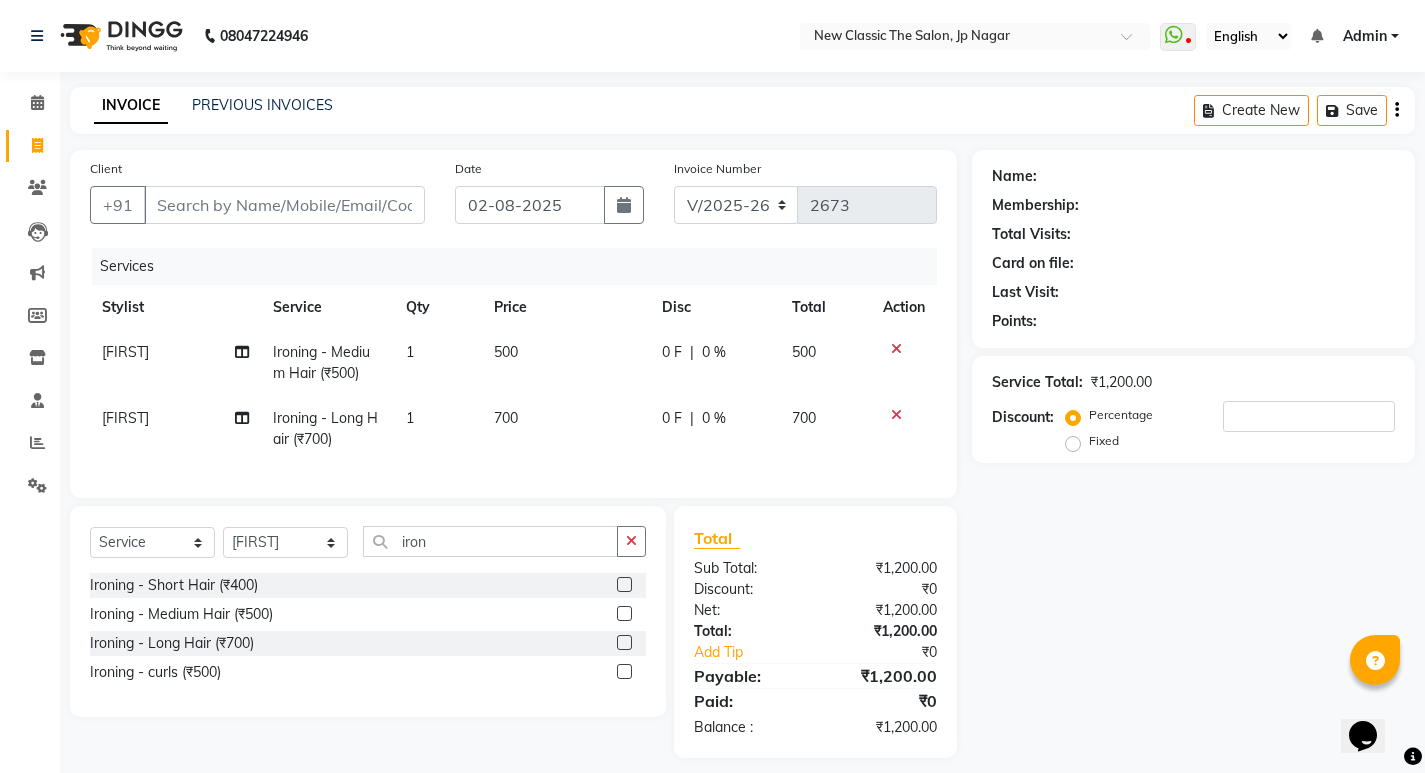 click 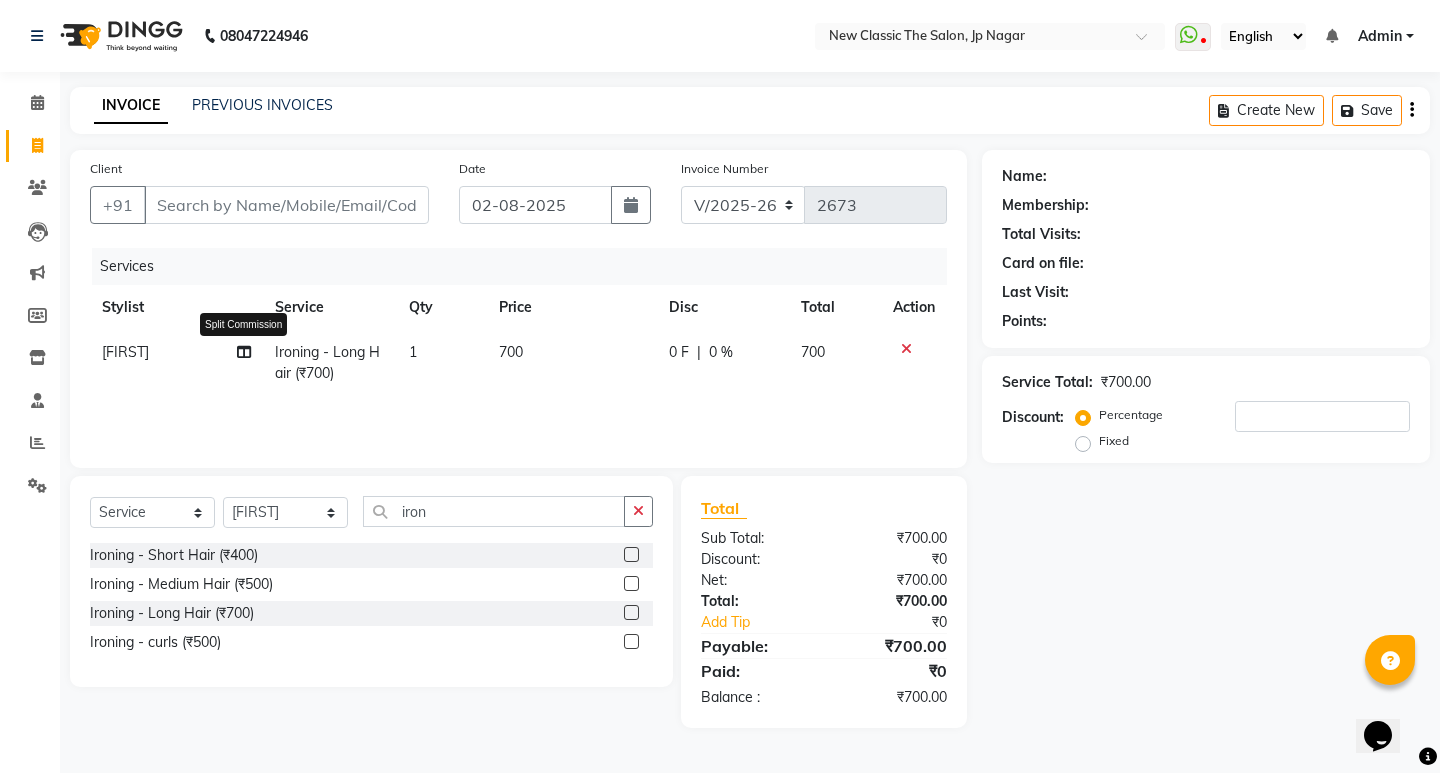 click 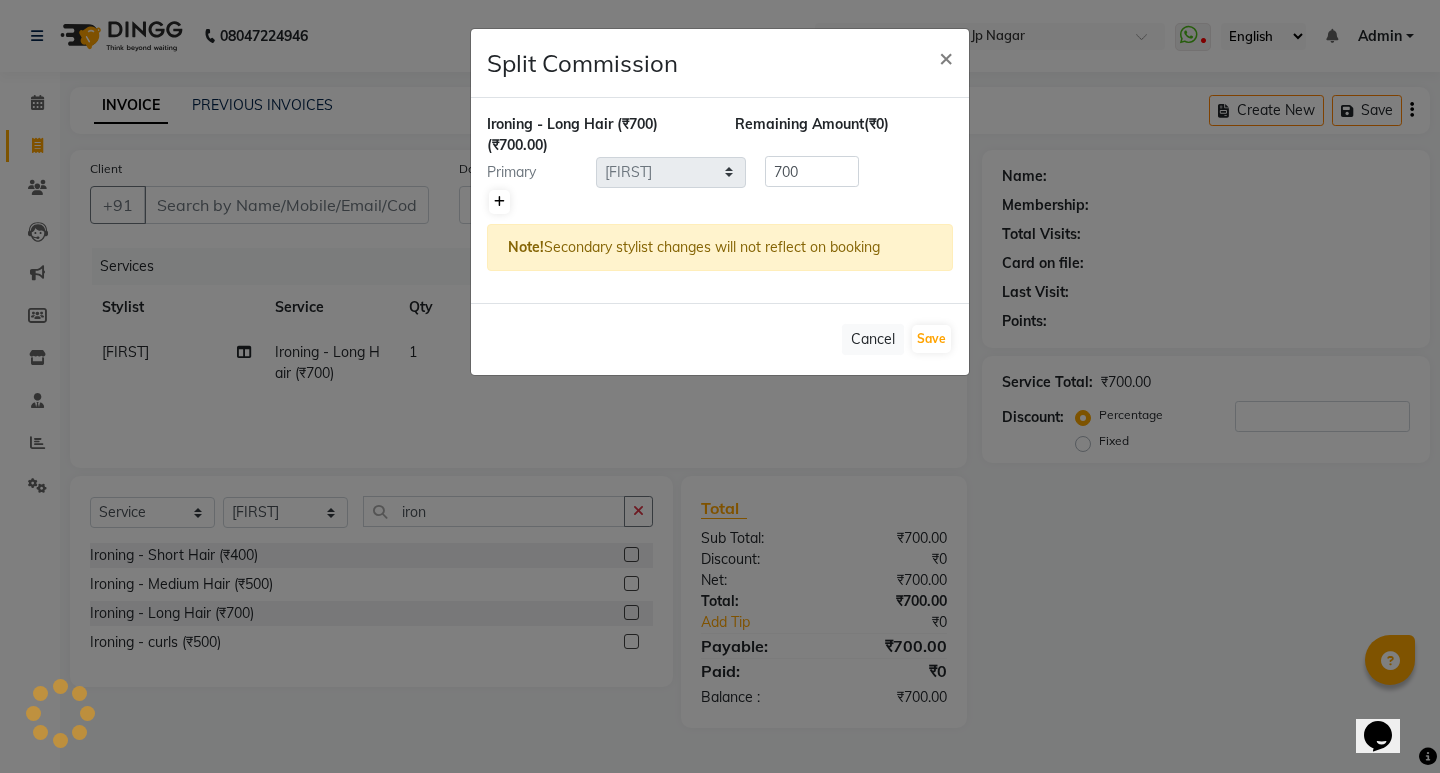 click 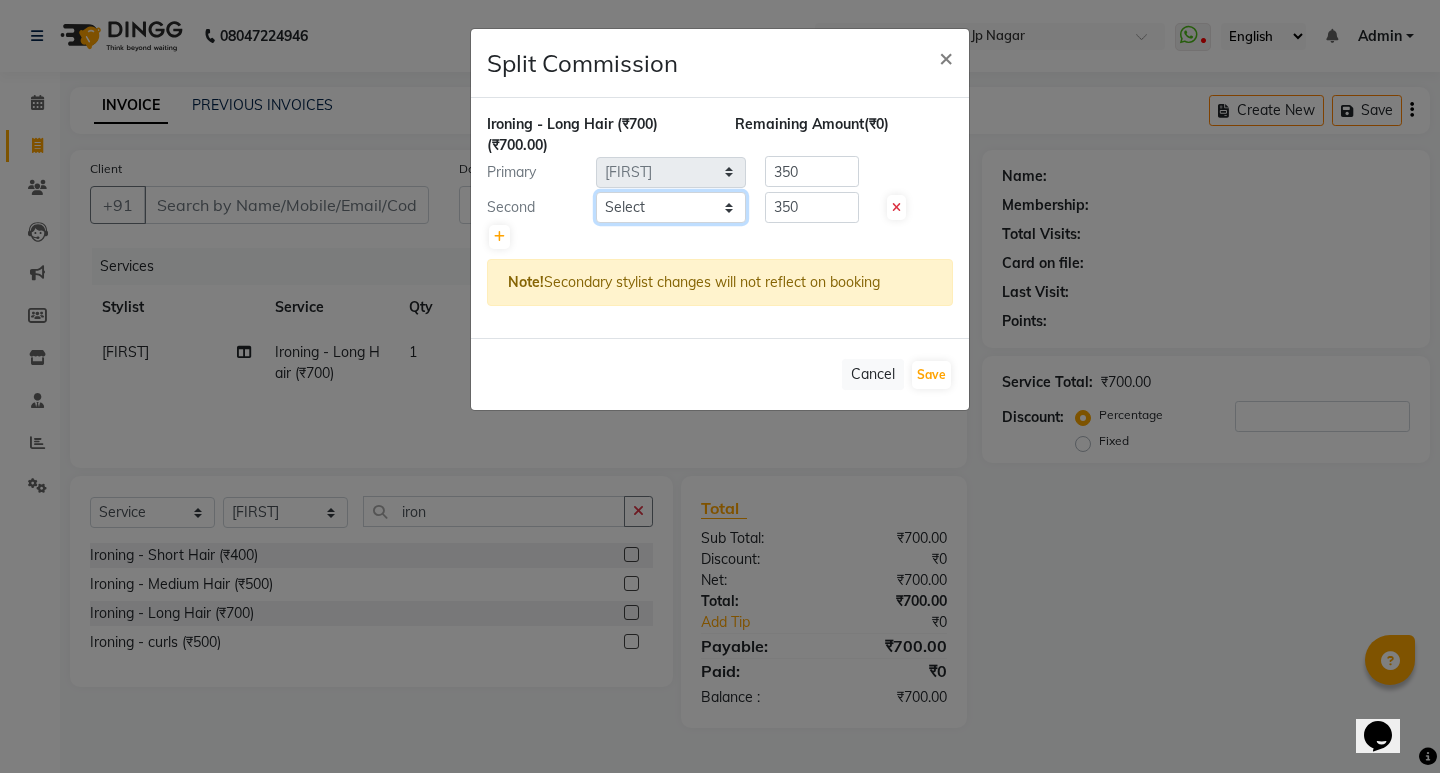 click on "Select  Amit   Amol   Anil   Kirti   Komal   Manager   Prachi   Rina   Shital   Smita   surendra" 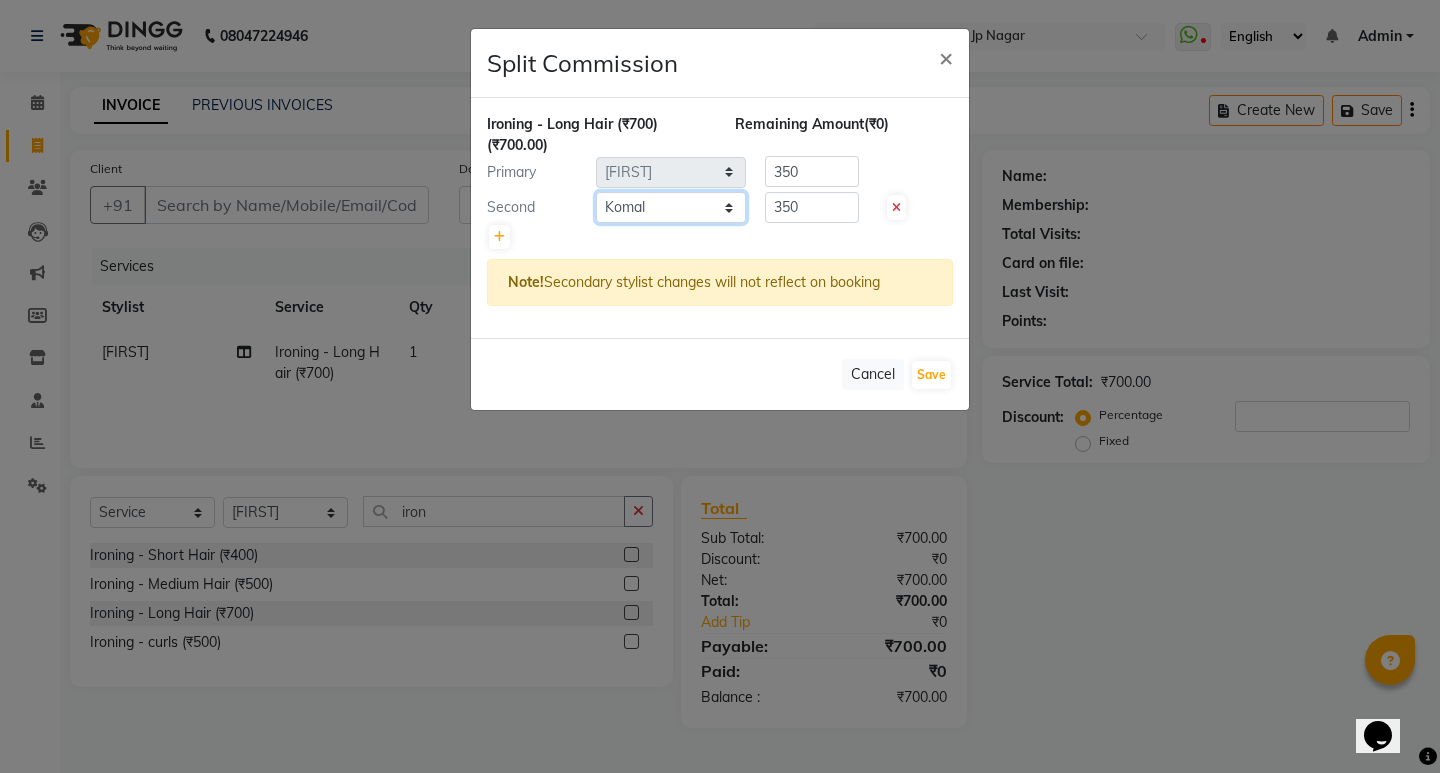 click on "Select  Amit   Amol   Anil   Kirti   Komal   Manager   Prachi   Rina   Shital   Smita   surendra" 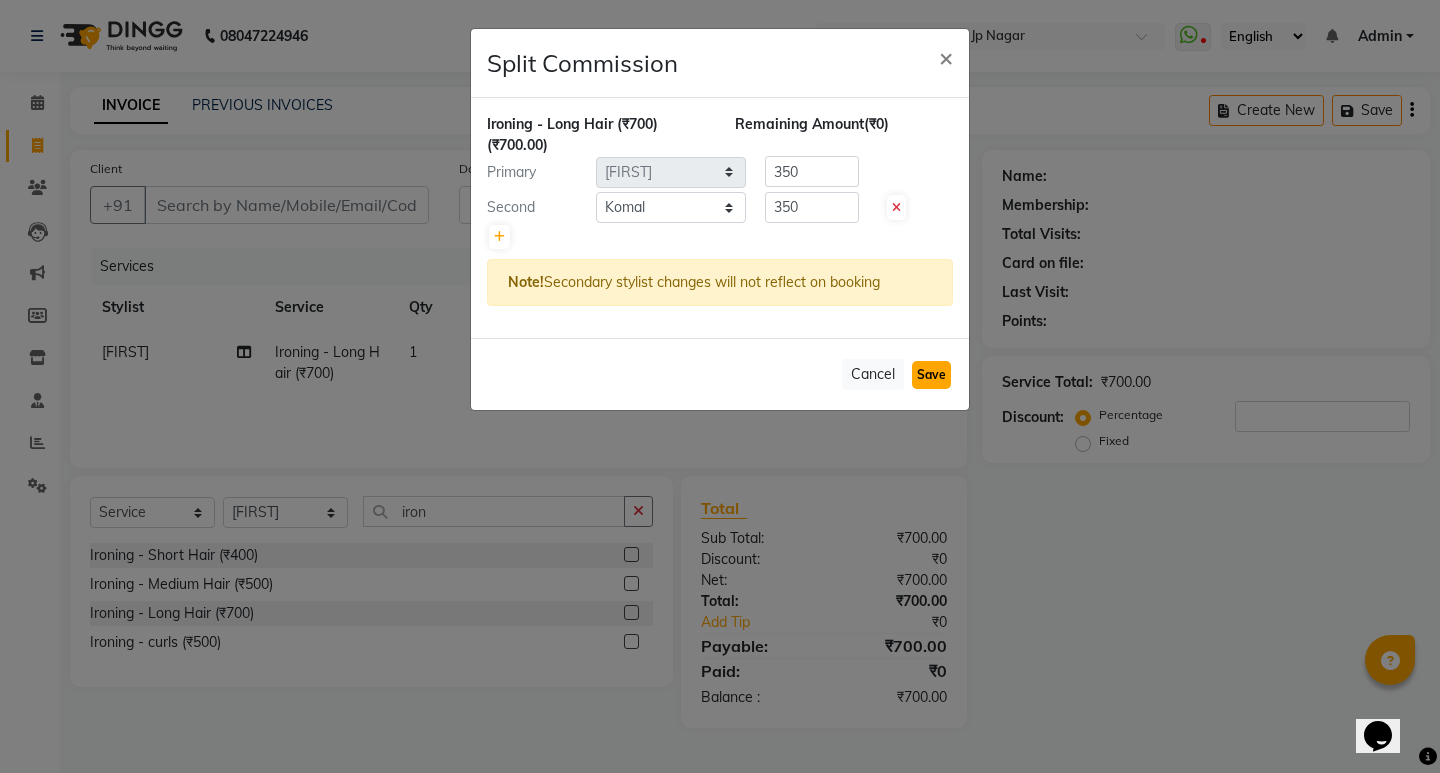 click on "Save" 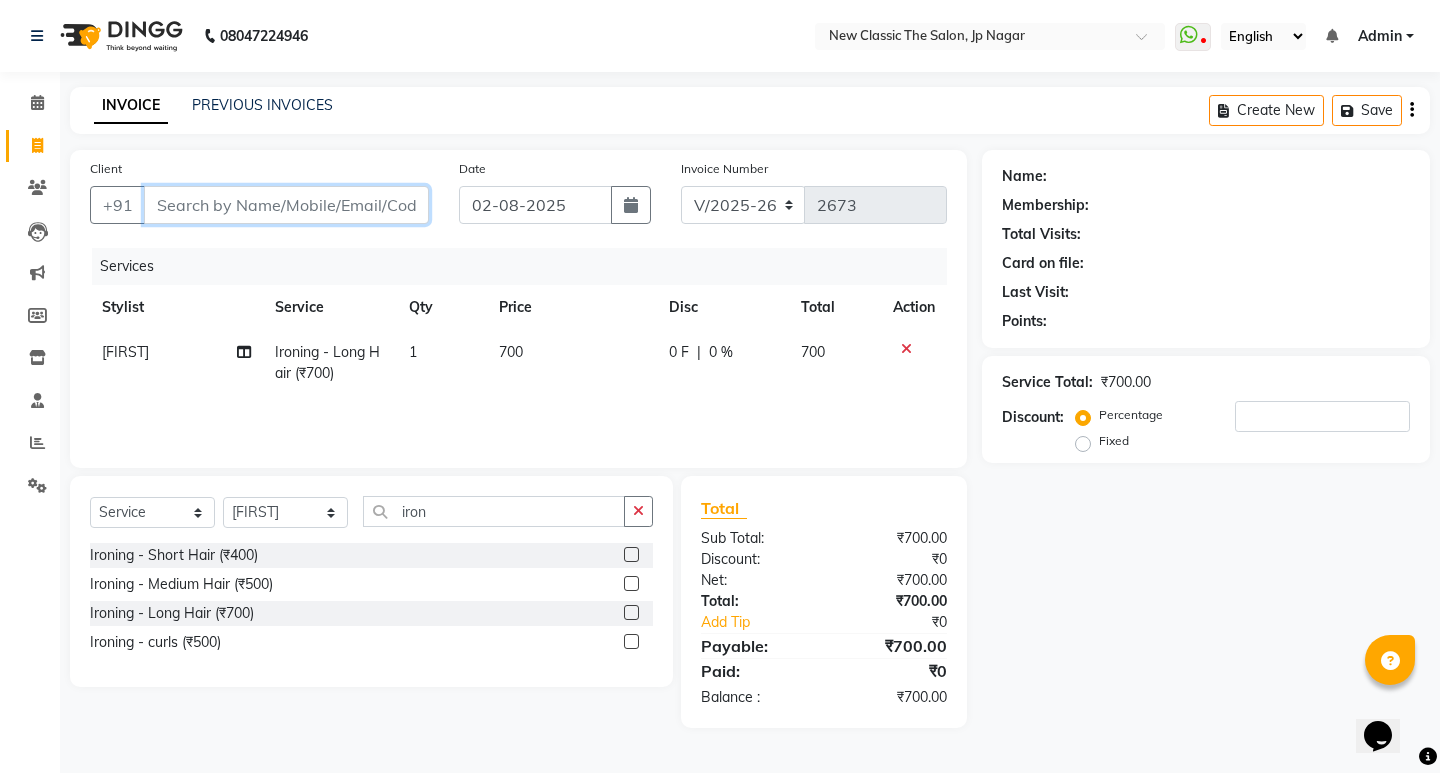 click on "Client" at bounding box center [286, 205] 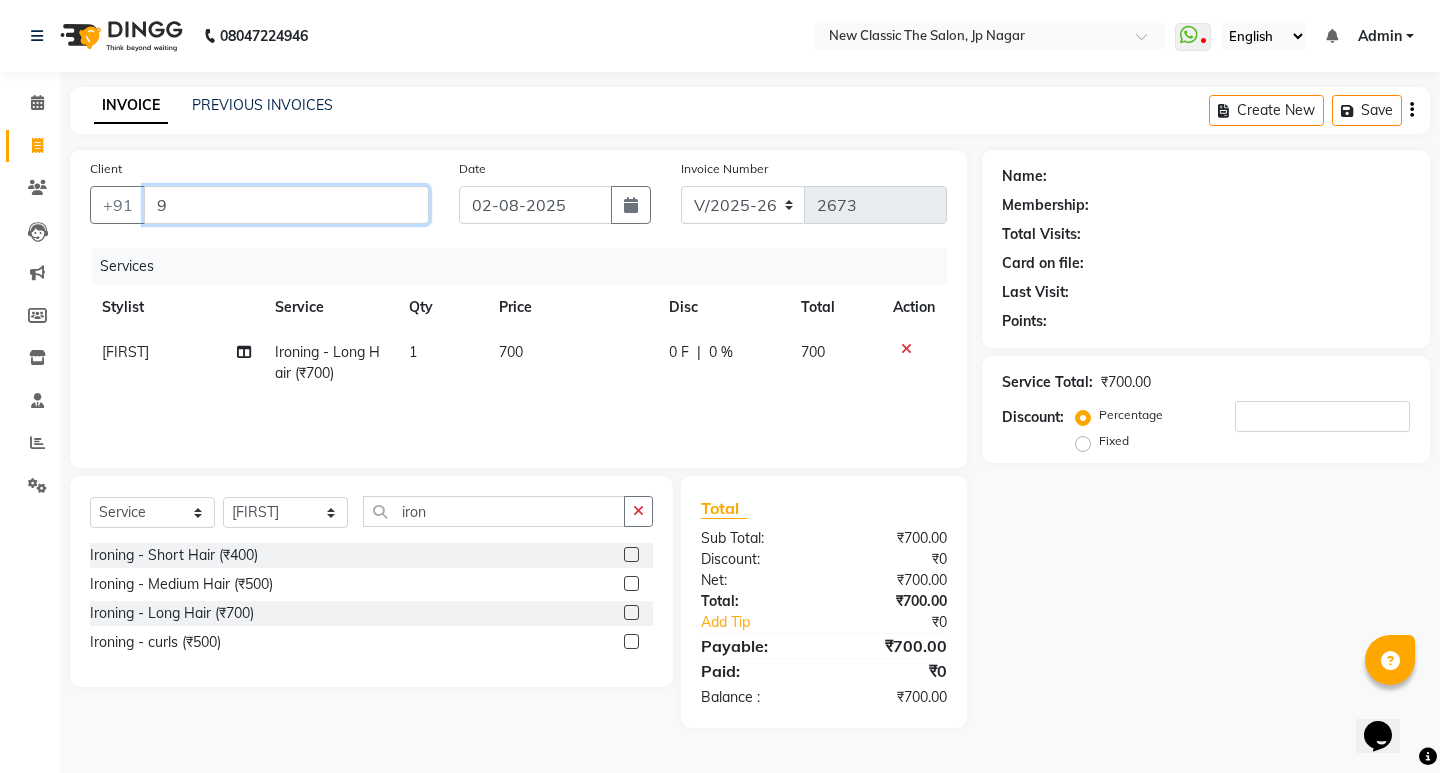 type on "0" 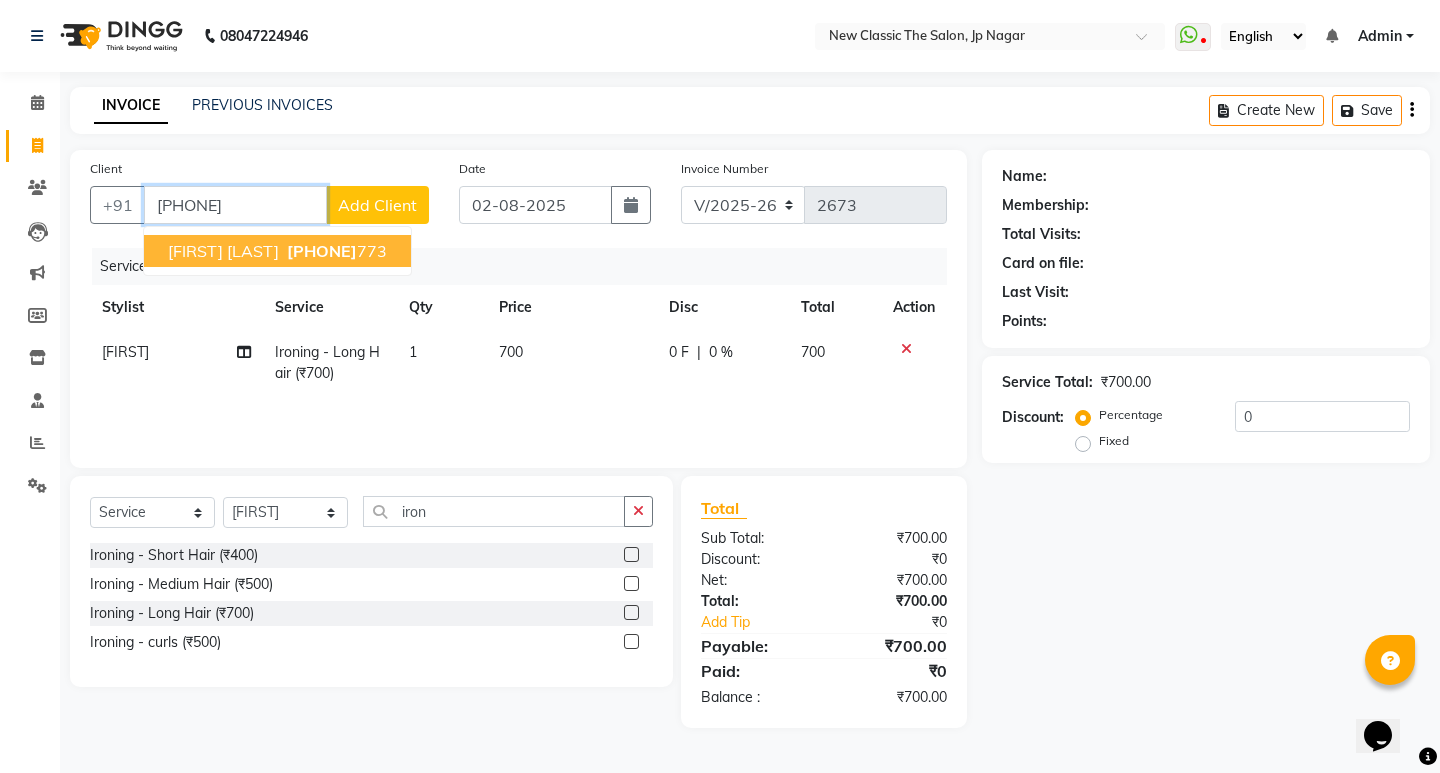 click on "Rama Chavhan" at bounding box center [223, 251] 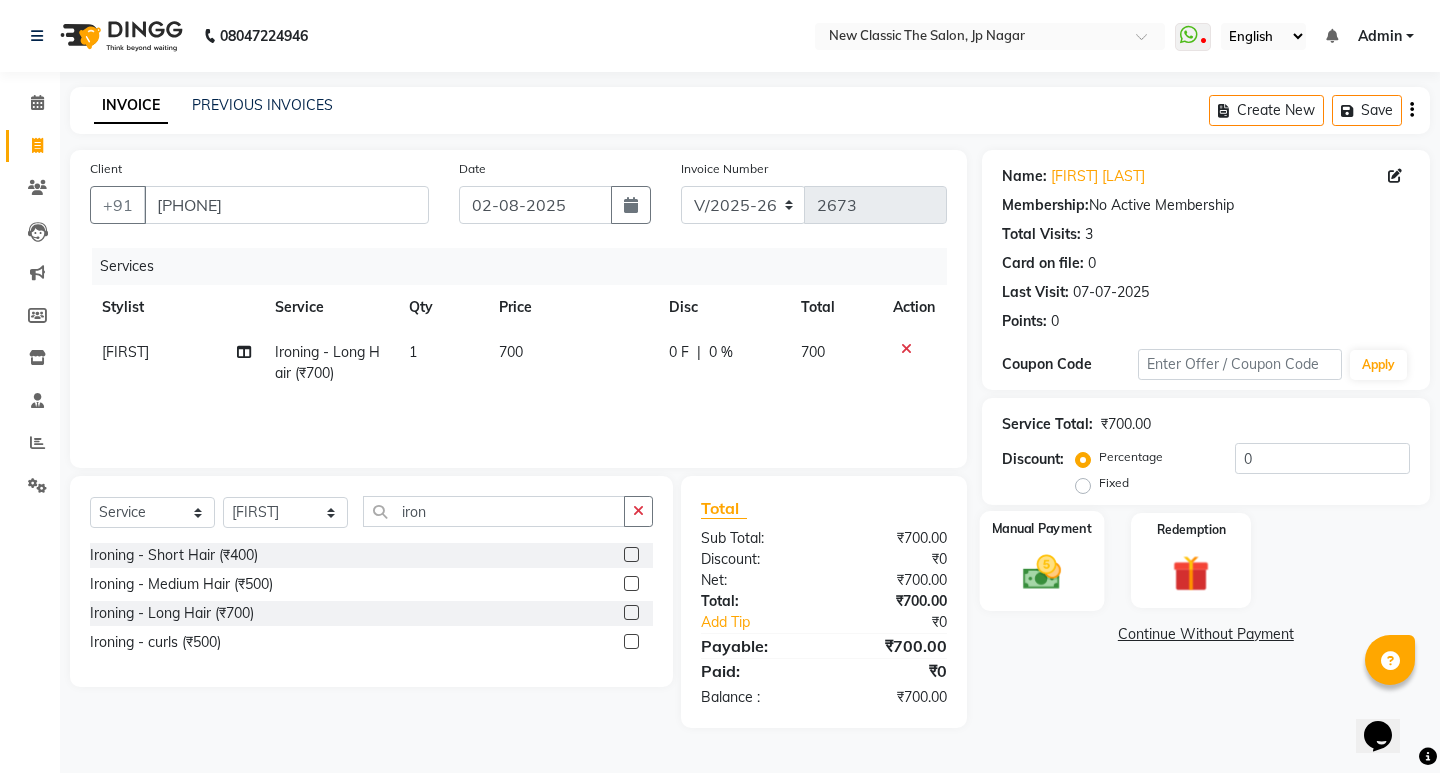 click 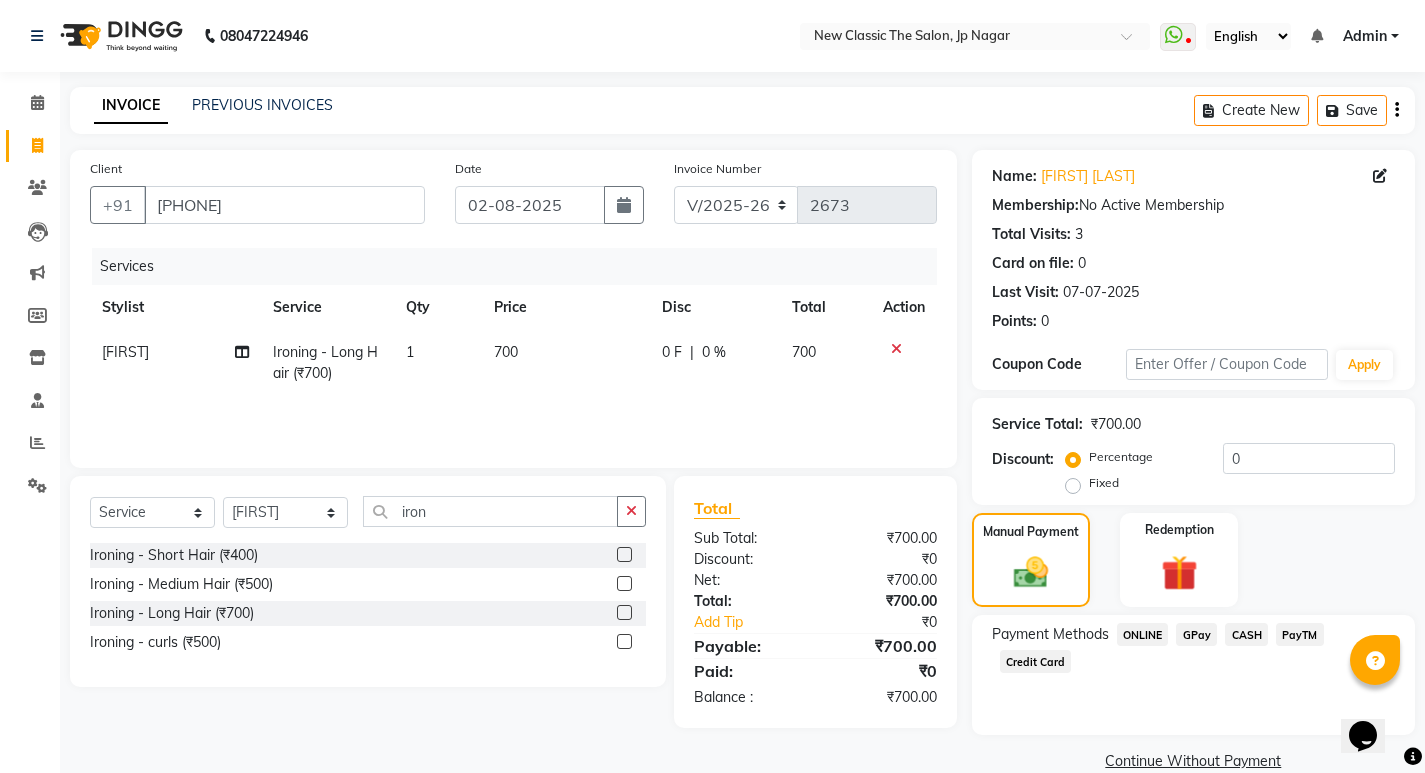 click on "CASH" 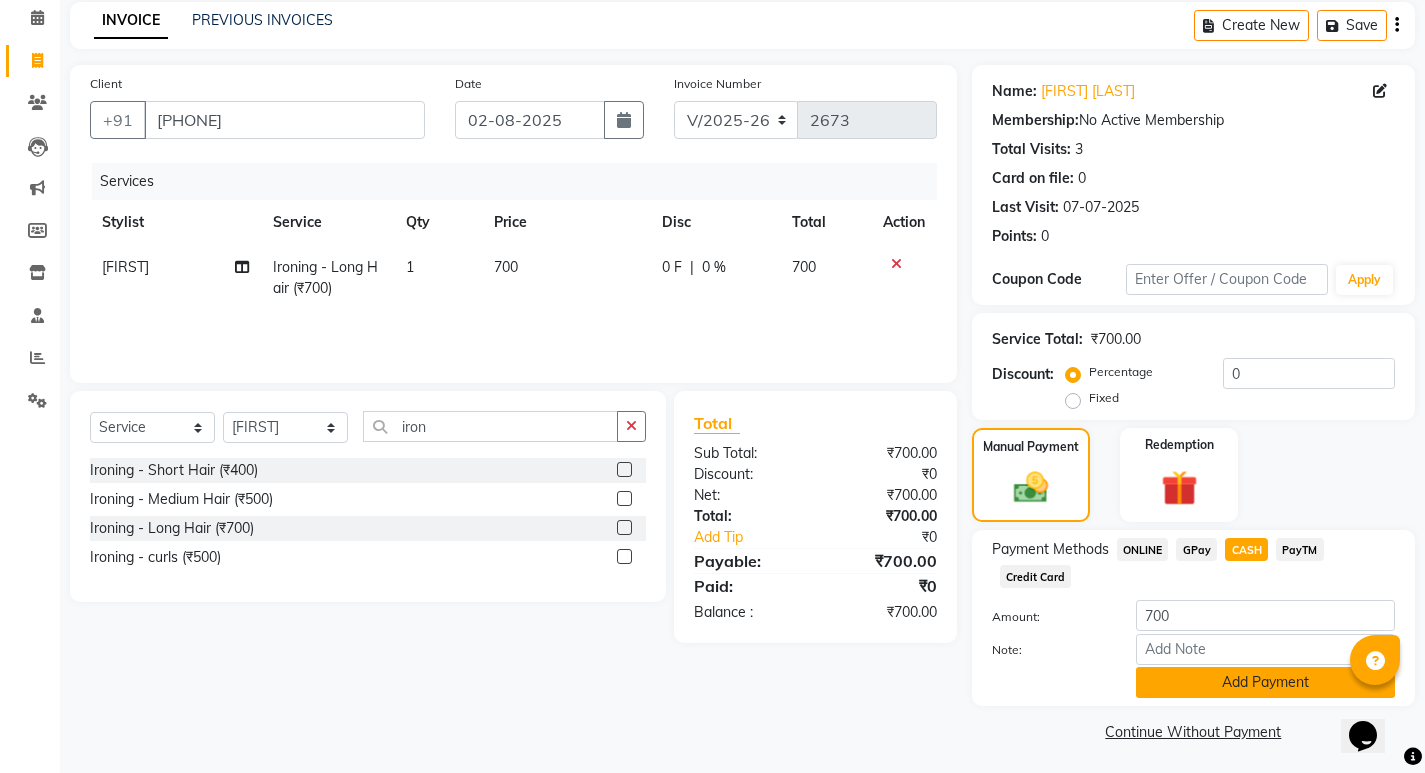 scroll, scrollTop: 89, scrollLeft: 0, axis: vertical 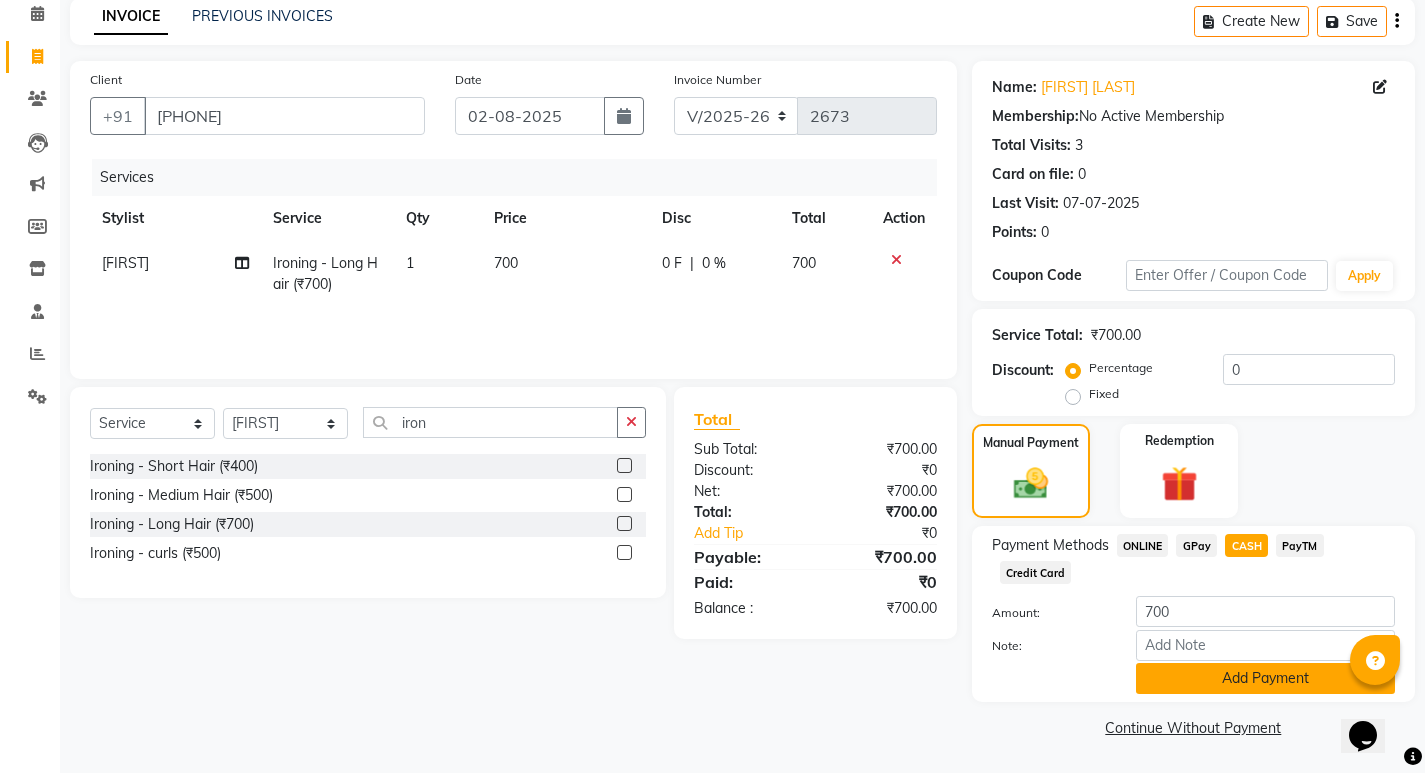 click on "Add Payment" 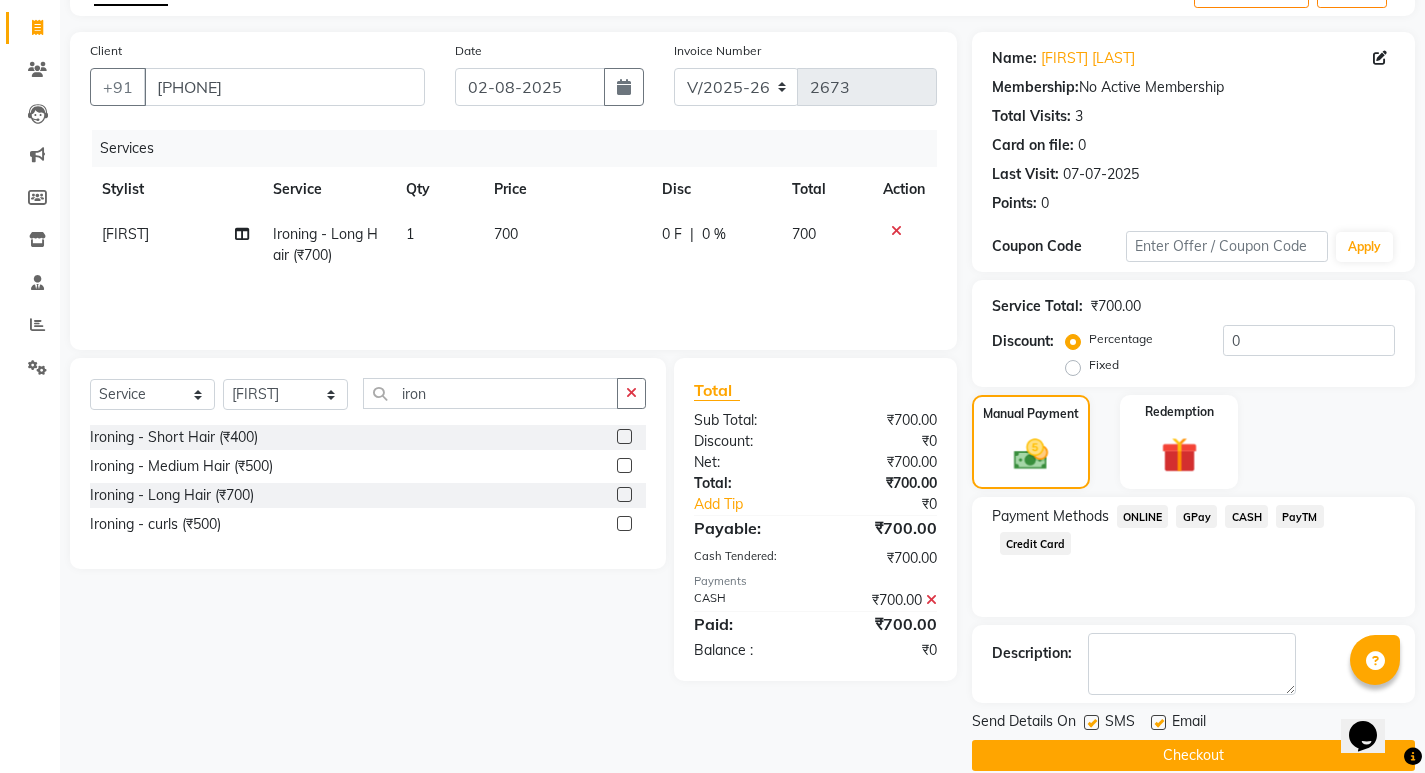 scroll, scrollTop: 146, scrollLeft: 0, axis: vertical 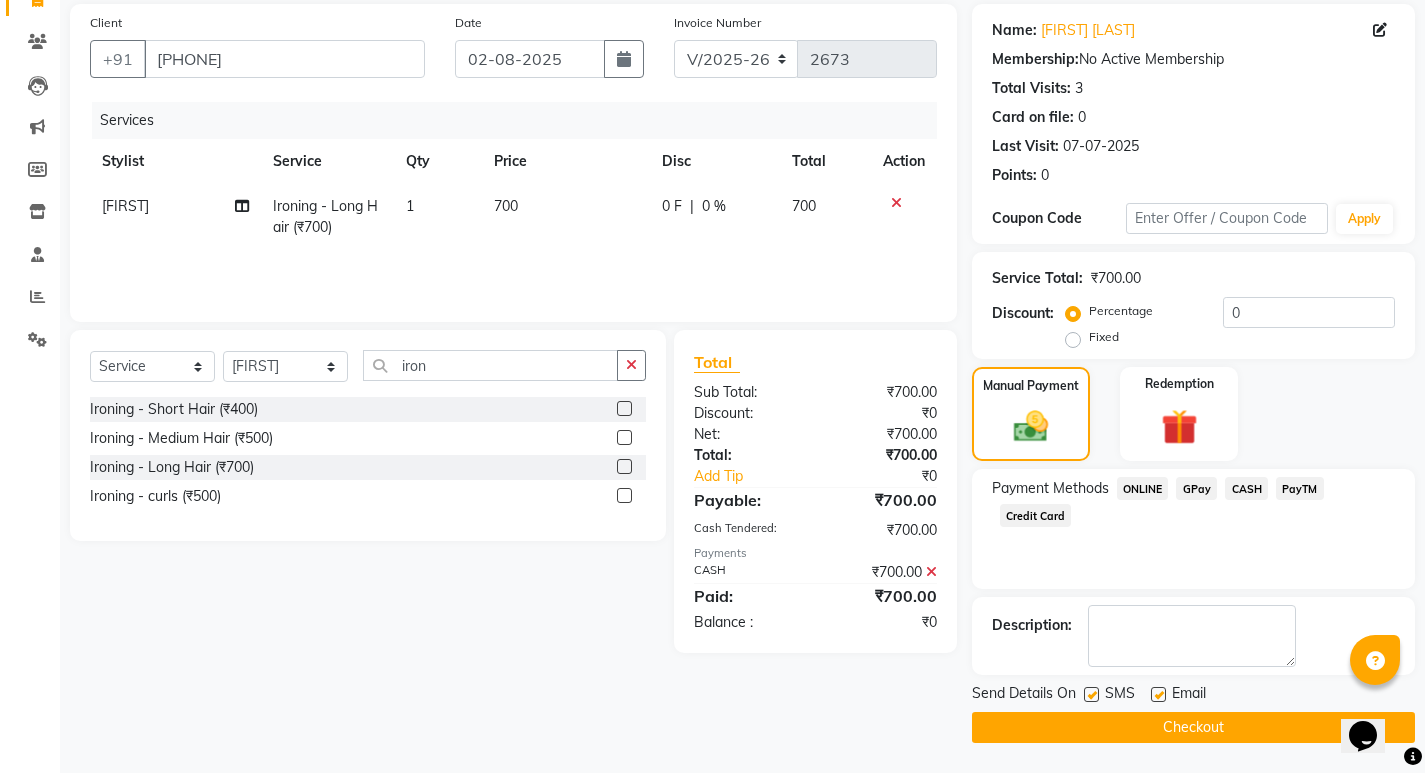 click on "Checkout" 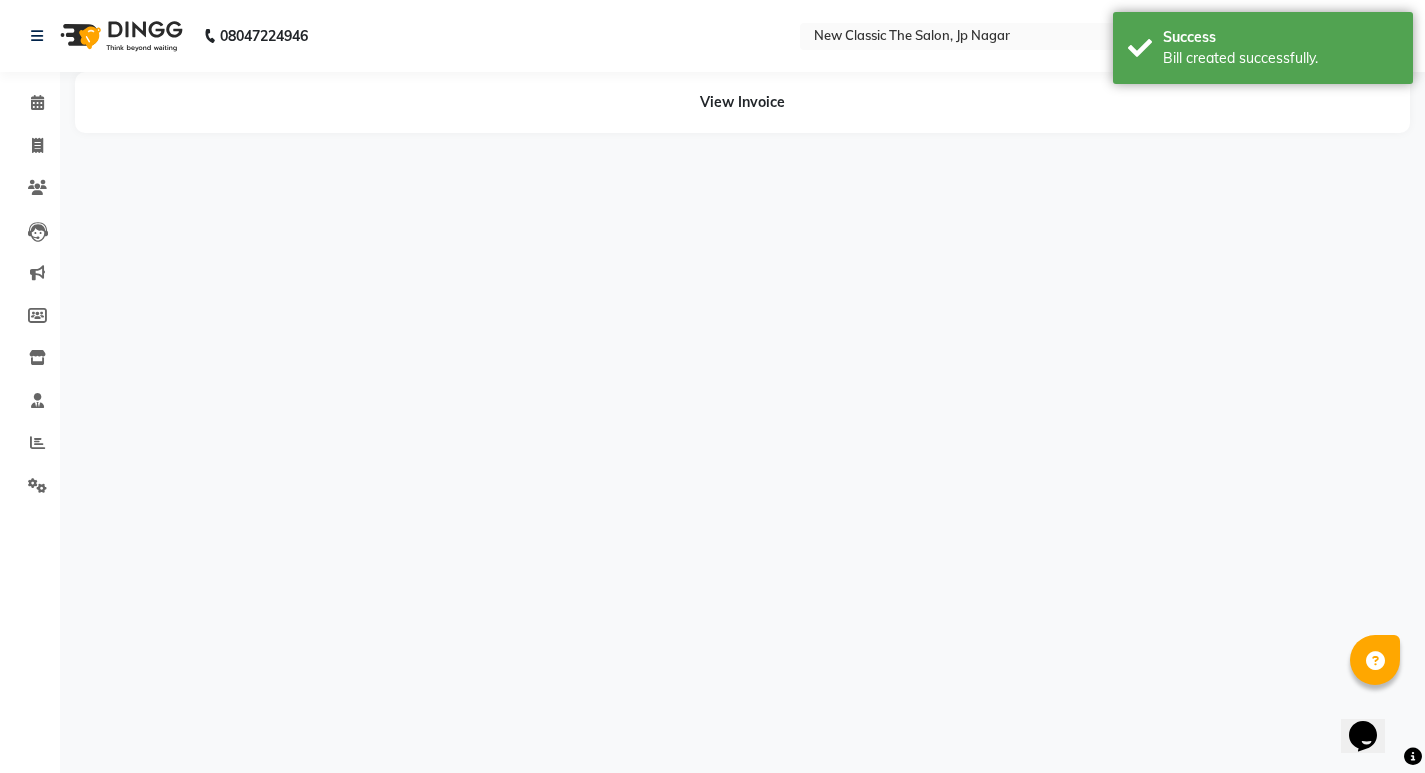 select on "27628" 